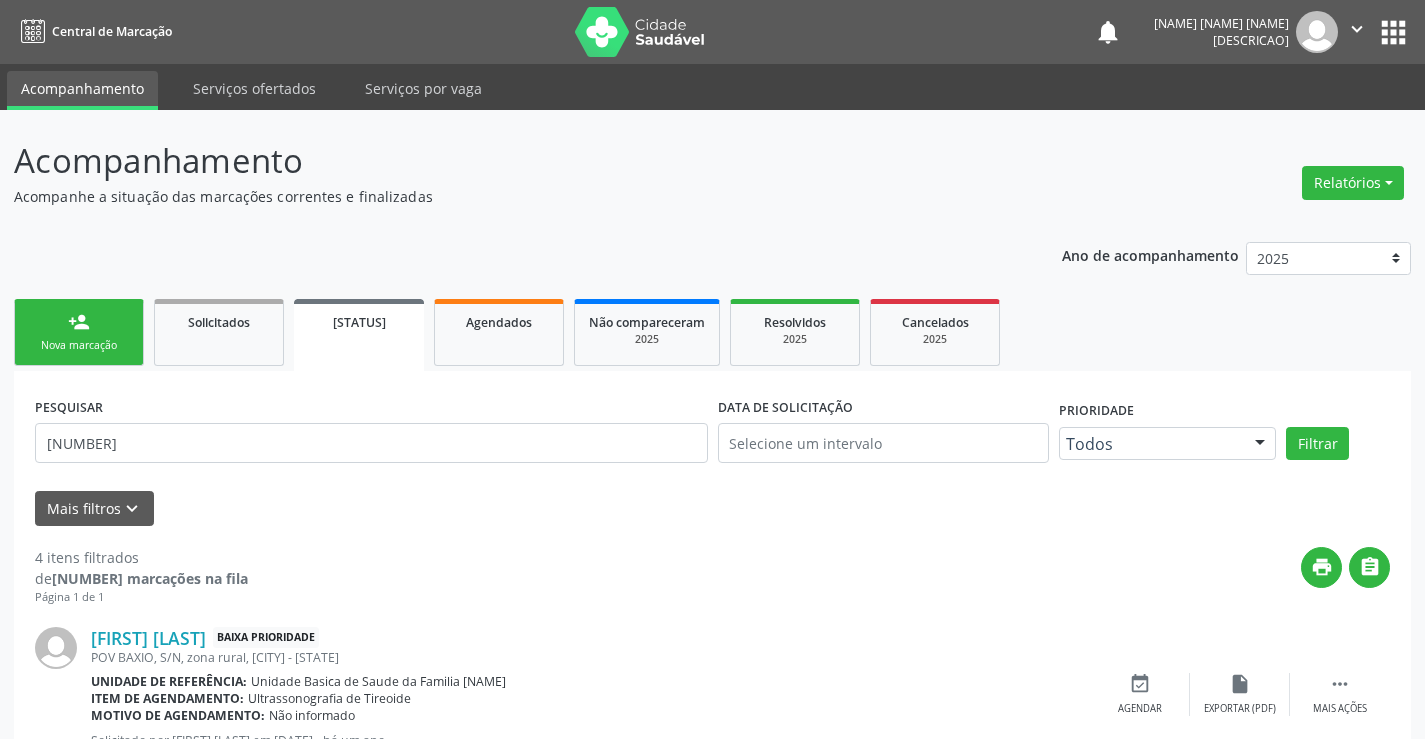 scroll, scrollTop: 100, scrollLeft: 0, axis: vertical 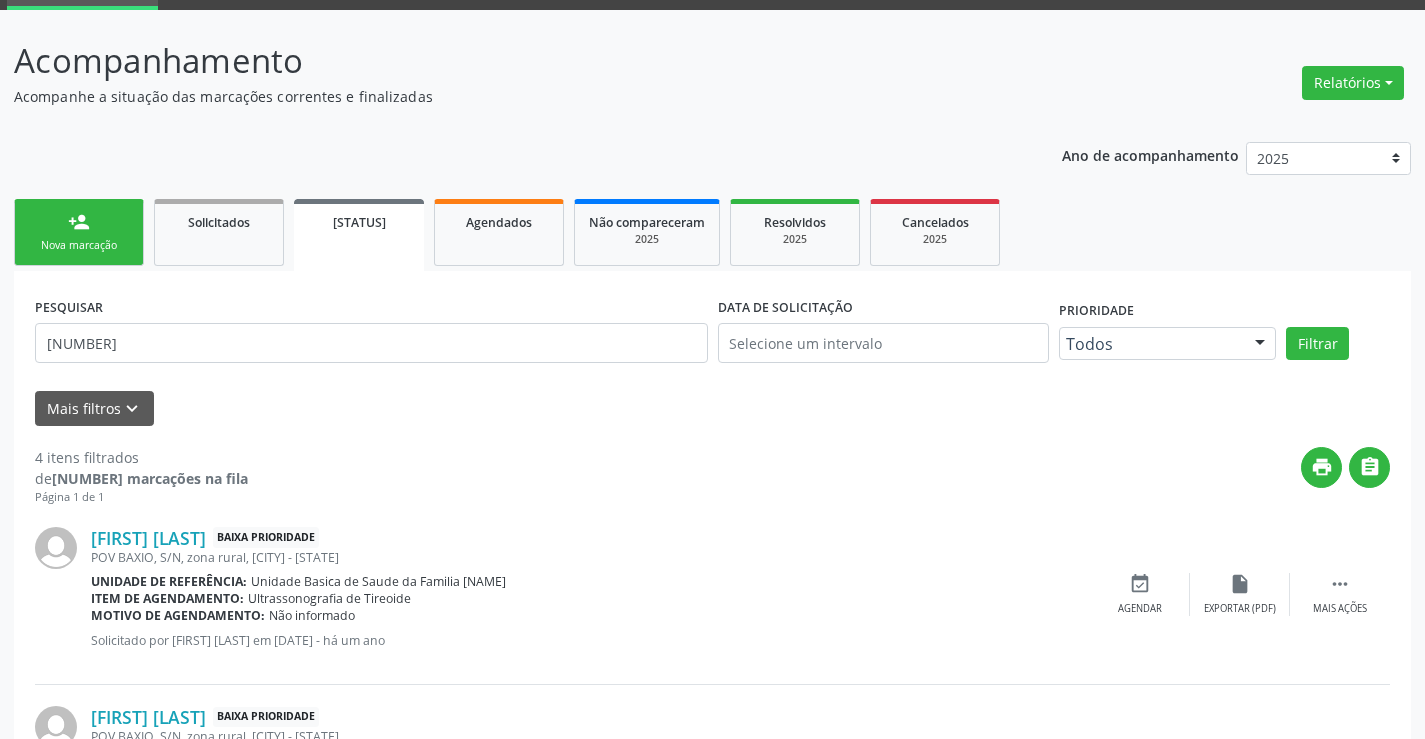 click on "person_add
Nova marcação" at bounding box center (79, 232) 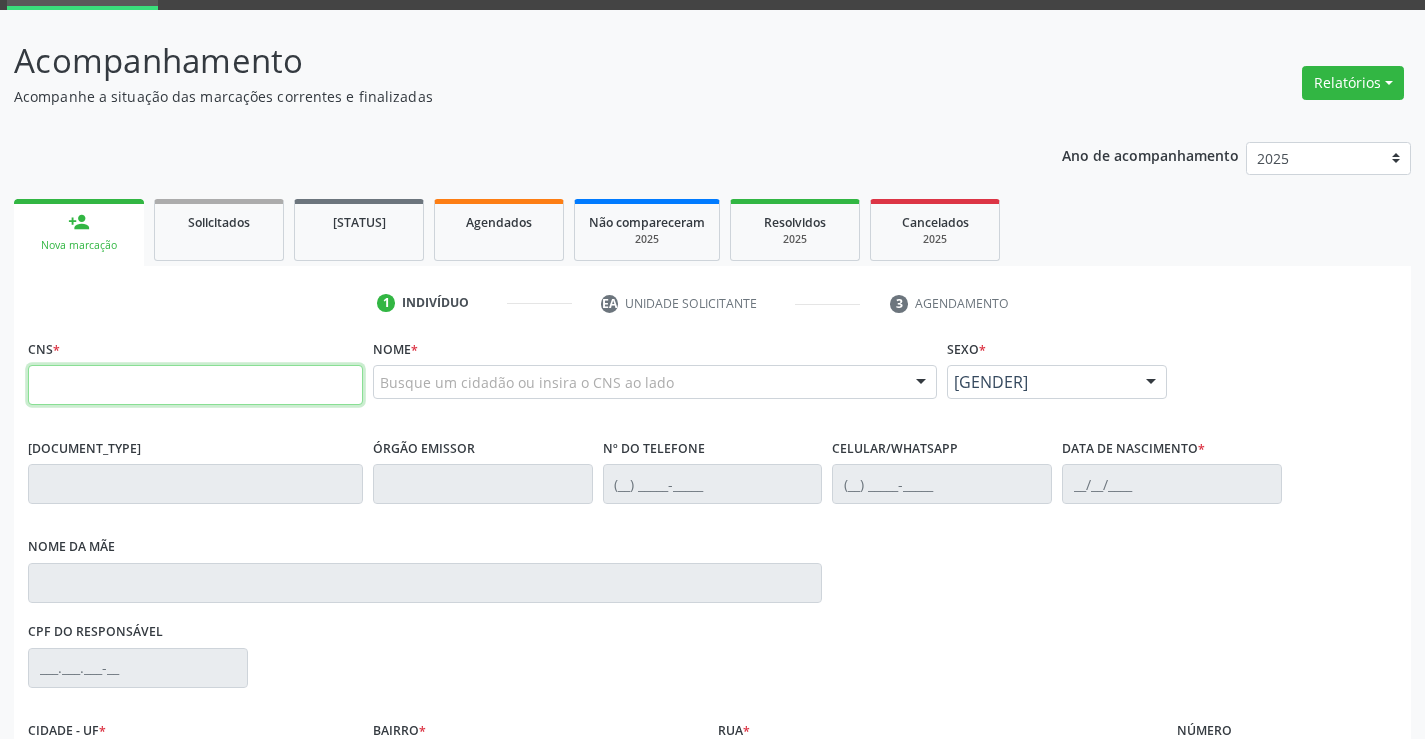 click at bounding box center (195, 385) 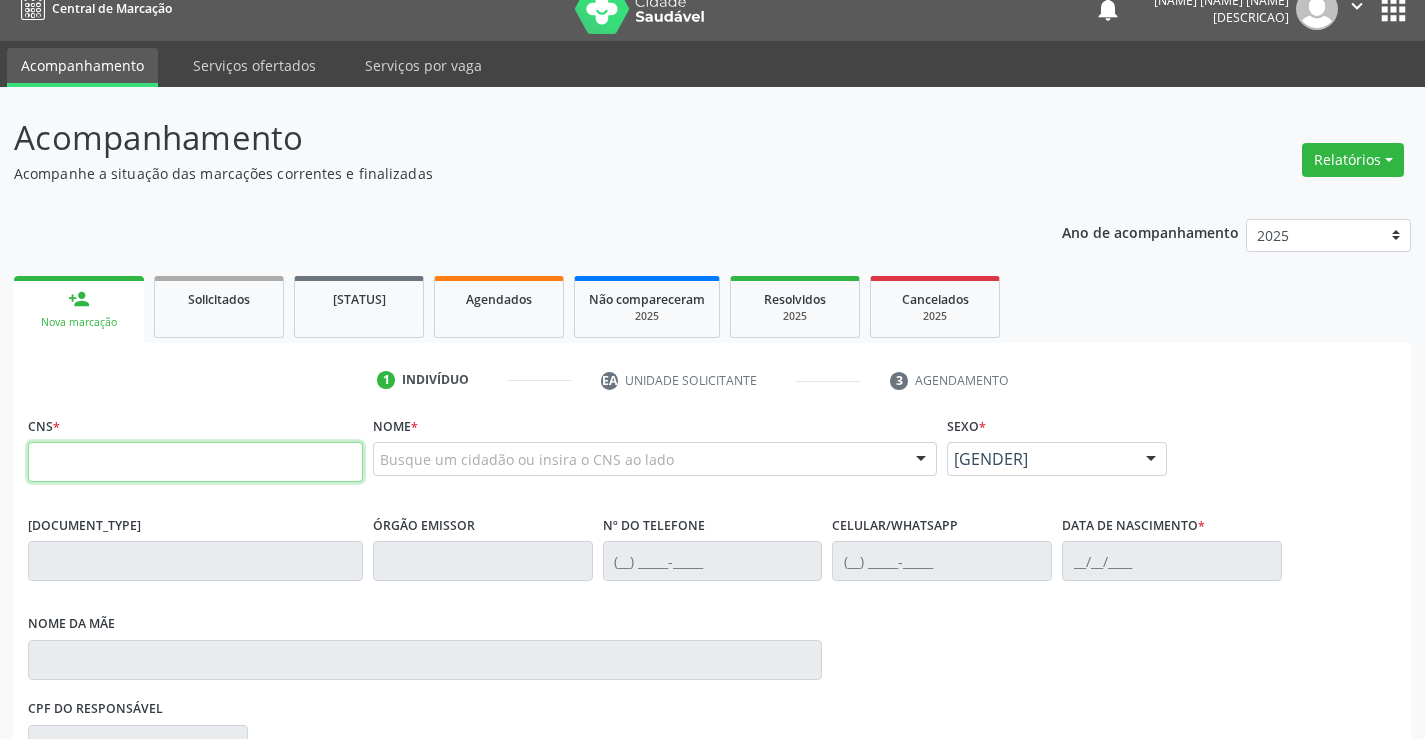scroll, scrollTop: 0, scrollLeft: 0, axis: both 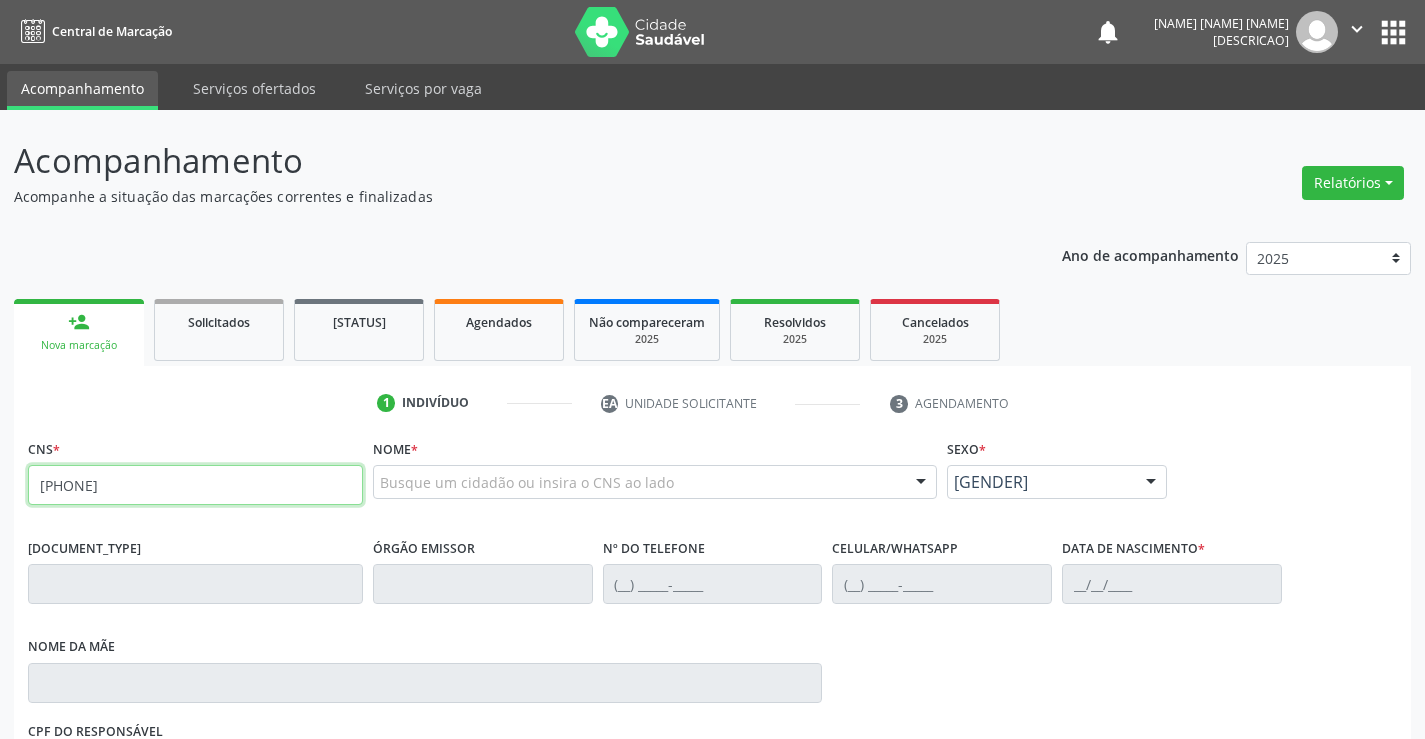 type on "[NUMBER]" 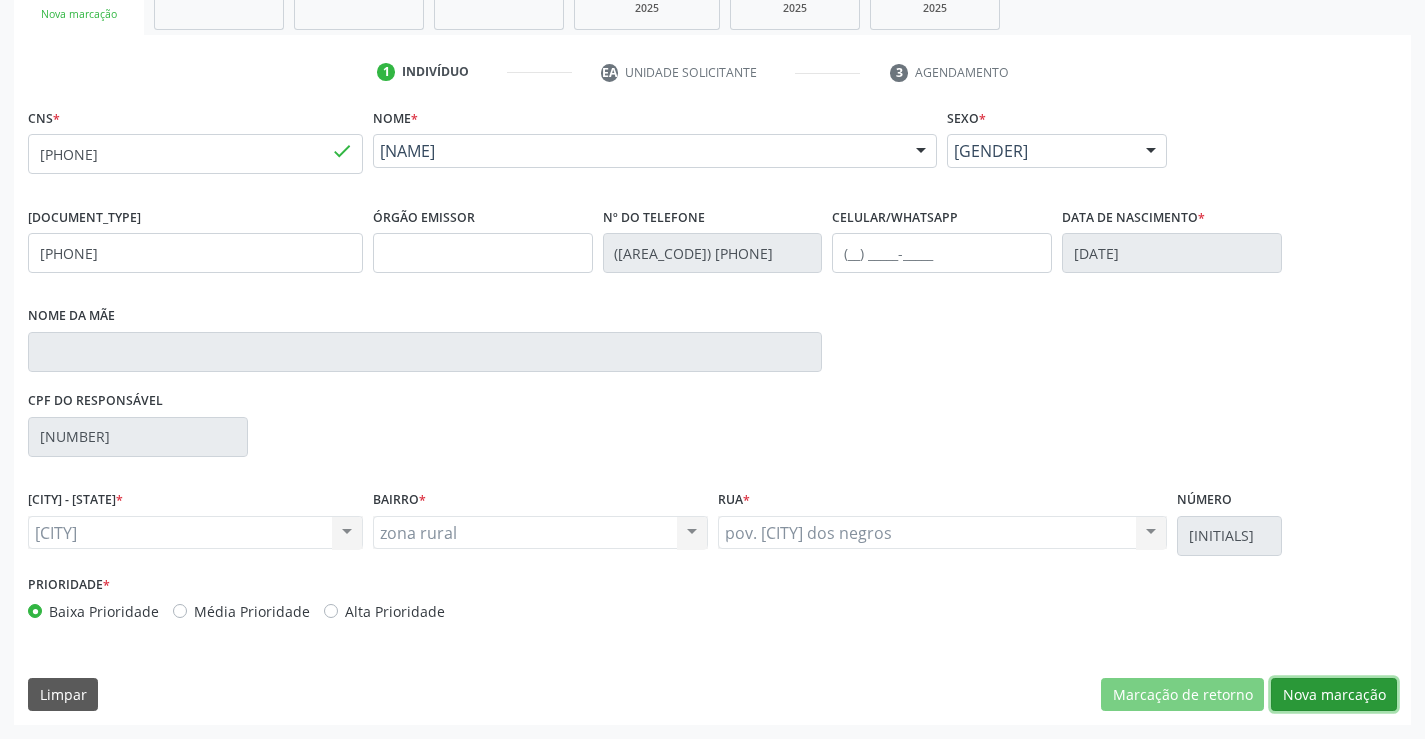 click on "Nova marcação" at bounding box center (1182, 695) 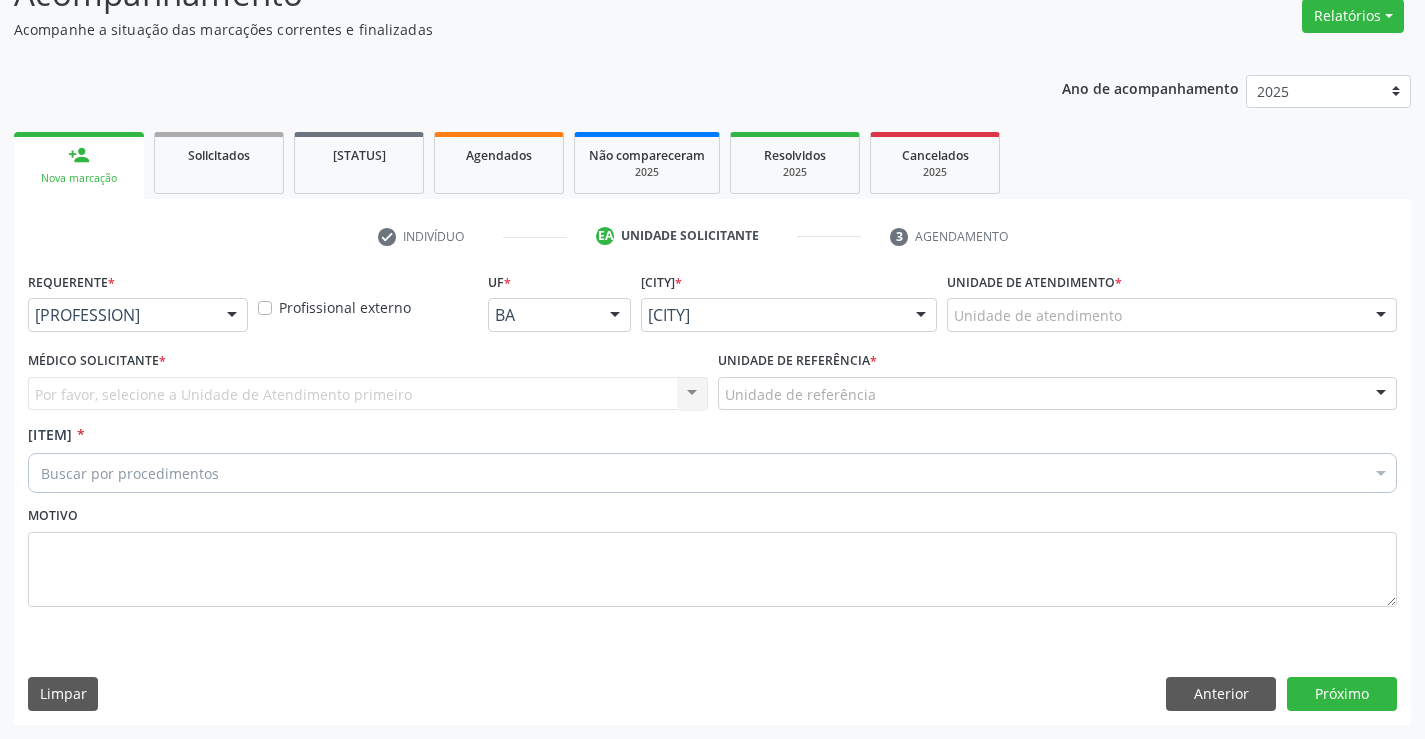 scroll, scrollTop: 167, scrollLeft: 0, axis: vertical 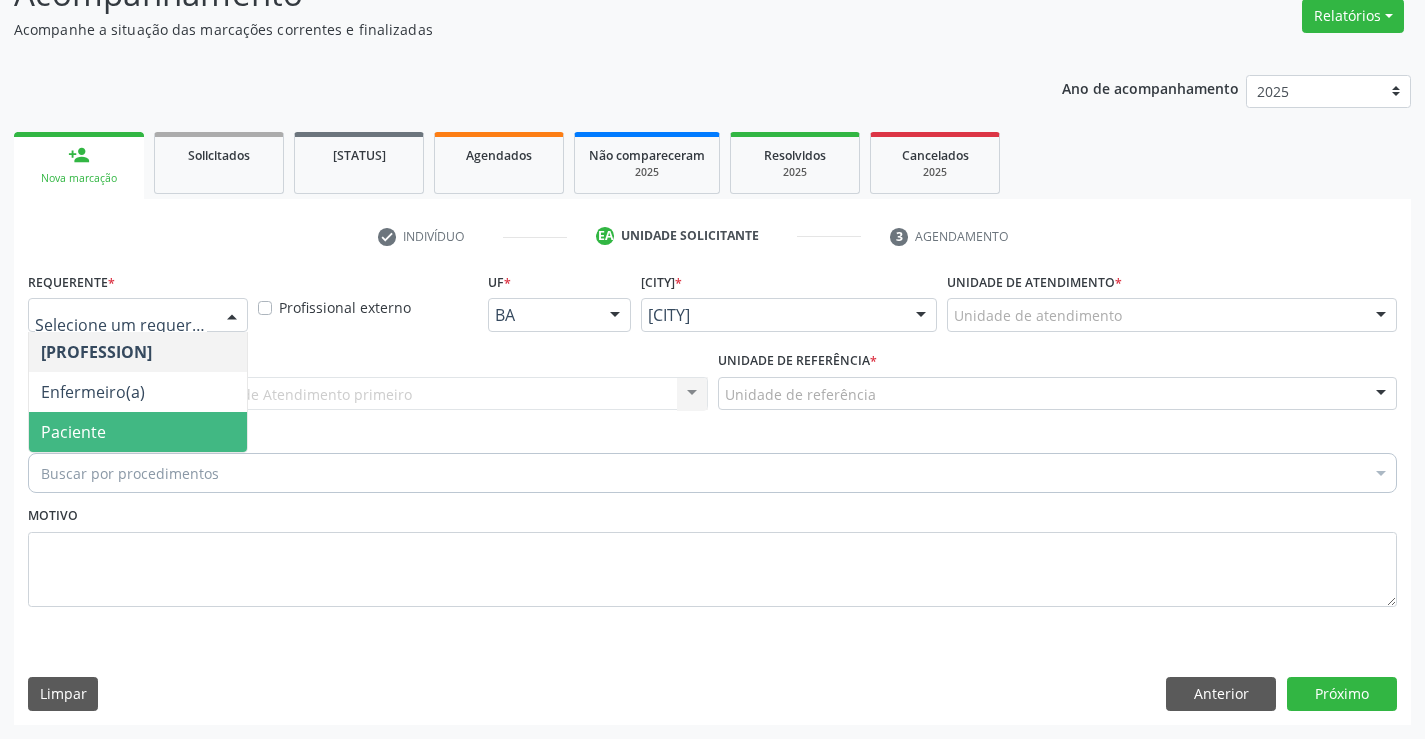 click on "Paciente" at bounding box center (138, 432) 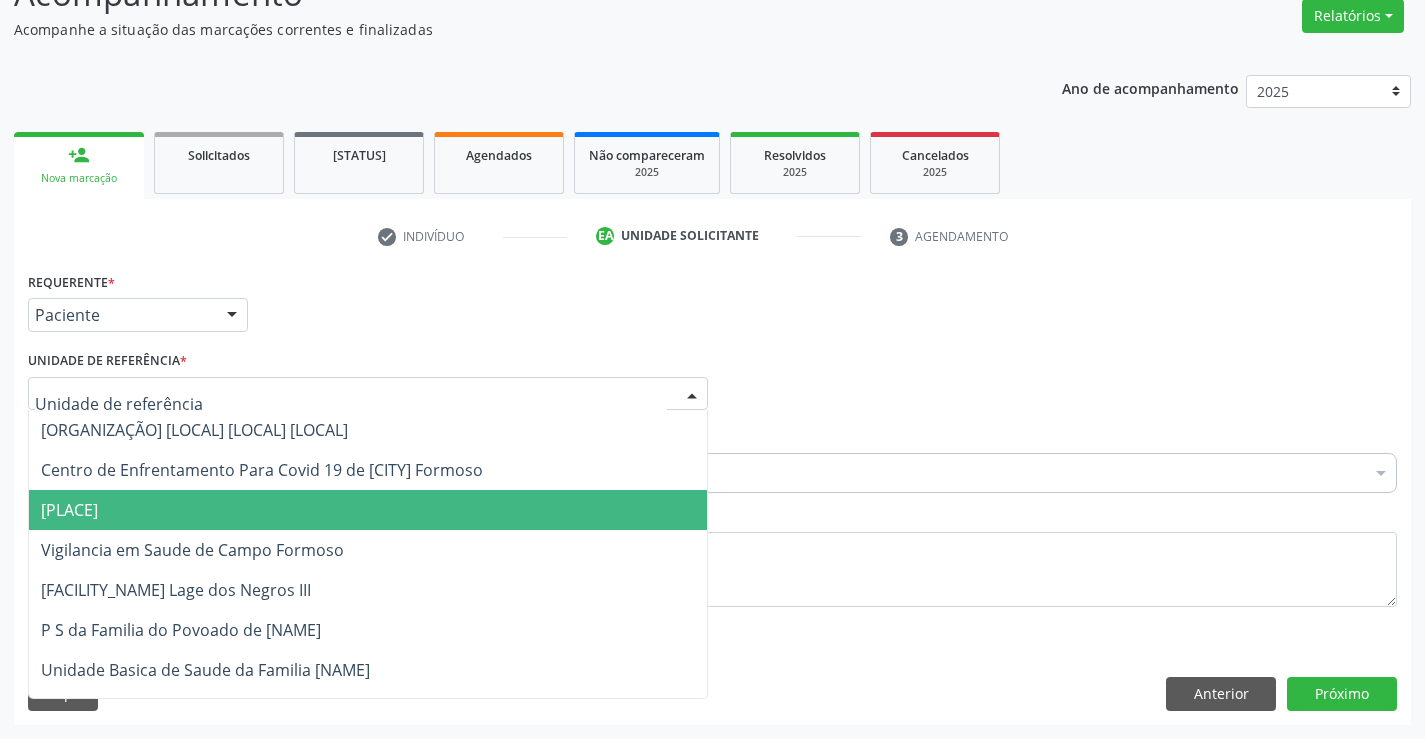 click on "Central de Marcacao de Consultas e Exames de Campo Formoso" at bounding box center [284, 510] 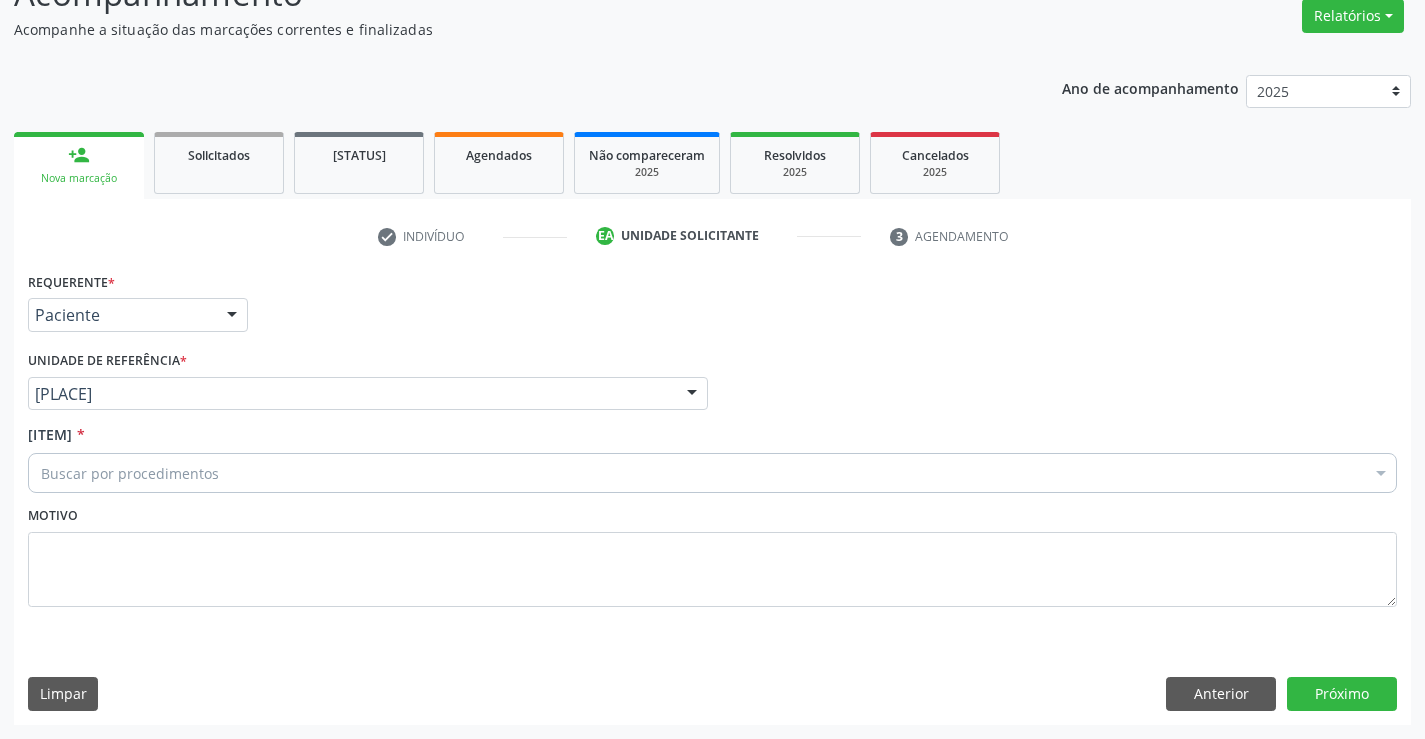 click on "Item de agendamento
*
Buscar por procedimentos
Selecionar todos
0202040089 - 3X Pesquisa de Larvas Nas Fezes
0604320140 - Abatacepte 125 Mg Injetável (Por Seringa Preenchida)
0604320124 - Abatacepte 250 Mg Injetável (Por Frasco Ampola).
0603050018 - Abciximabe
0406010013 - Abertura de Comunicacao Inter-Atrial
0406010021 - Abertura de Estenose Aortica Valvar
0406011265 - Abertura de Estenose Aortica Valvar (Criança e Adolescente)
0406010030 - Abertura de Estenose Pulmonar Valvar
0406011273 - Abertura de Estenose Pulmonar Valvar (Criança e Adolescente)
0301080011 - Abordagem Cognitiva Comportamental do Fumante (Por Atendimento / Paciente)
0307020010 - Acesso A Polpa Dentaria e Medicacao (Por Dente)
0604660030 - Acetazolamida 250 Mg (Por Comprimido)" at bounding box center [712, 462] 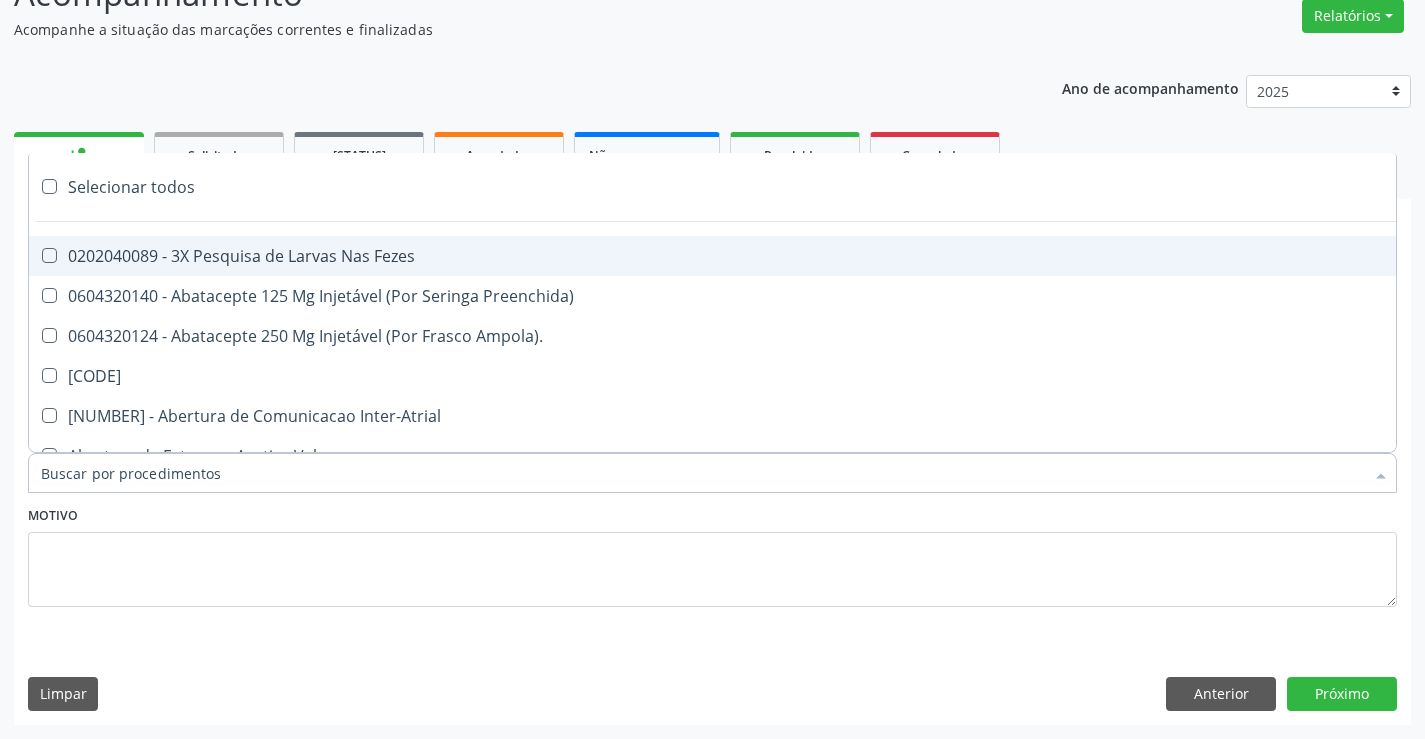 type on "O" 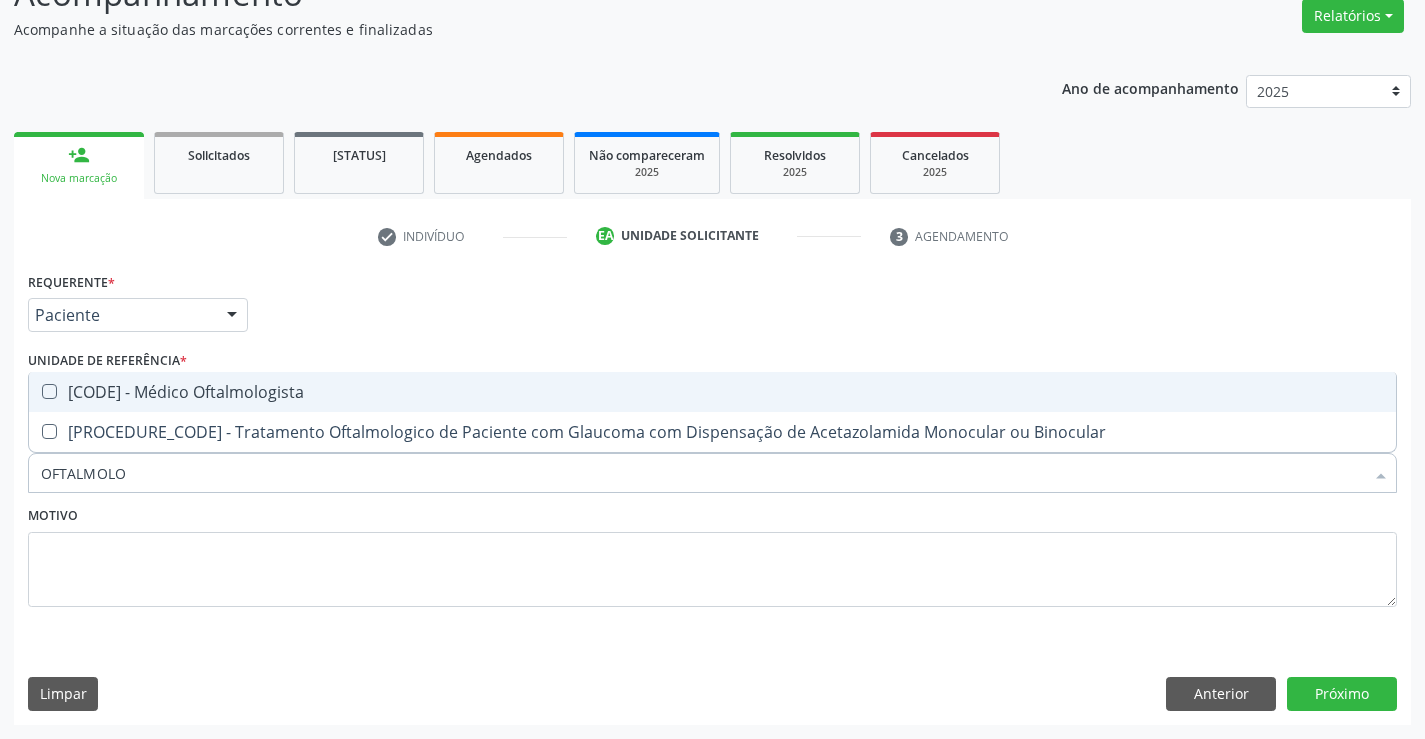 click on "0301010072-225265 - Médico Oftalmologista" at bounding box center [712, 392] 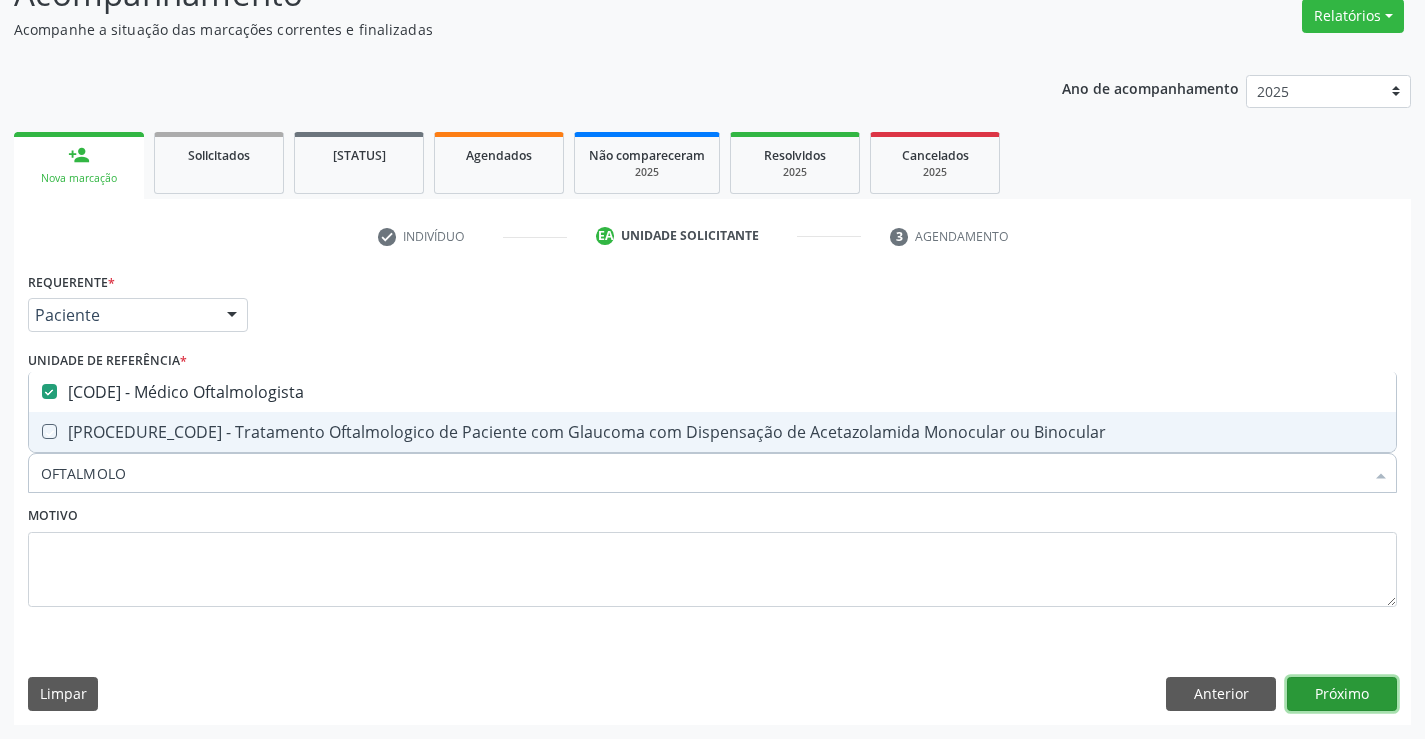 click on "Próximo" at bounding box center [1342, 694] 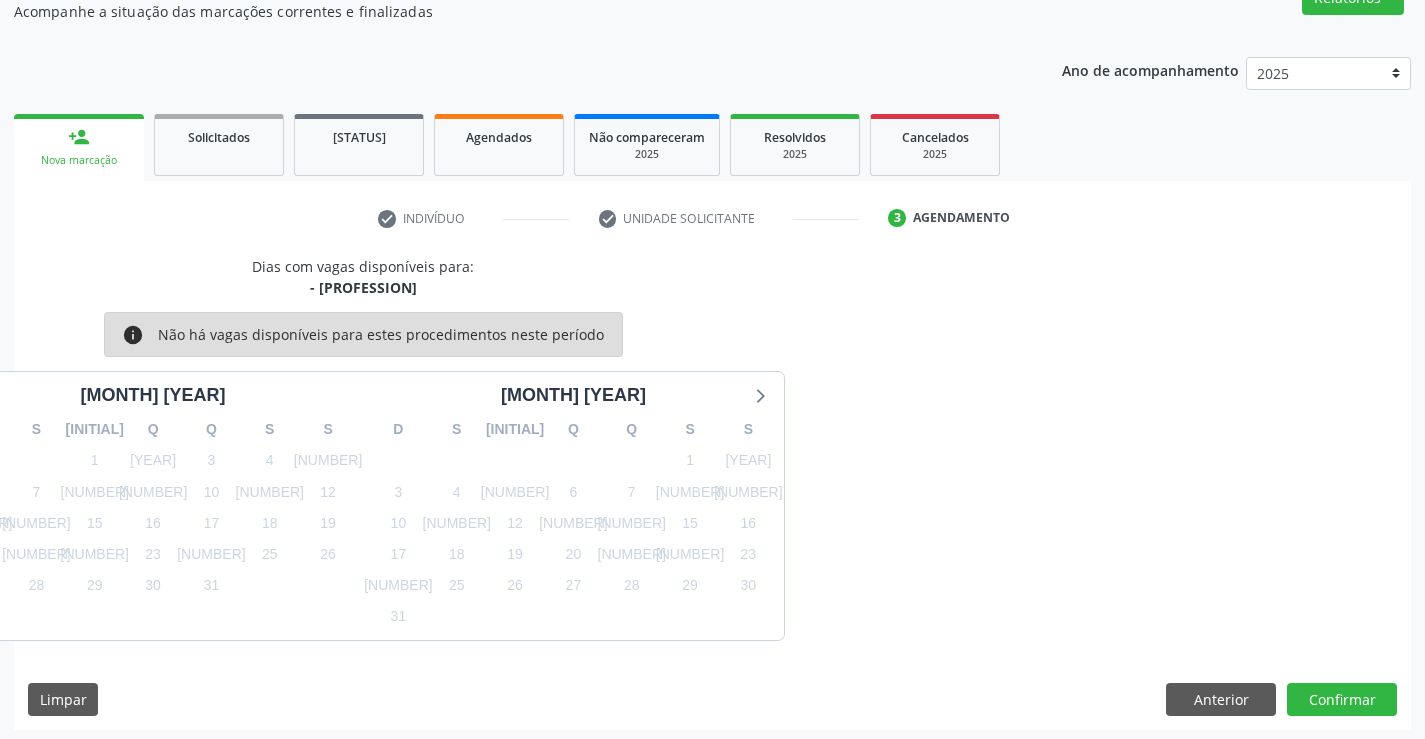 scroll, scrollTop: 190, scrollLeft: 0, axis: vertical 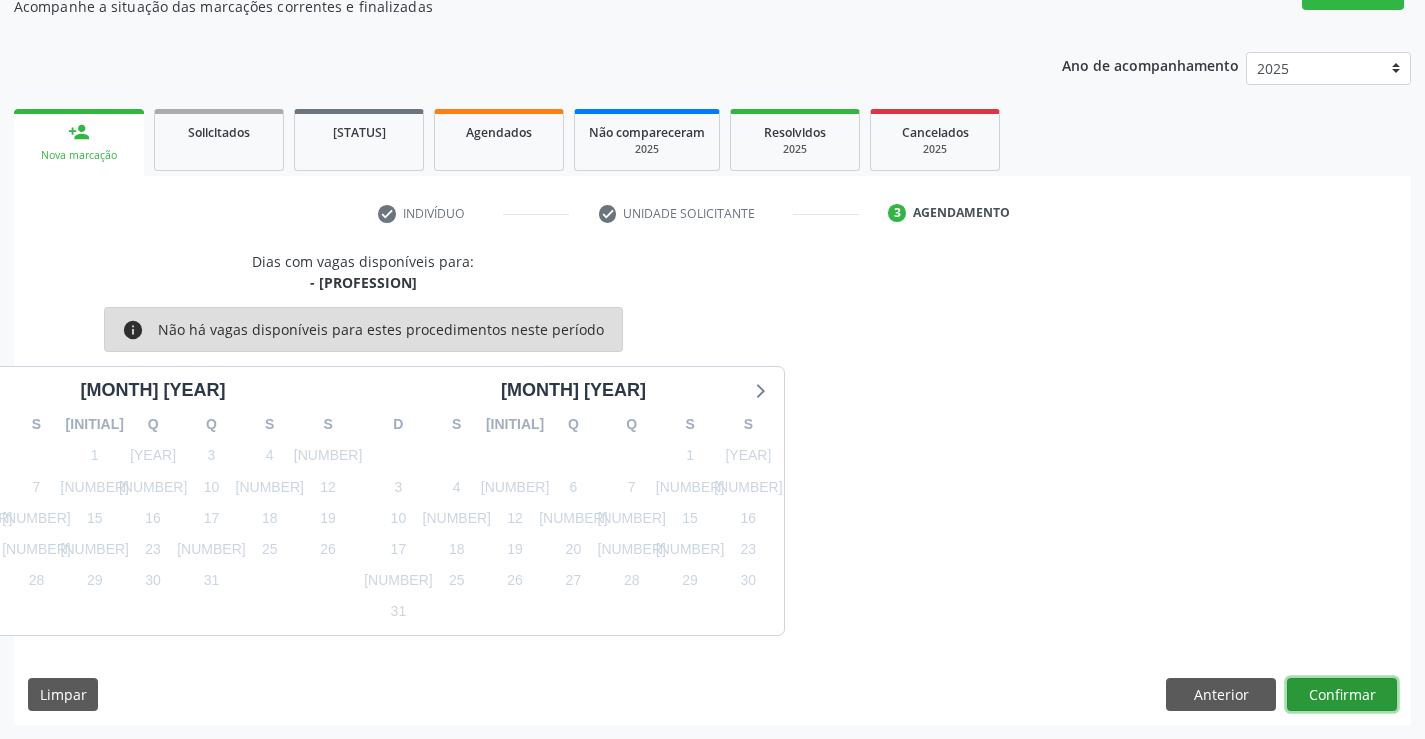 click on "Confirmar" at bounding box center [1342, 695] 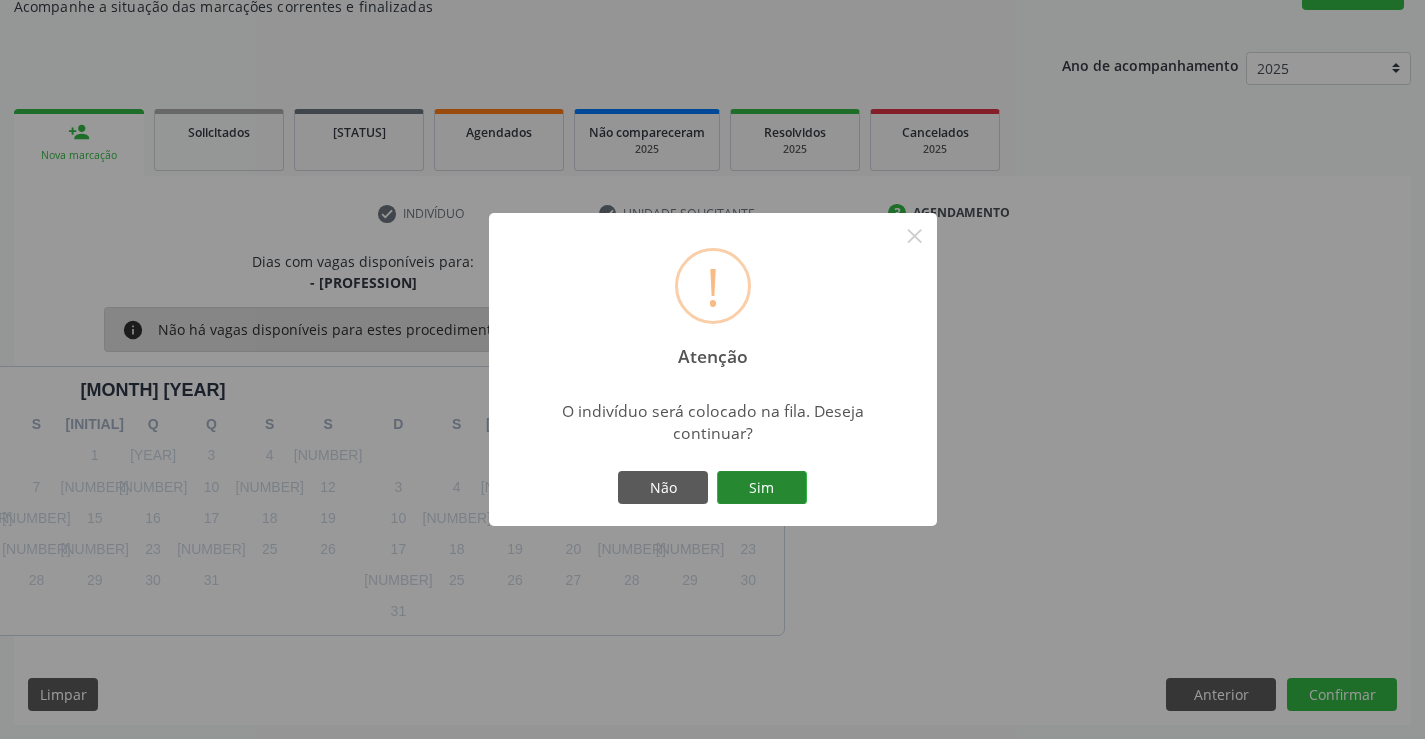 click on "Sim" at bounding box center (762, 488) 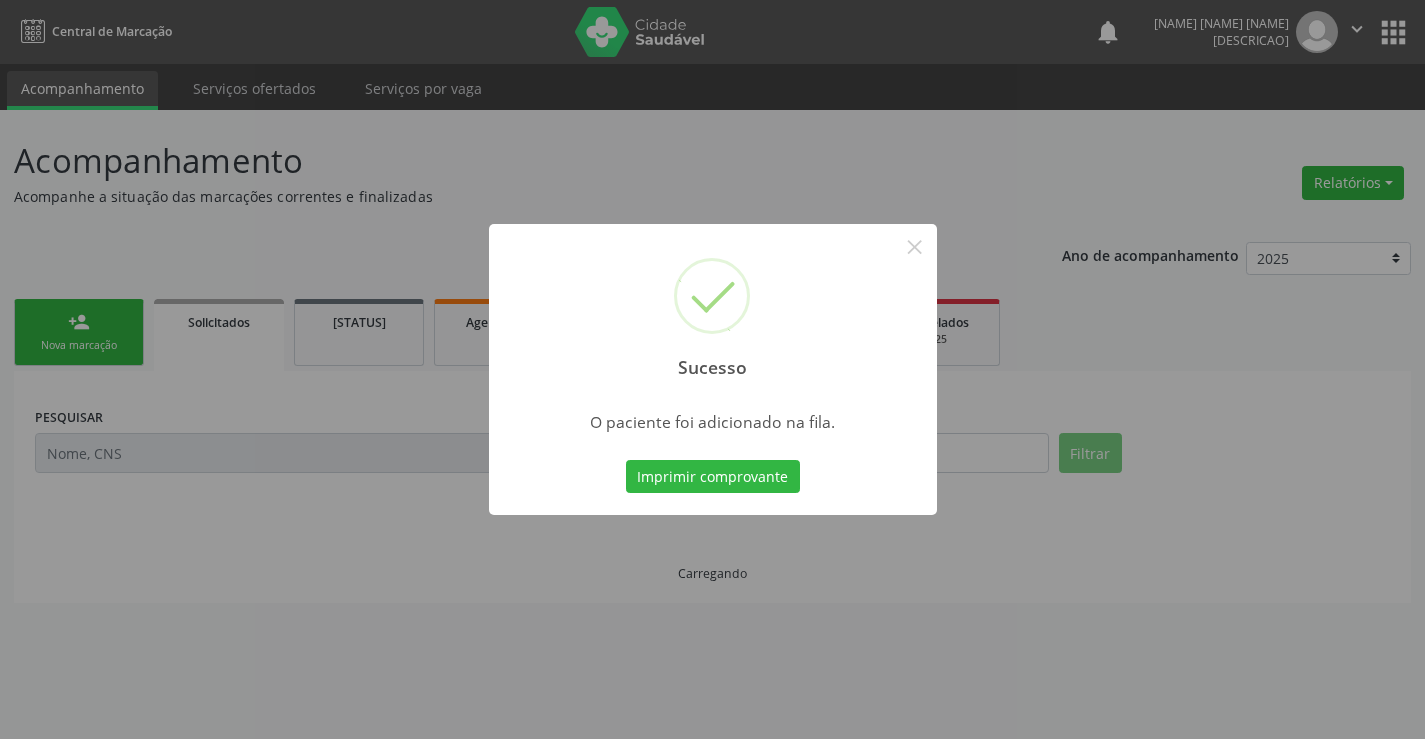 scroll, scrollTop: 0, scrollLeft: 0, axis: both 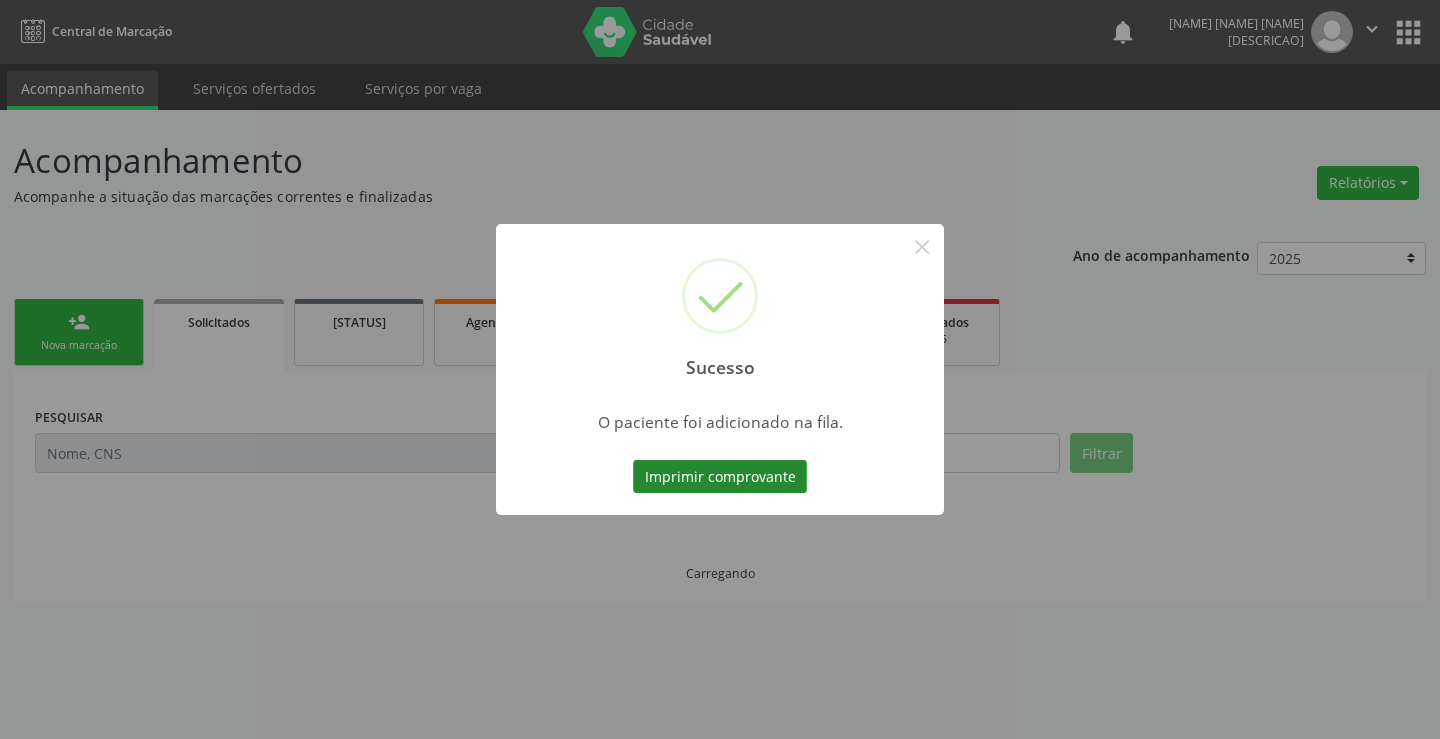 click on "Imprimir comprovante" at bounding box center [720, 477] 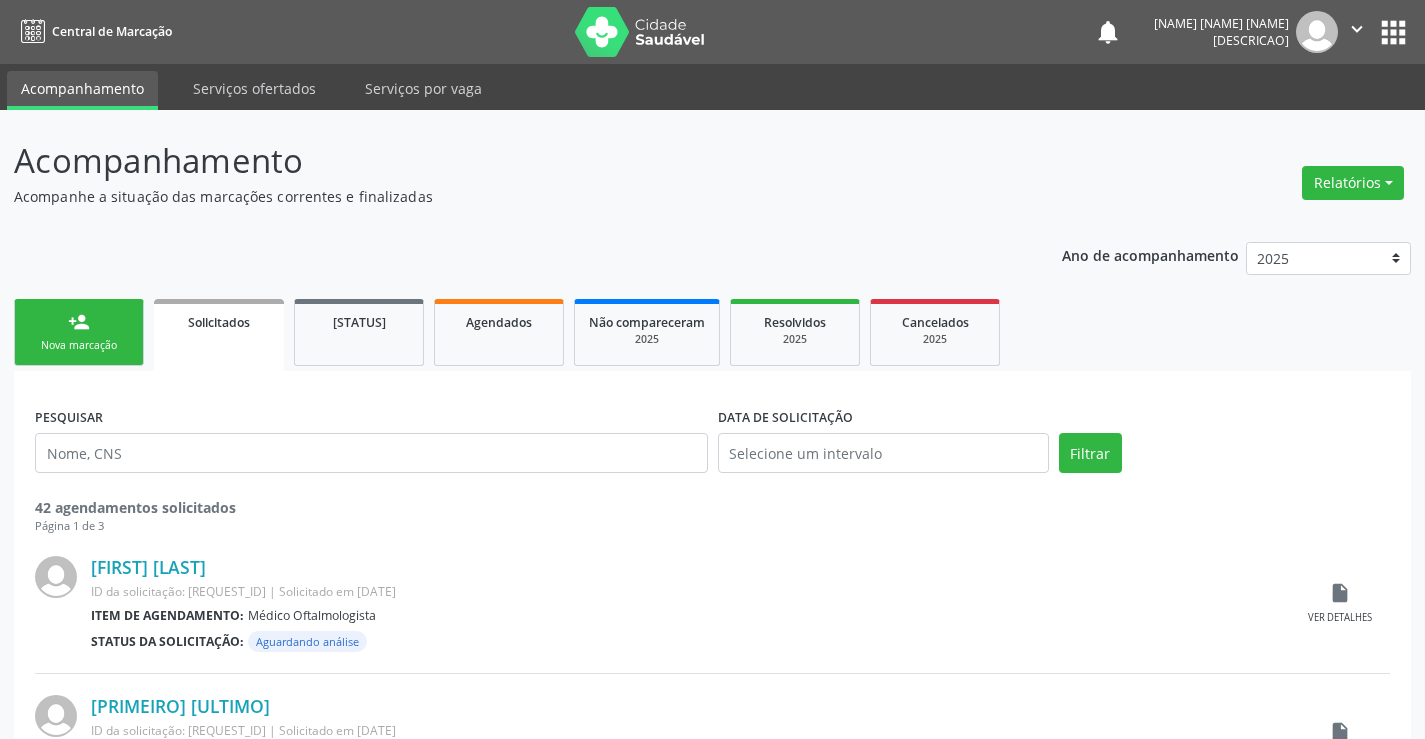 click on "person_add" at bounding box center [79, 322] 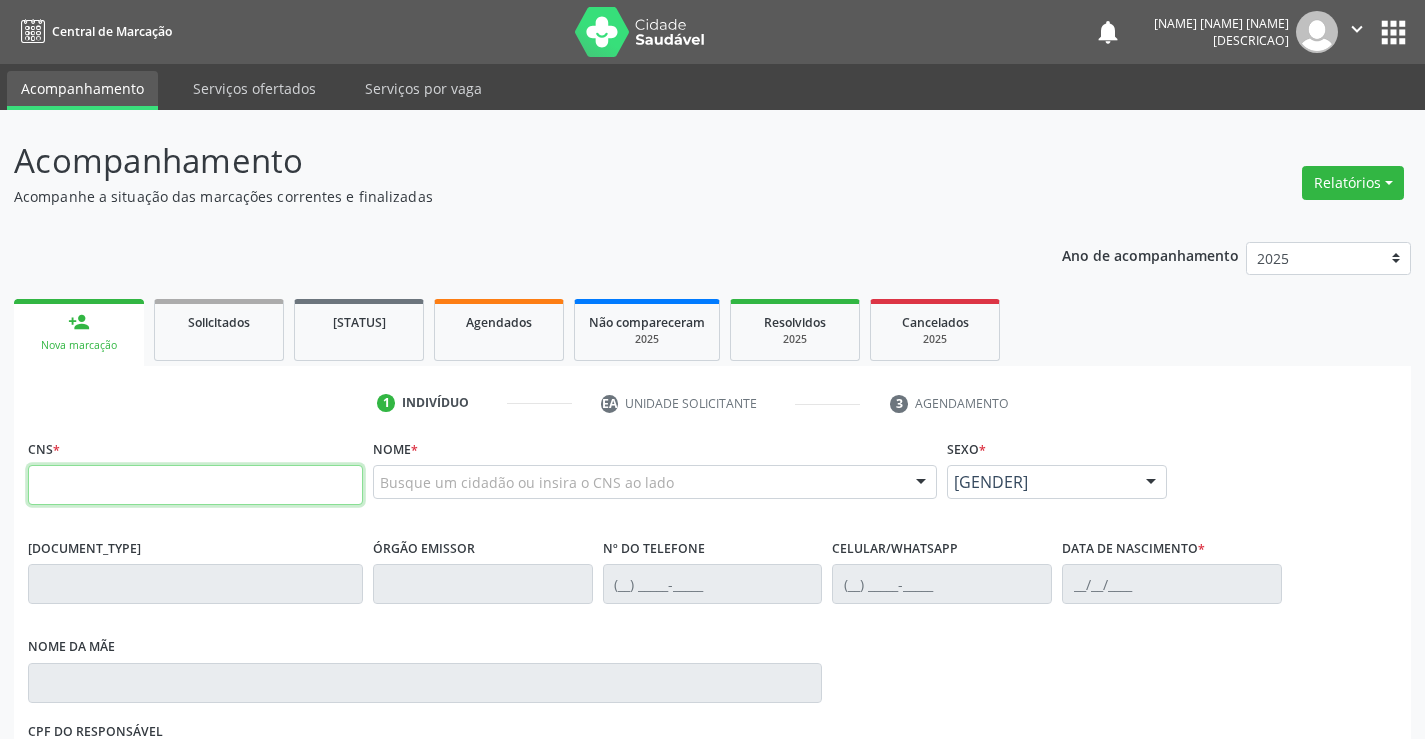 click at bounding box center (195, 485) 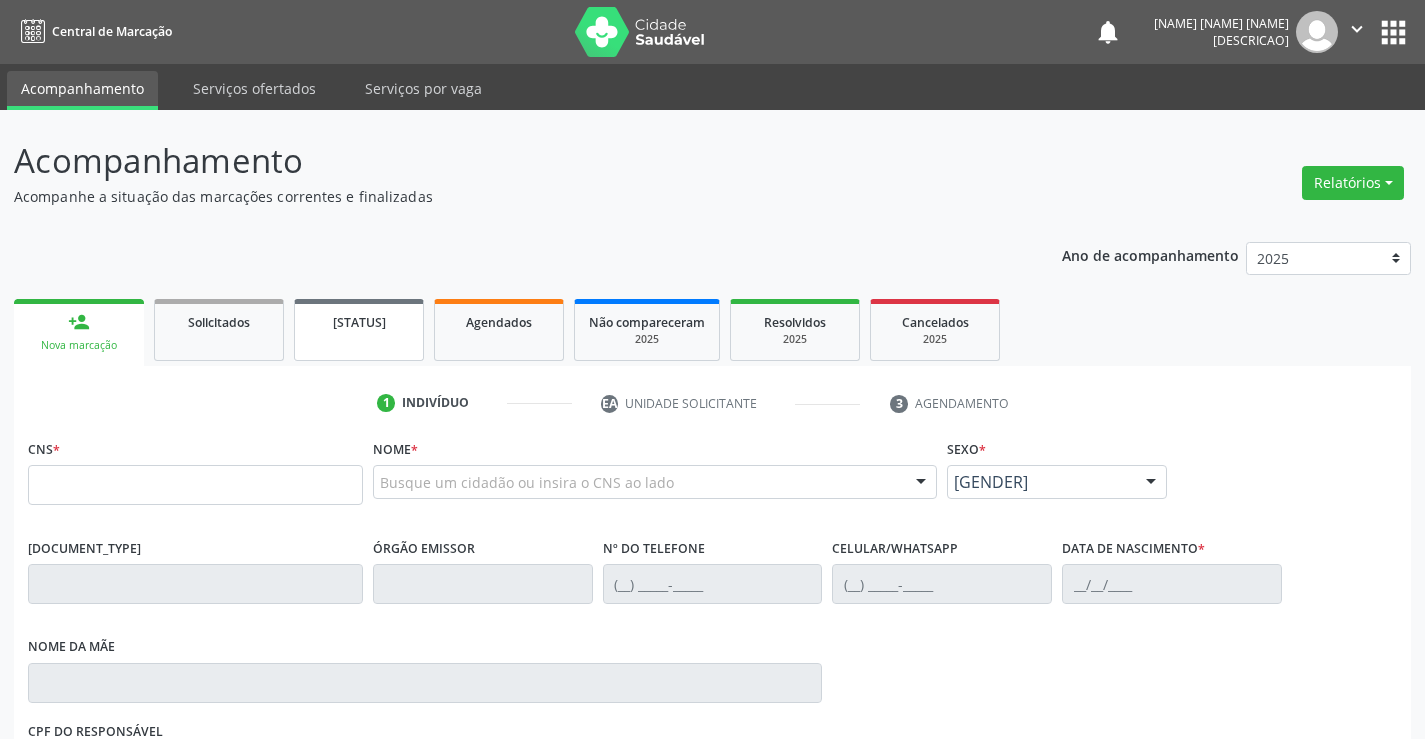 click on "Na fila" at bounding box center [359, 330] 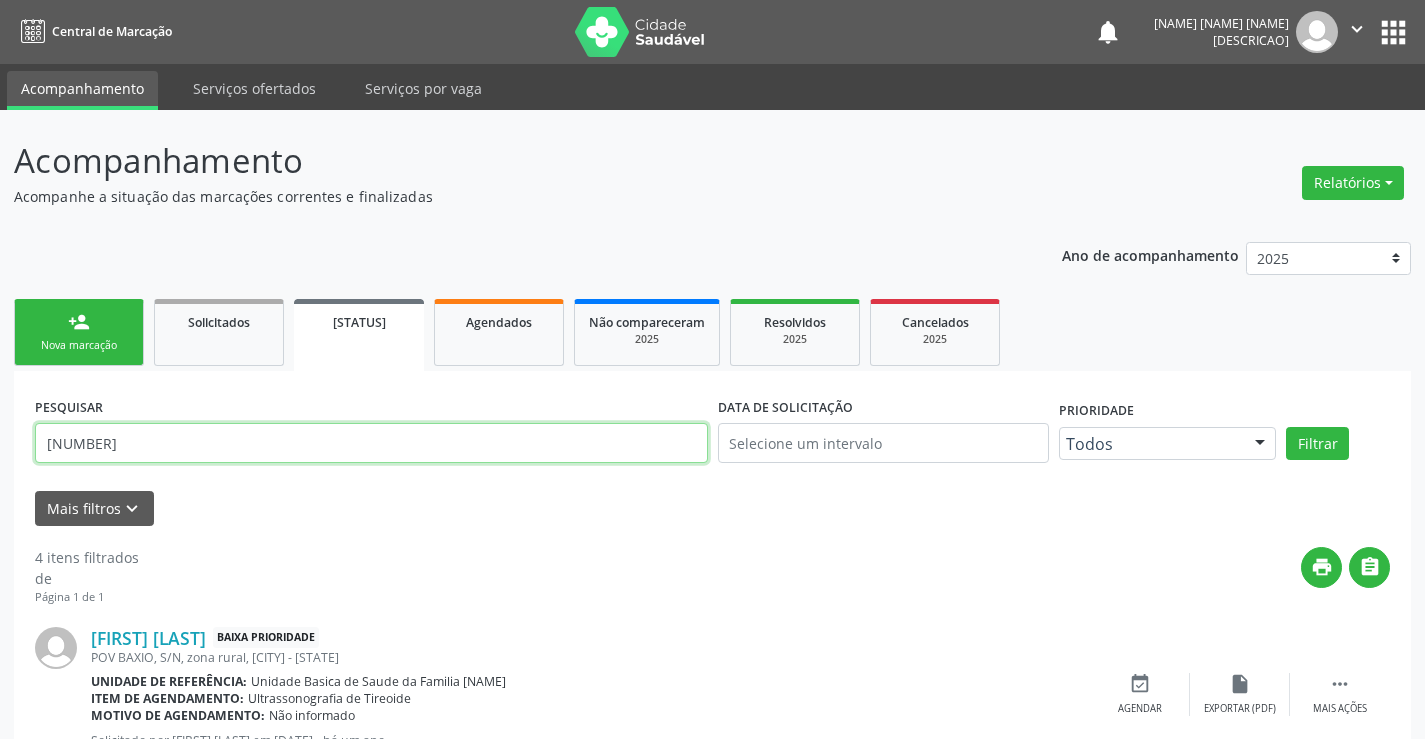 click on "708909749786116" at bounding box center [371, 443] 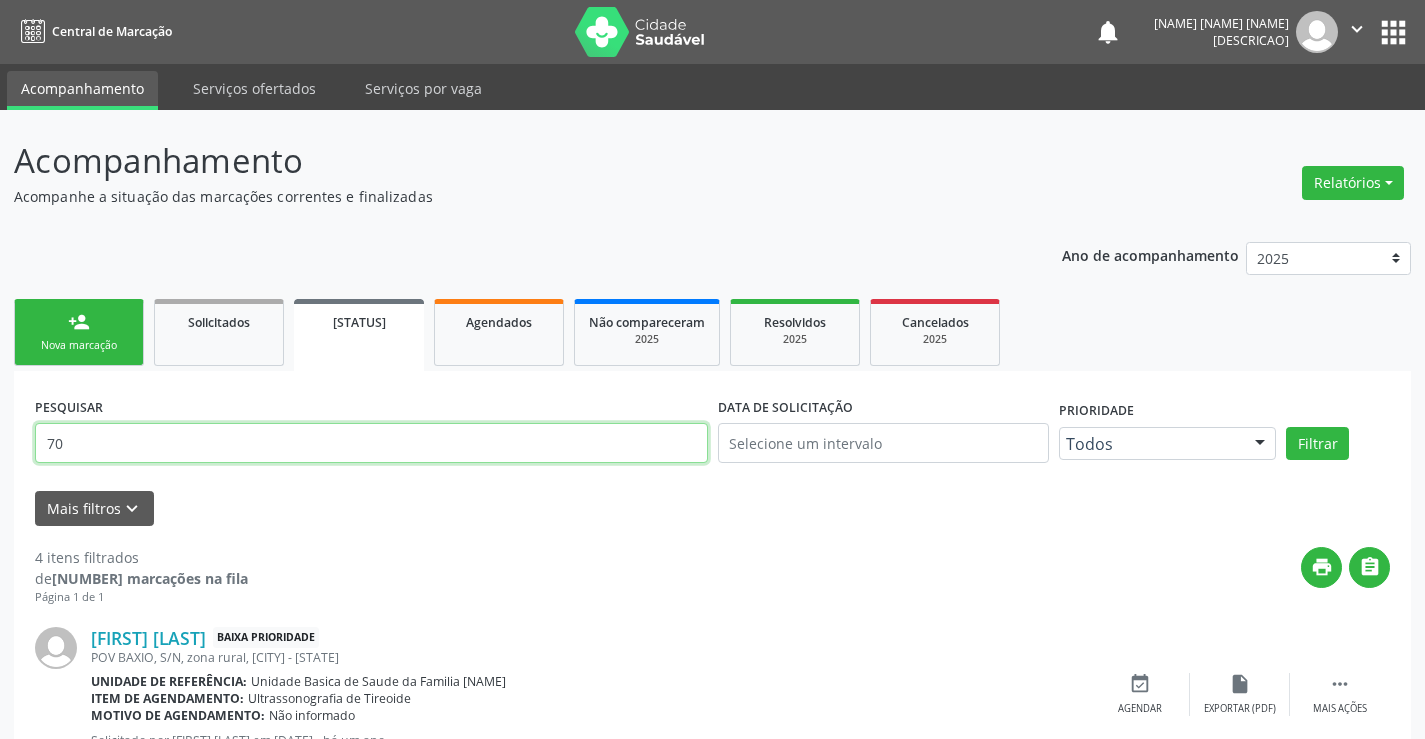 type on "[NUMBER]" 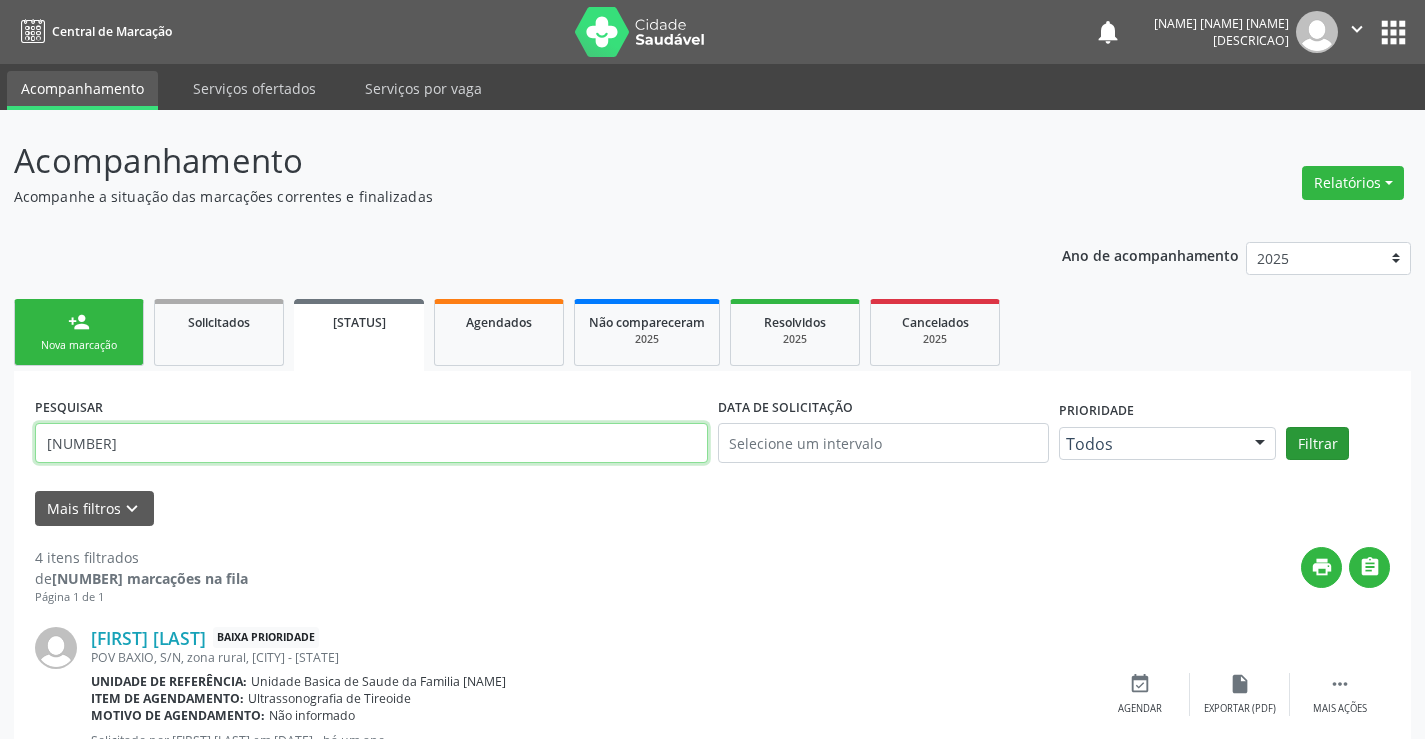 type on "701405613667135" 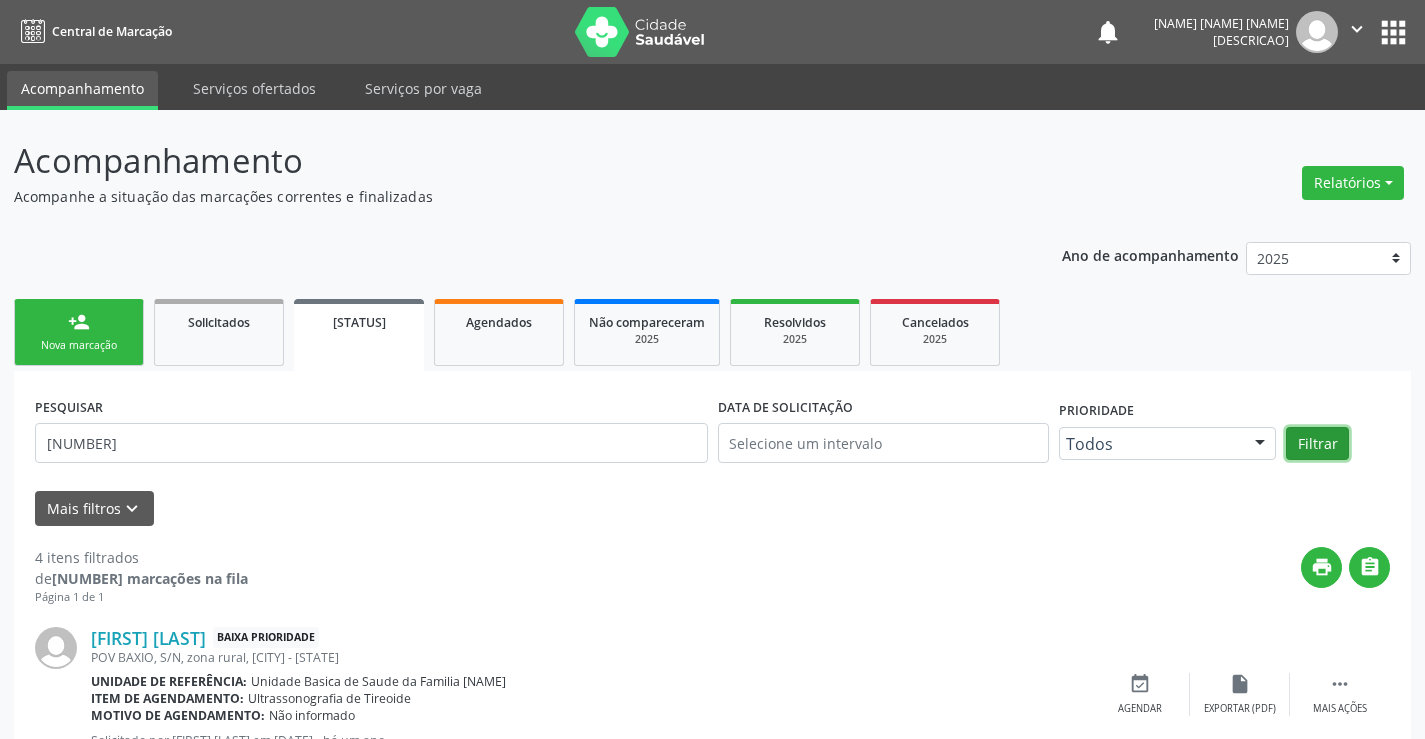 click on "Filtrar" at bounding box center [1317, 444] 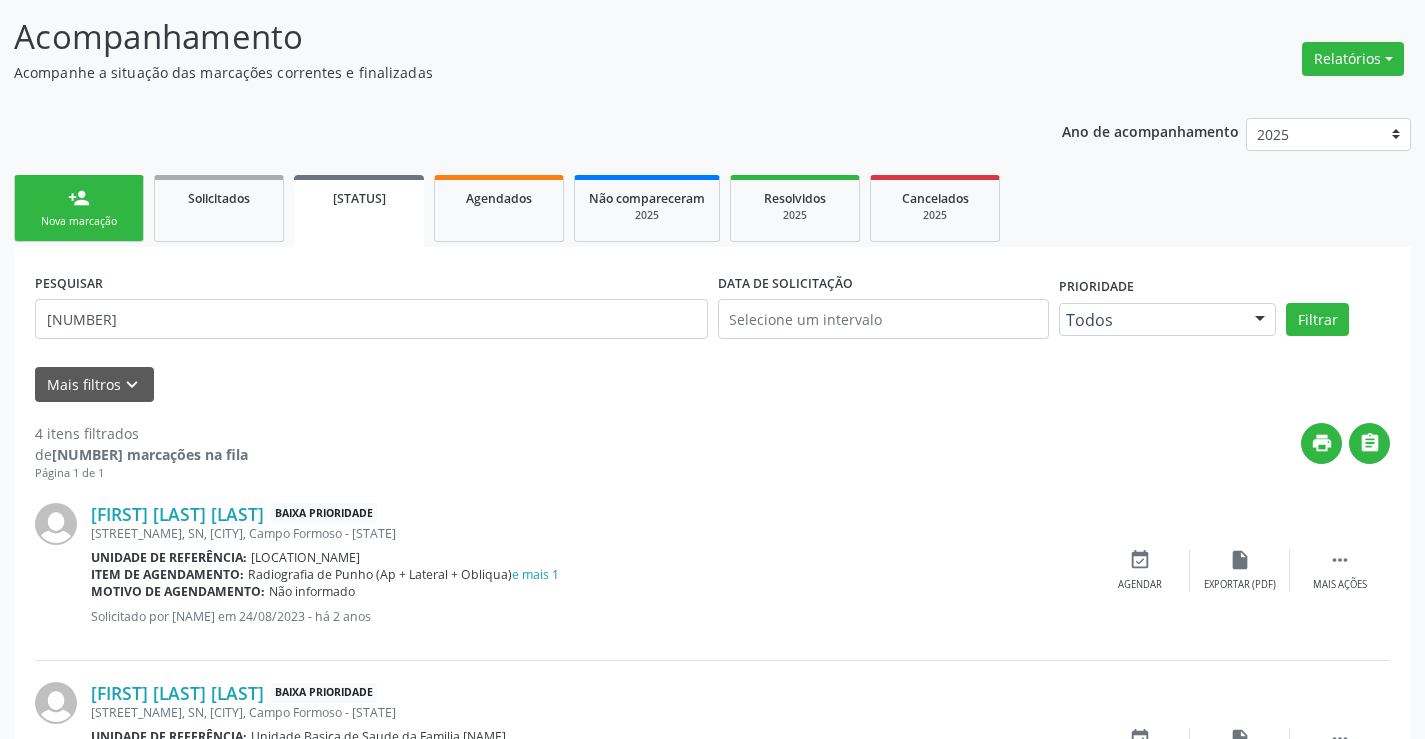 scroll, scrollTop: 0, scrollLeft: 0, axis: both 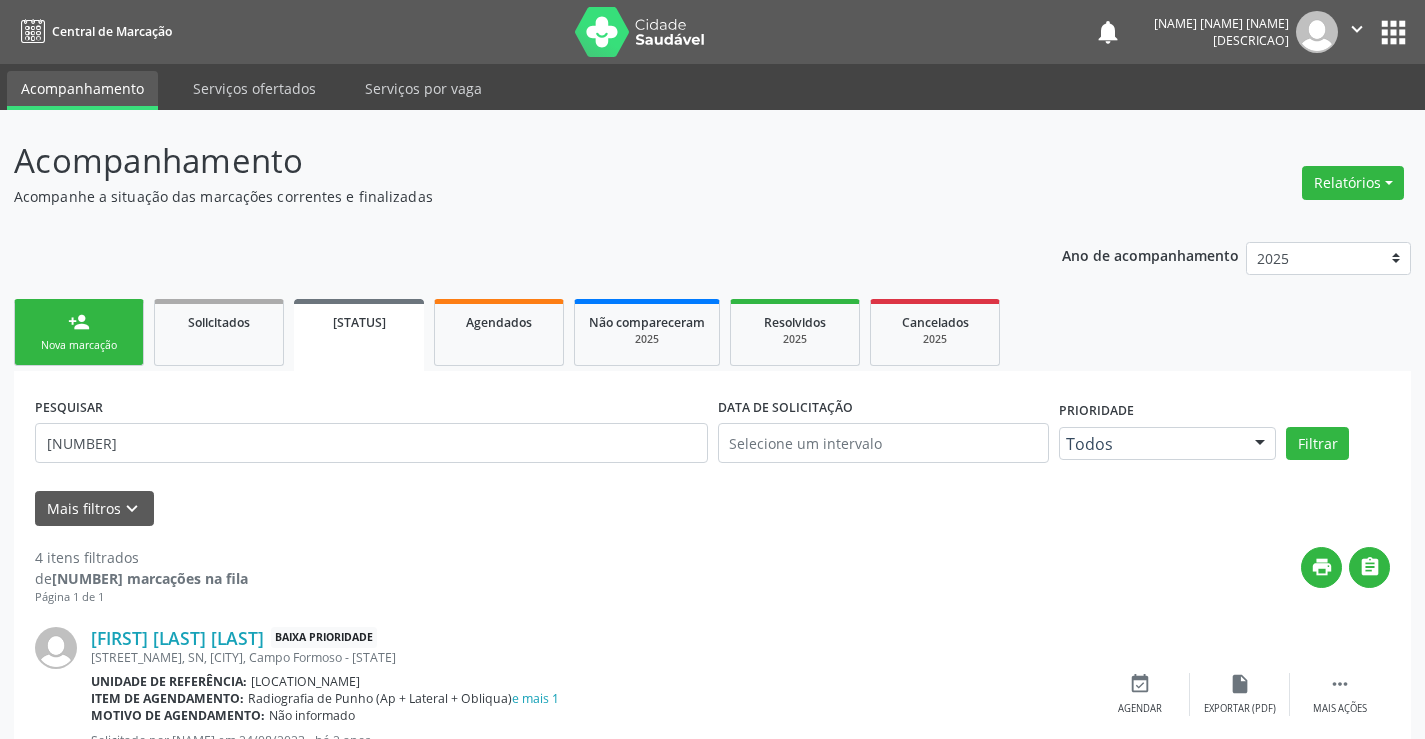 click on "Ano de acompanhamento
2025 2024 2023
person_add
Nova marcação
Solicitados   Na fila   Agendados   Não compareceram
2025
Resolvidos
2025
Cancelados
2025
PESQUISAR
701405613667135
DATA DE SOLICITAÇÃO
Prioridade
Todos         Todos   Baixa Prioridade   Média Prioridade   Alta Prioridade
Nenhum resultado encontrado para: "   "
Não há nenhuma opção para ser exibida.
Filtrar
UNIDADE DE REFERÊNCIA
Selecione uma UBS
Todas as UBS   Unidade Basica de Saude da Familia Dr Paulo Sudre   Centro de Enfrentamento Para Covid 19 de Campo Formoso   Central de Marcacao de Consultas e Exames de Campo Formoso   Vigilancia em Saude de Campo Formoso   PSF Lage dos Negros III   P S da Familia do Povoado de Caraibas   Unidade Basica de Saude da Familia Maninho Ferreira     Farmacia Basica" at bounding box center [712, 785] 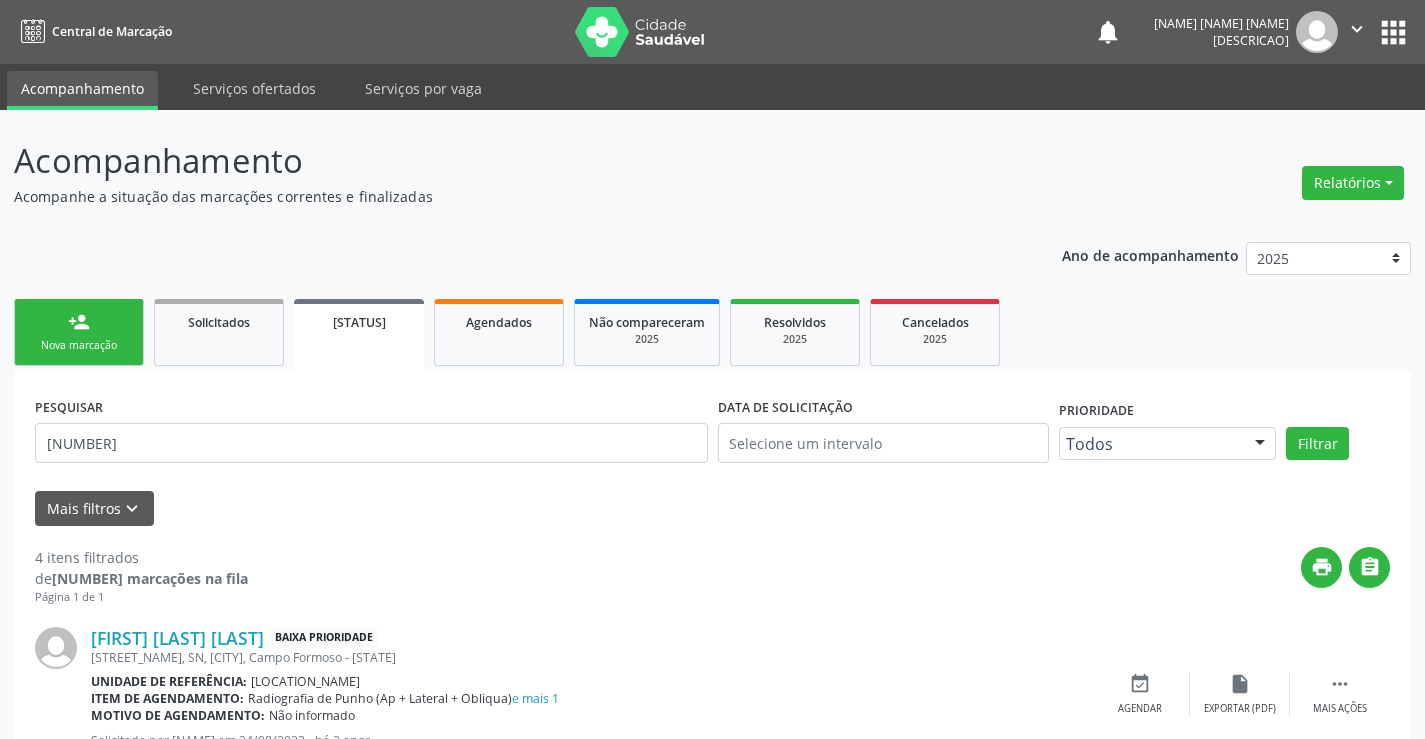 click on "person_add" at bounding box center (79, 322) 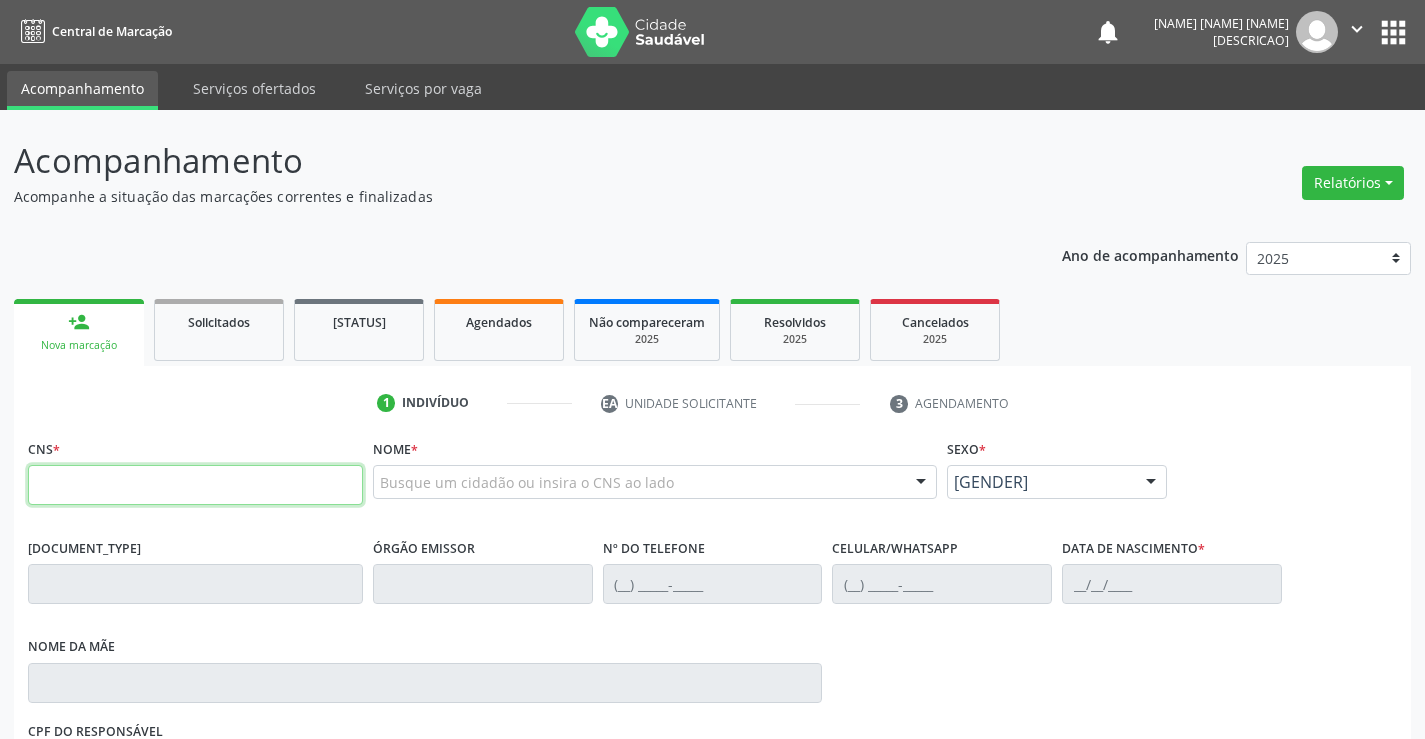 click at bounding box center (195, 485) 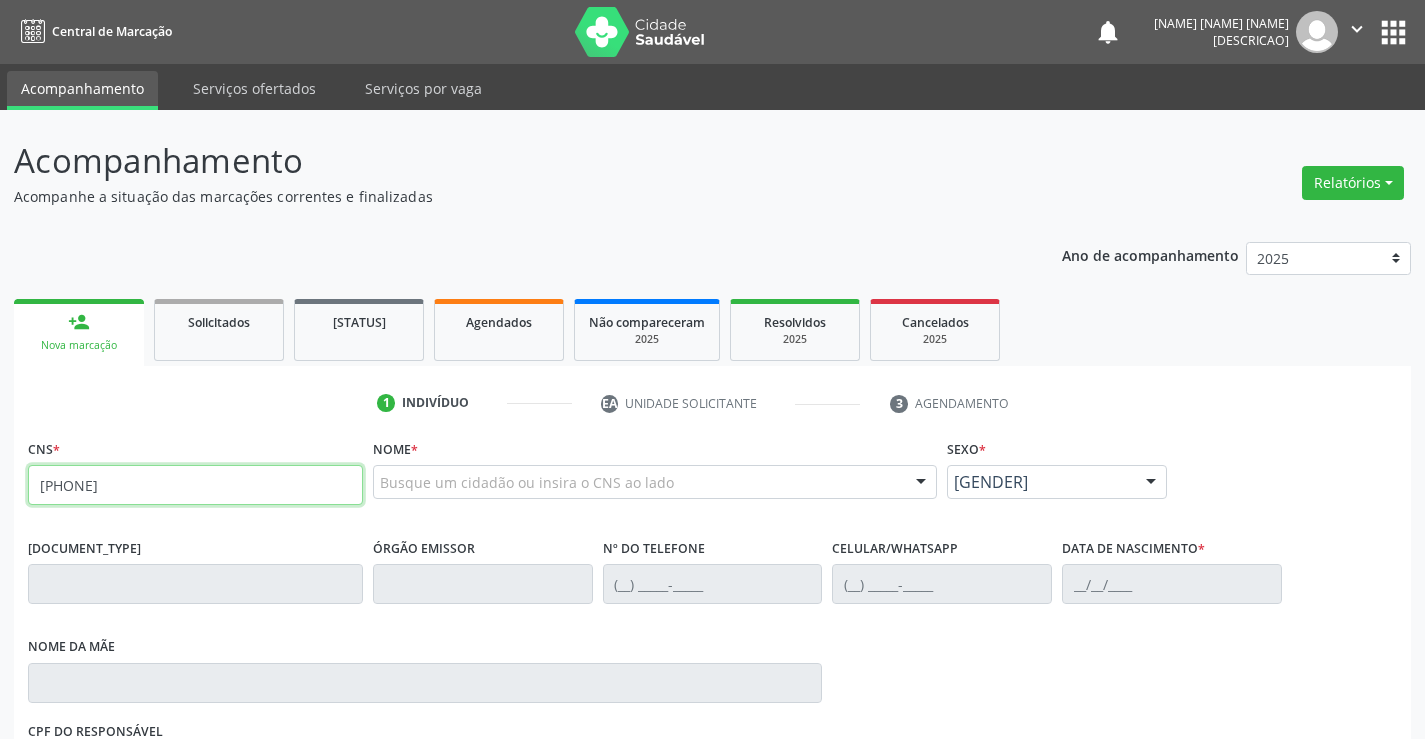 type on "709 7020 3955 9290" 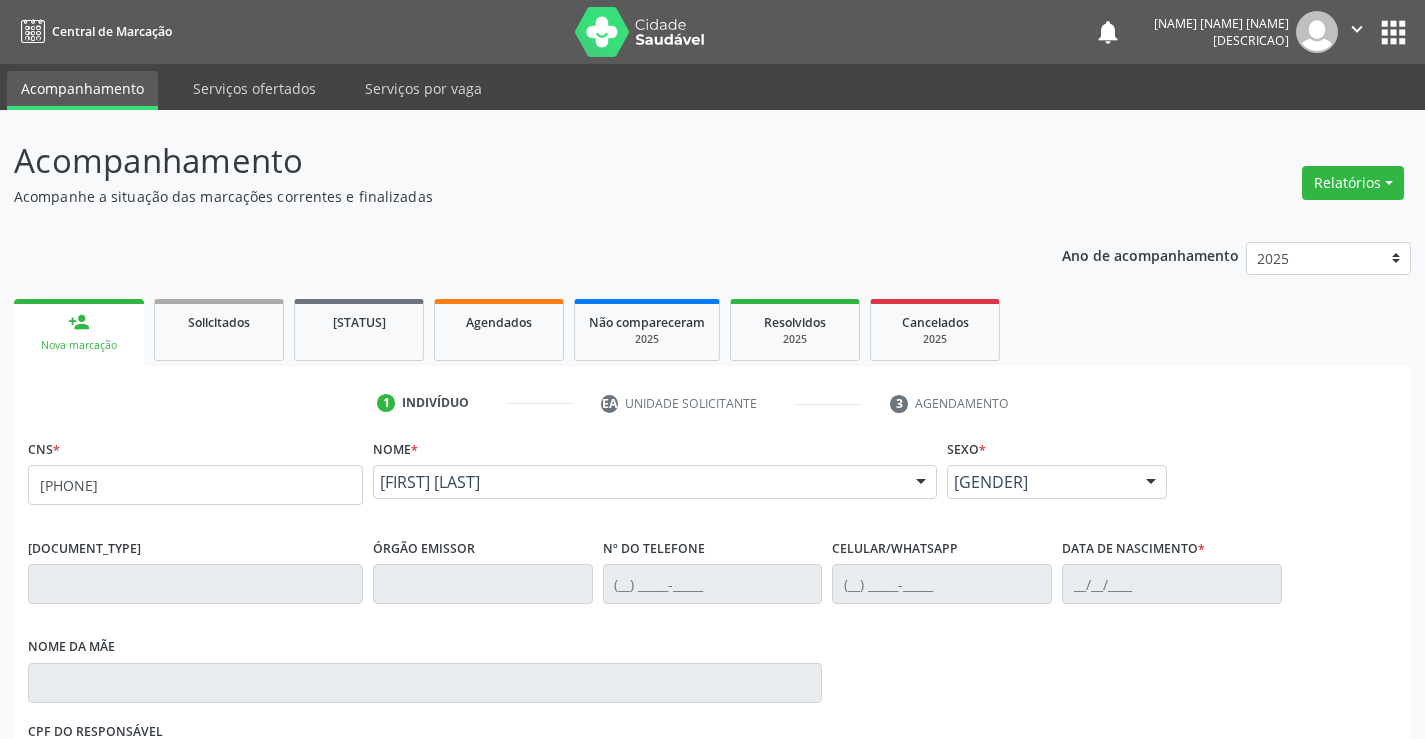 scroll, scrollTop: 331, scrollLeft: 0, axis: vertical 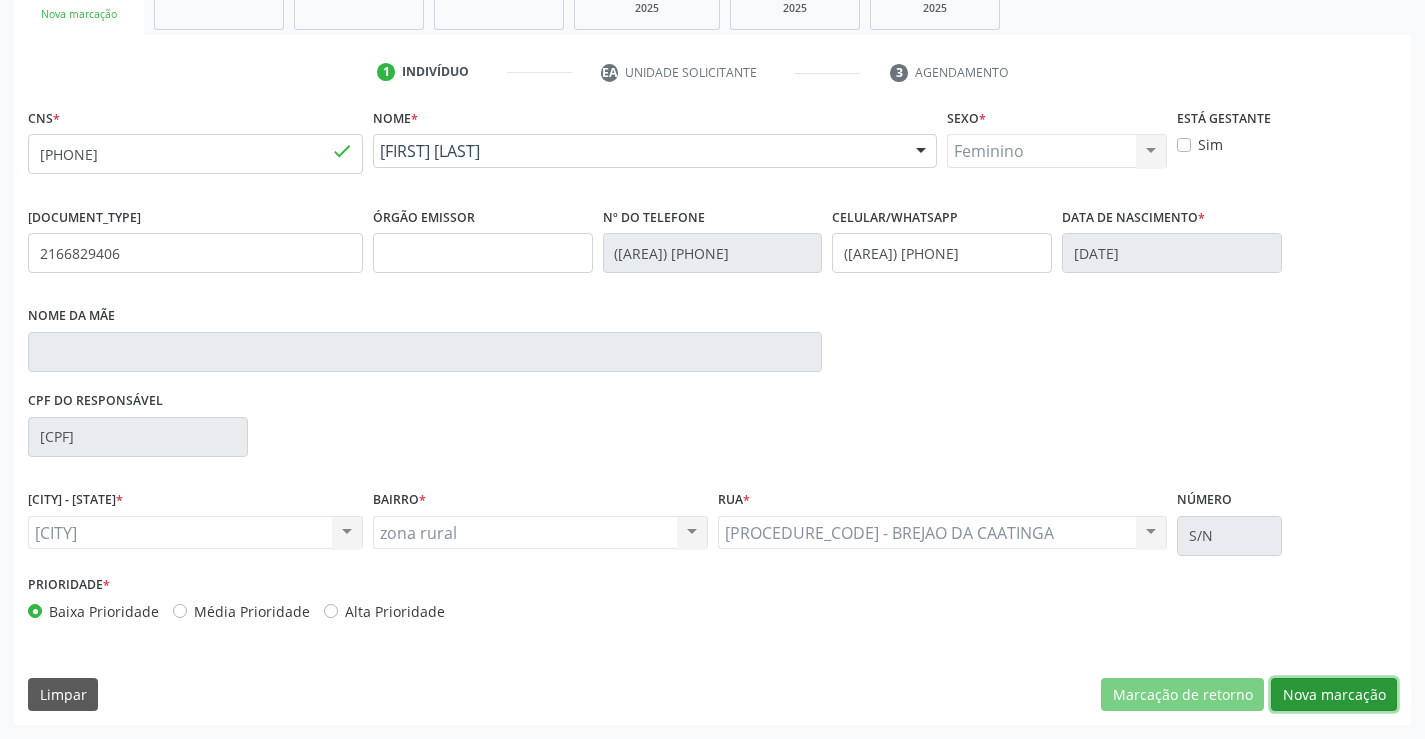 click on "Nova marcação" at bounding box center (1182, 695) 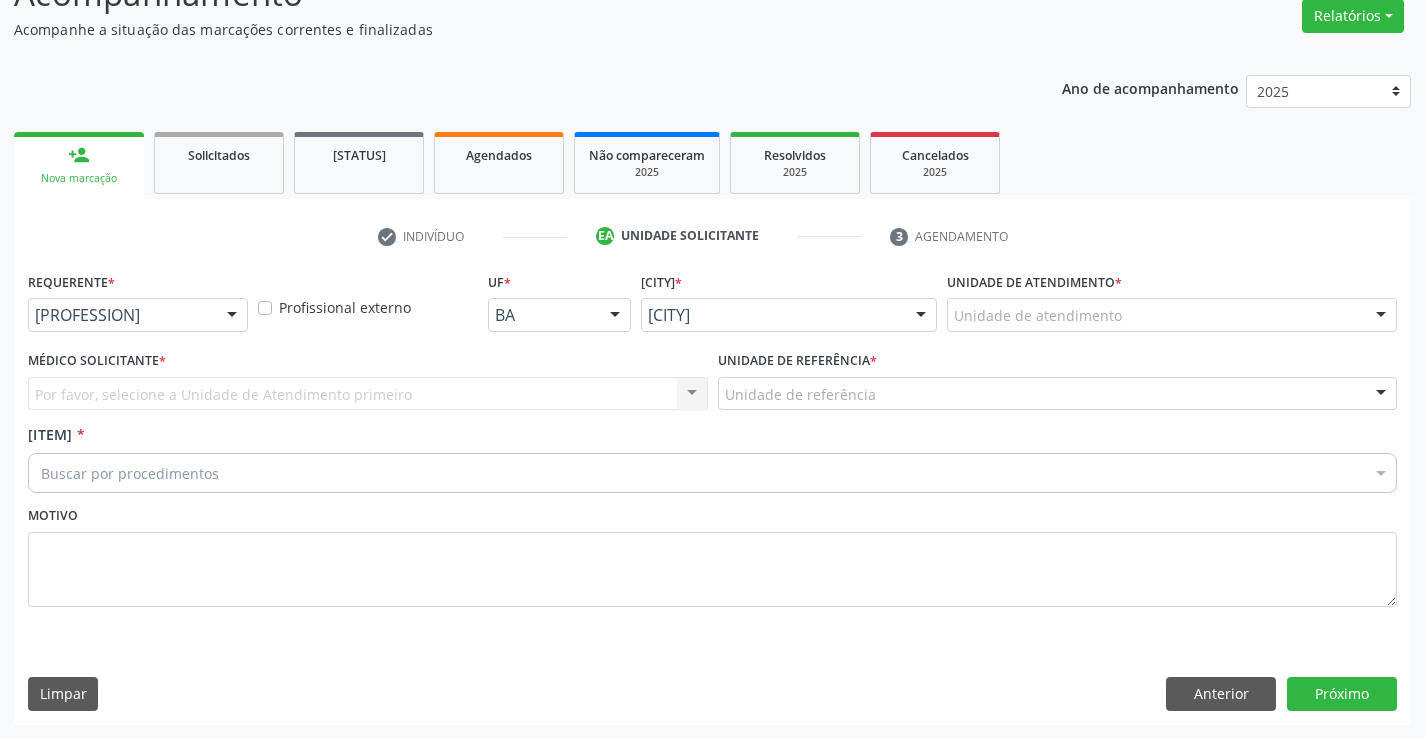 scroll, scrollTop: 167, scrollLeft: 0, axis: vertical 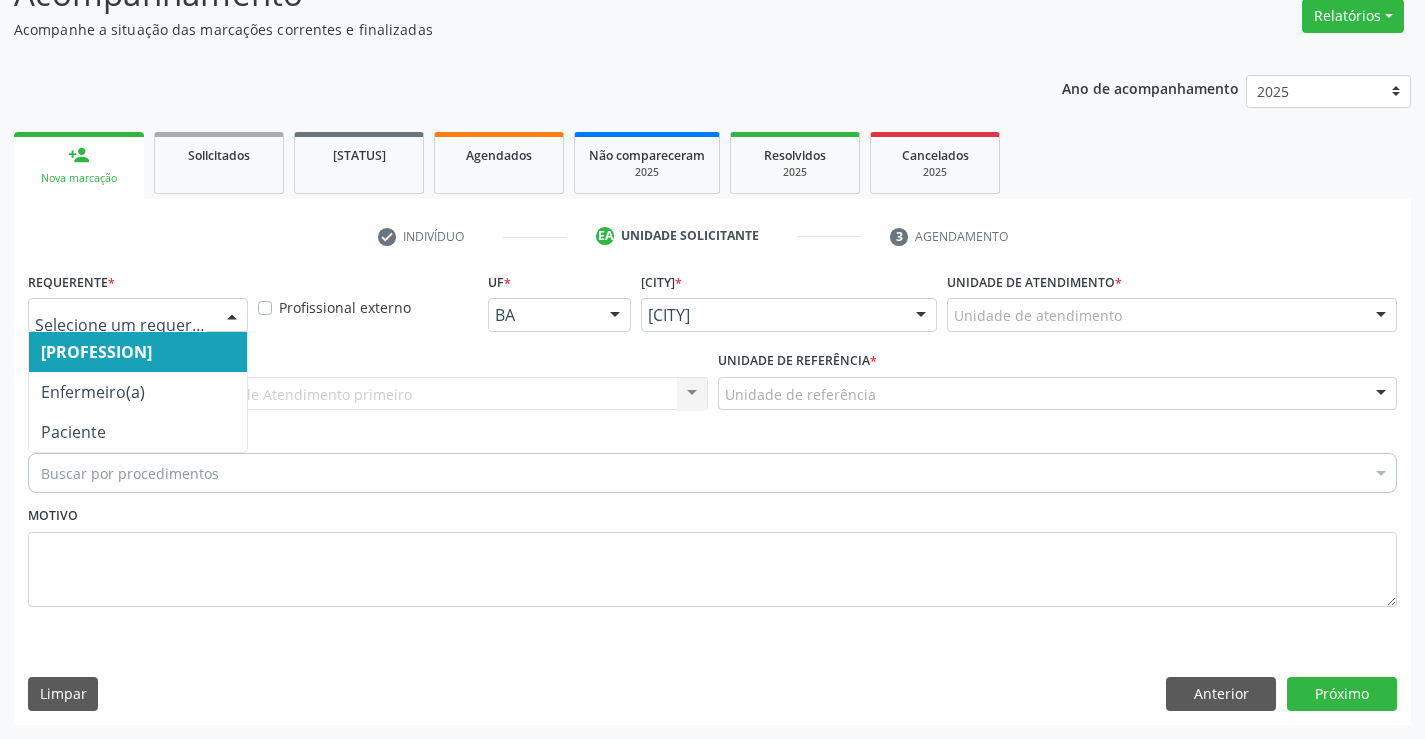 click at bounding box center [138, 315] 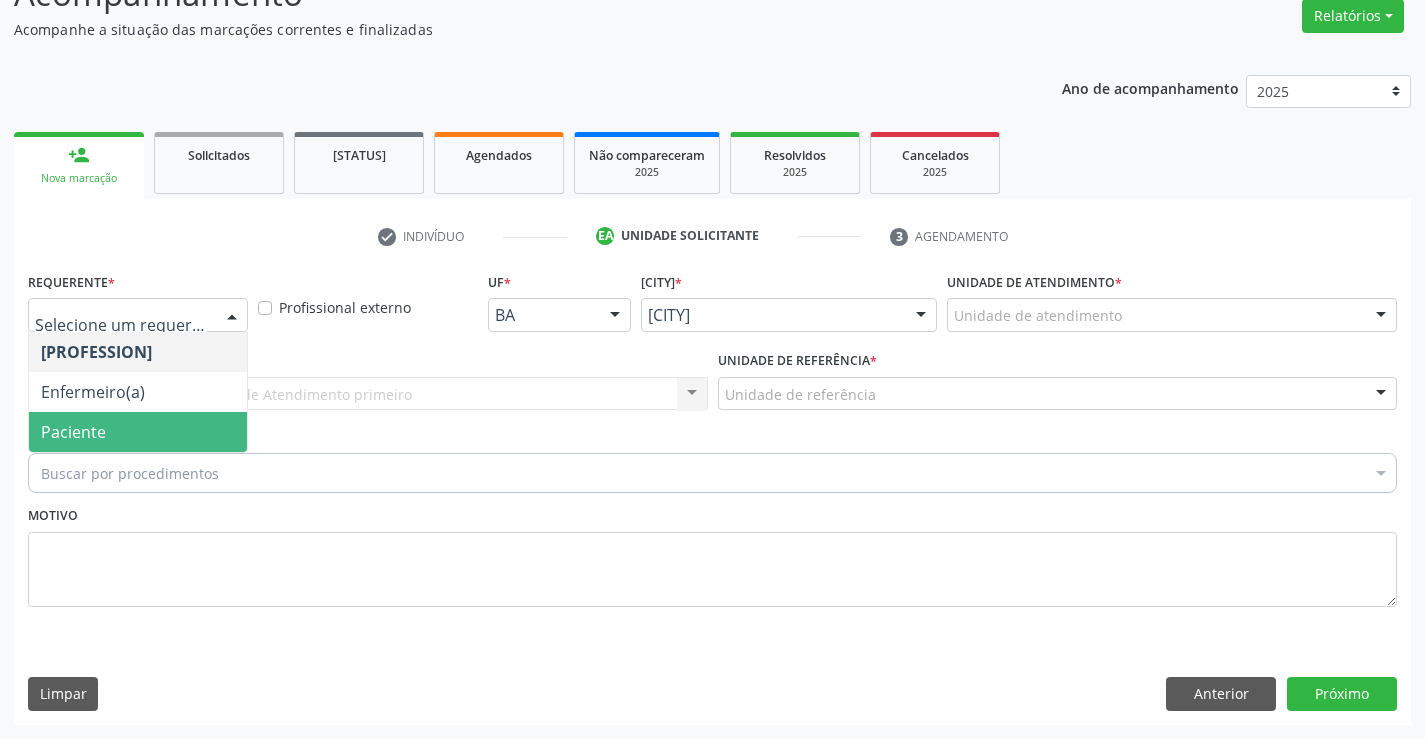 click on "Paciente" at bounding box center (138, 432) 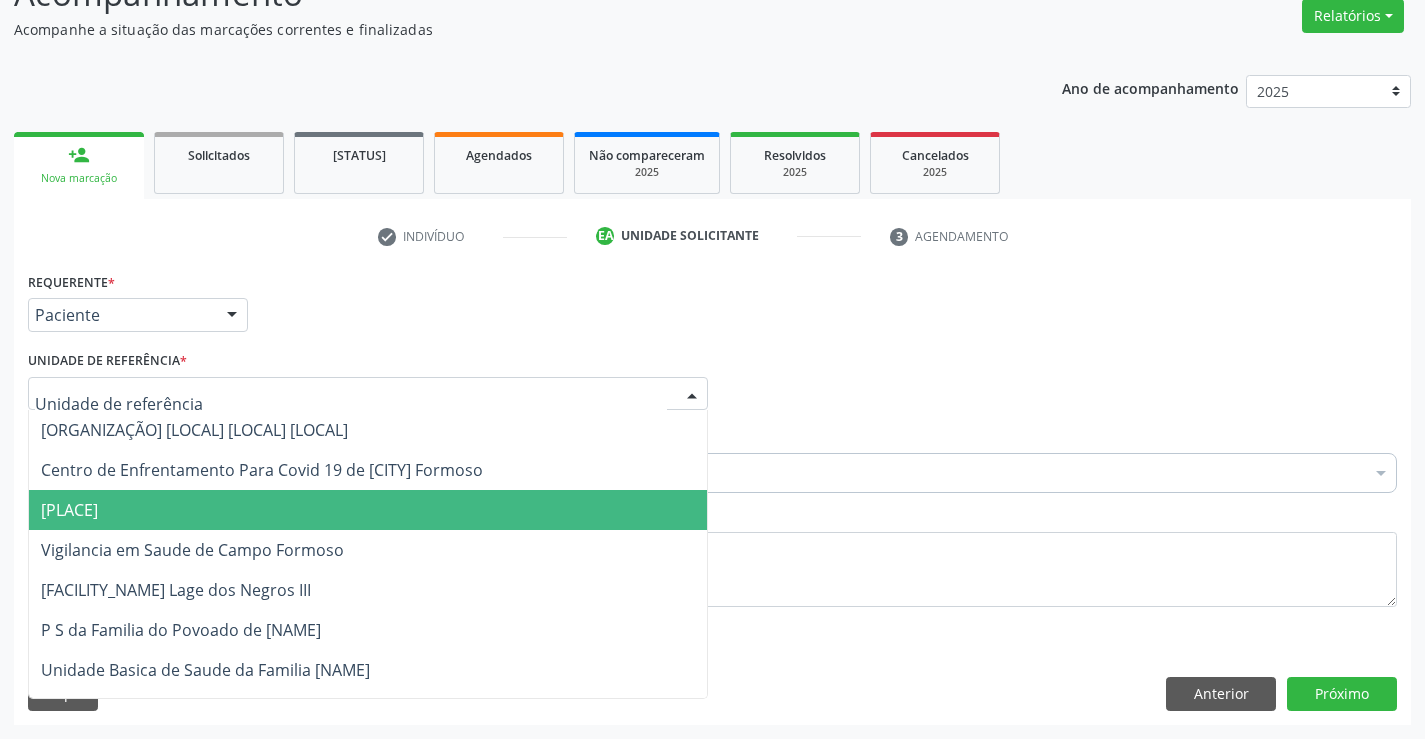 click on "Central de Marcacao de Consultas e Exames de Campo Formoso" at bounding box center [368, 510] 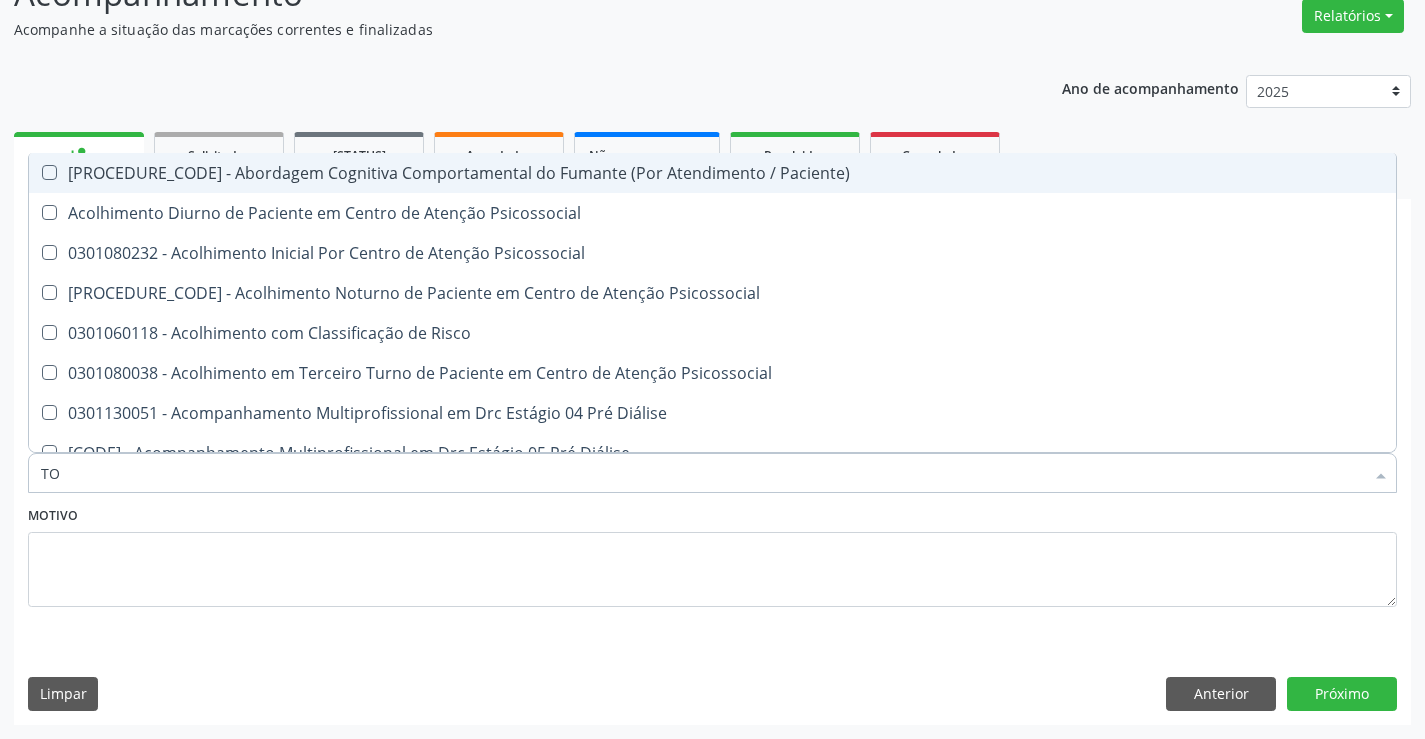 type on "TOM" 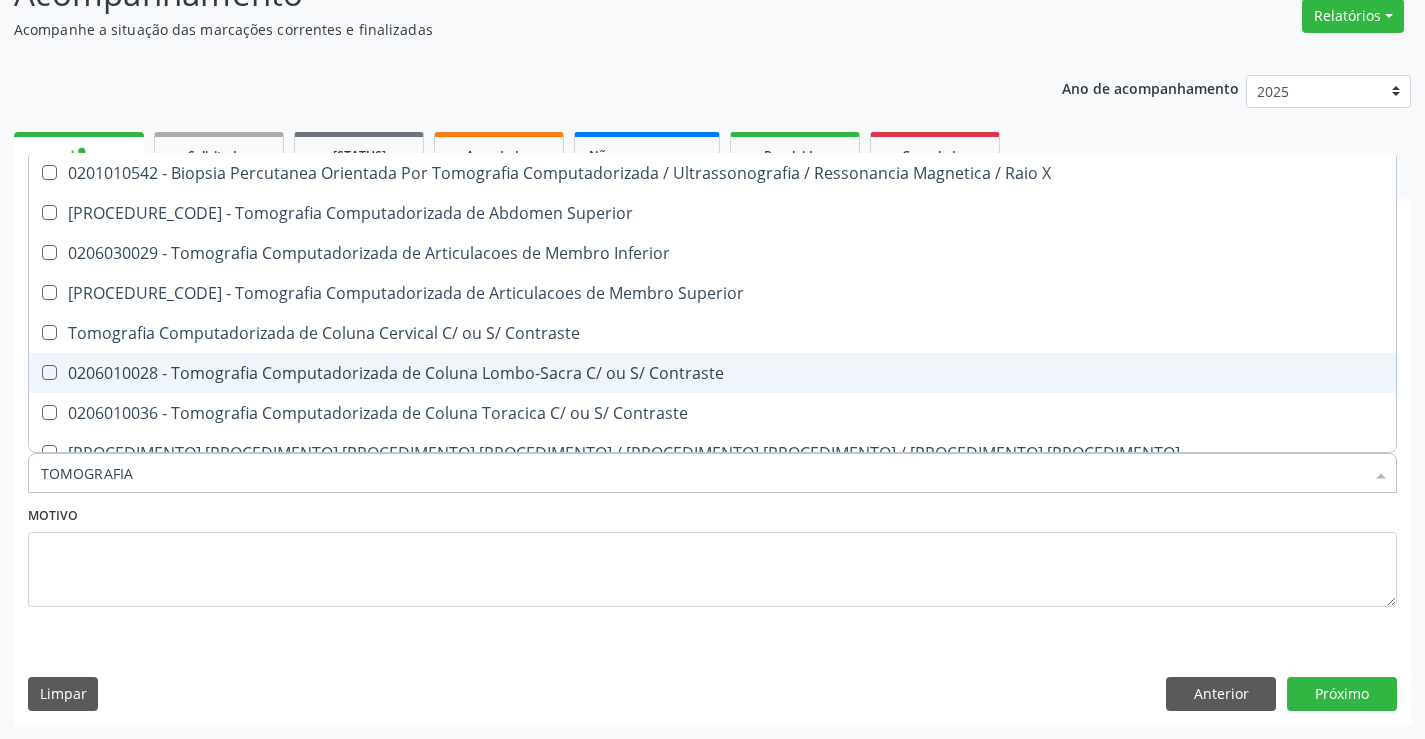 click on "0206010028 - Tomografia Computadorizada de Coluna Lombo-Sacra C/ ou S/ Contraste" at bounding box center [712, 373] 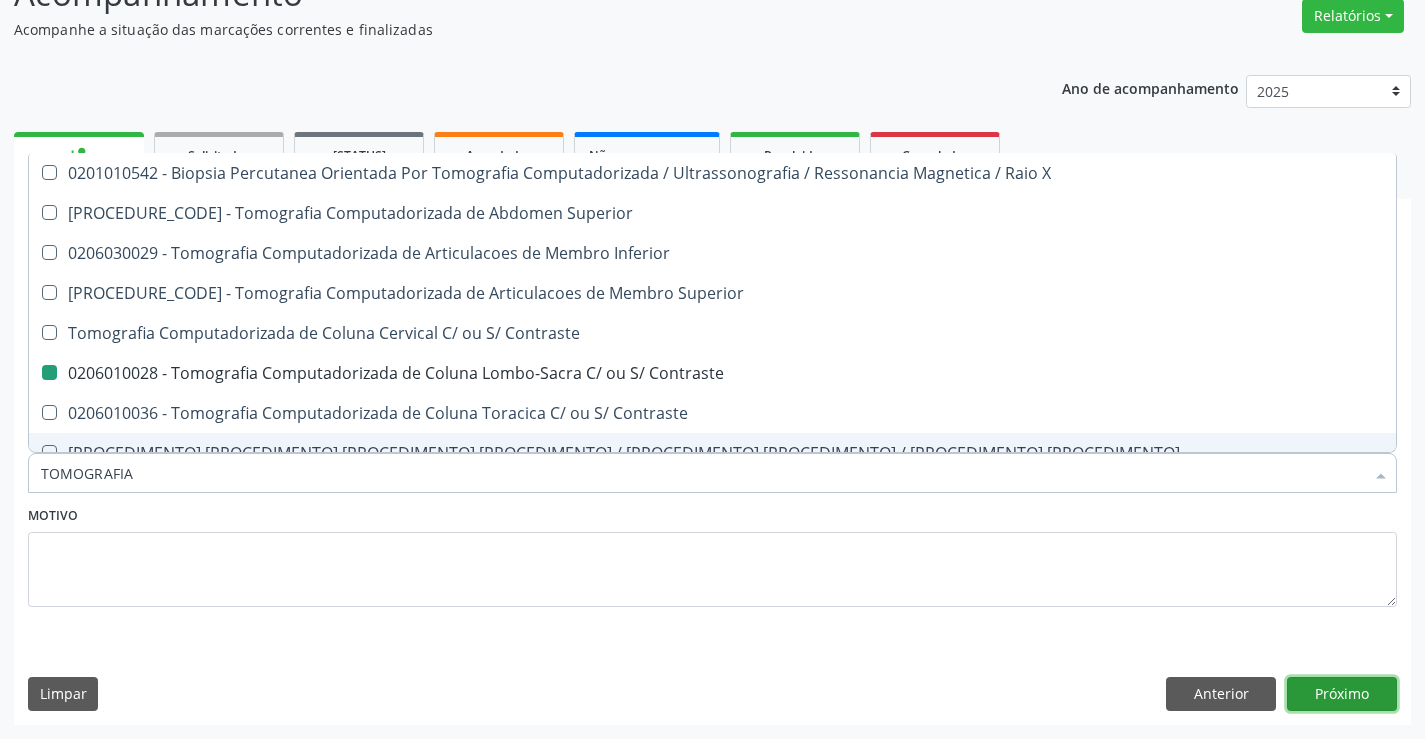 click on "Próximo" at bounding box center [1342, 694] 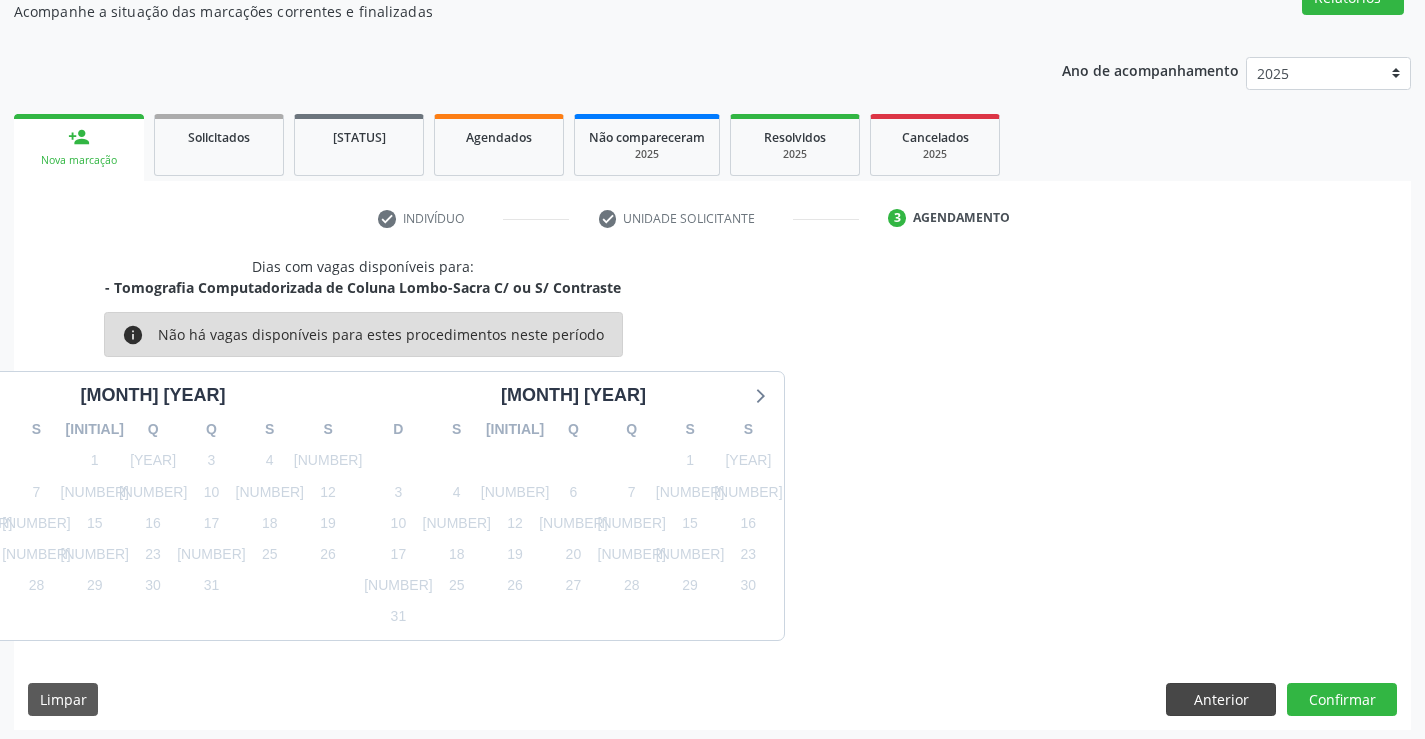 scroll, scrollTop: 190, scrollLeft: 0, axis: vertical 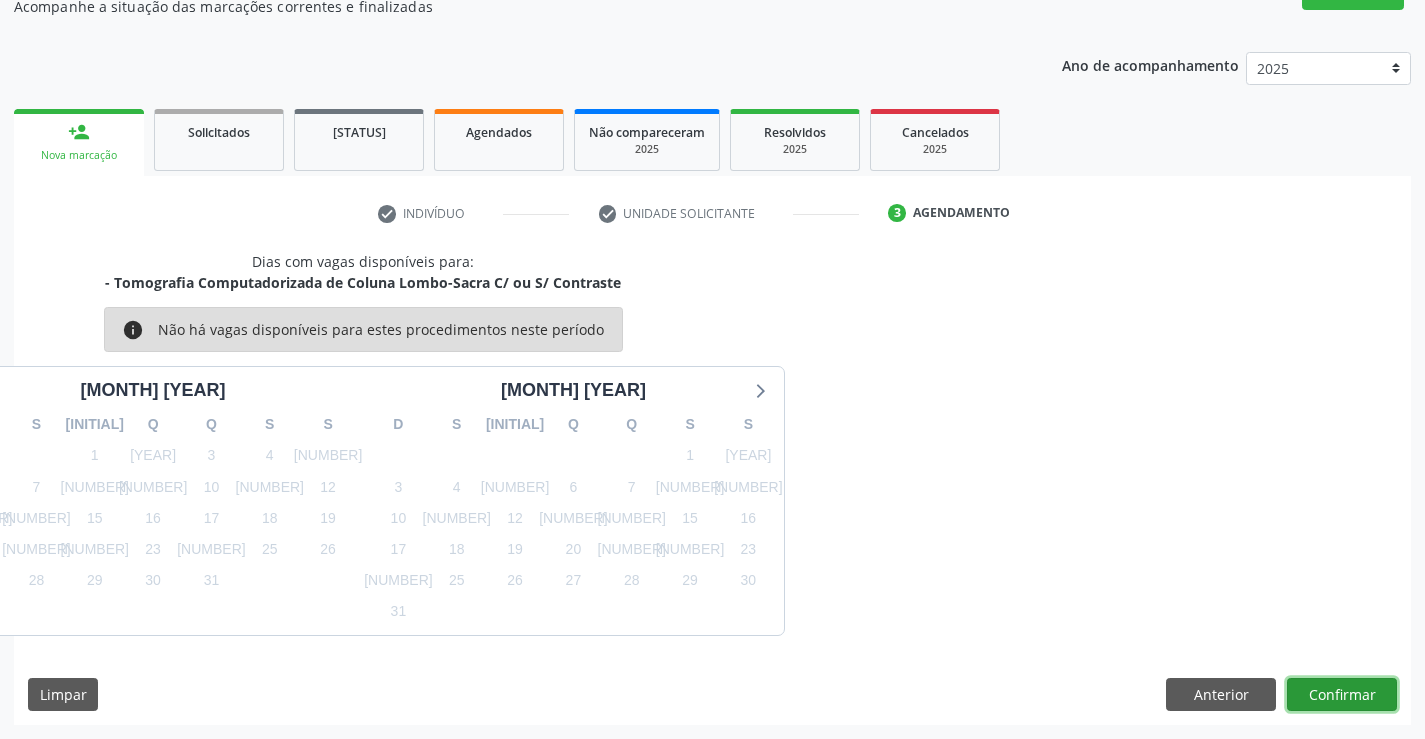 click on "Confirmar" at bounding box center (1342, 695) 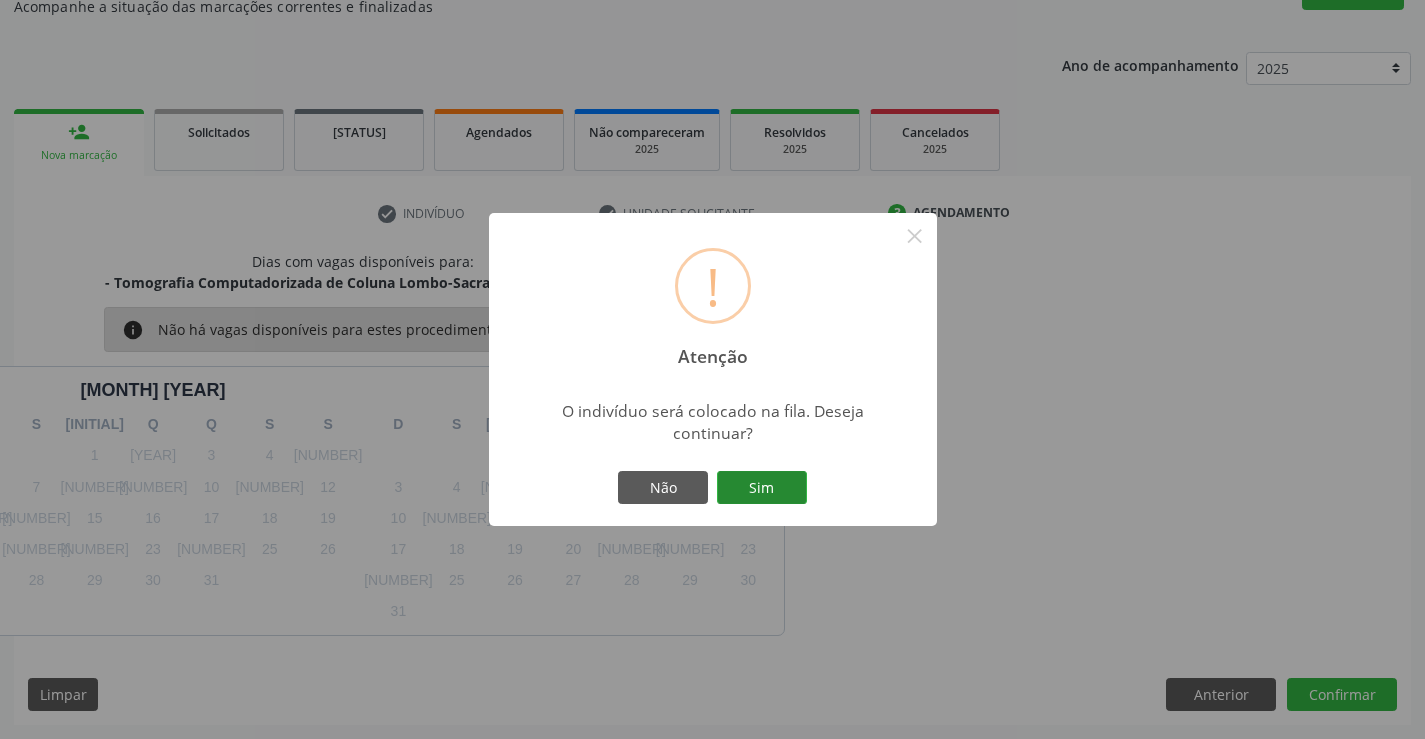 click on "Sim" at bounding box center [762, 488] 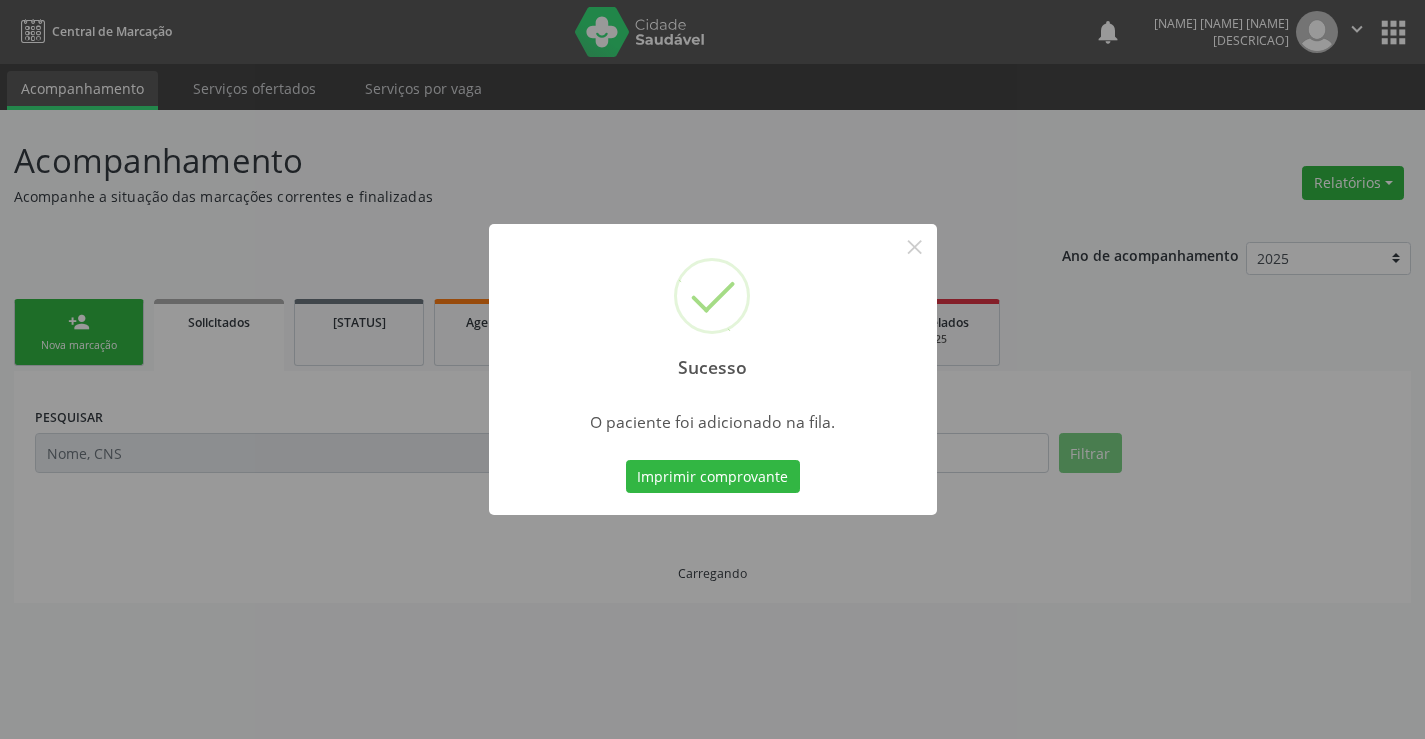 scroll, scrollTop: 0, scrollLeft: 0, axis: both 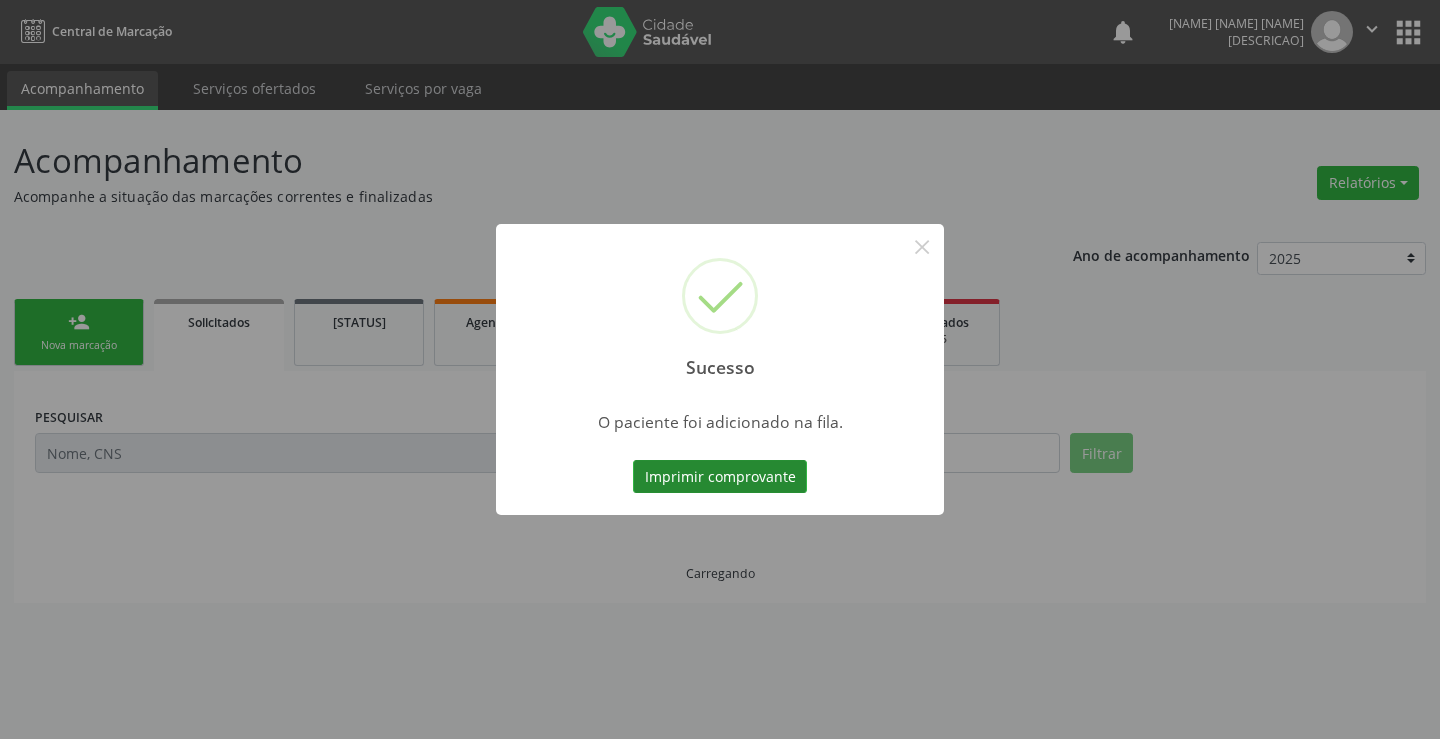click on "Imprimir comprovante" at bounding box center [720, 477] 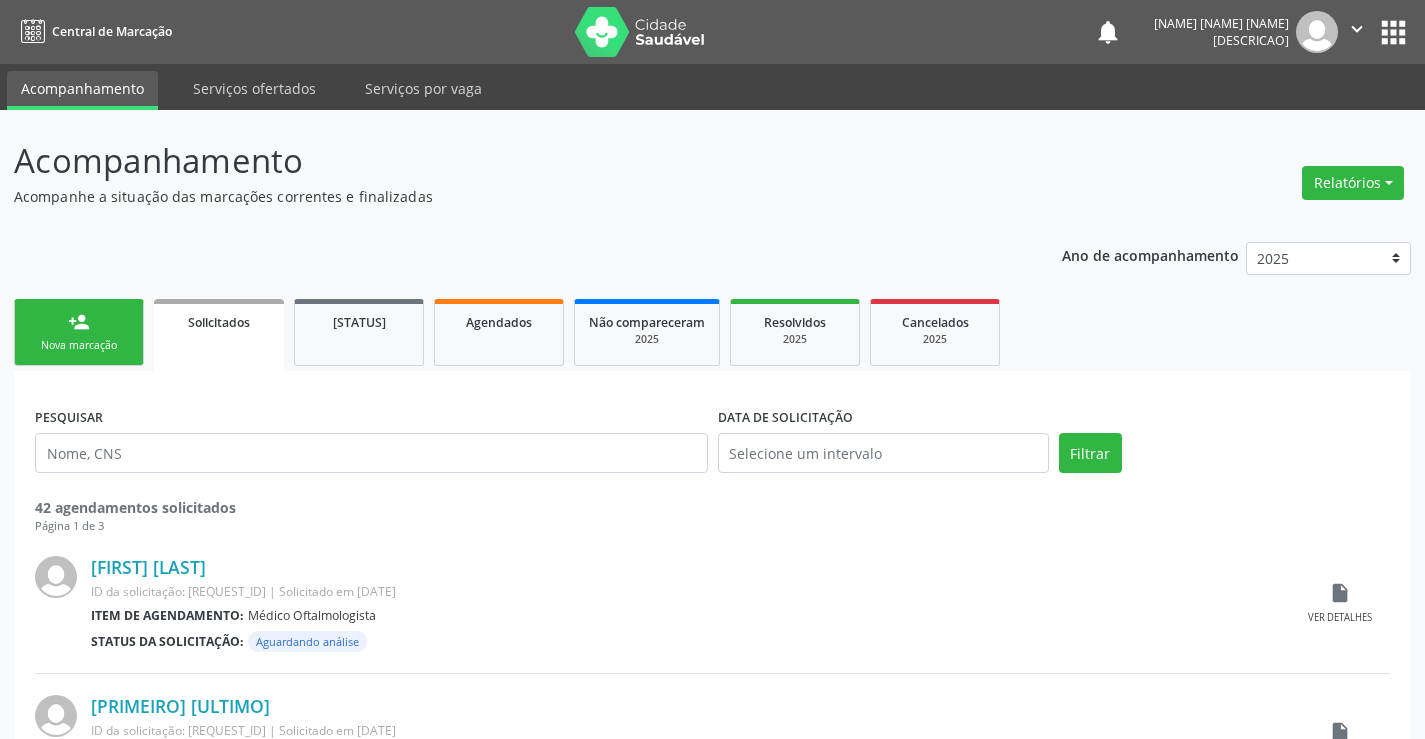 click on "person_add
Nova marcação" at bounding box center [79, 332] 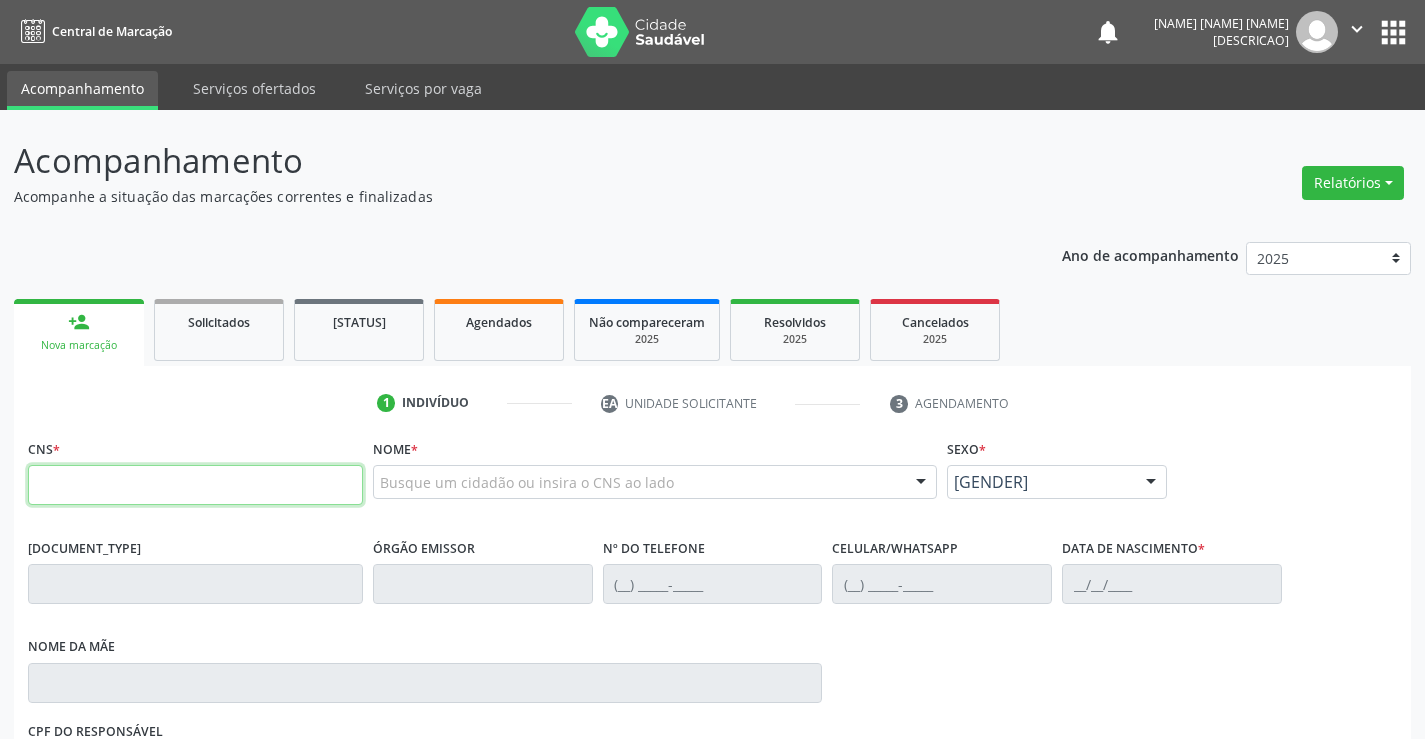 click at bounding box center (195, 485) 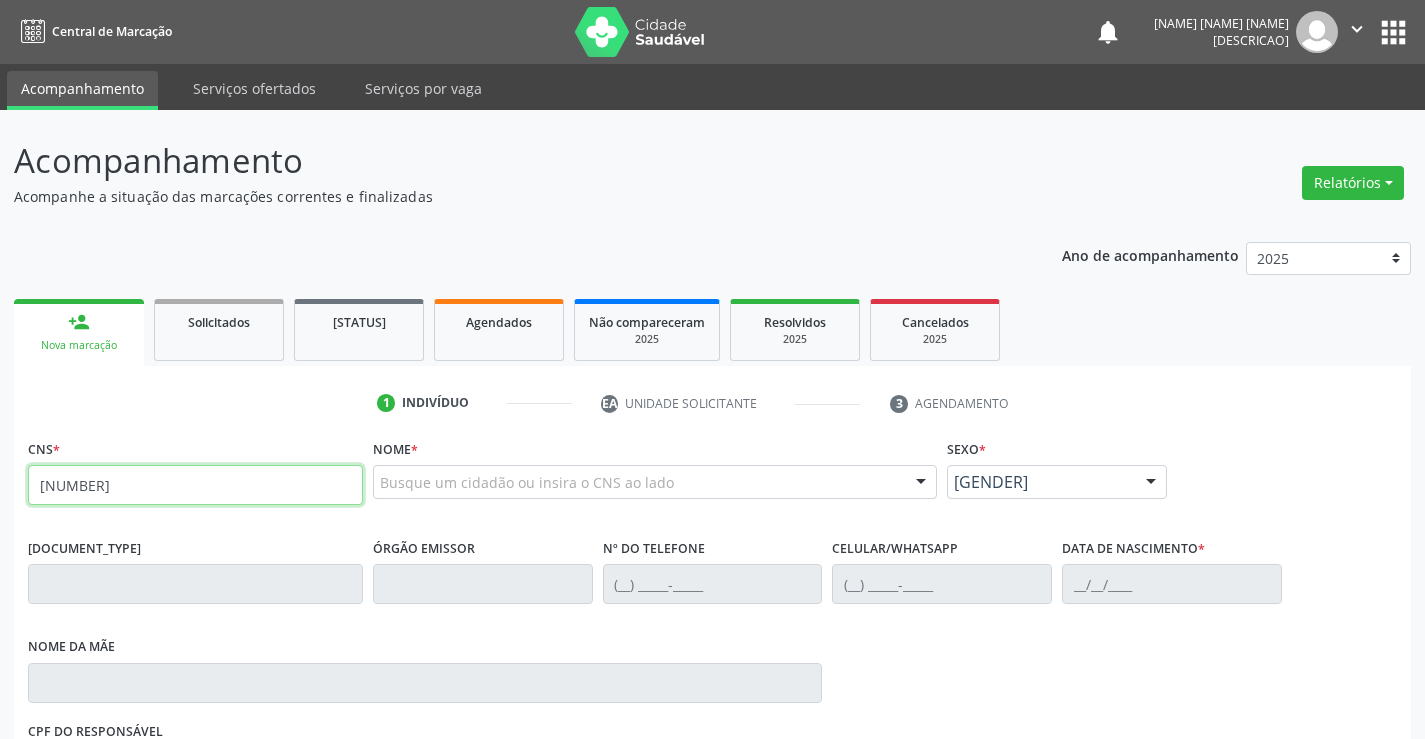type on "708 0035 2205 9530" 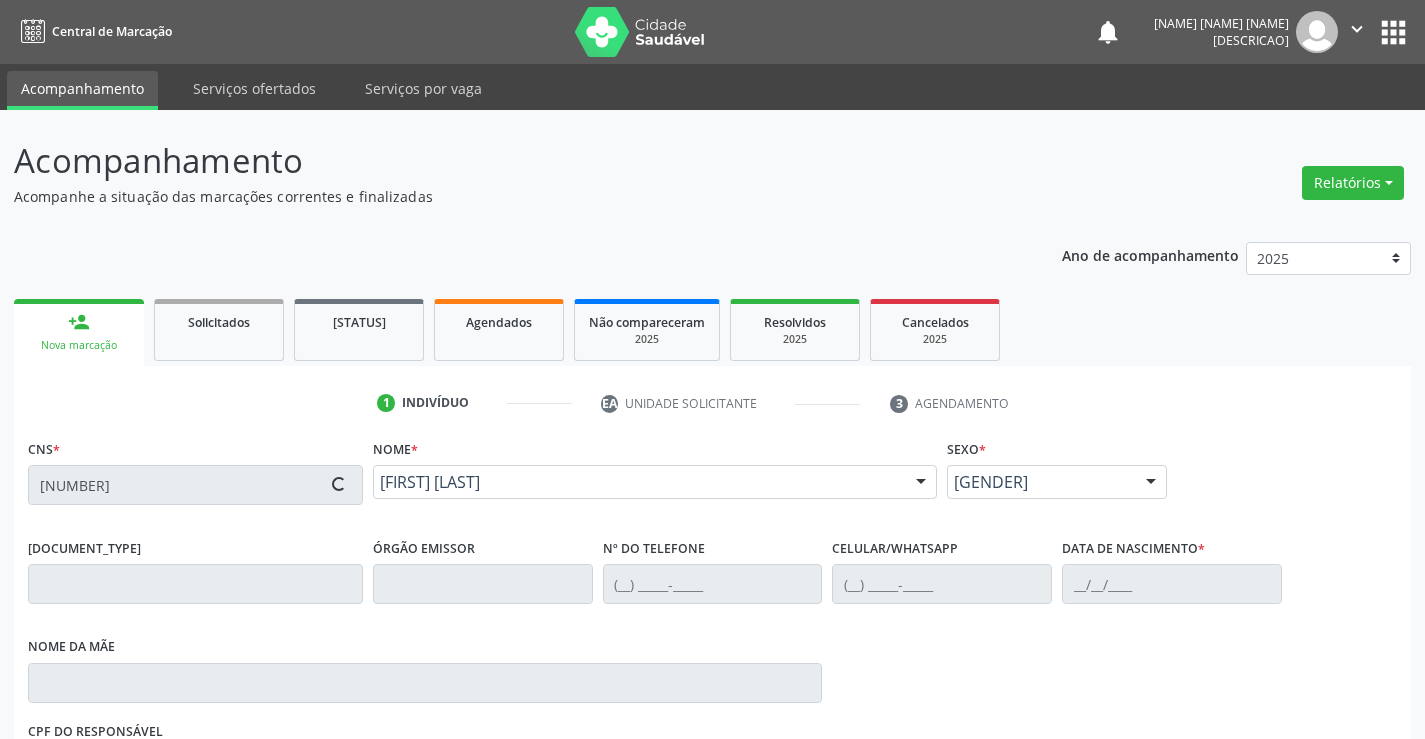 scroll, scrollTop: 331, scrollLeft: 0, axis: vertical 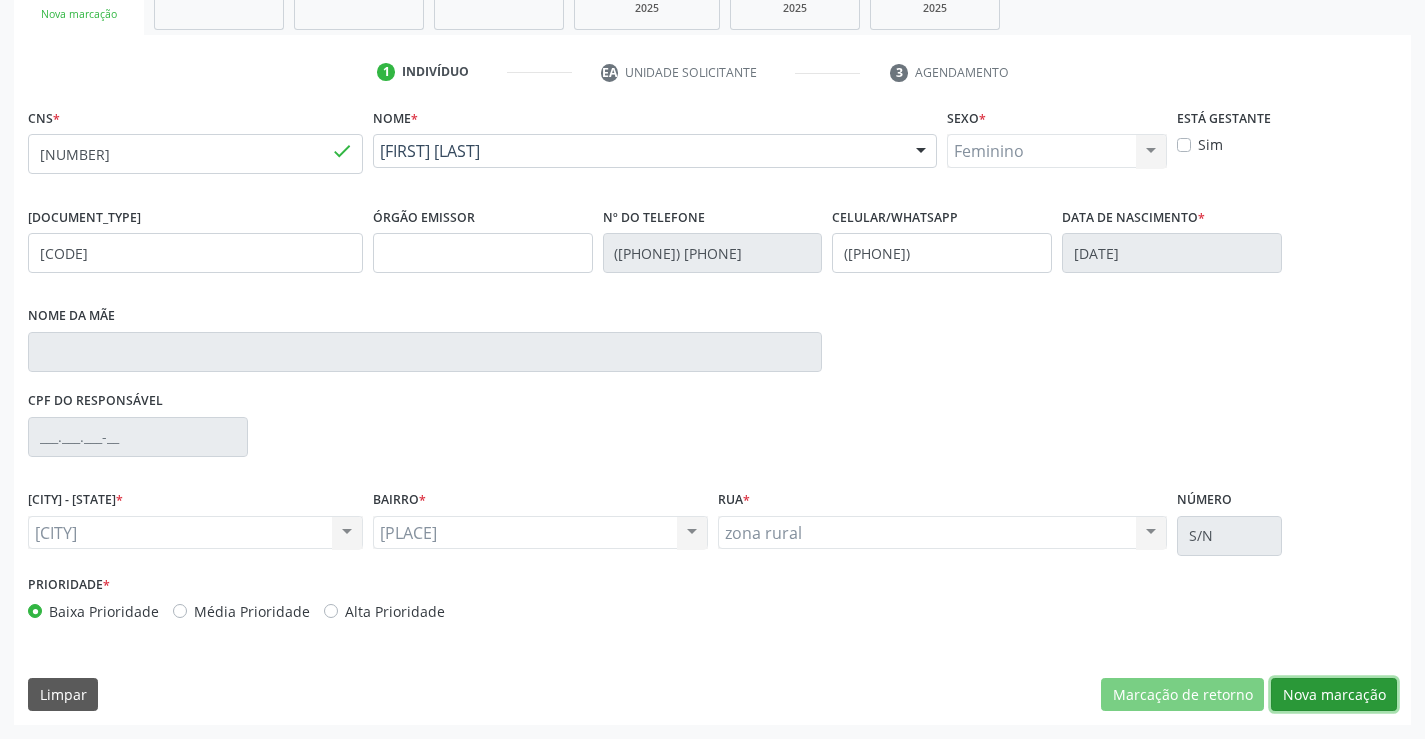 click on "Nova marcação" at bounding box center [1182, 695] 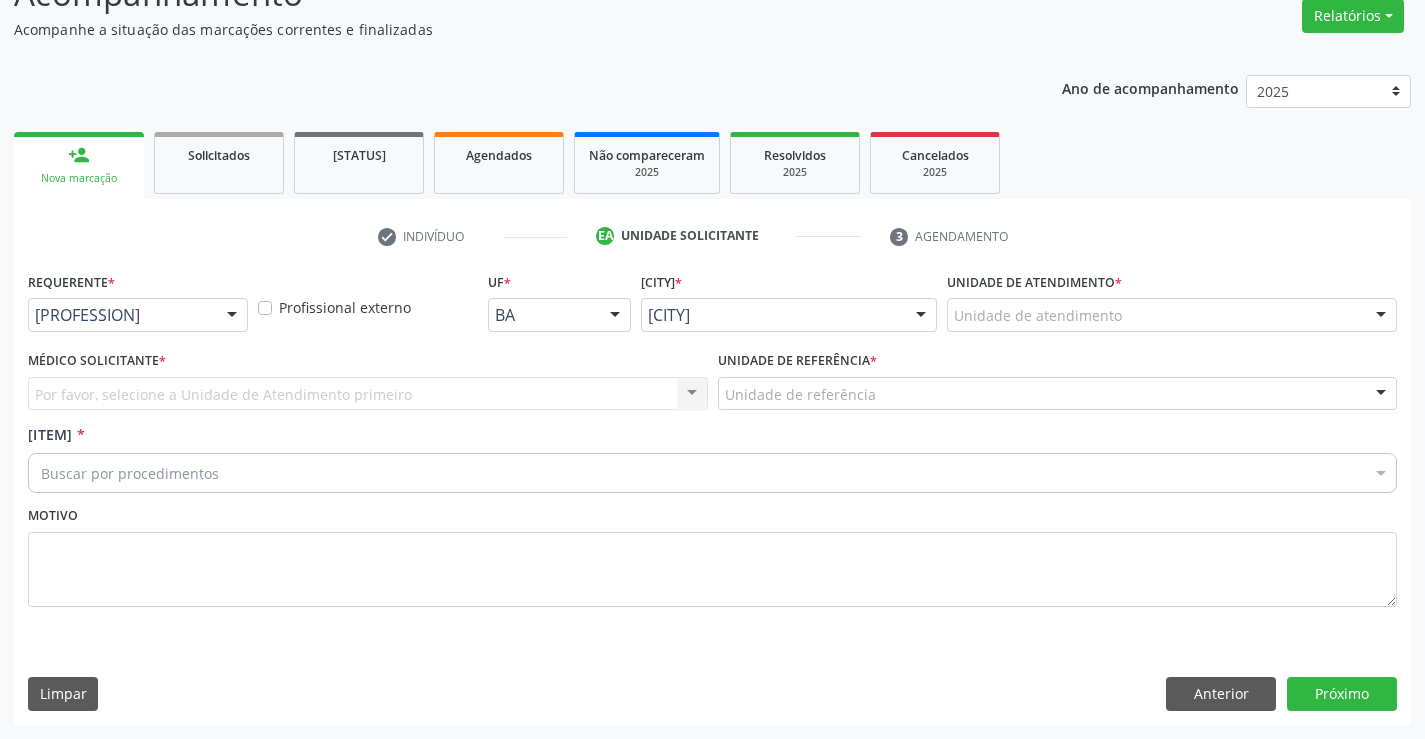 scroll, scrollTop: 167, scrollLeft: 0, axis: vertical 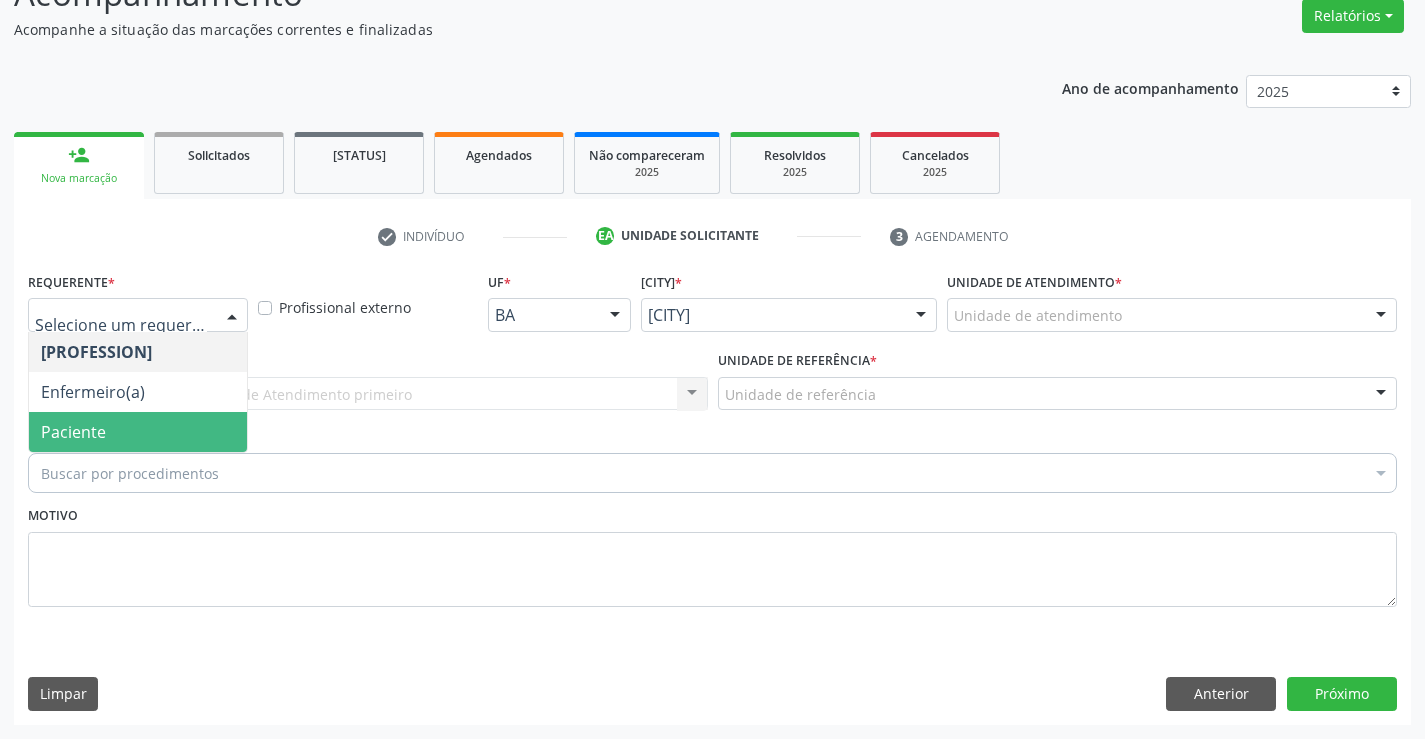 click on "Paciente" at bounding box center [138, 432] 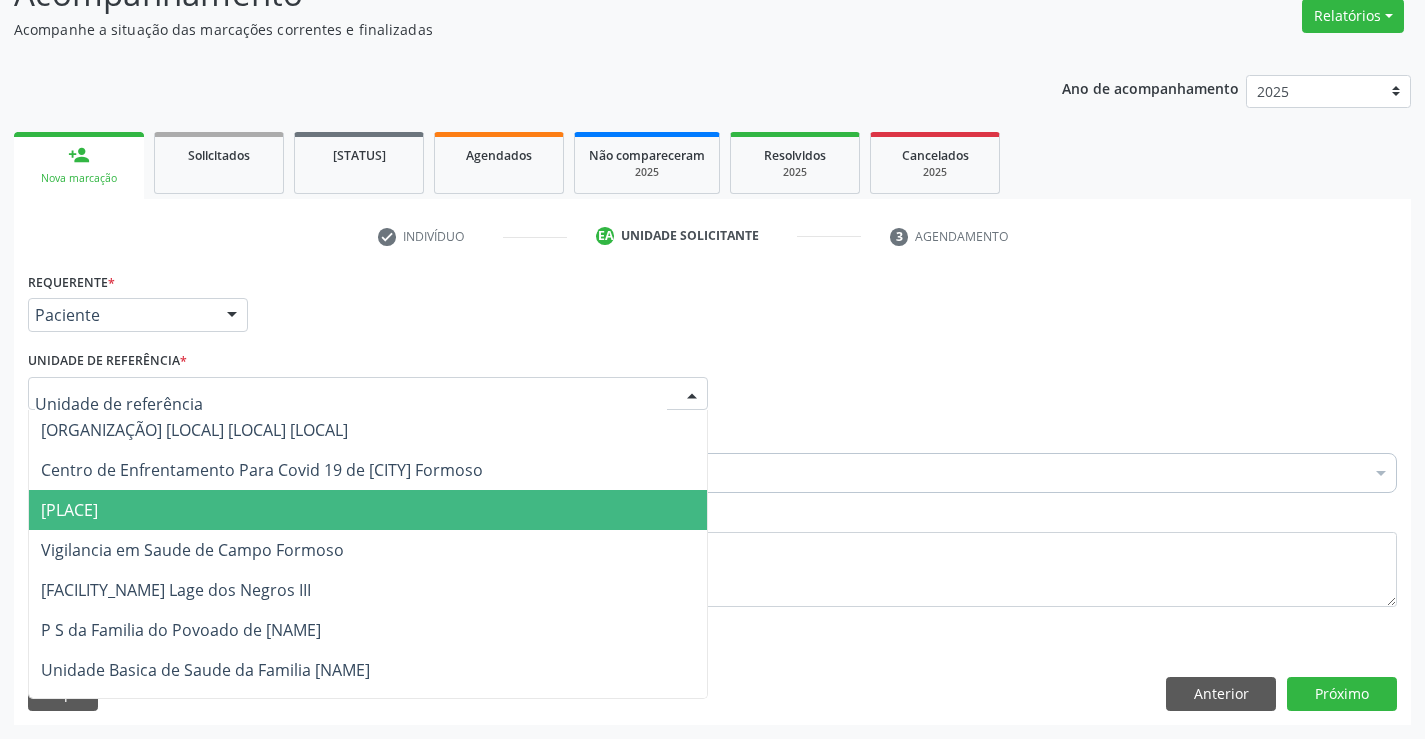 click on "Central de Marcacao de Consultas e Exames de Campo Formoso" at bounding box center (284, 510) 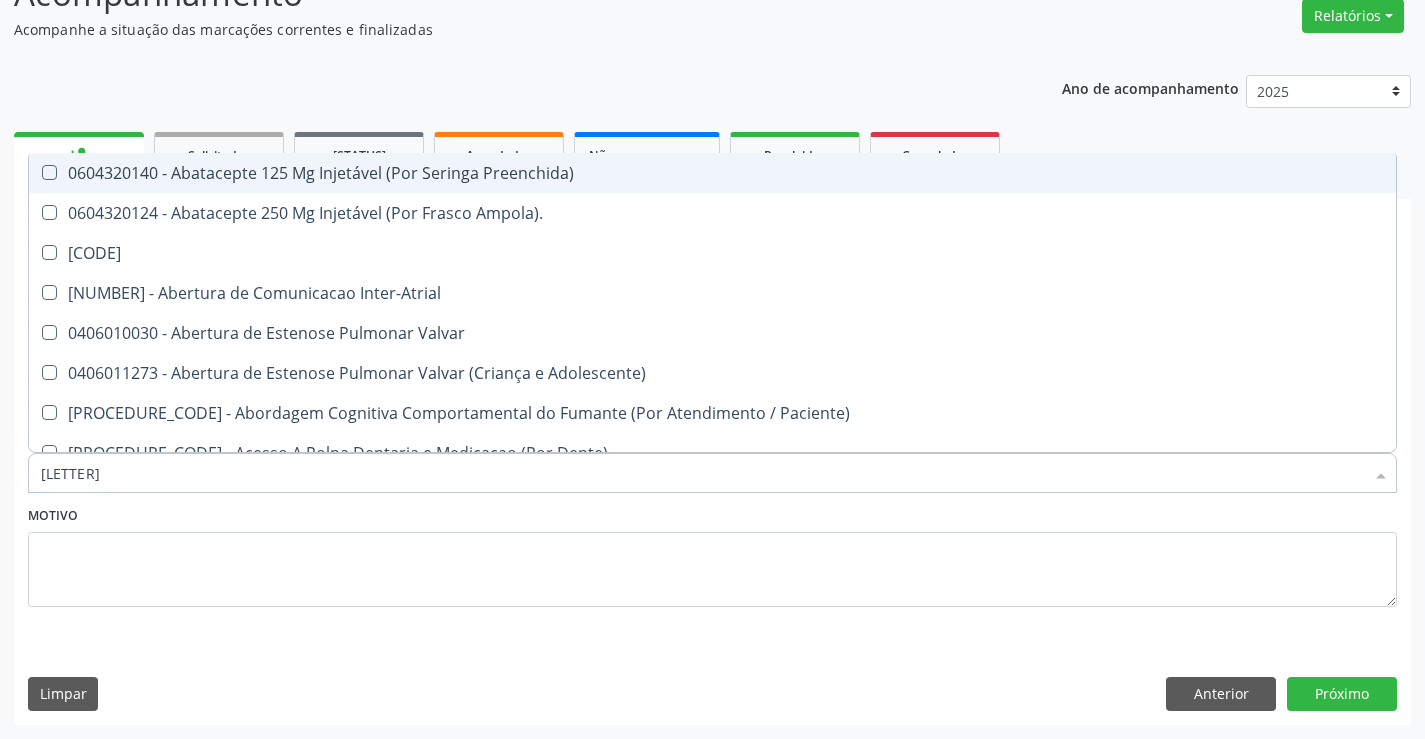 type on "[STATE_ABBR]" 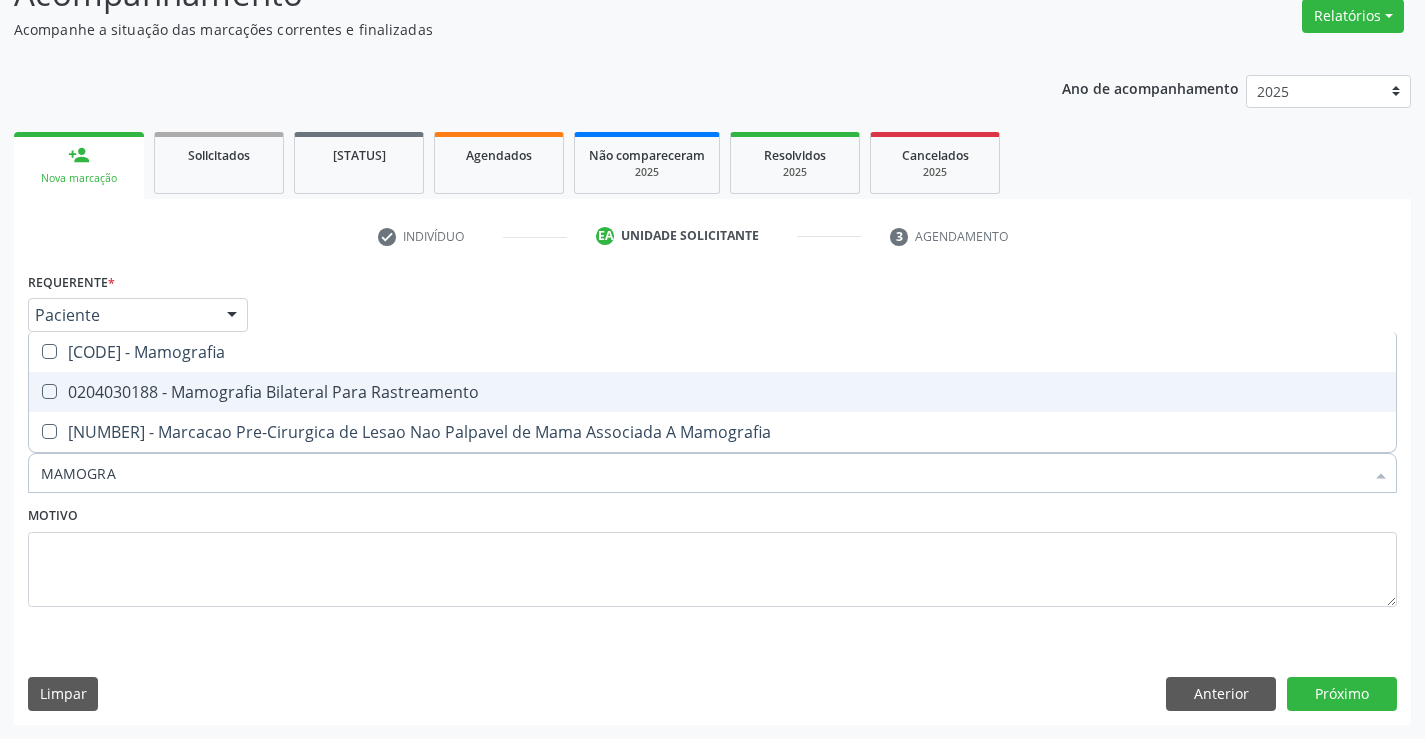 click on "0204030188 - Mamografia Bilateral Para Rastreamento" at bounding box center (712, 392) 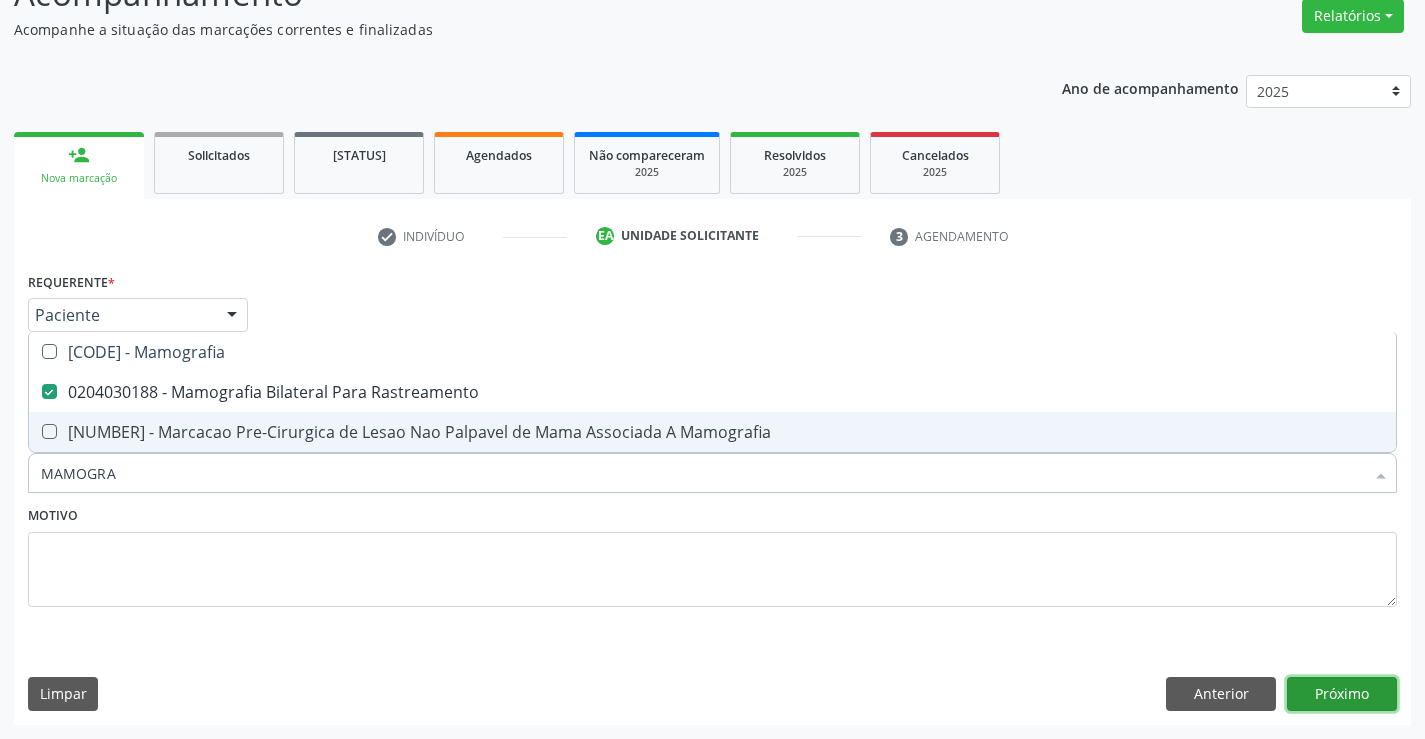 click on "Próximo" at bounding box center (1342, 694) 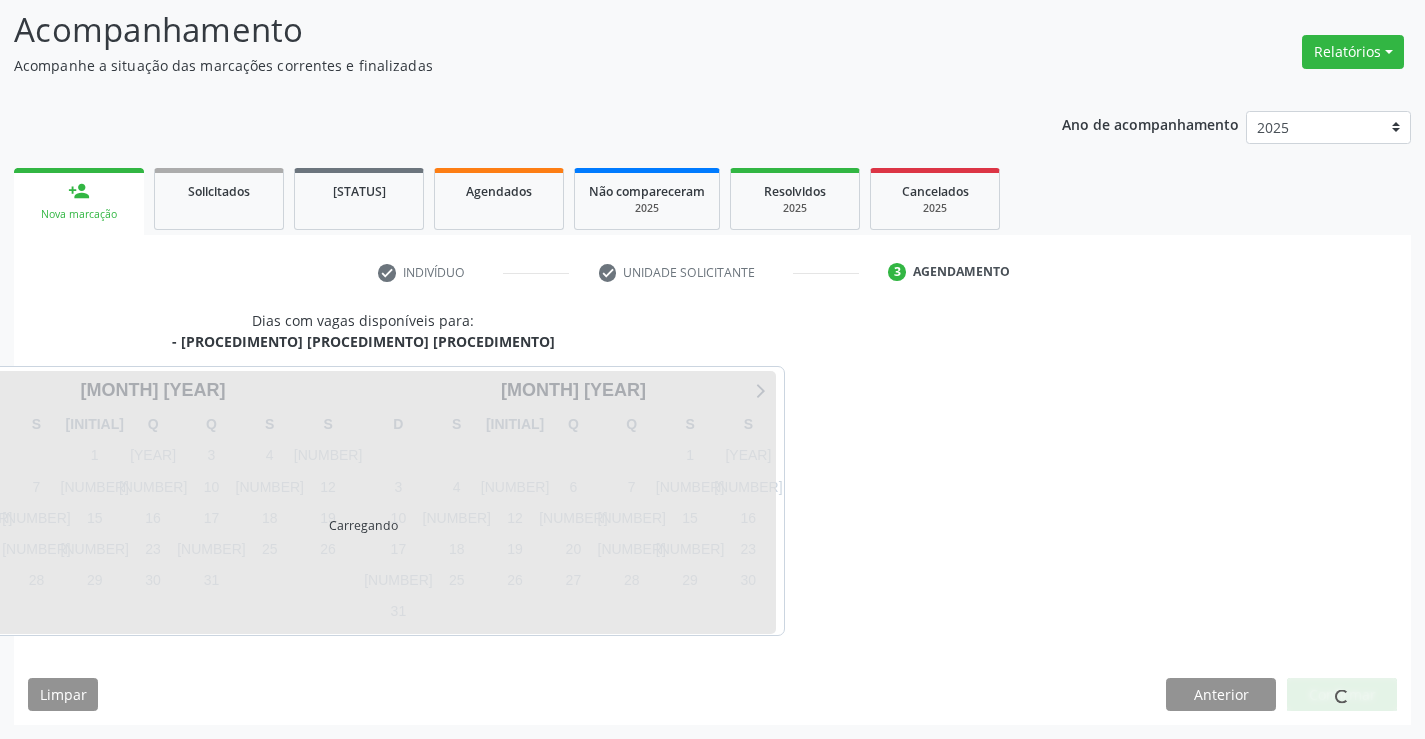 scroll, scrollTop: 131, scrollLeft: 0, axis: vertical 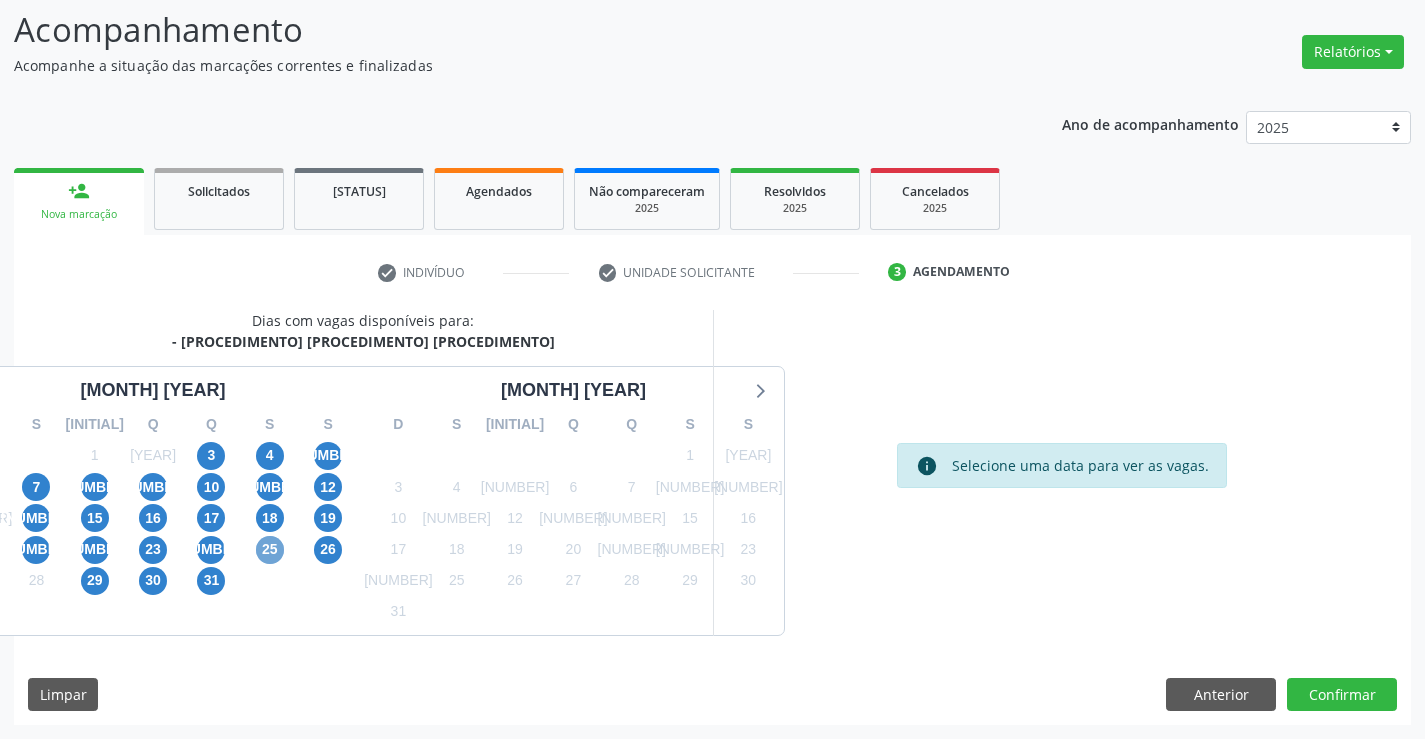click on "25" at bounding box center [305, 550] 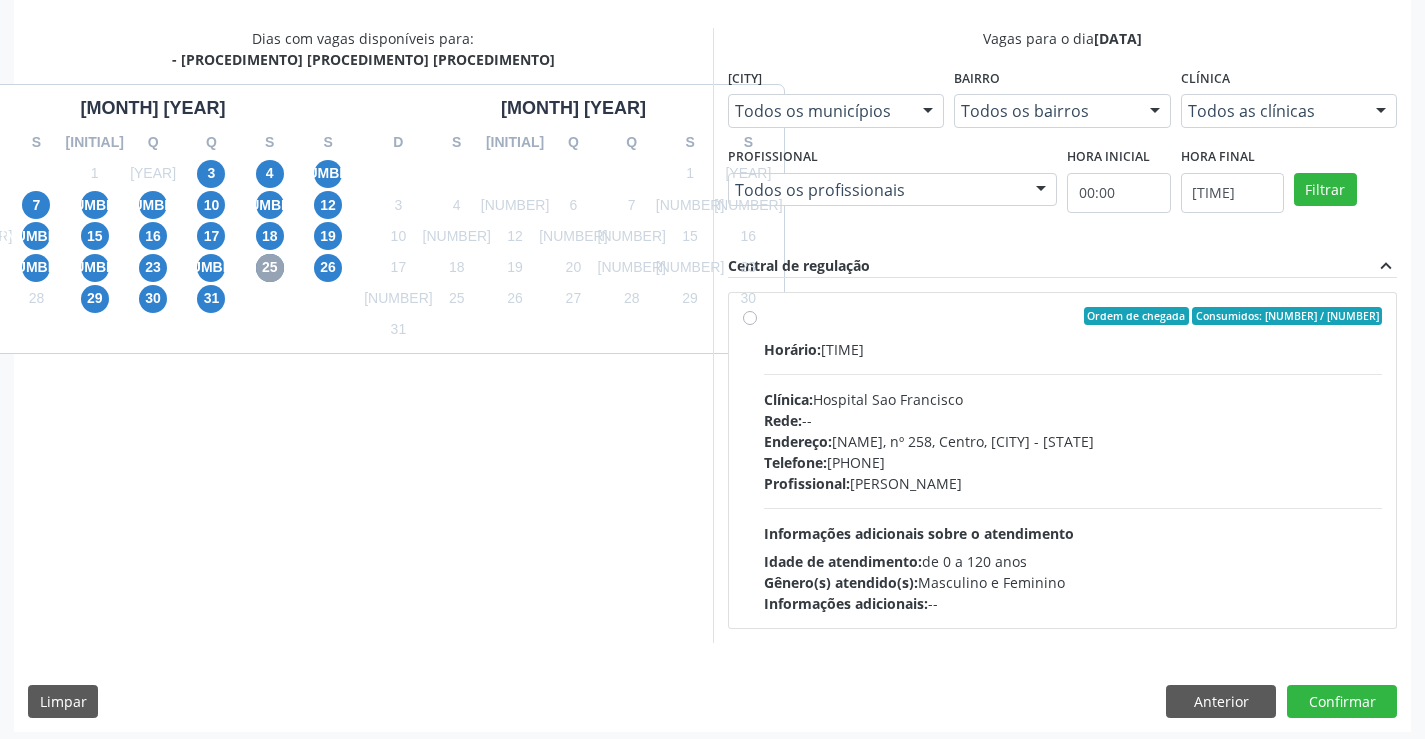 scroll, scrollTop: 420, scrollLeft: 0, axis: vertical 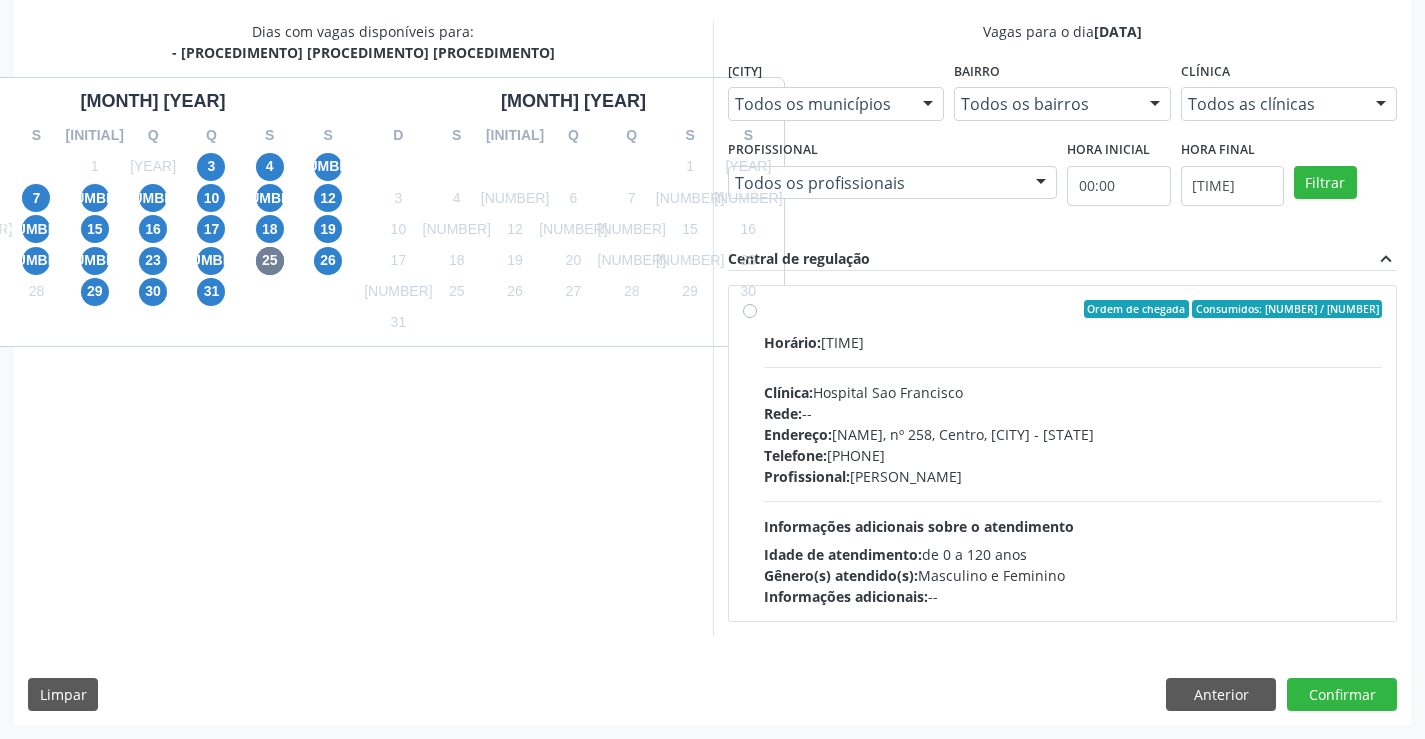 click on "Ordem de chegada
Consumidos: 0 / 5
Horário:   09:00
Clínica:  Hospital Sao Francisco
Rede:
--
Endereço:   Blocos, nº 258, Centro, Campo Formoso - BA
Telefone:   (74) 36451217
Profissional:
Joel da Rocha Almeida
Informações adicionais sobre o atendimento
Idade de atendimento:
de 0 a 120 anos
Gênero(s) atendido(s):
Masculino e Feminino
Informações adicionais:
--" at bounding box center (1063, 453) 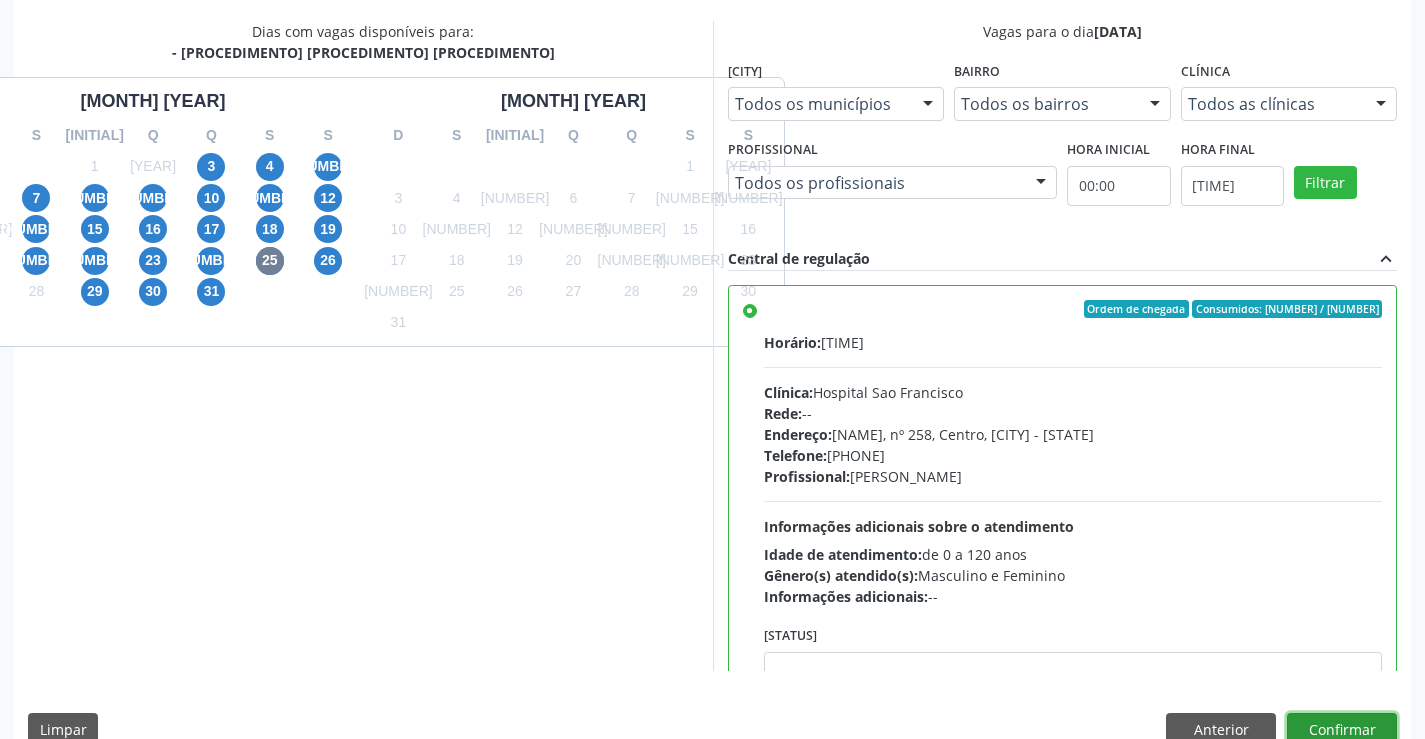 click on "Confirmar" at bounding box center (1342, 730) 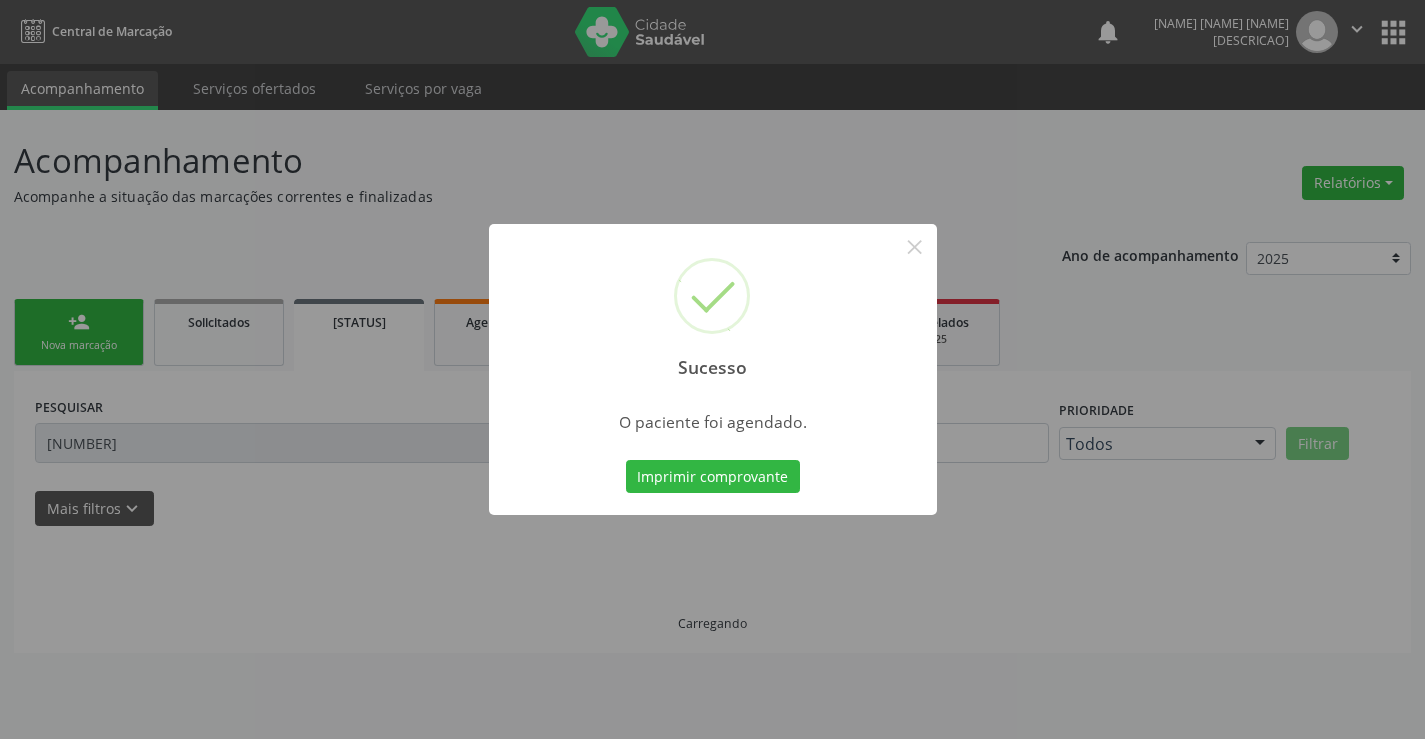 scroll, scrollTop: 0, scrollLeft: 0, axis: both 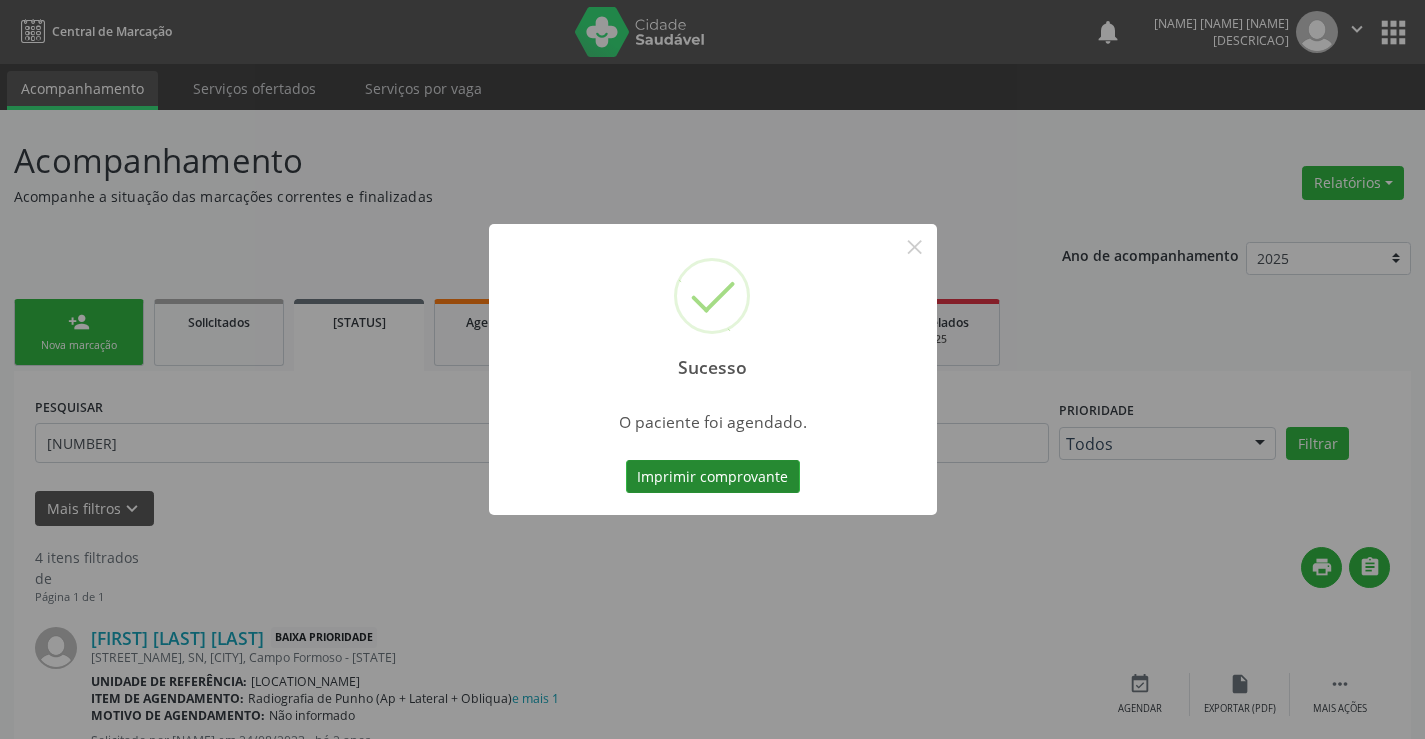 click on "Imprimir comprovante" at bounding box center [713, 477] 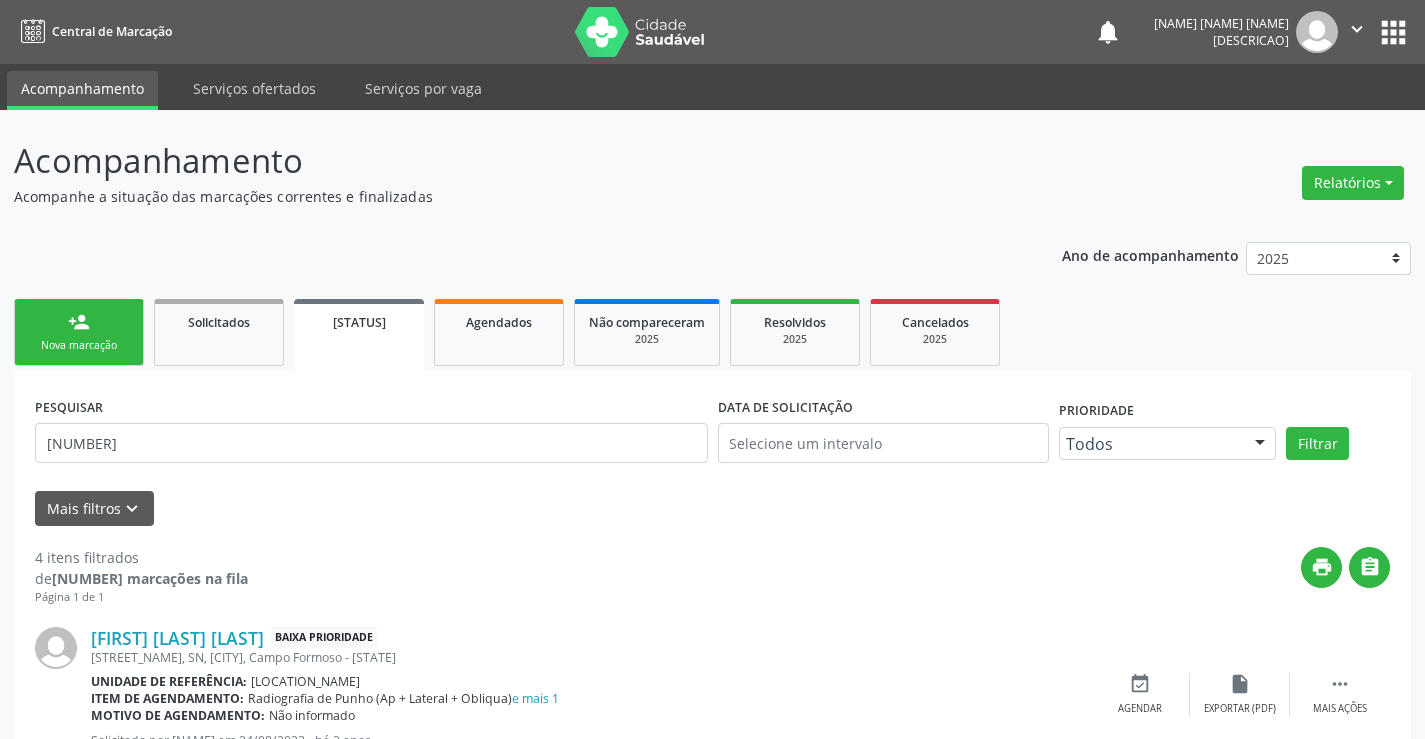 click on "person_add
Nova marcação" at bounding box center [79, 332] 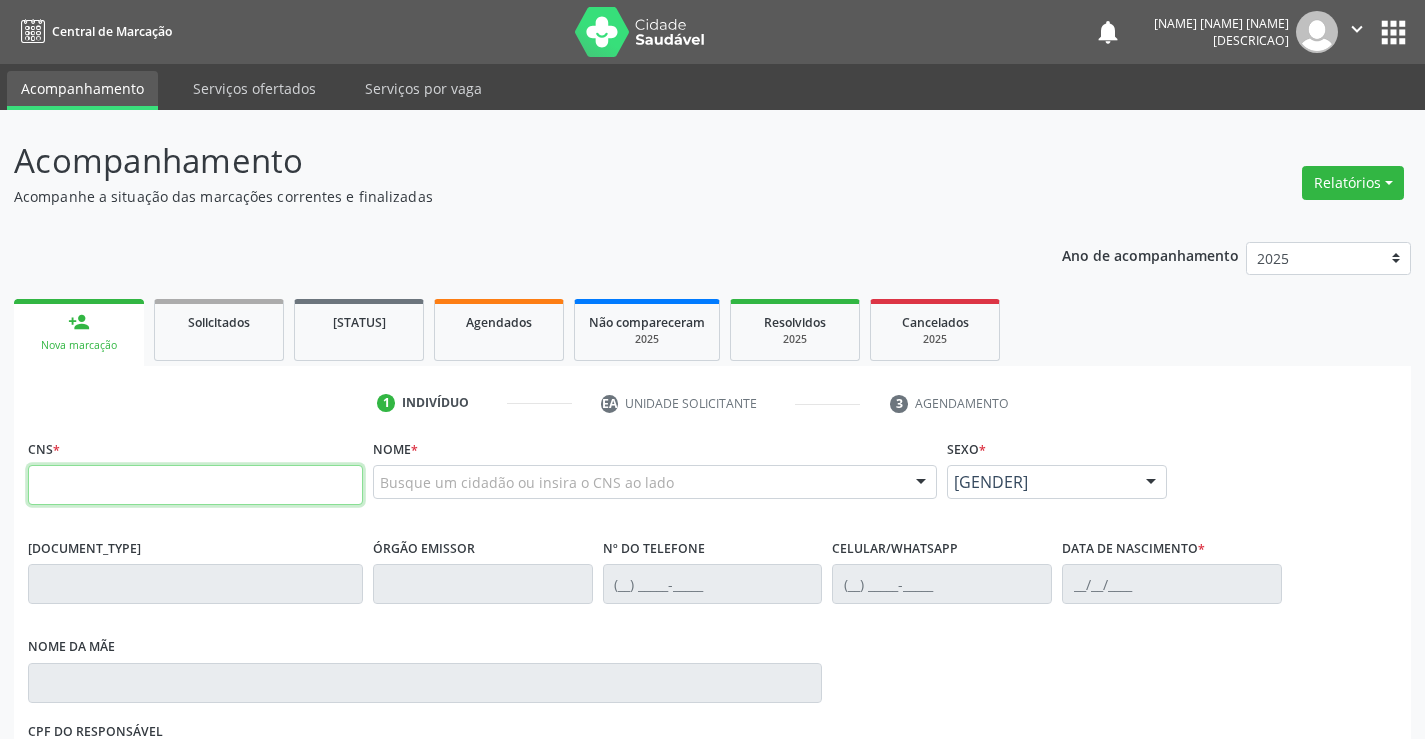 click at bounding box center [195, 485] 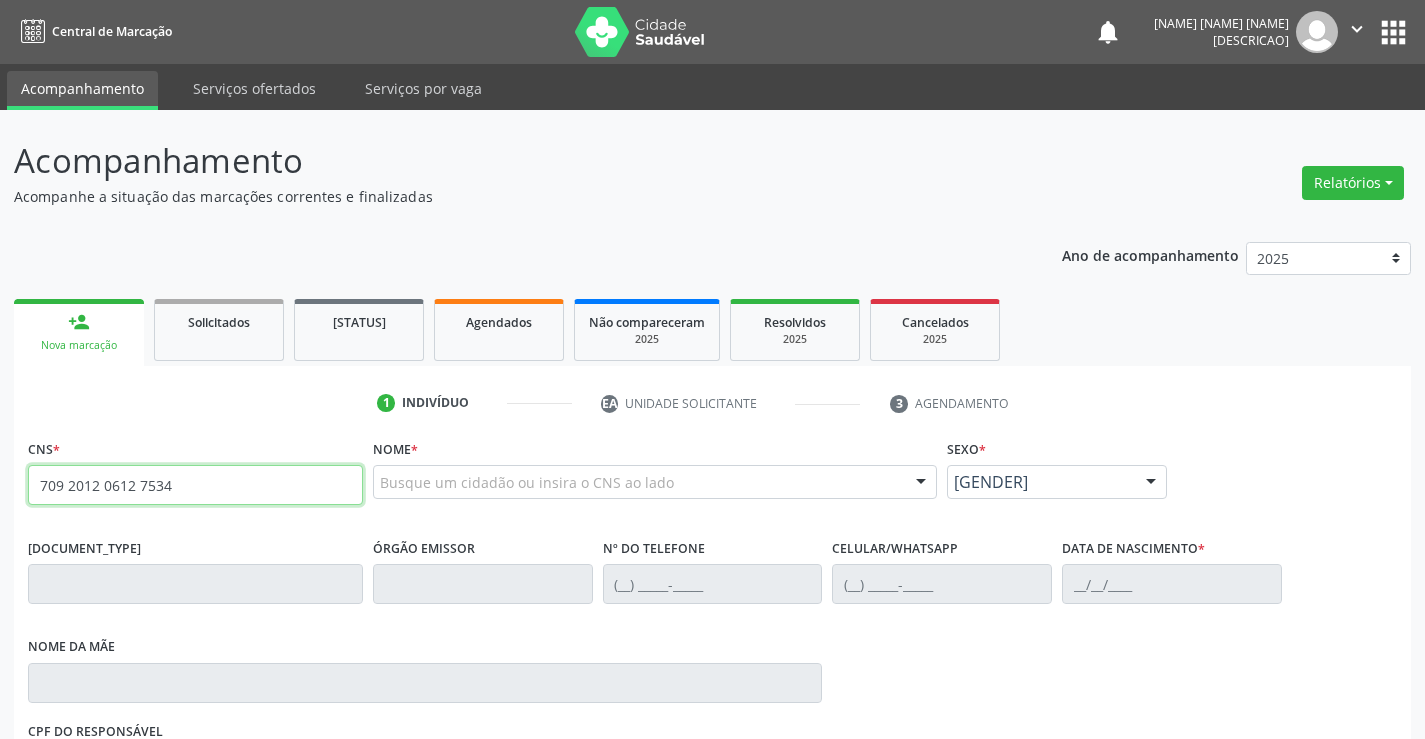 type on "709 2012 0612 7534" 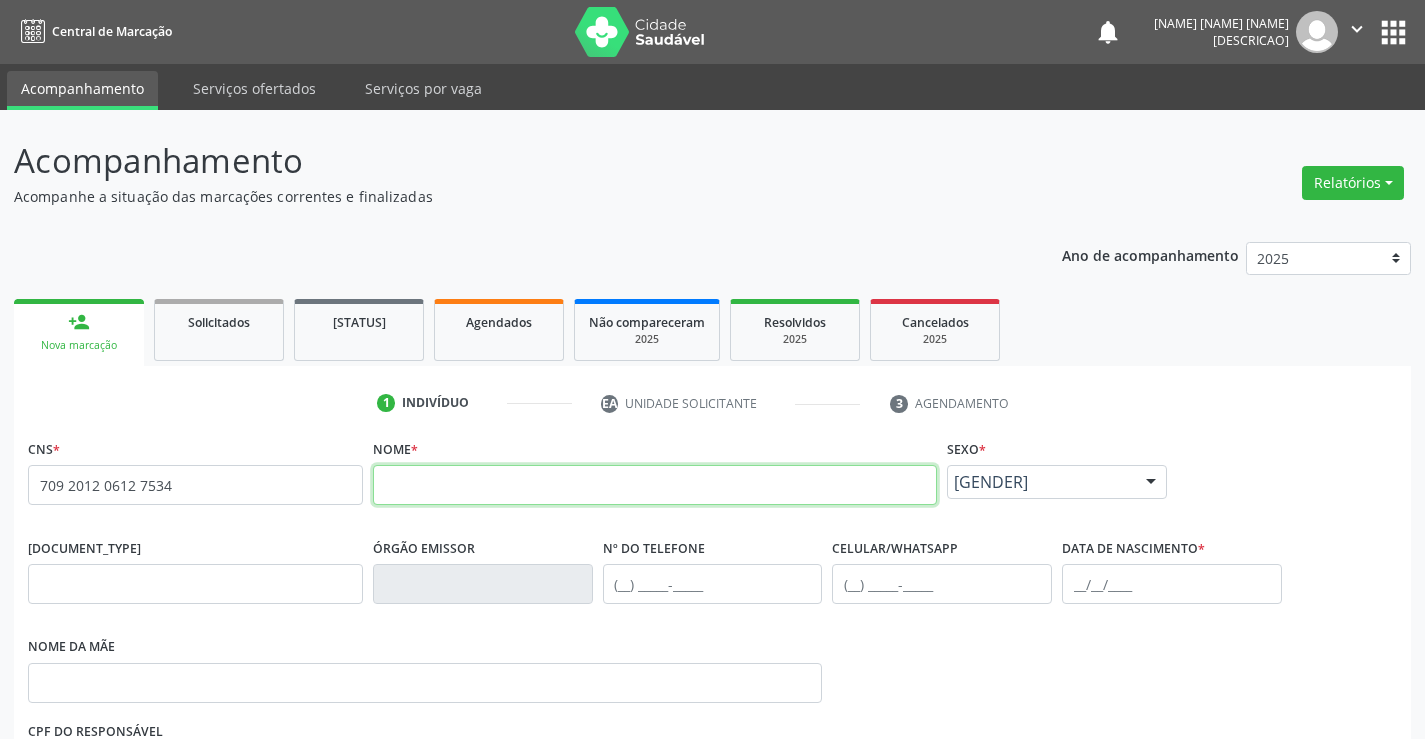 click at bounding box center (655, 485) 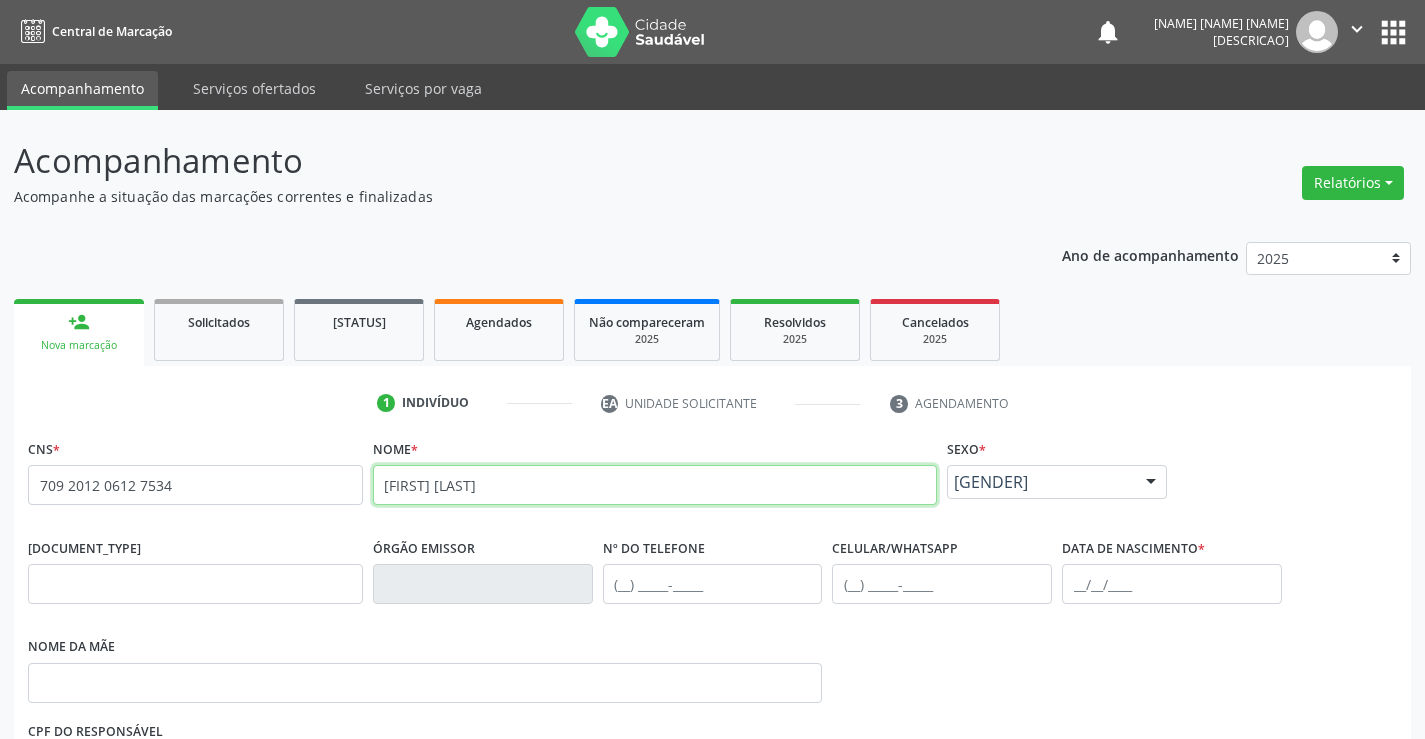 type on "ISABELLE DE MORAIS SANTOS" 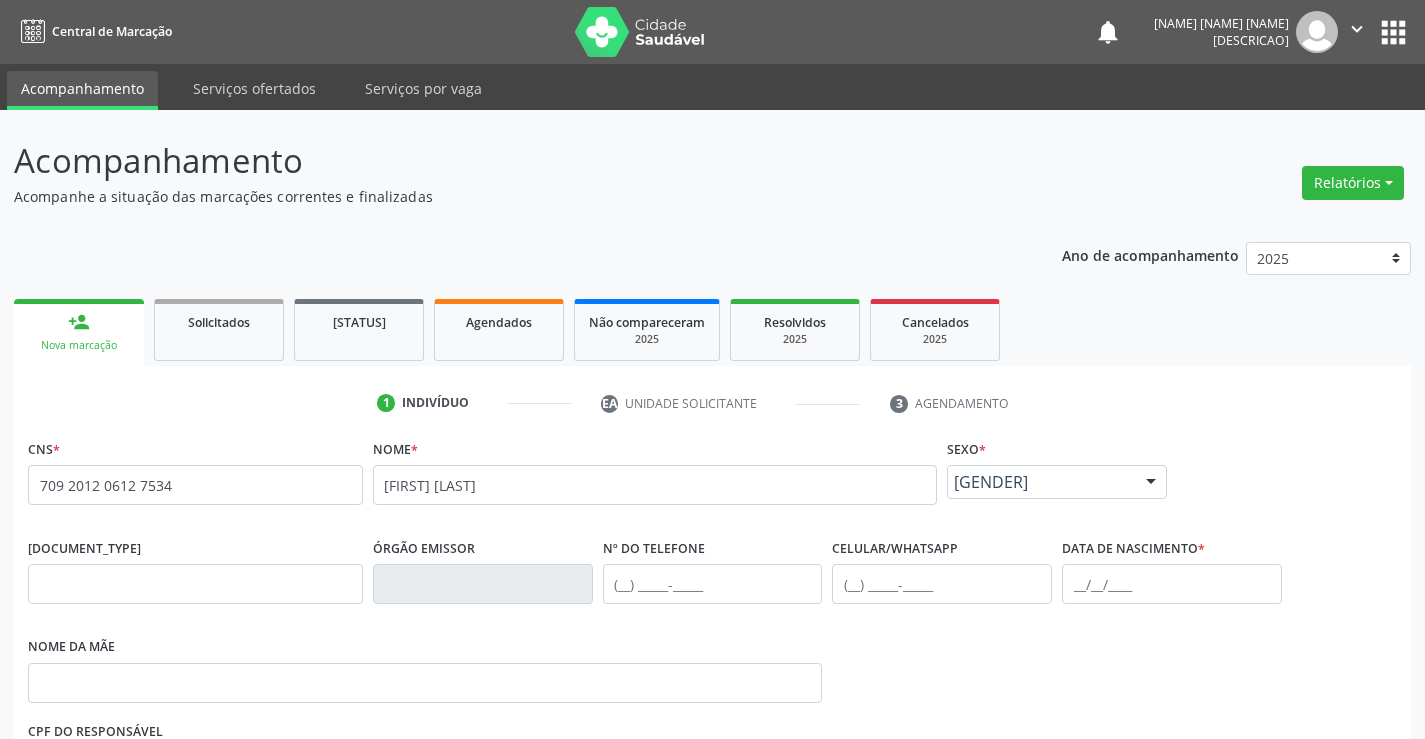 click on "Masculino" at bounding box center (1040, 482) 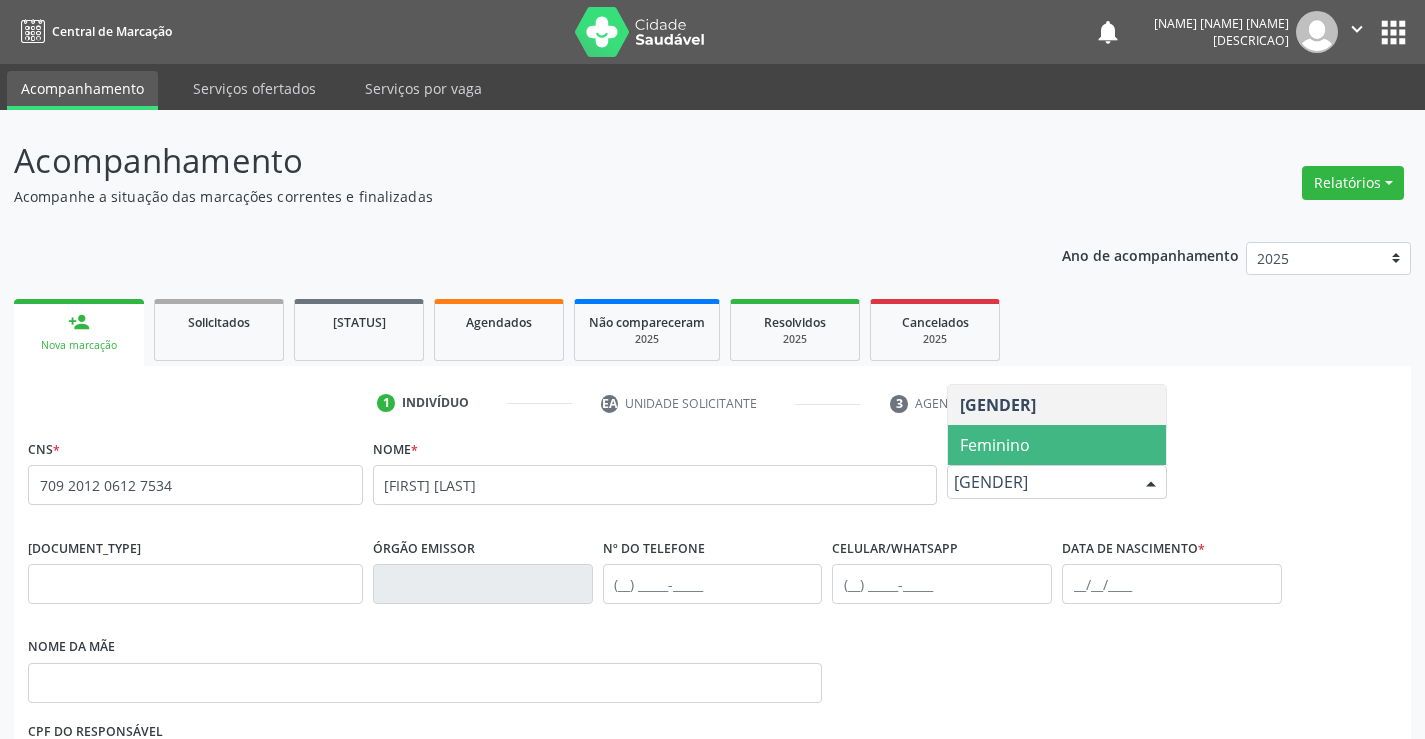 click on "Feminino" at bounding box center (995, 445) 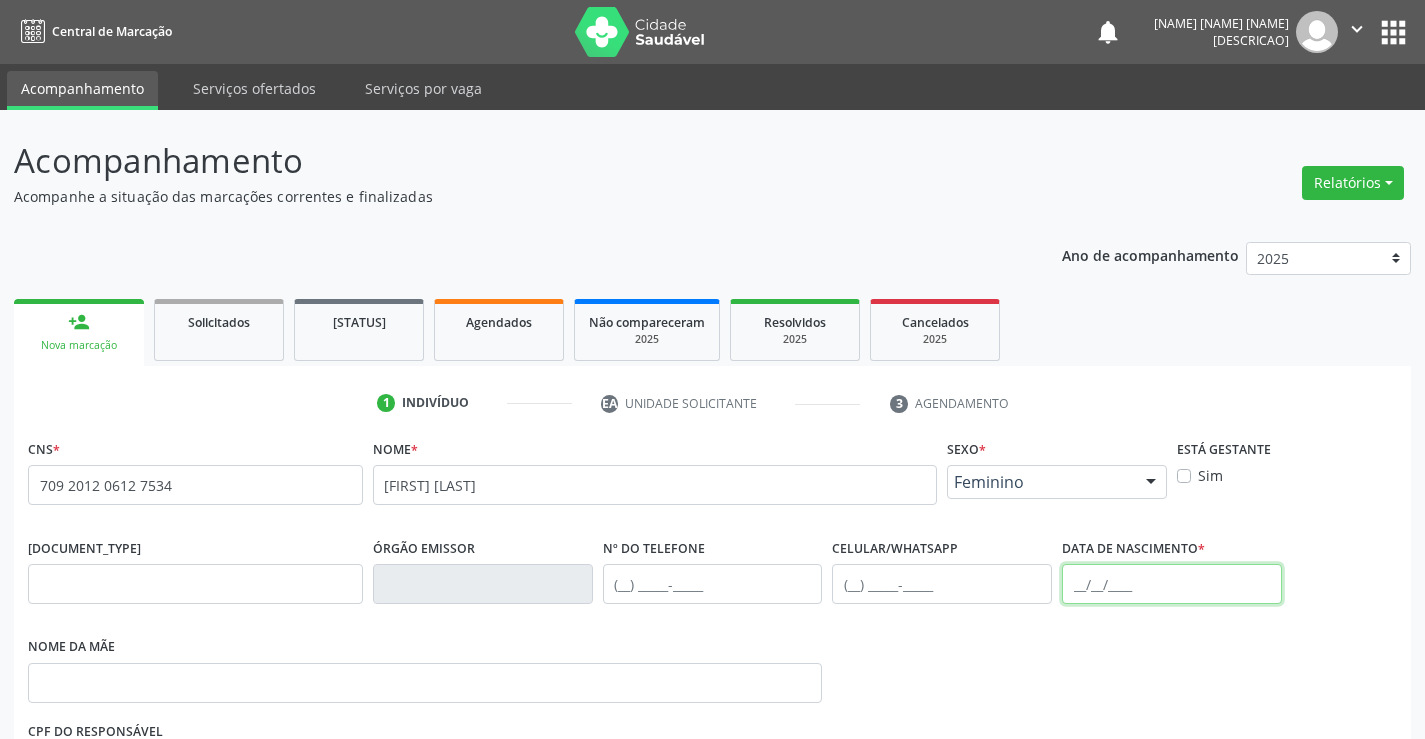 click at bounding box center [1172, 584] 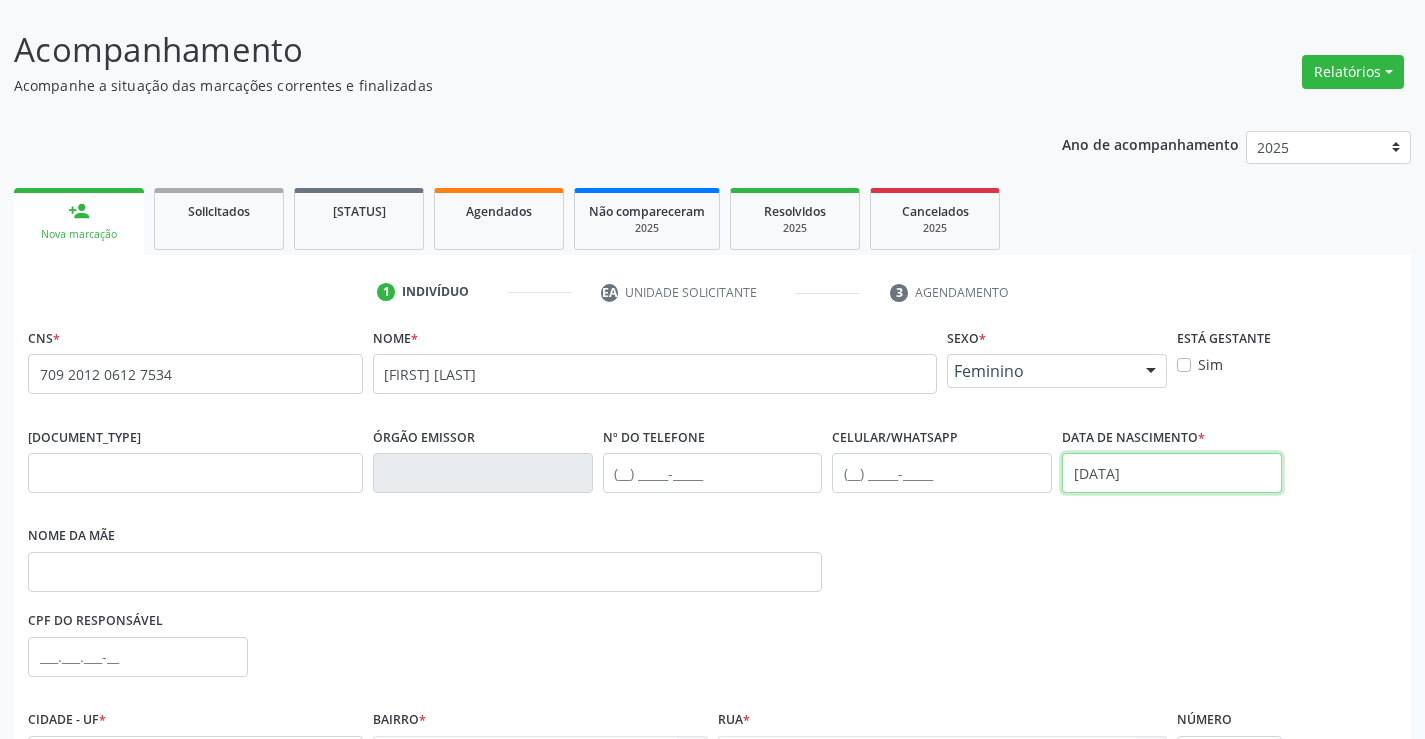 scroll, scrollTop: 331, scrollLeft: 0, axis: vertical 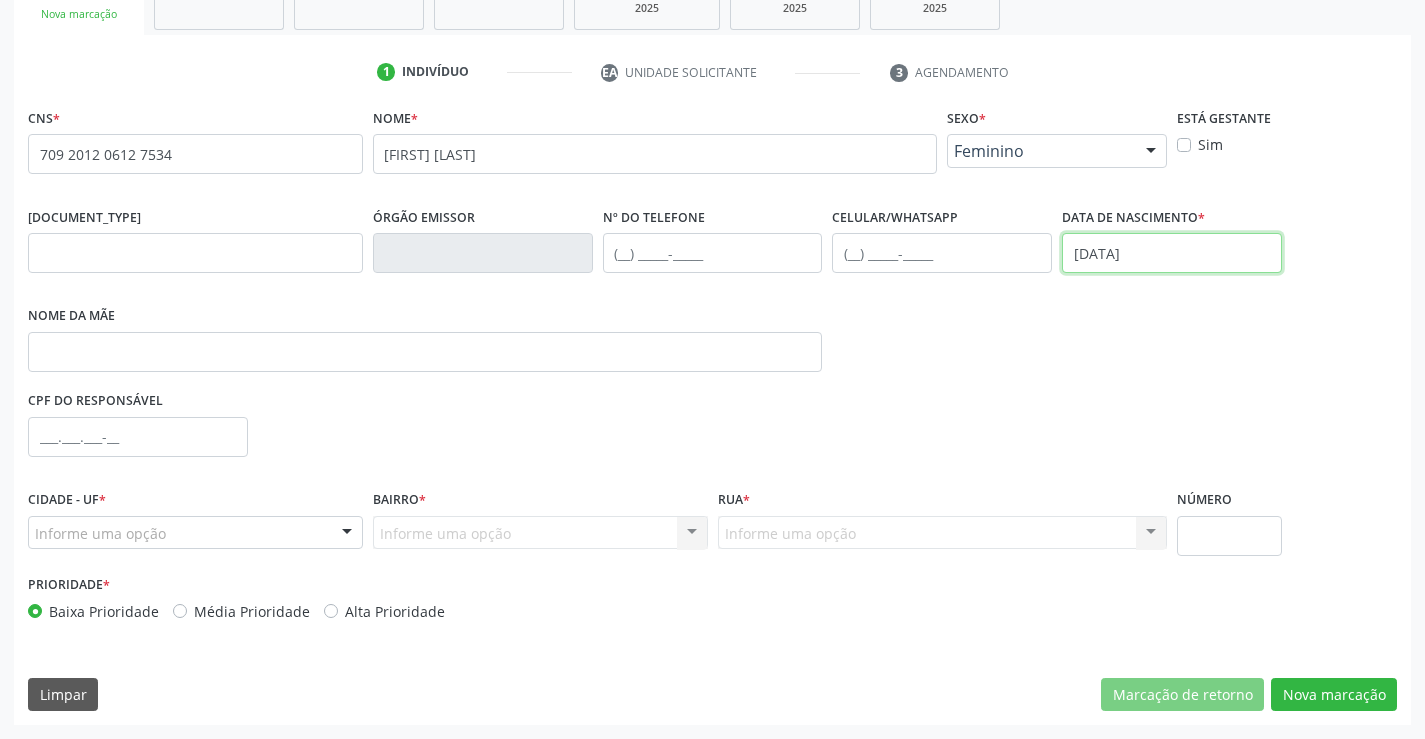 type on "16/01/2010" 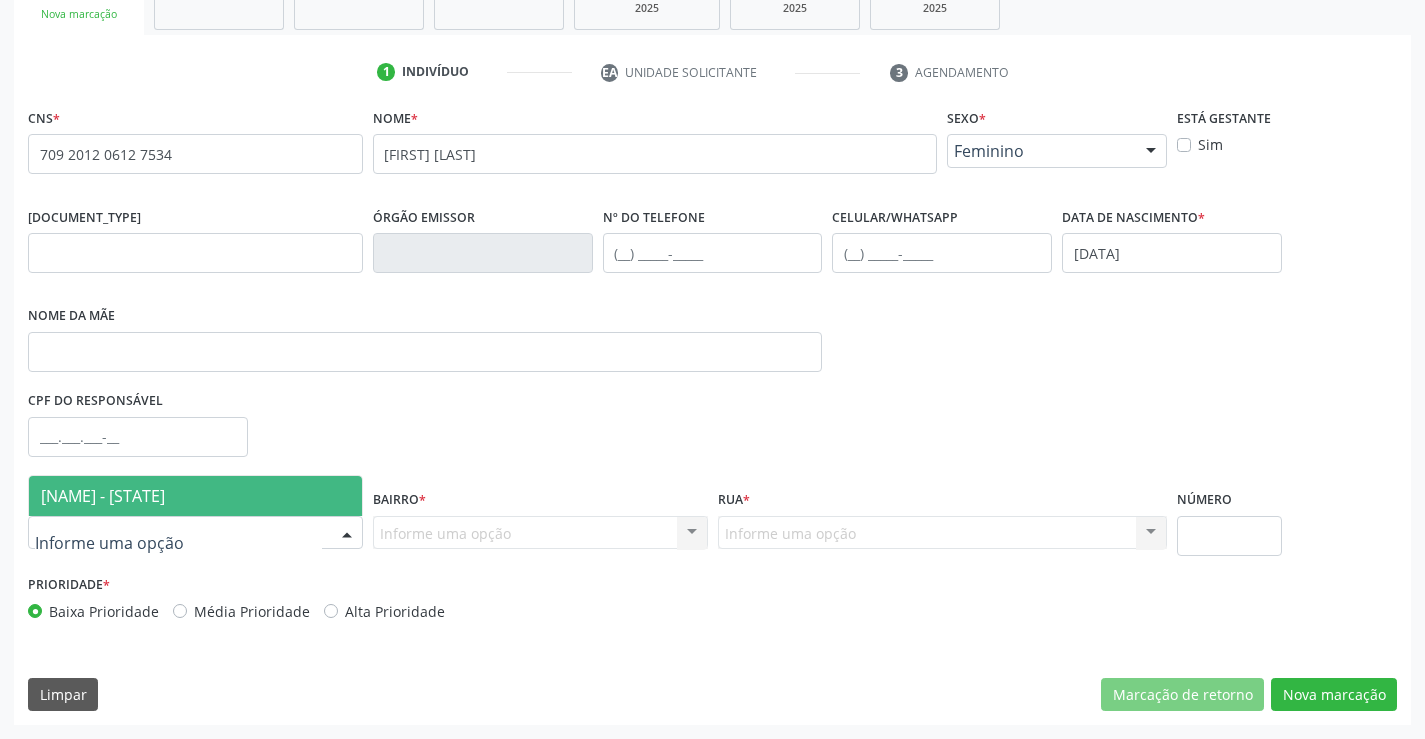click at bounding box center (195, 533) 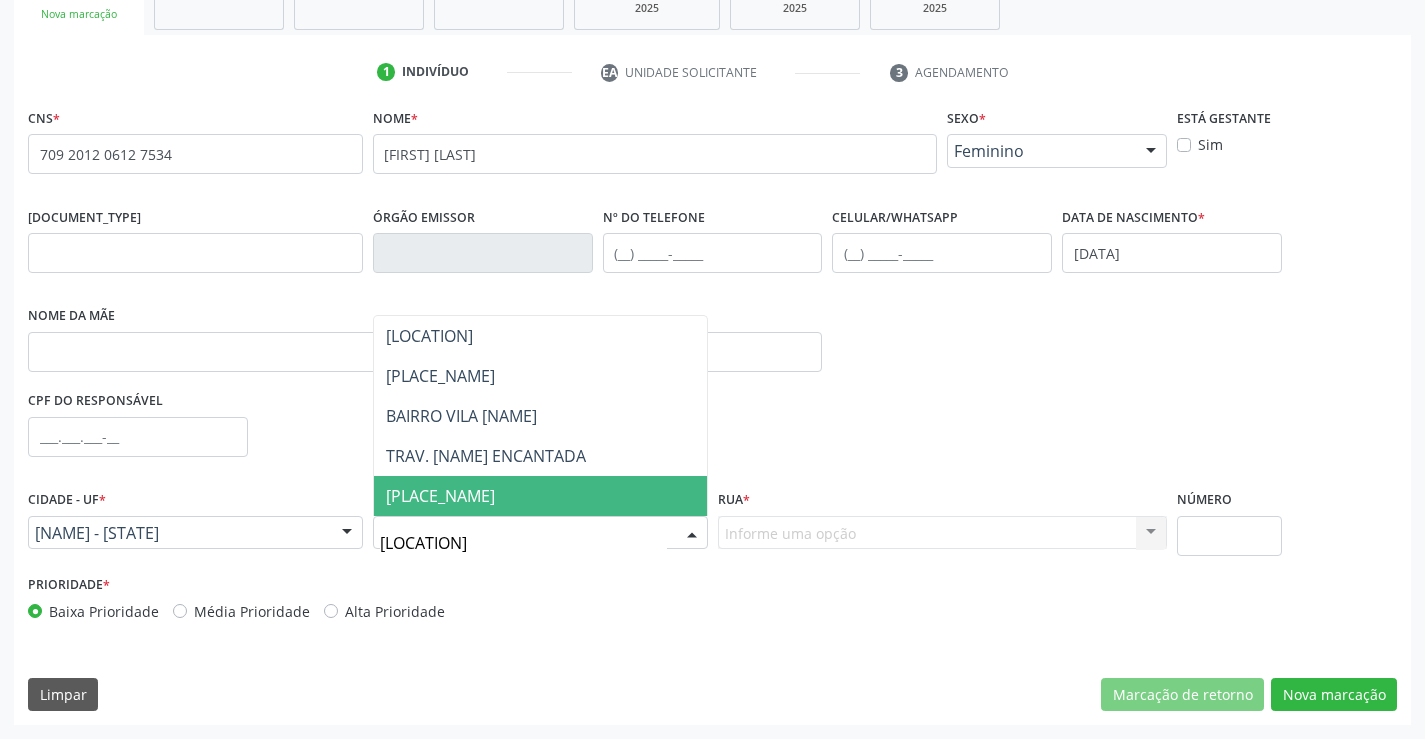 click on "[VILA] ENCANTADA" at bounding box center (540, 496) 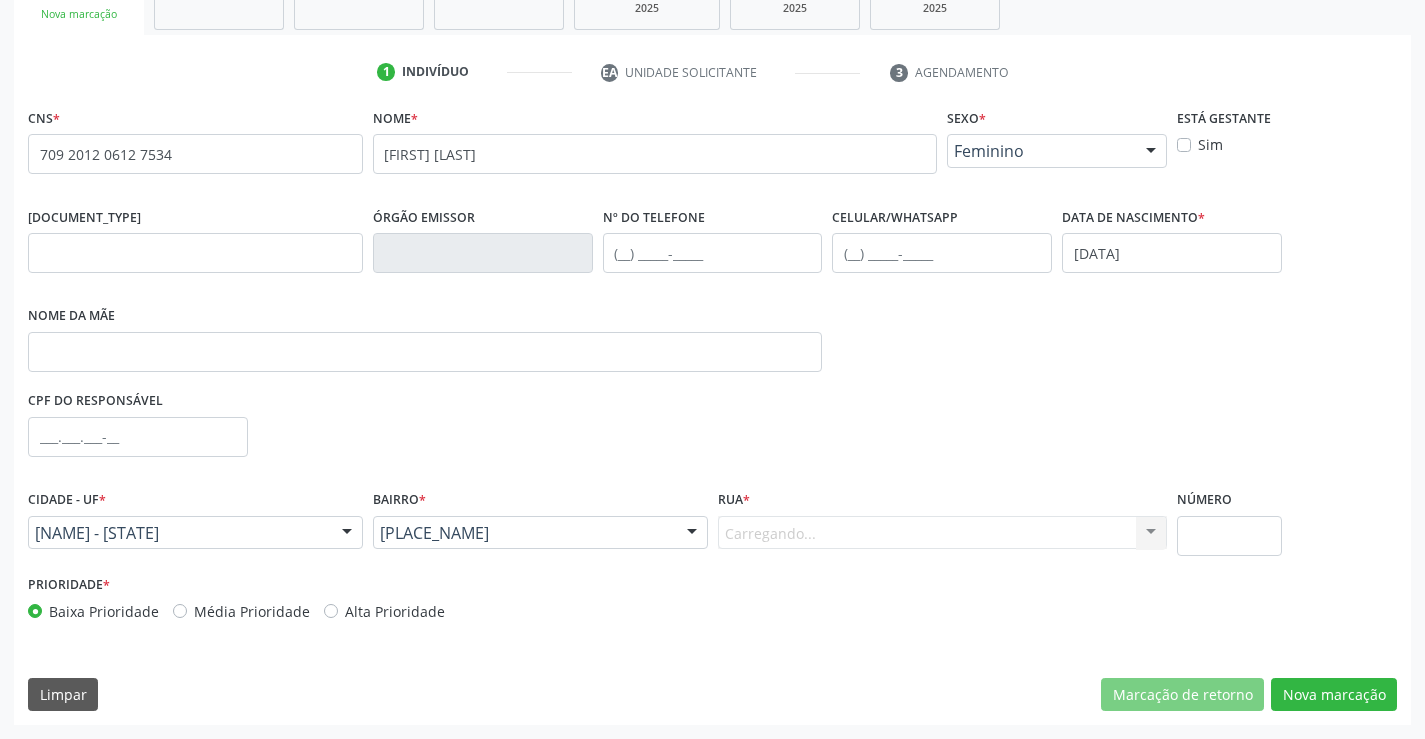 click on "Carregando...
Nenhum resultado encontrado para: "   "
Nenhuma opção encontrada. Digite para adicionar." at bounding box center [943, 533] 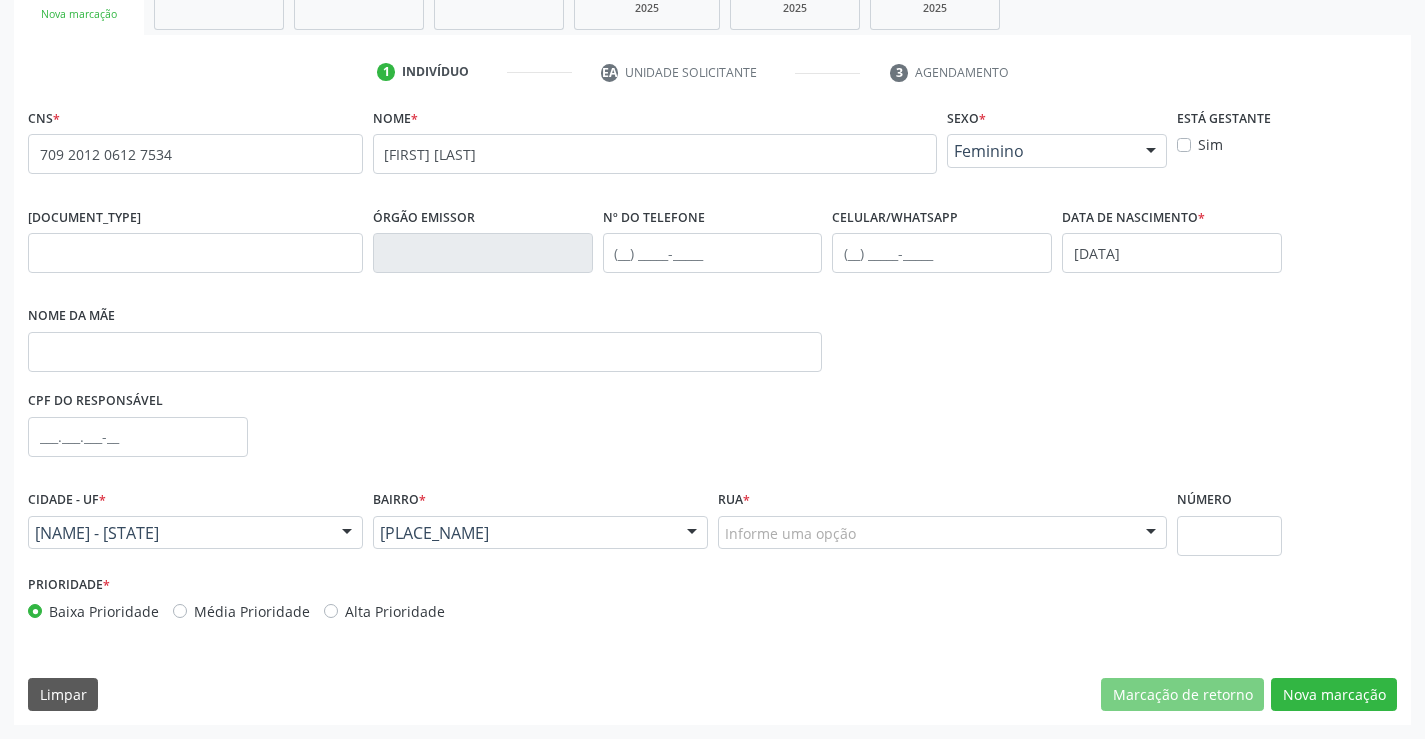click on "Informe uma opção" at bounding box center [943, 533] 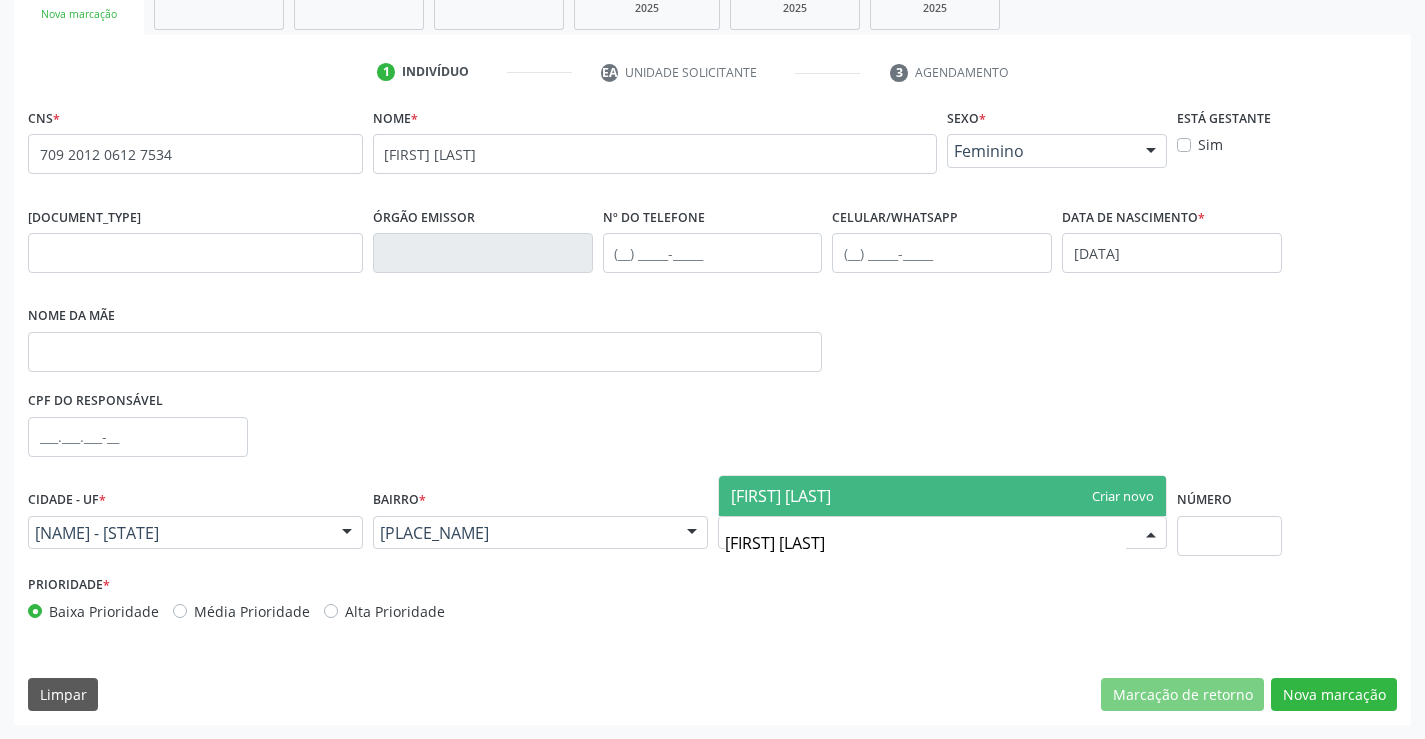 click on "GILBERTO GIL" at bounding box center [943, 496] 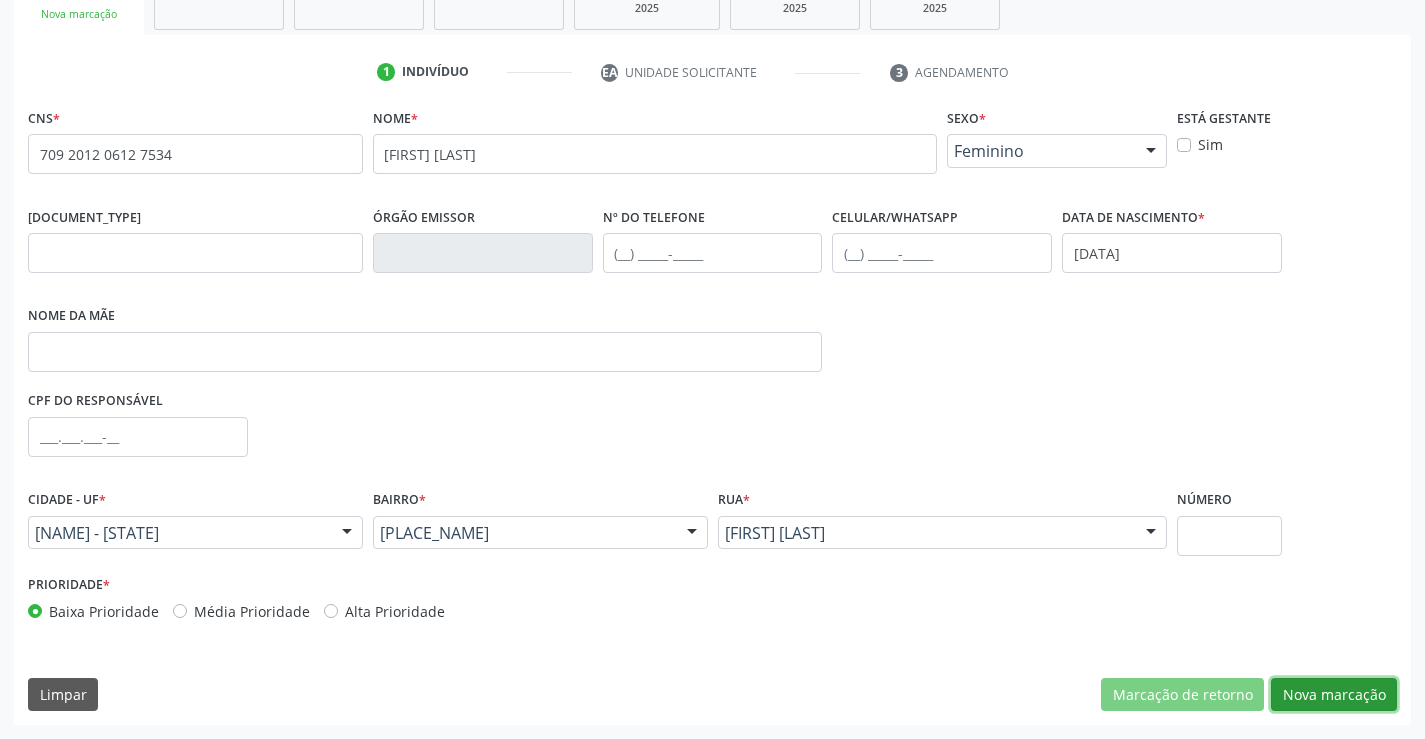 click on "Nova marcação" at bounding box center [1182, 695] 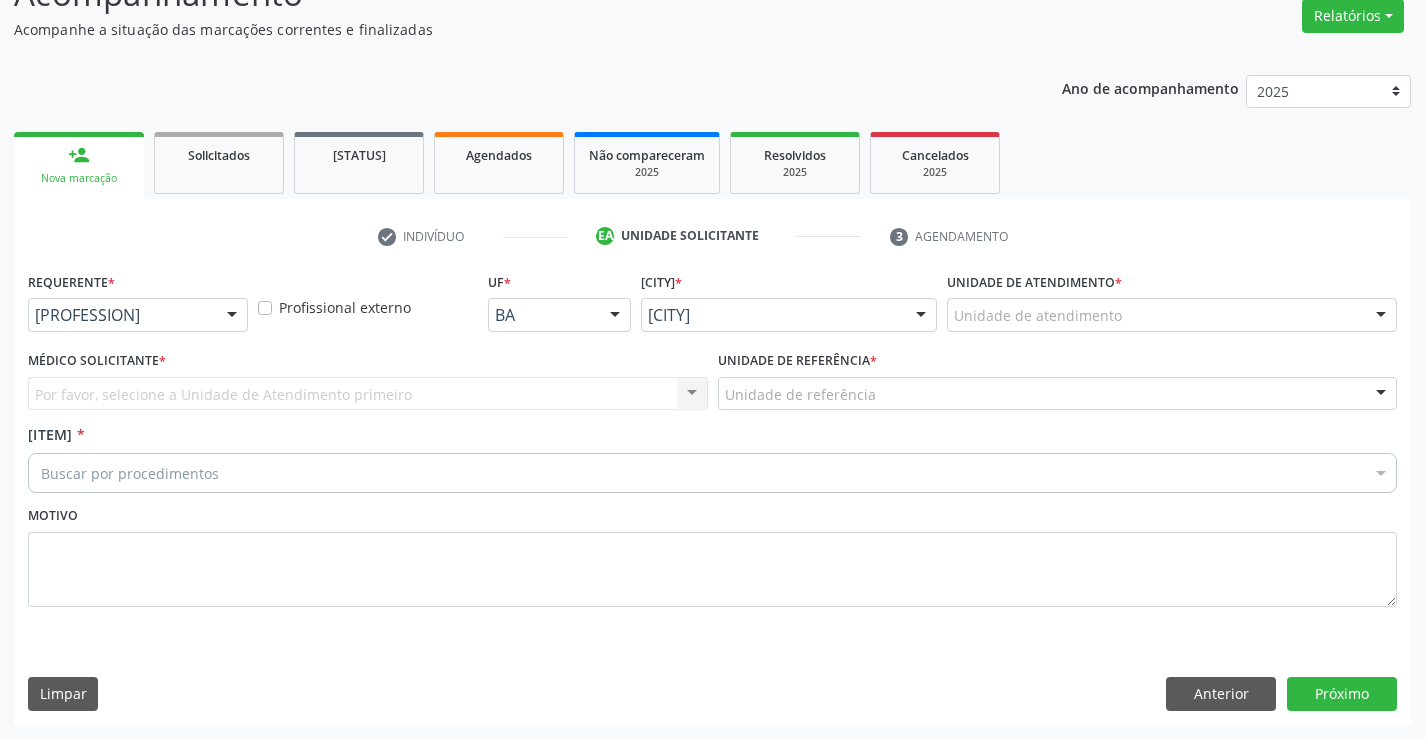 scroll, scrollTop: 167, scrollLeft: 0, axis: vertical 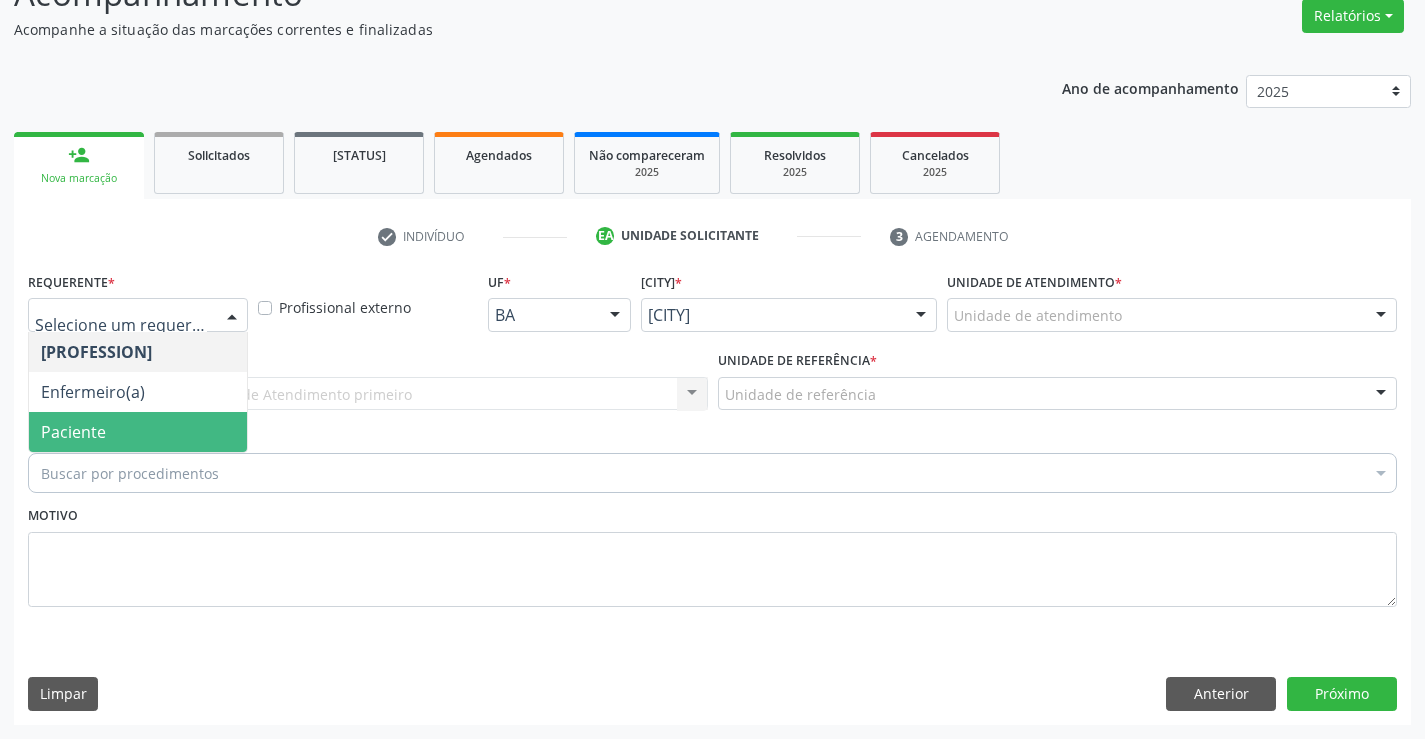 click on "Paciente" at bounding box center [138, 432] 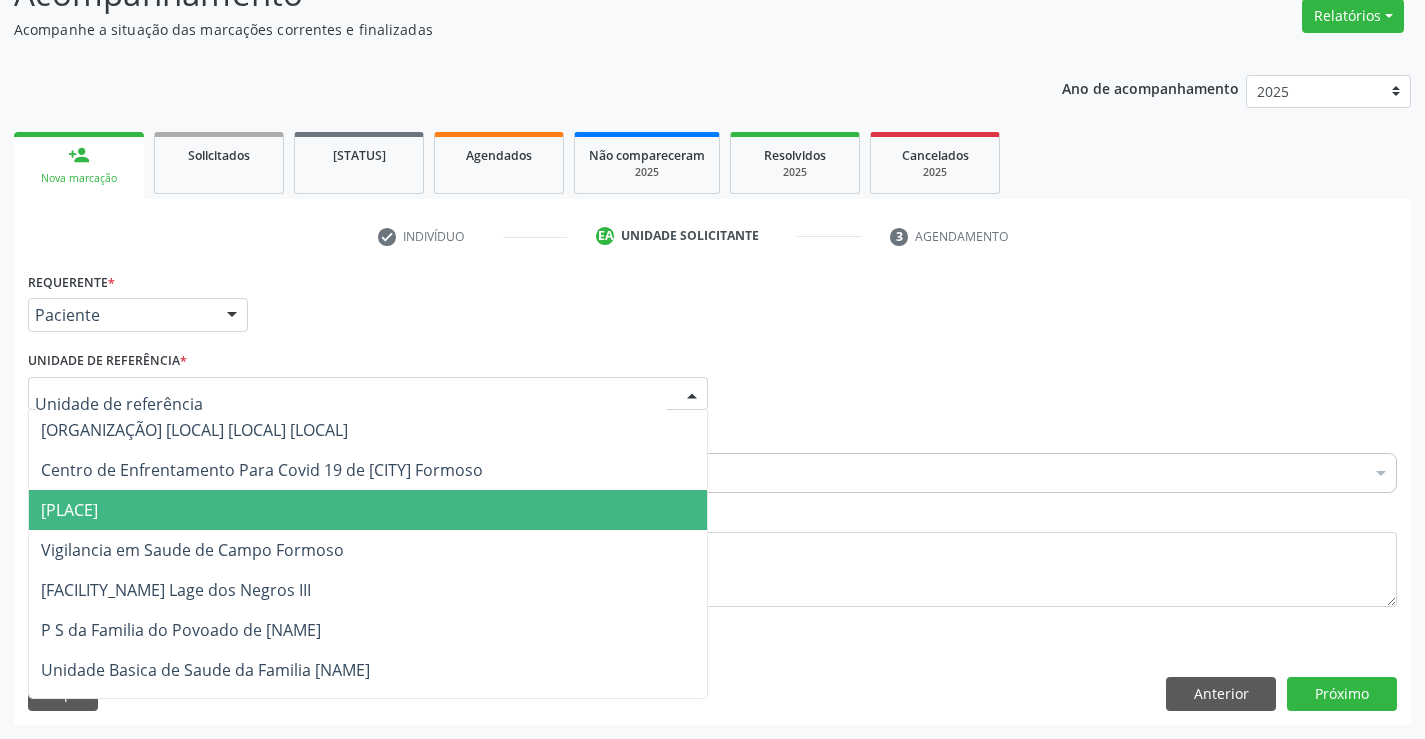 click on "Central de Marcacao de Consultas e Exames de Campo Formoso" at bounding box center (284, 510) 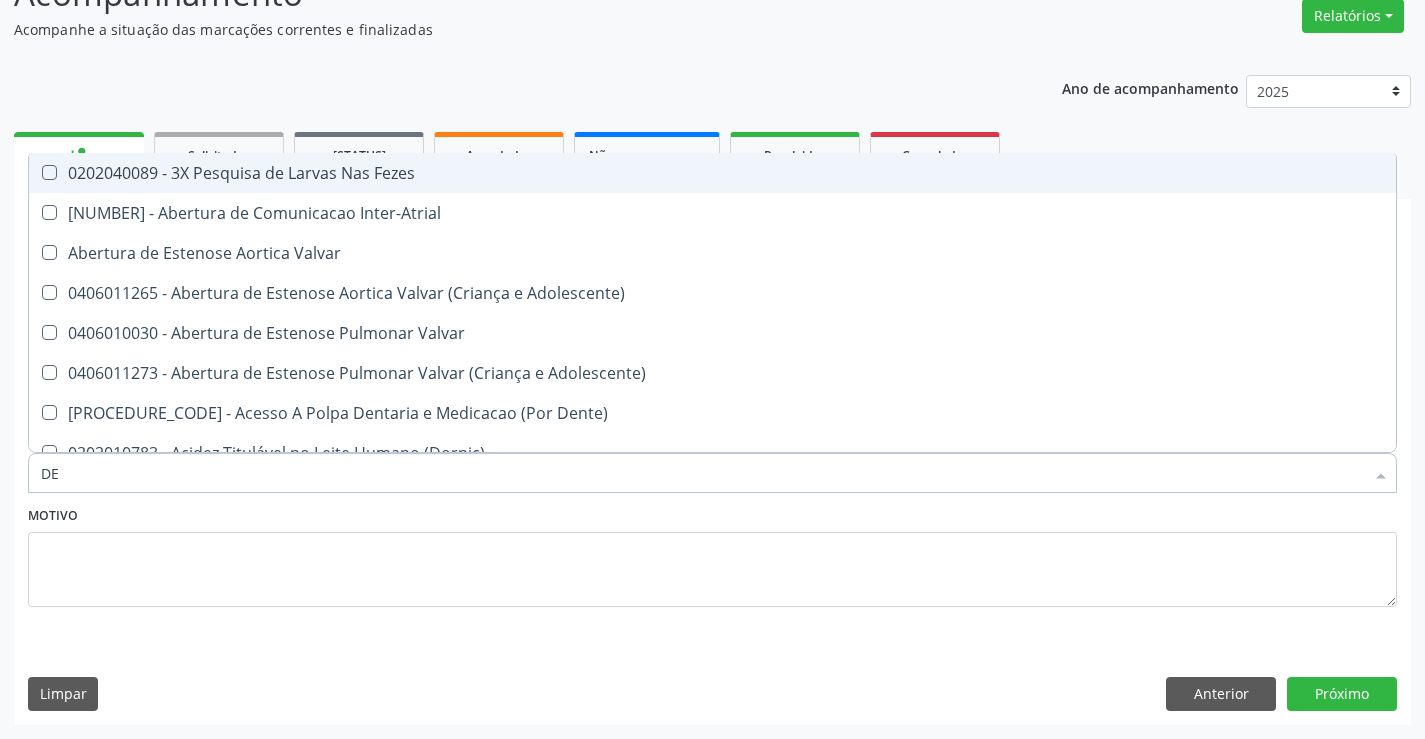type on "DER" 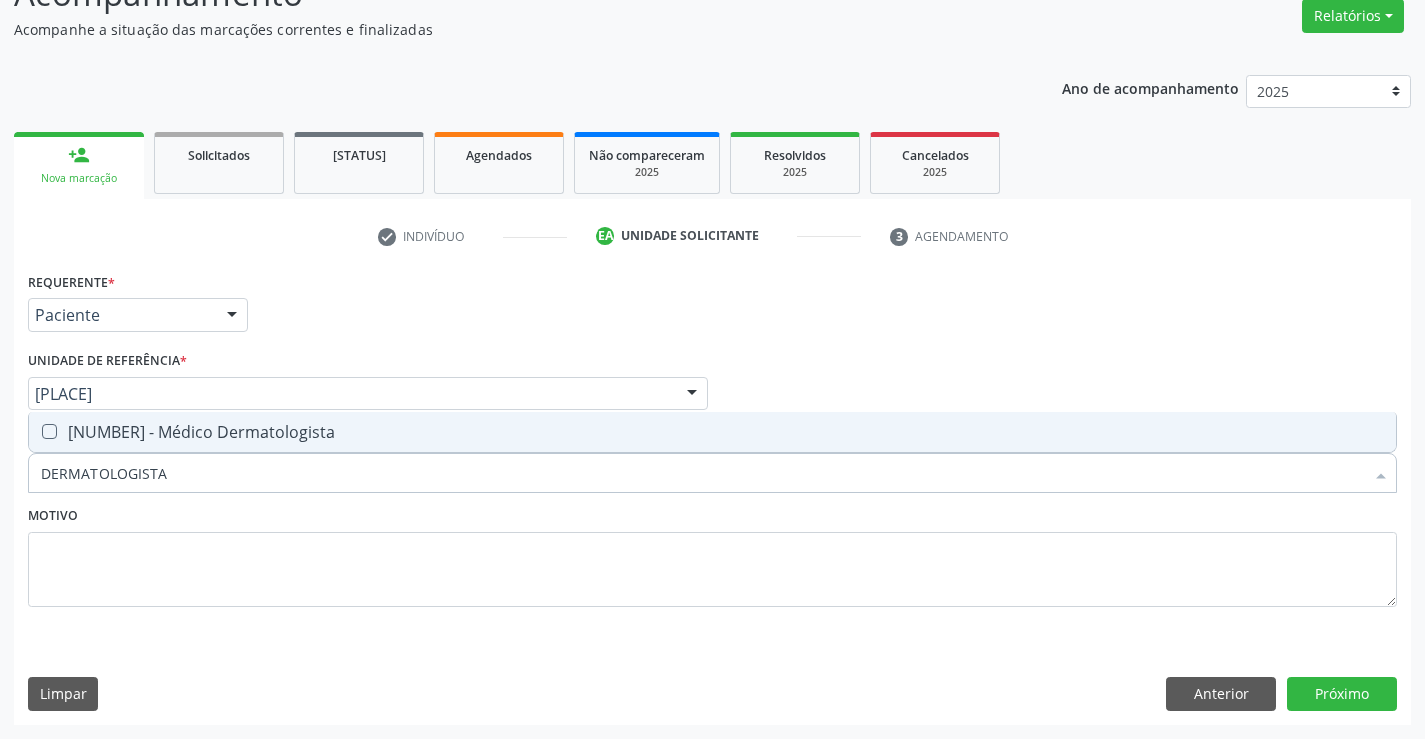 click on "0301010072-225135 - Médico Dermatologista" at bounding box center [712, 432] 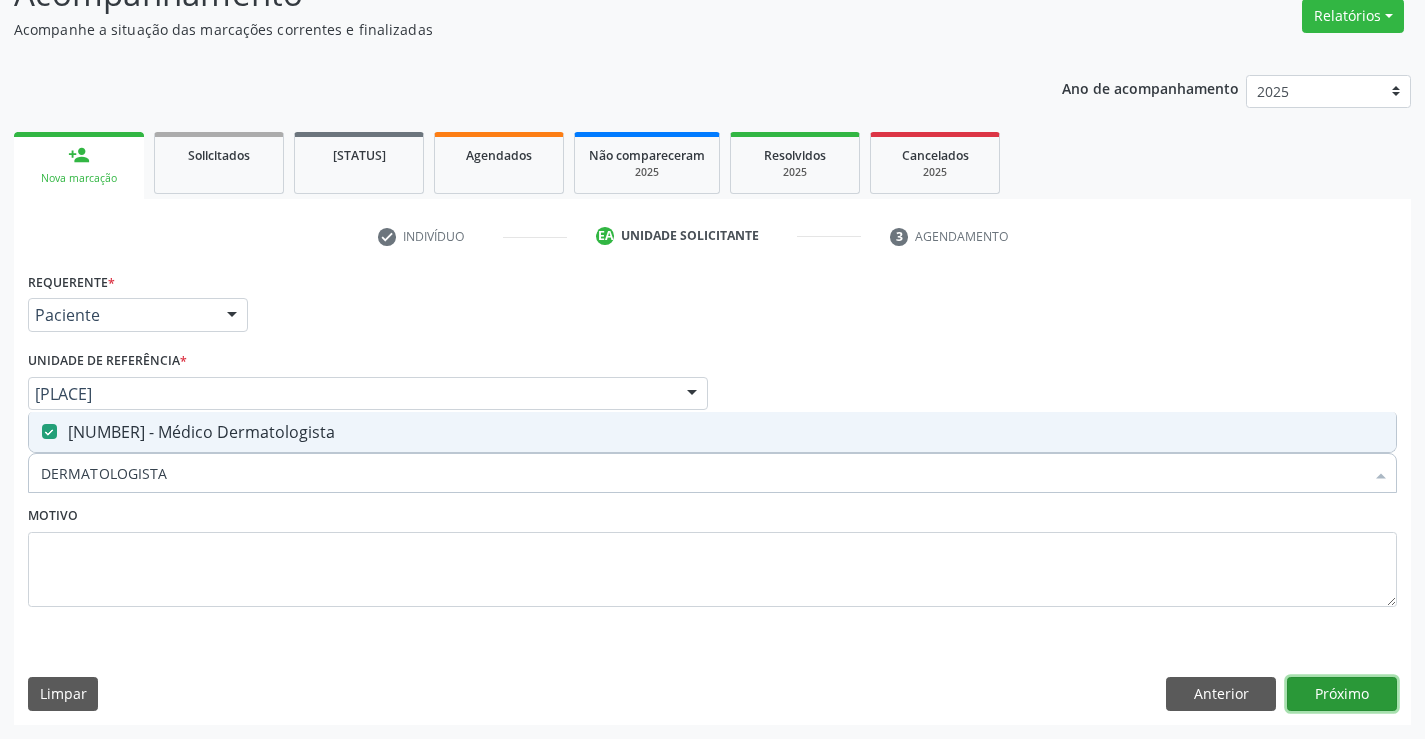 click on "Próximo" at bounding box center (1342, 694) 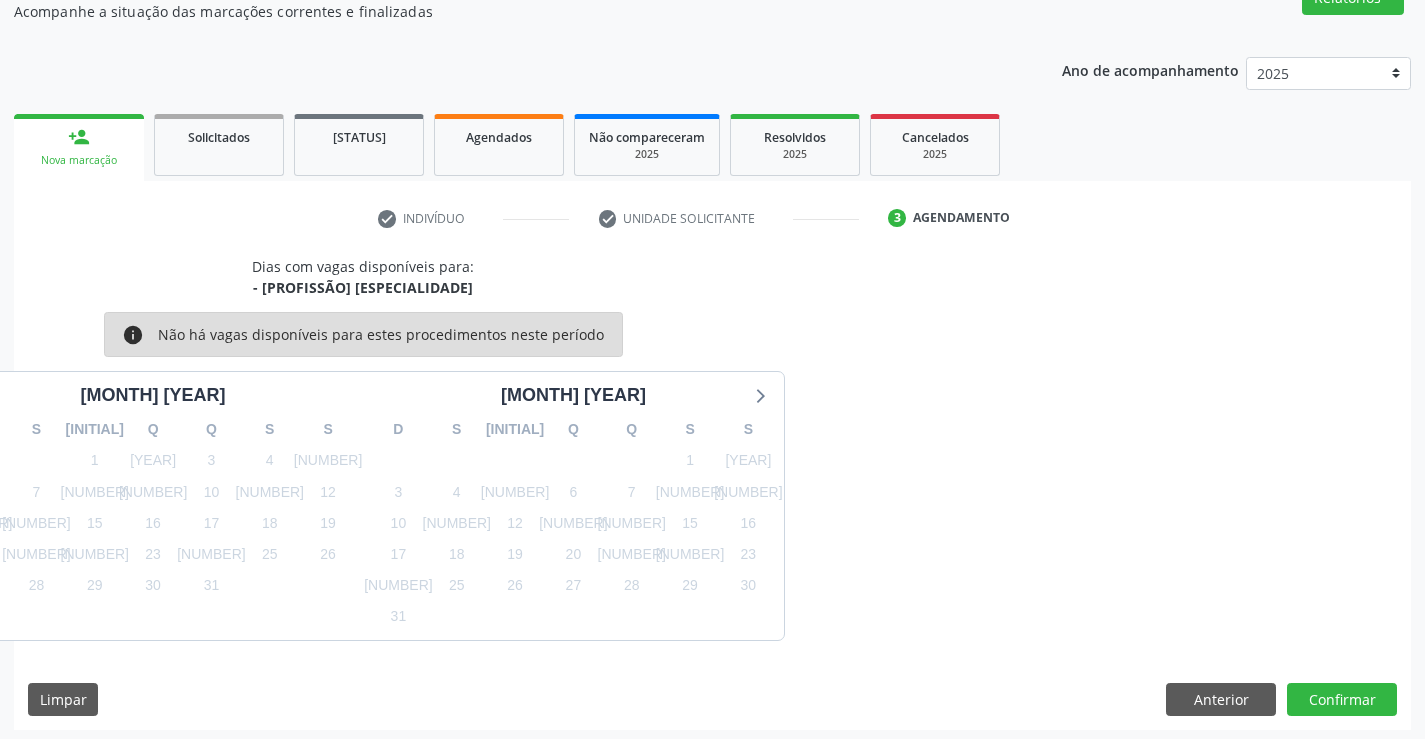 scroll, scrollTop: 190, scrollLeft: 0, axis: vertical 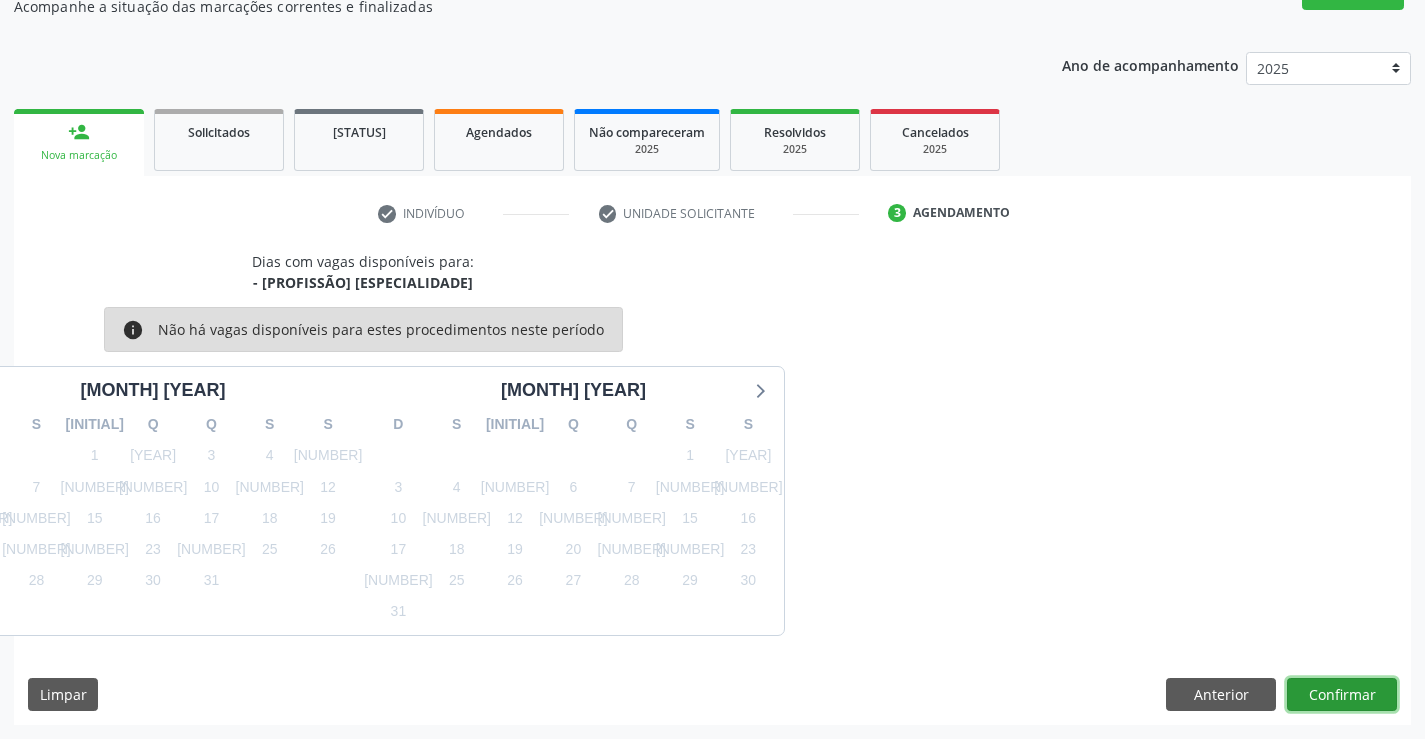 click on "Confirmar" at bounding box center (1342, 695) 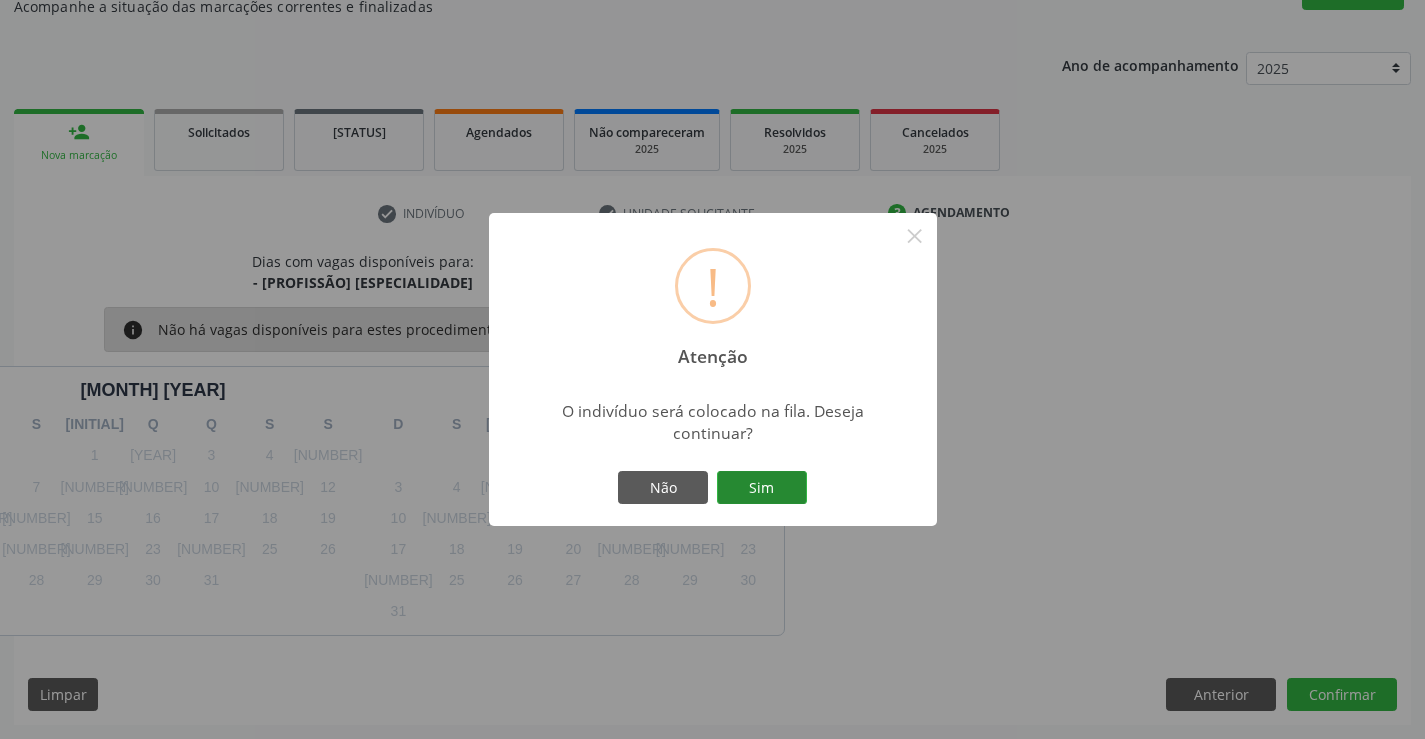 click on "Sim" at bounding box center (762, 488) 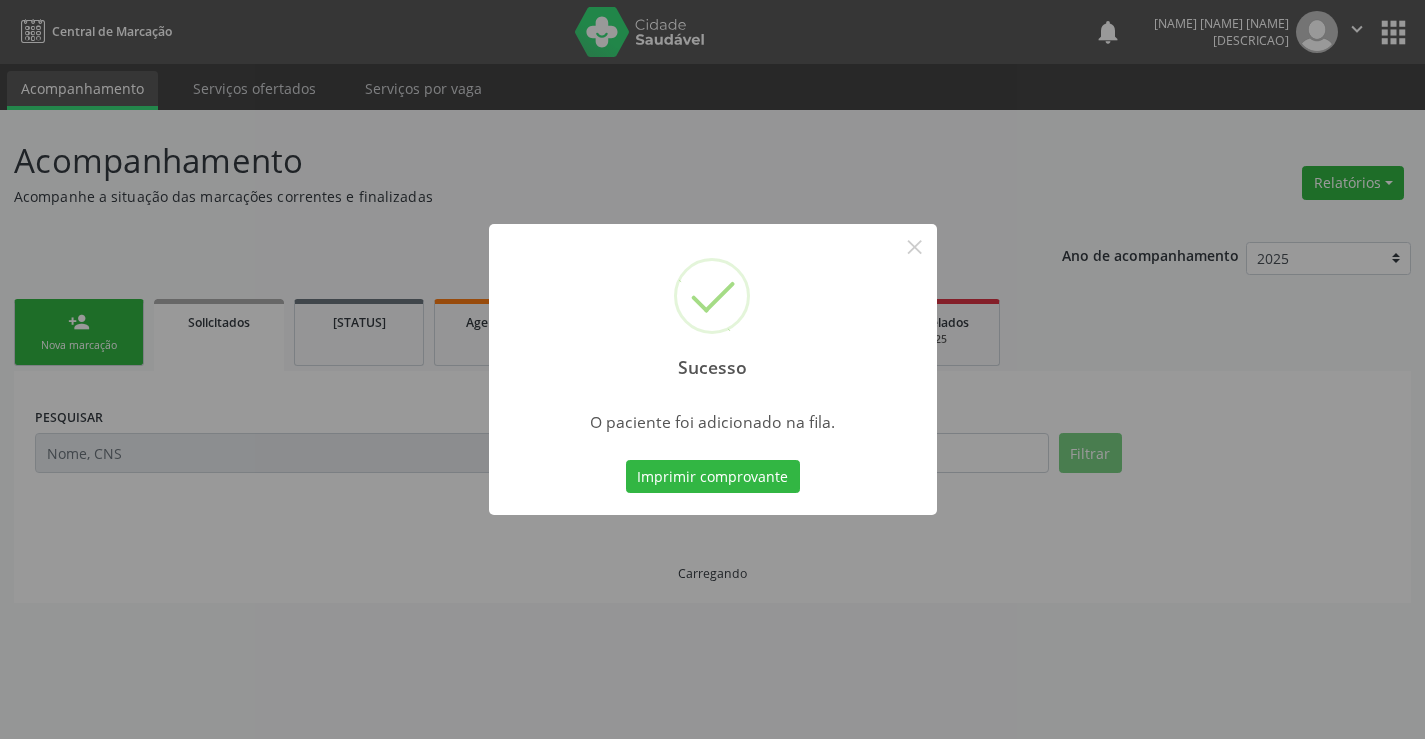 scroll, scrollTop: 0, scrollLeft: 0, axis: both 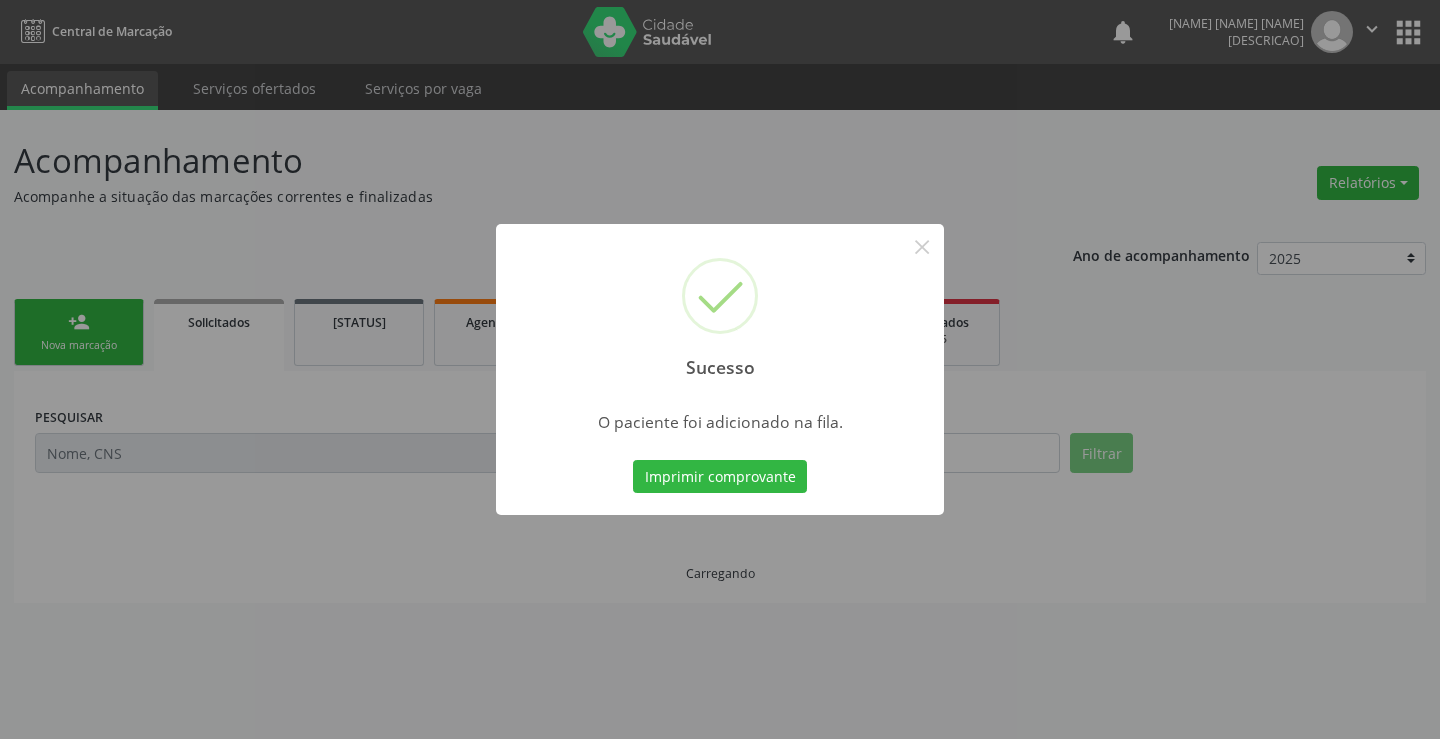 click on "Imprimir comprovante" at bounding box center [720, 477] 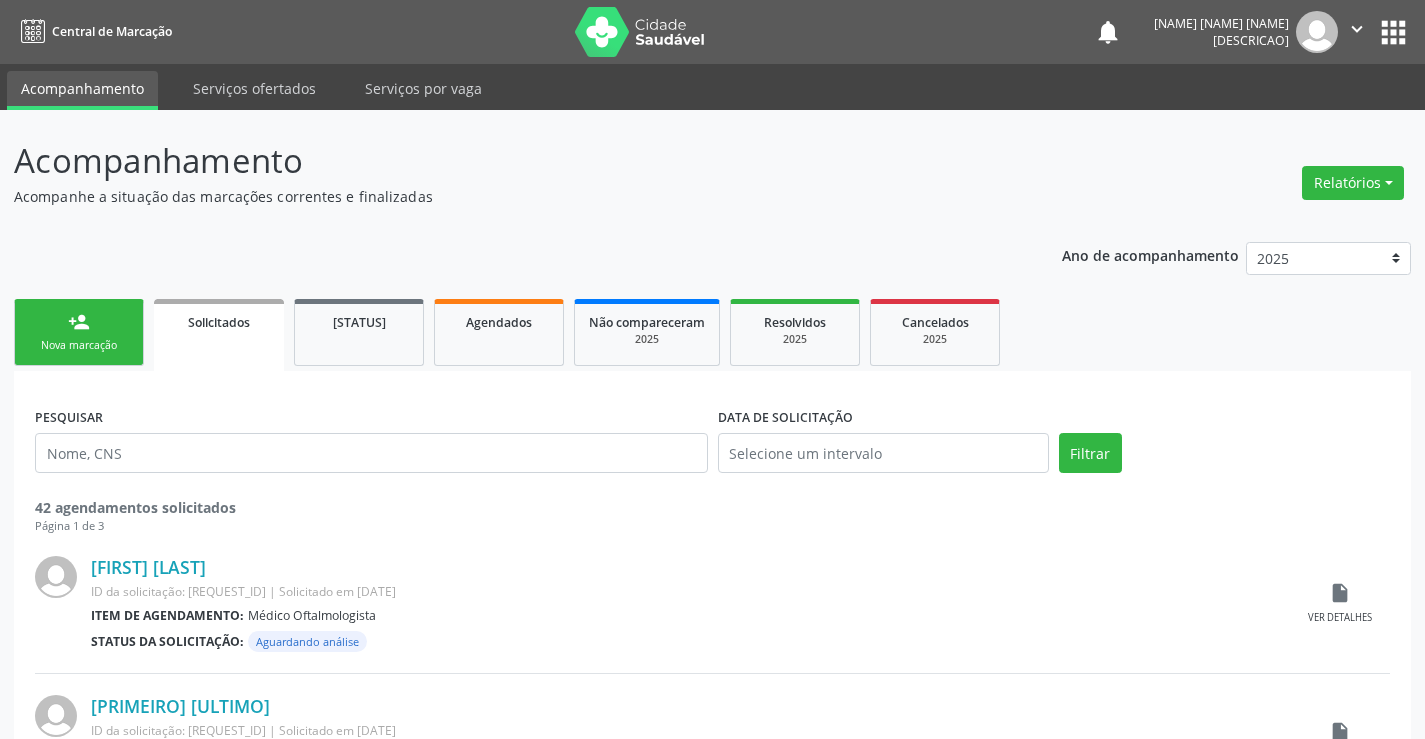 click on "Sucesso × O paciente foi adicionado na fila. Imprimir comprovante Cancel" at bounding box center [712, 369] 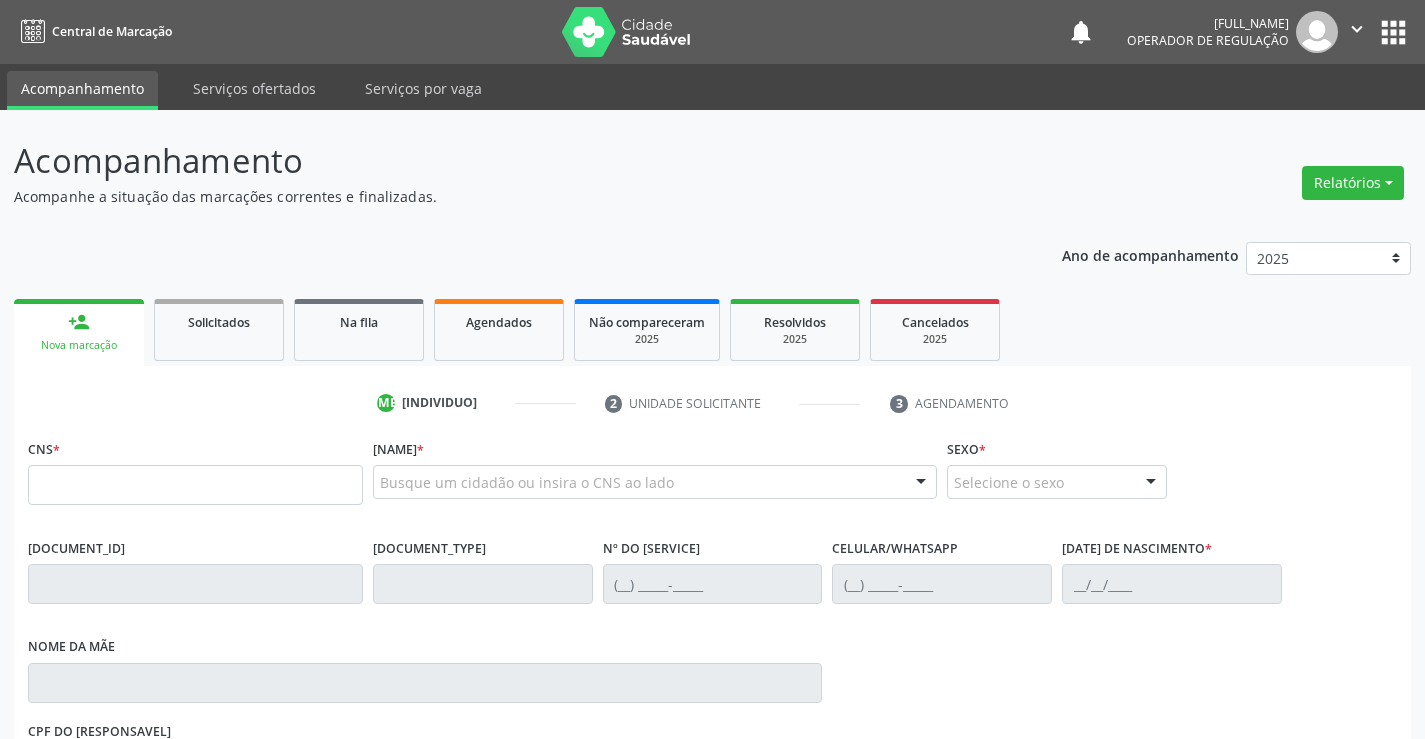 scroll, scrollTop: 0, scrollLeft: 0, axis: both 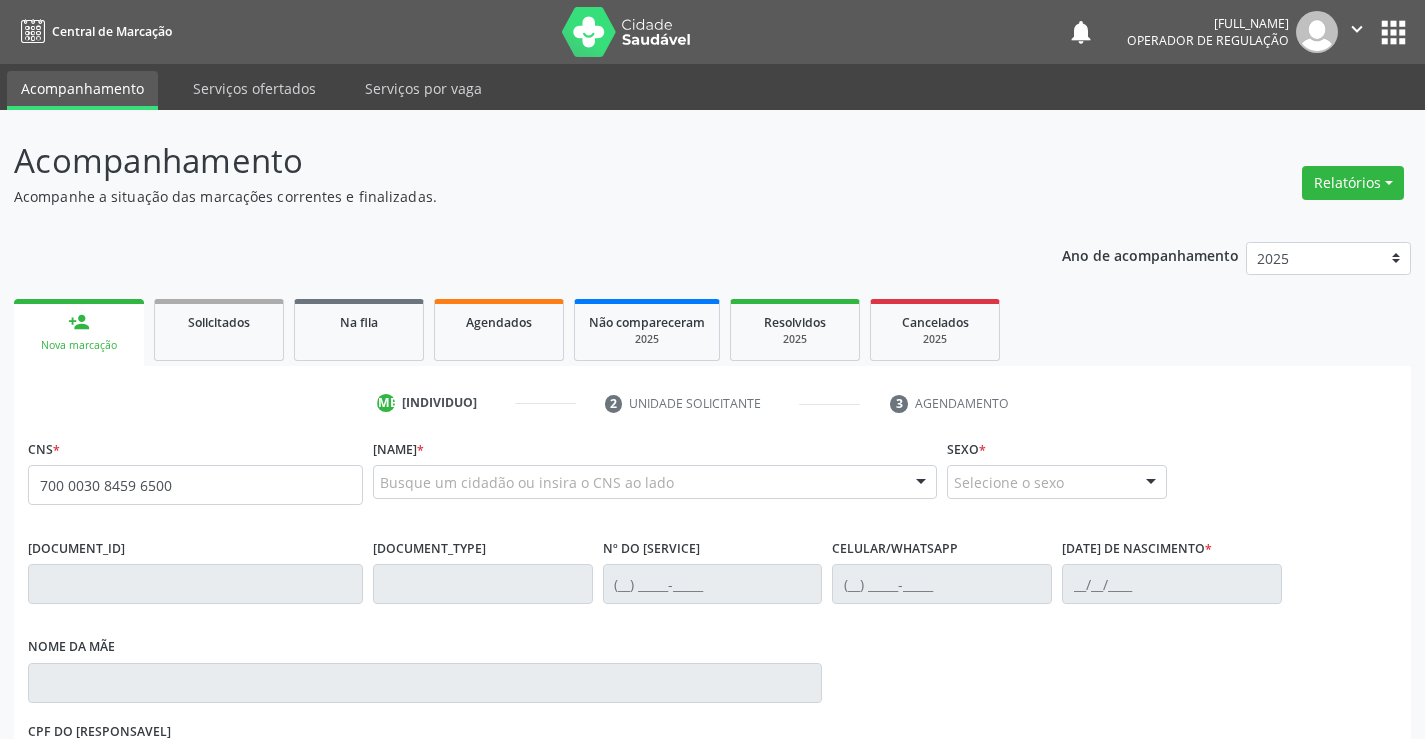 type 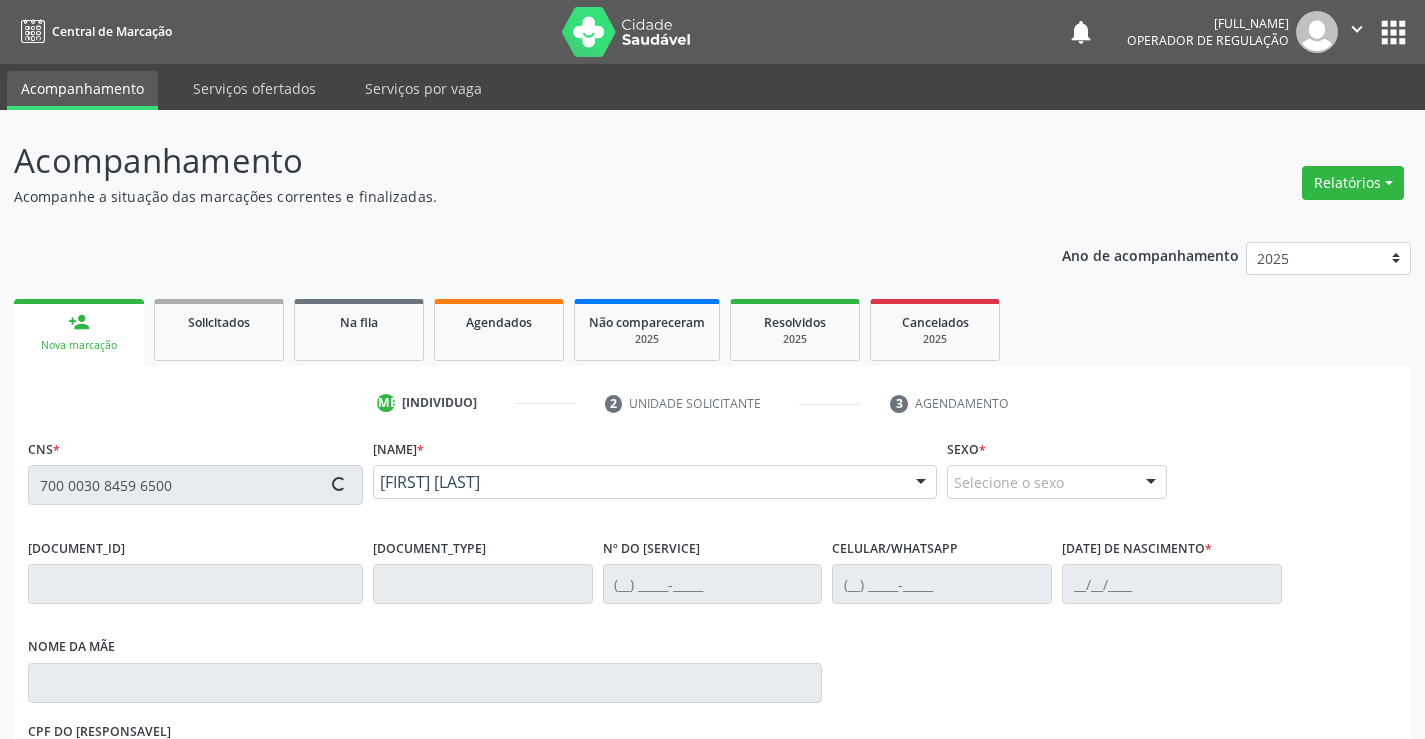 scroll, scrollTop: 331, scrollLeft: 0, axis: vertical 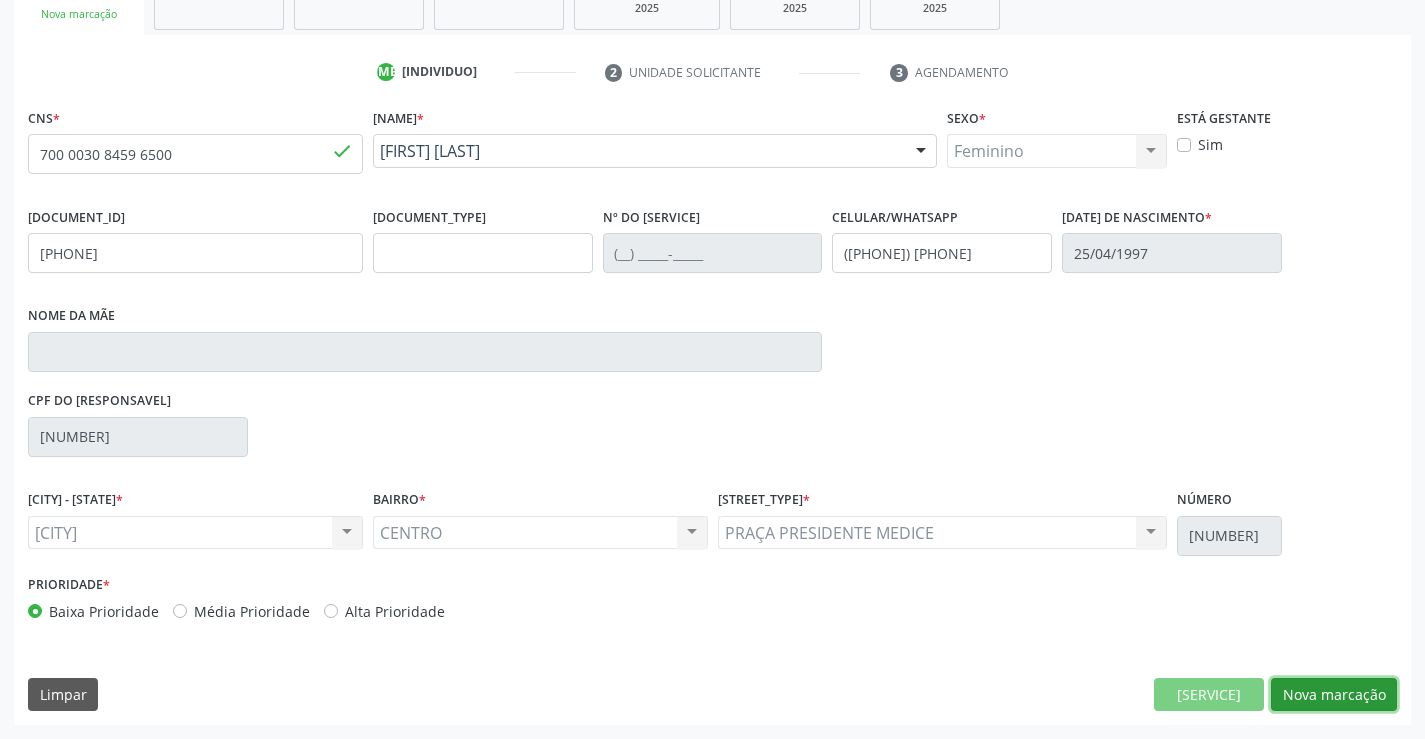 click on "Nova marcação" at bounding box center [1209, 695] 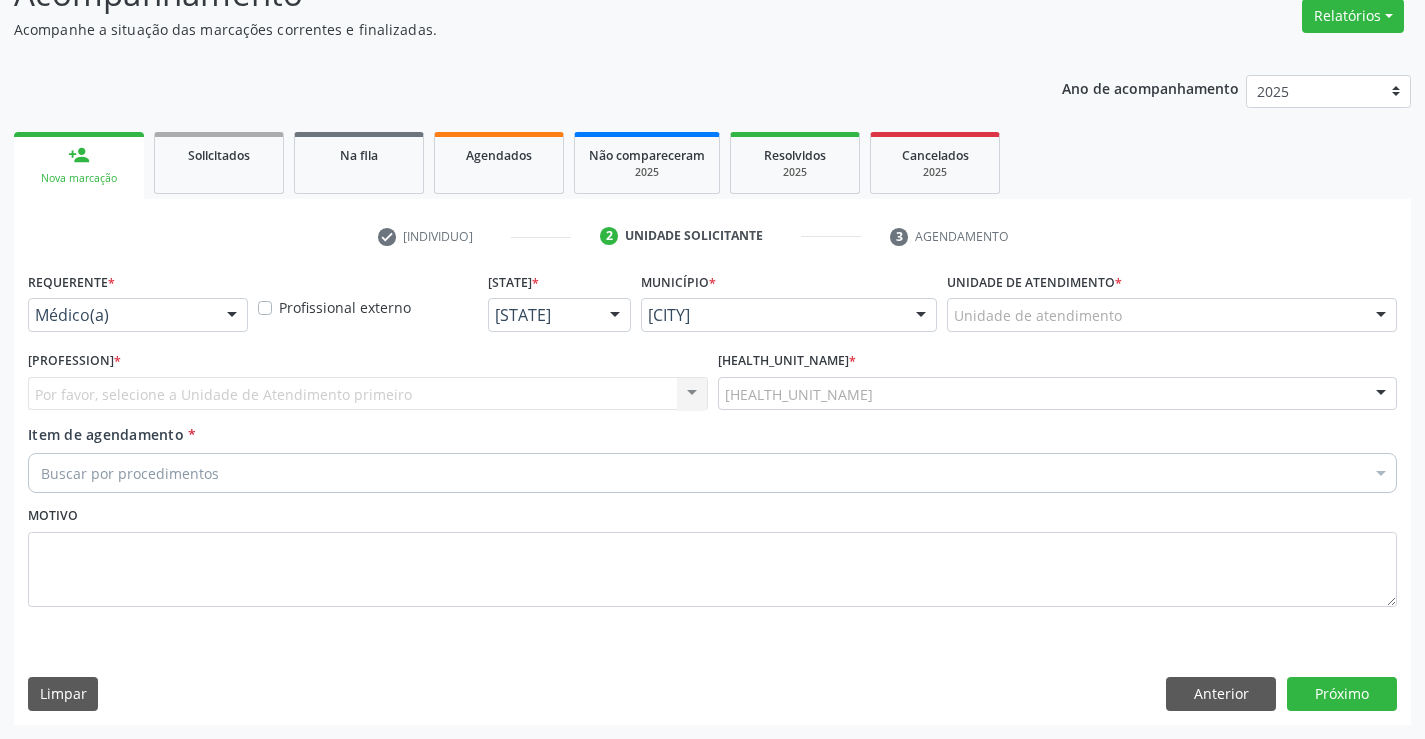 scroll, scrollTop: 167, scrollLeft: 0, axis: vertical 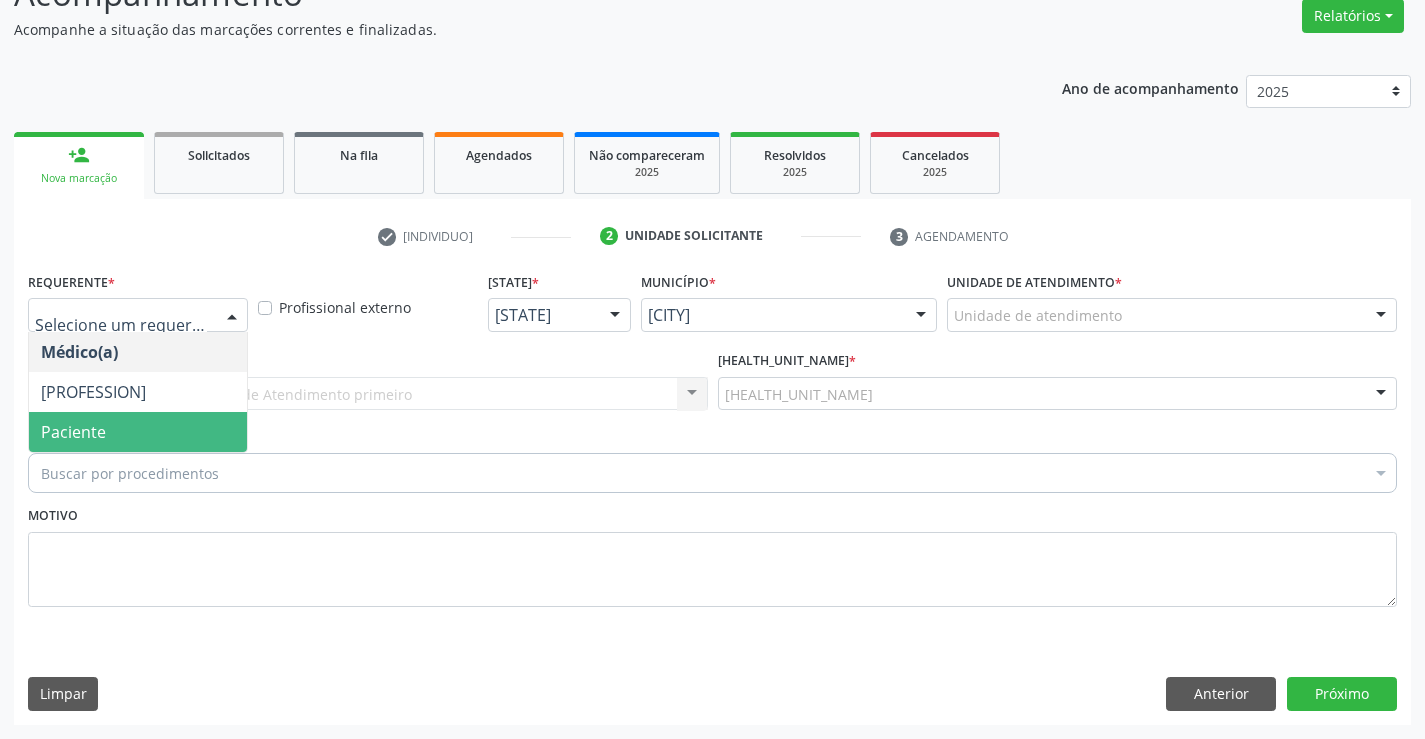 click on "Paciente" at bounding box center (73, 432) 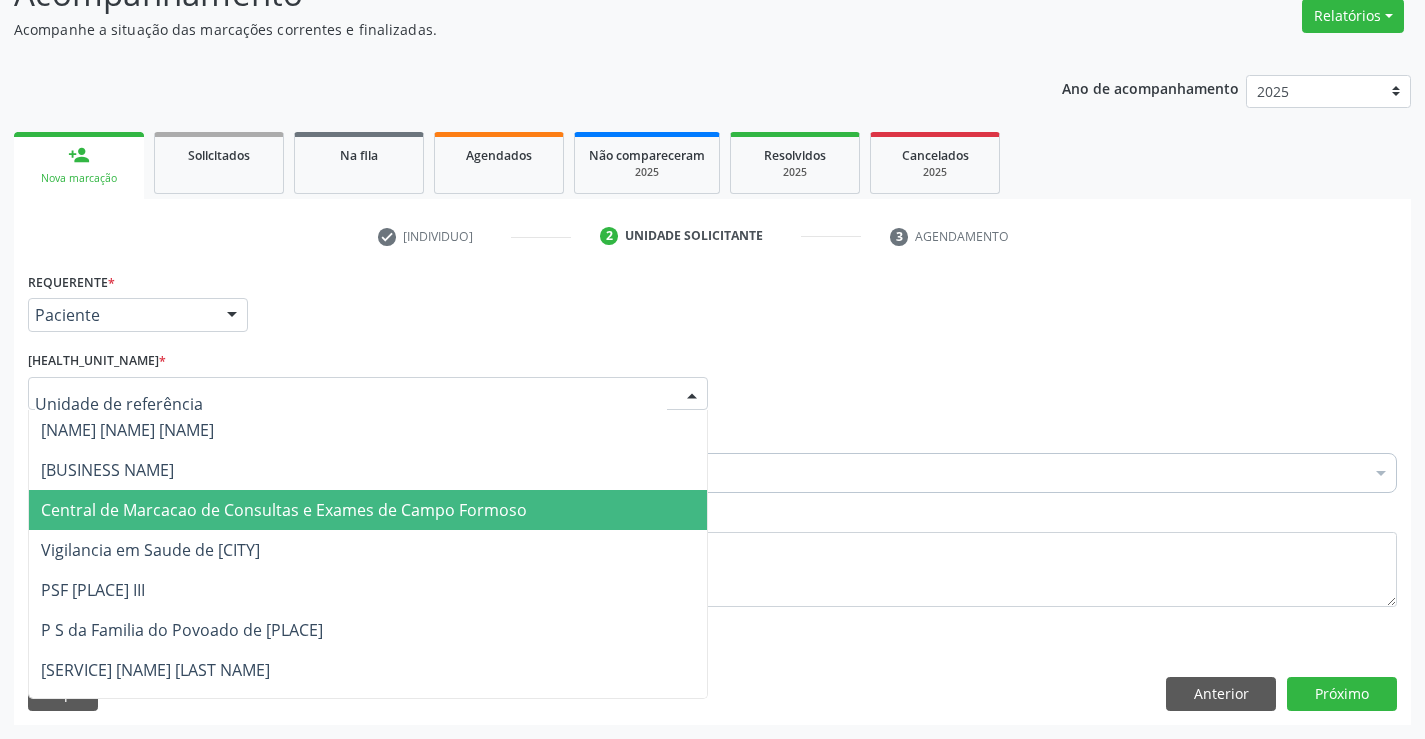 click on "Central de Marcacao de Consultas e Exames de Campo Formoso" at bounding box center (284, 510) 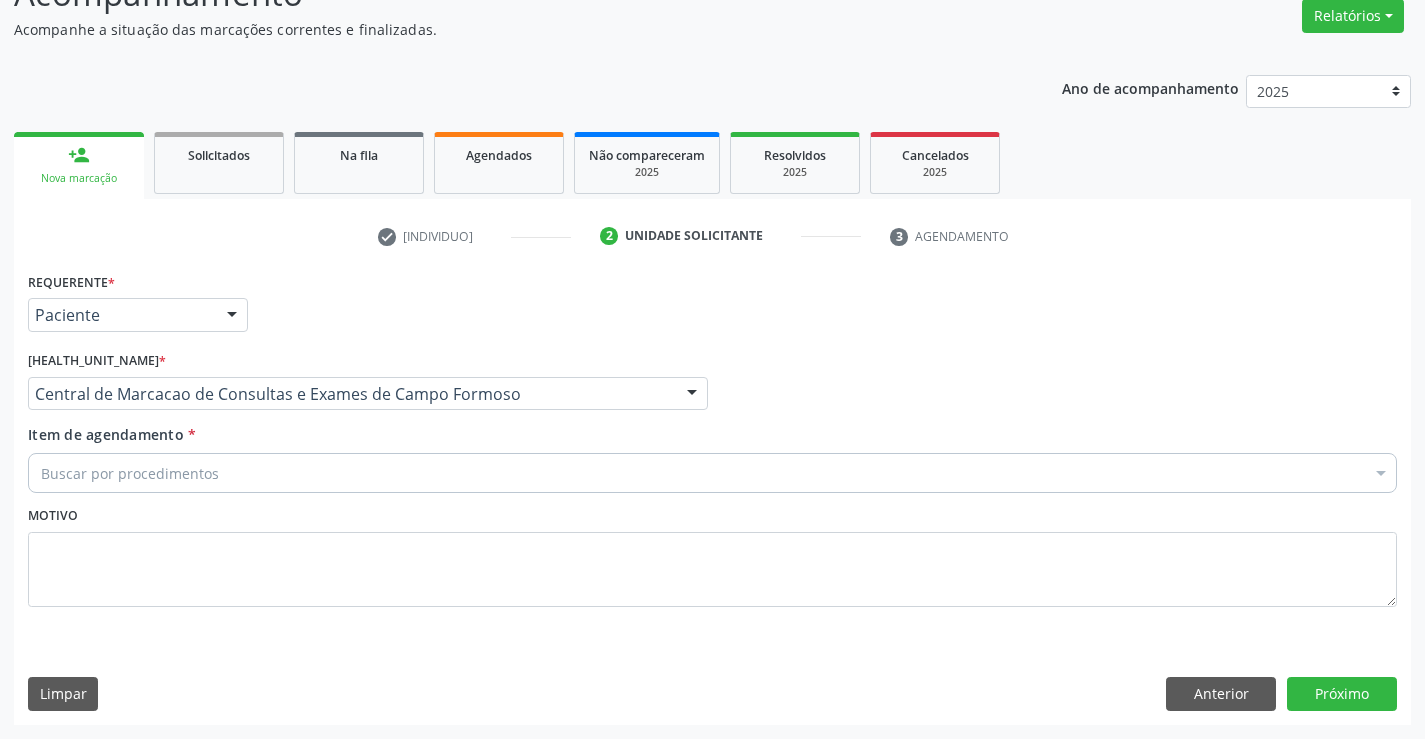 click on "Buscar por procedimentos" at bounding box center [712, 473] 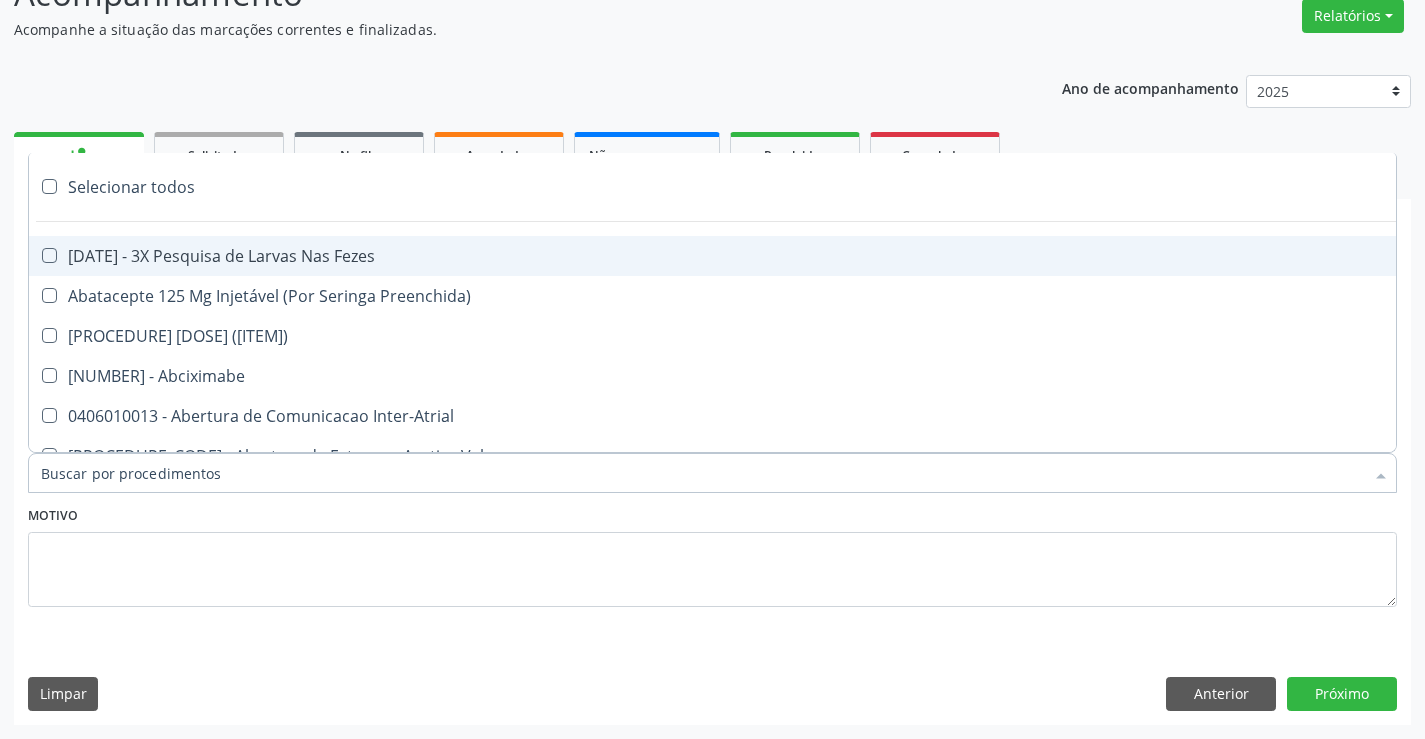 type on "O" 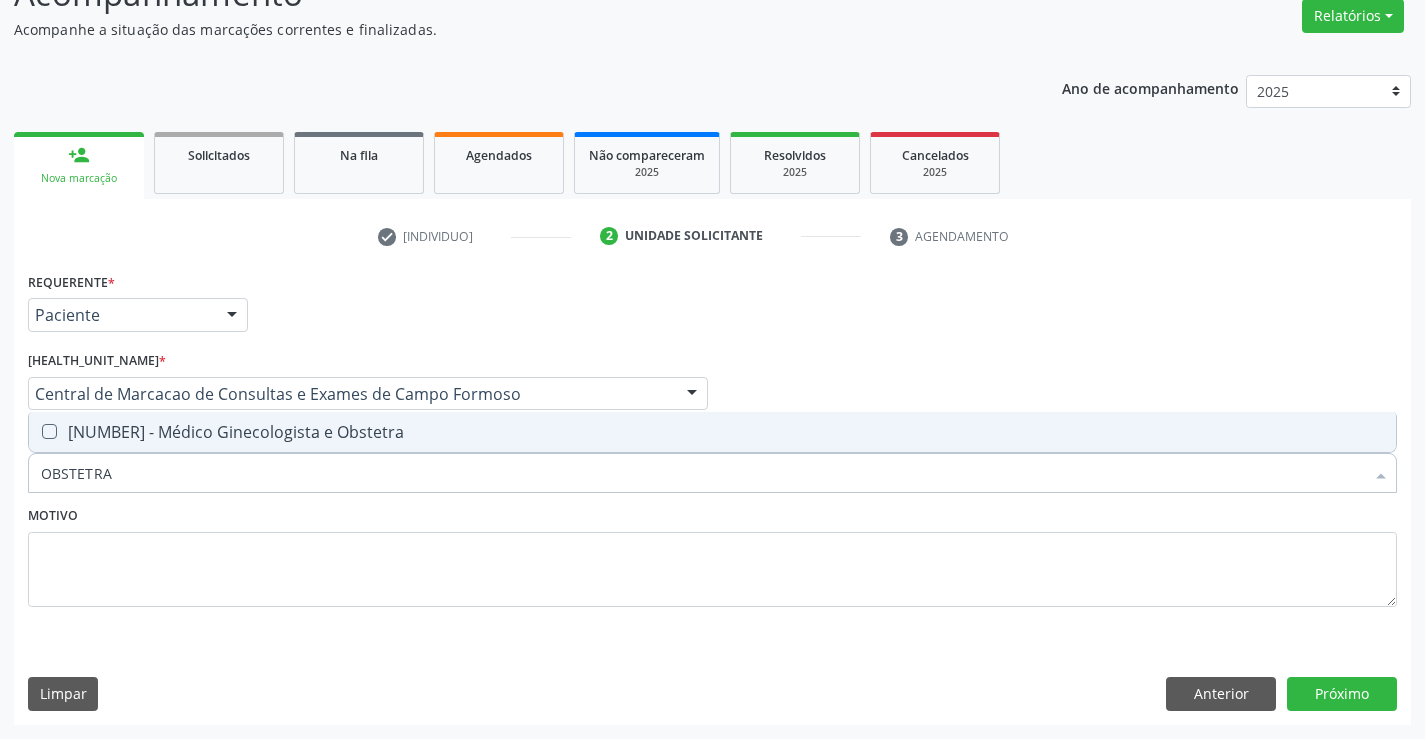 click on "[NUMBER] - Médico Ginecologista e Obstetra" at bounding box center [712, 432] 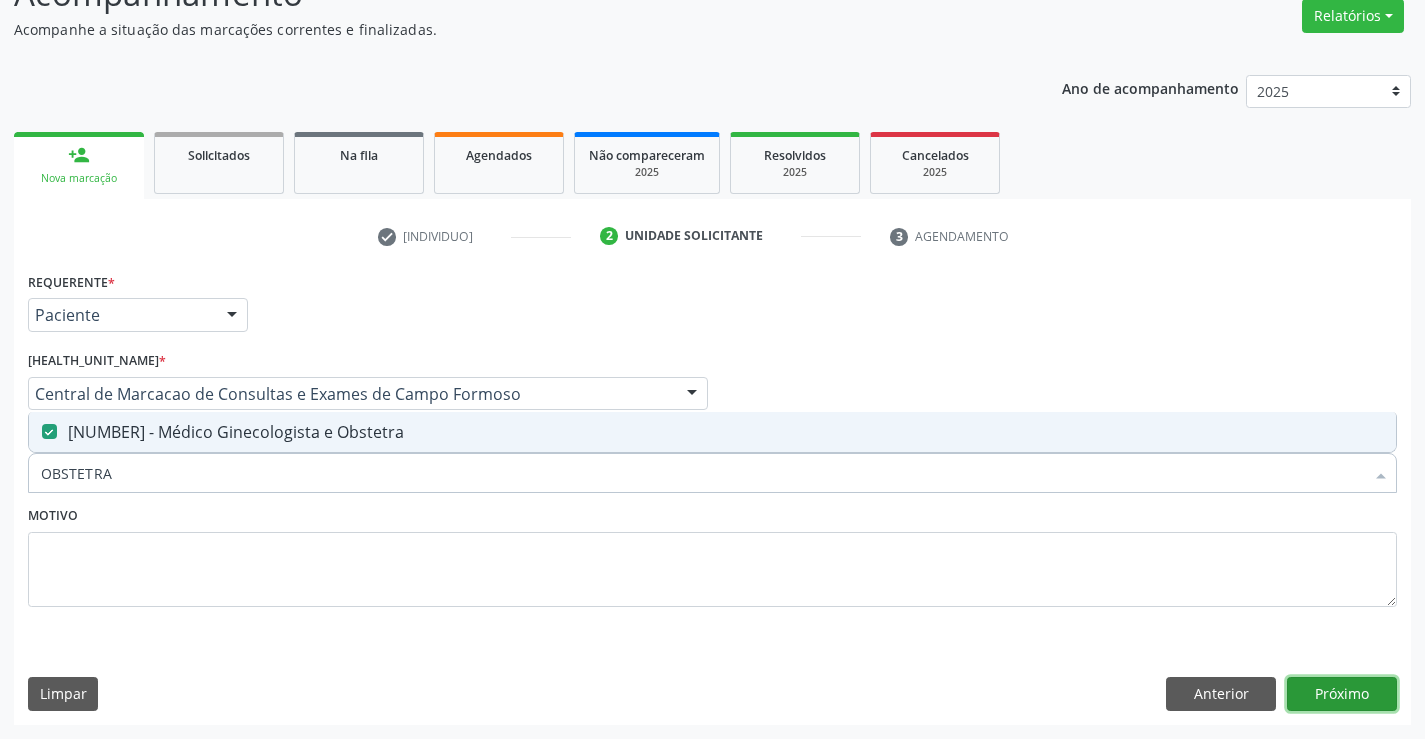 click on "Próximo" at bounding box center [1342, 694] 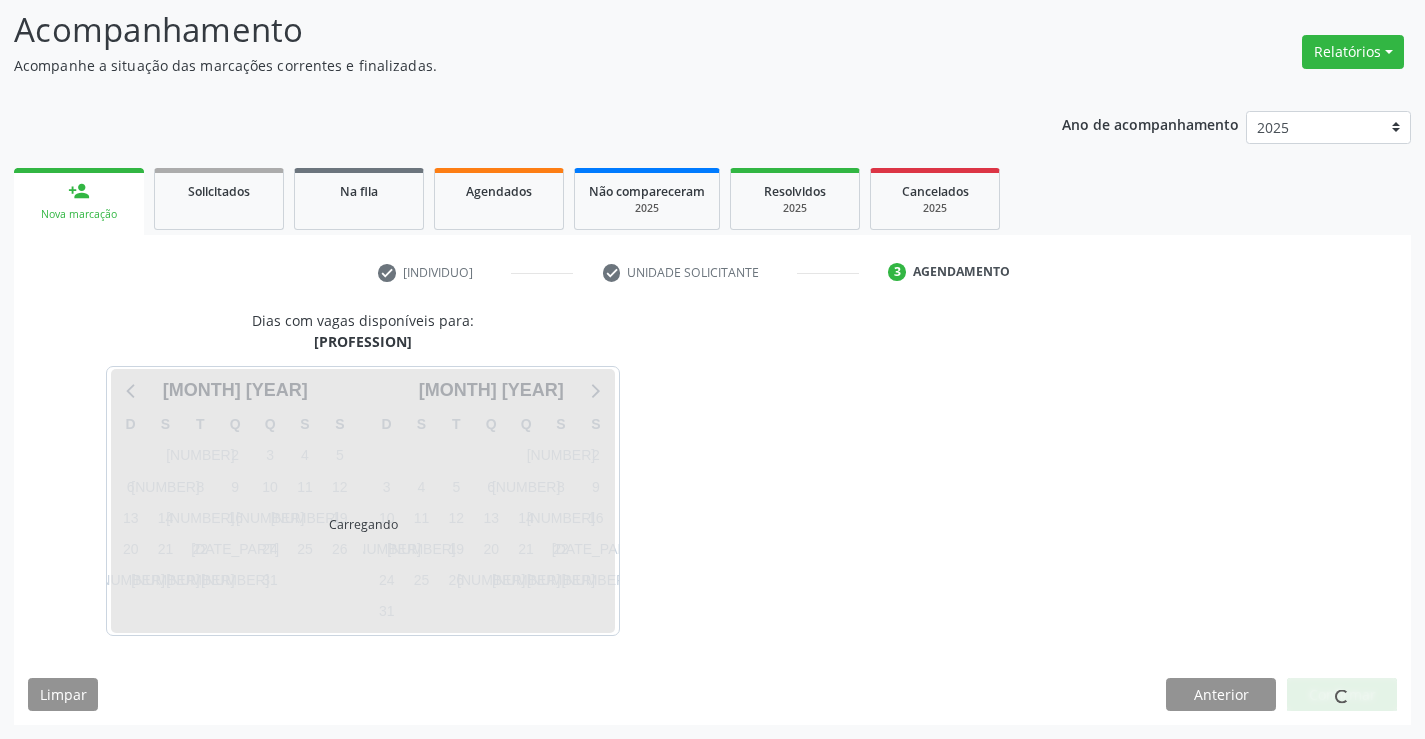 scroll, scrollTop: 131, scrollLeft: 0, axis: vertical 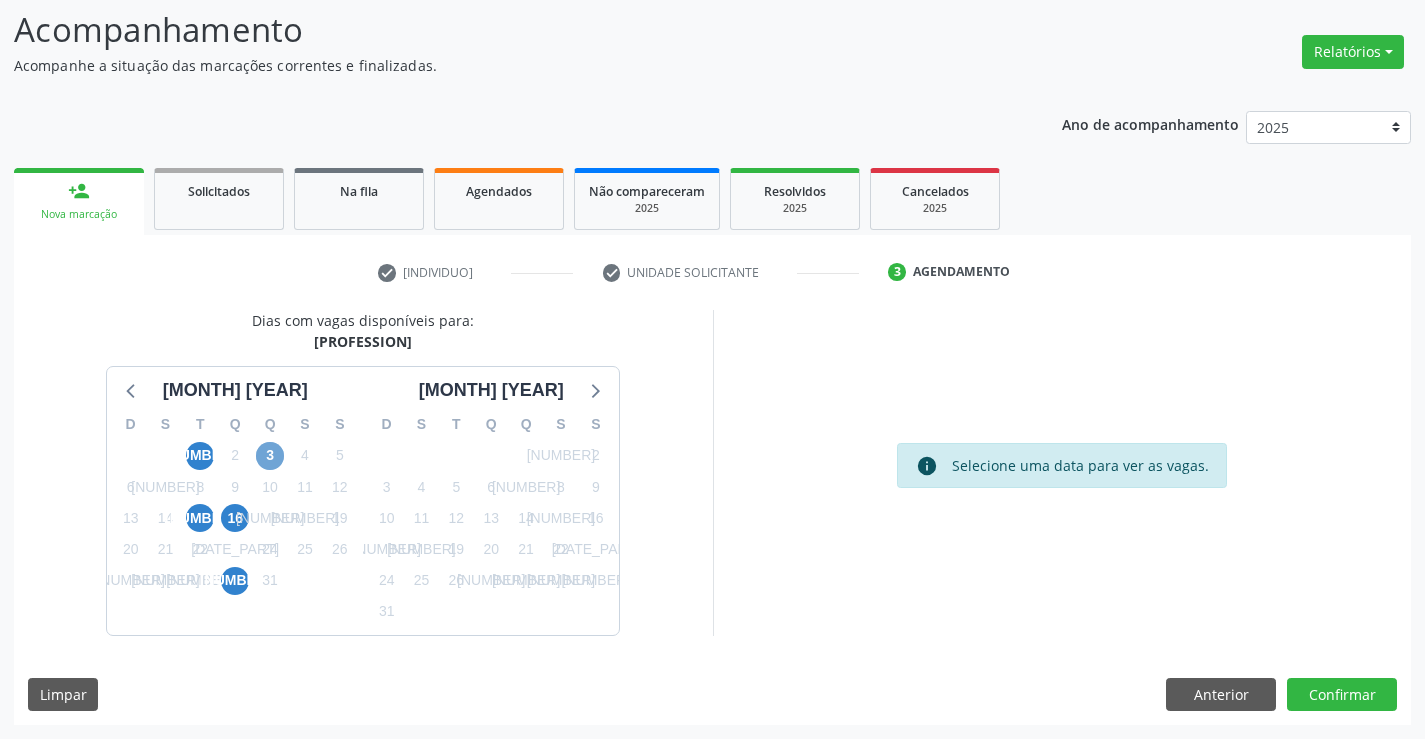 click on "3" at bounding box center (270, 456) 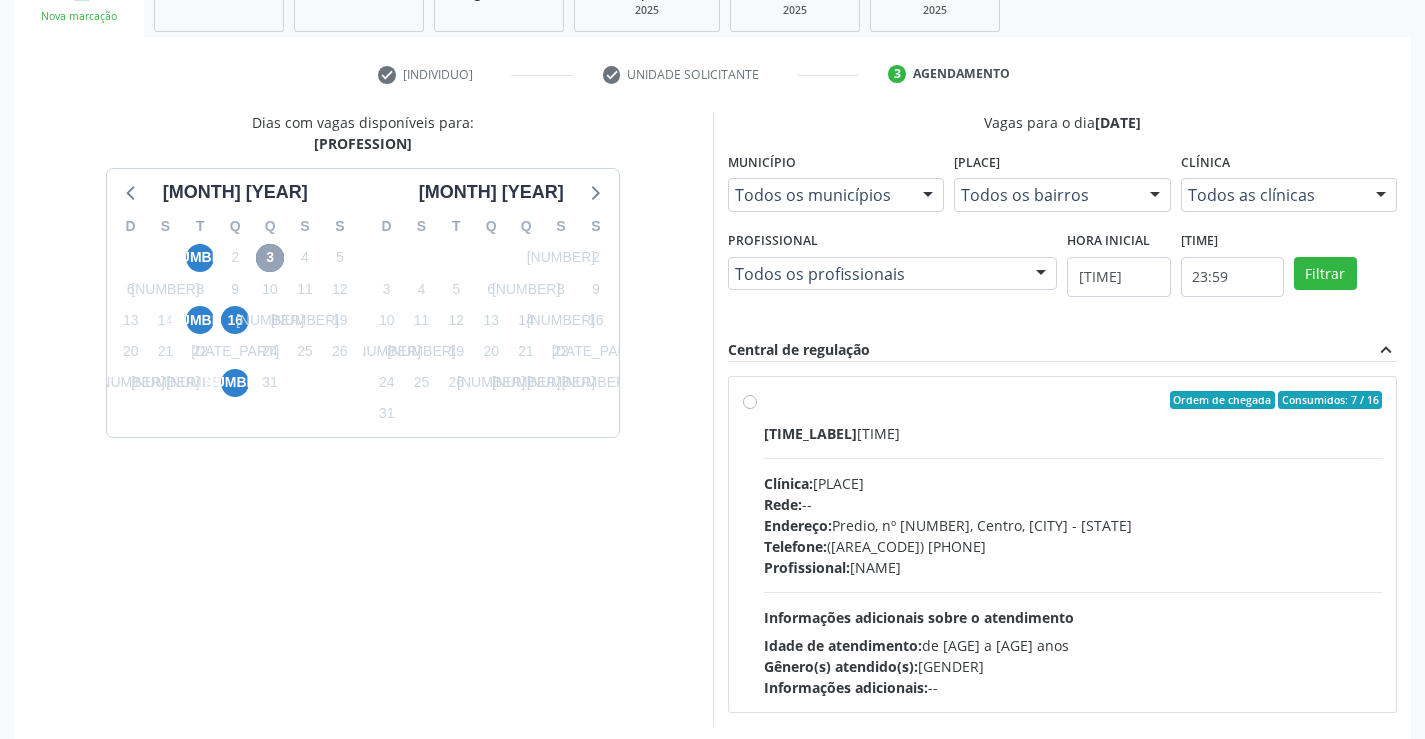 scroll, scrollTop: 331, scrollLeft: 0, axis: vertical 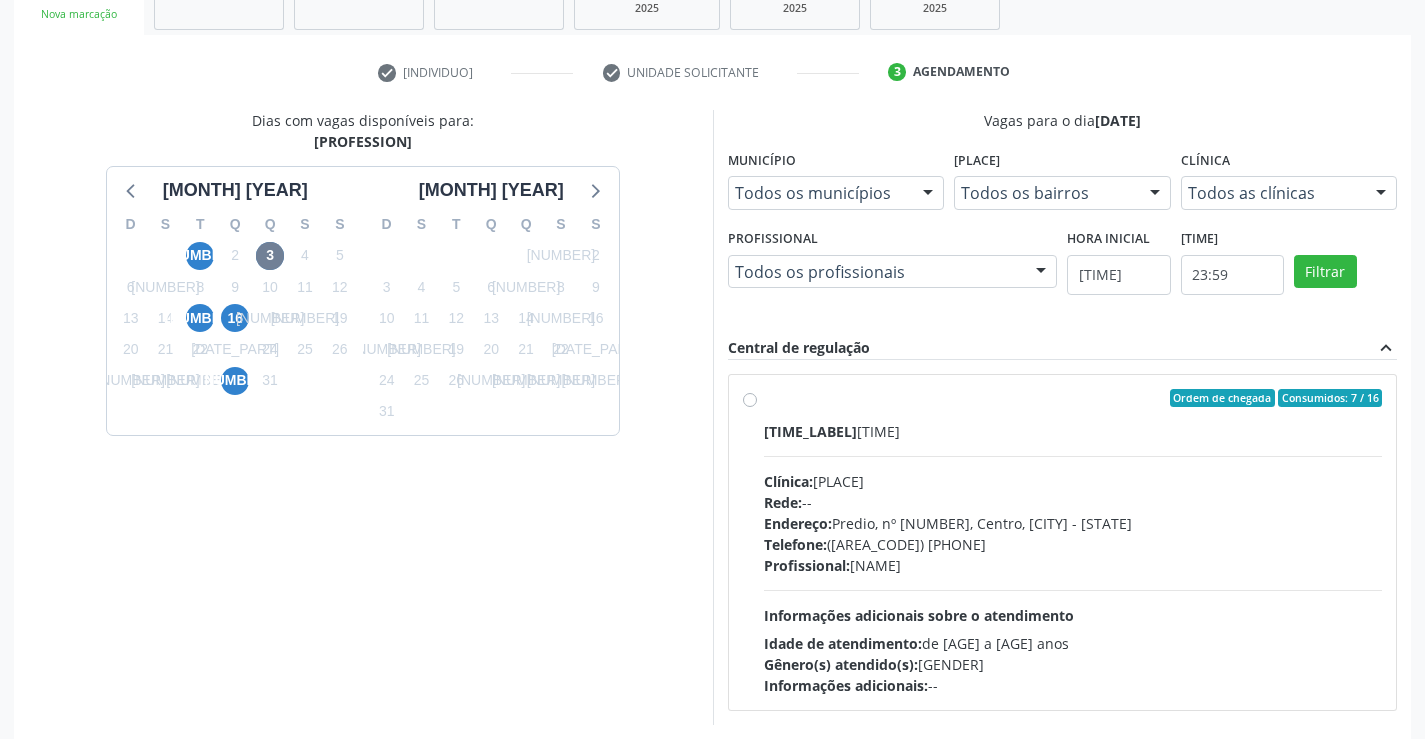 click on "Ordem de chegada
Consumidos: 7 / 16
Horário:   [TIME]
Clínica:  Policlínica Municipal
Rede:
--
Endereço:   Predio, nº 386, Centro, Campo Formoso - BA
Telefone:   (74) [PHONE]
Profissional:
[FIRST] [LAST]
Informações adicionais sobre o atendimento
Idade de atendimento:
de 0 a 120 anos
Gênero(s) atendido(s):
Masculino e Feminino
Informações adicionais:
--" at bounding box center [1073, 542] 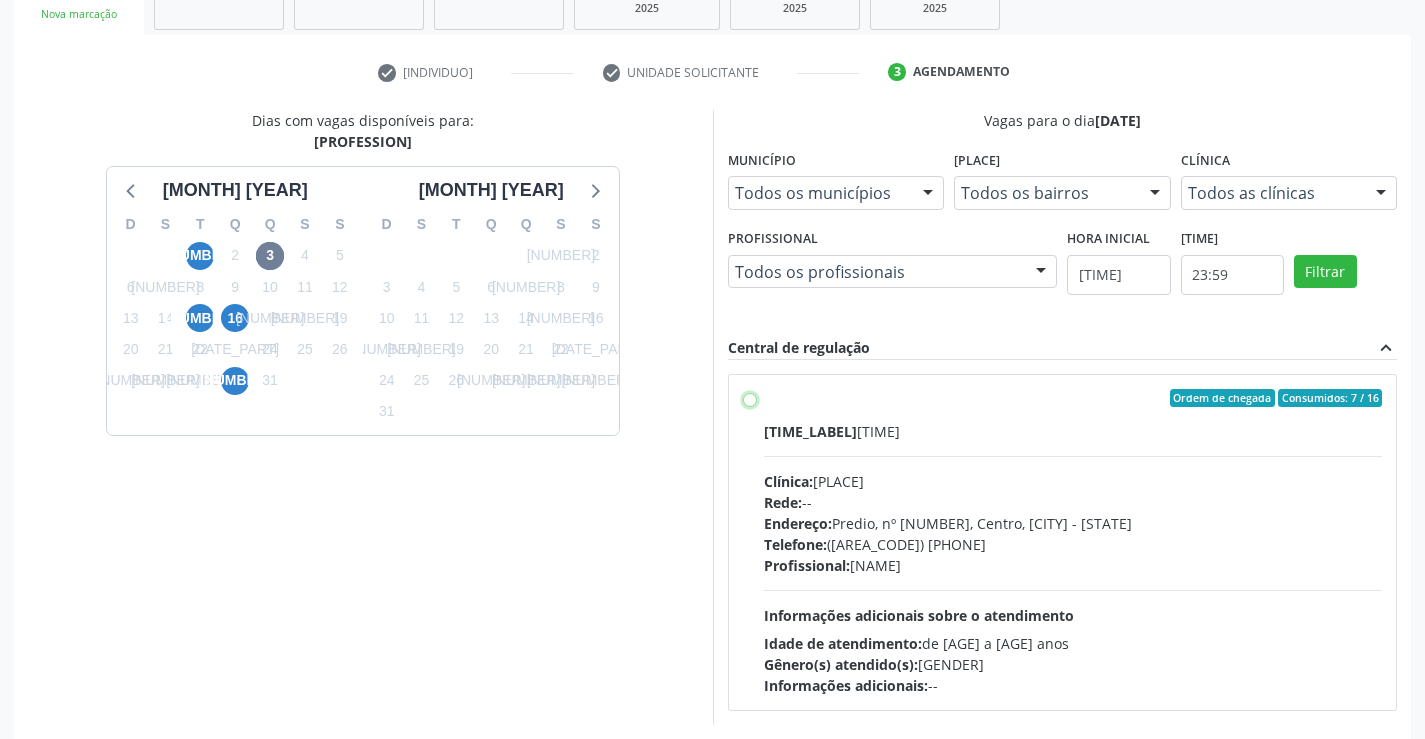 click on "Ordem de chegada
Consumidos: 7 / 16
Horário:   [TIME]
Clínica:  Policlínica Municipal
Rede:
--
Endereço:   Predio, nº 386, Centro, Campo Formoso - BA
Telefone:   (74) [PHONE]
Profissional:
[FIRST] [LAST]
Informações adicionais sobre o atendimento
Idade de atendimento:
de 0 a 120 anos
Gênero(s) atendido(s):
Masculino e Feminino
Informações adicionais:
--" at bounding box center (750, 398) 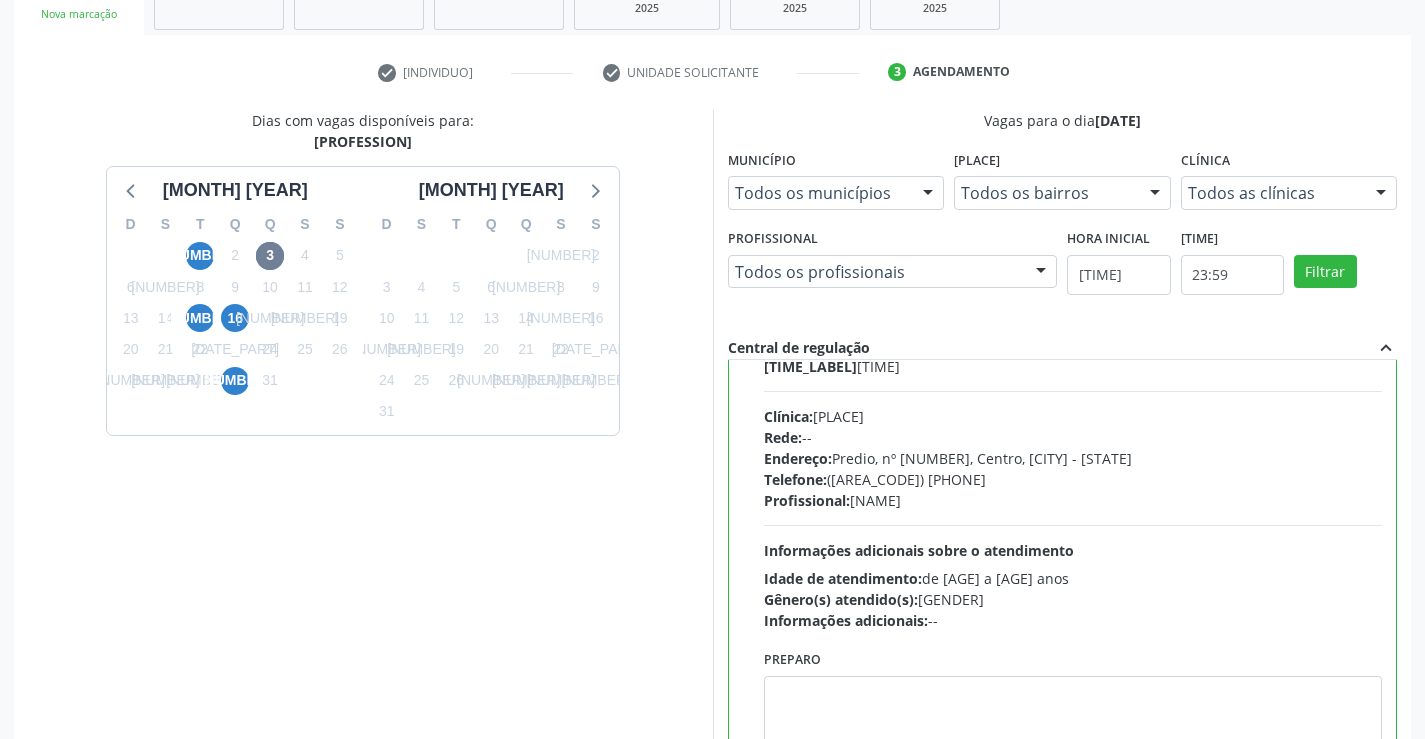 scroll, scrollTop: 99, scrollLeft: 0, axis: vertical 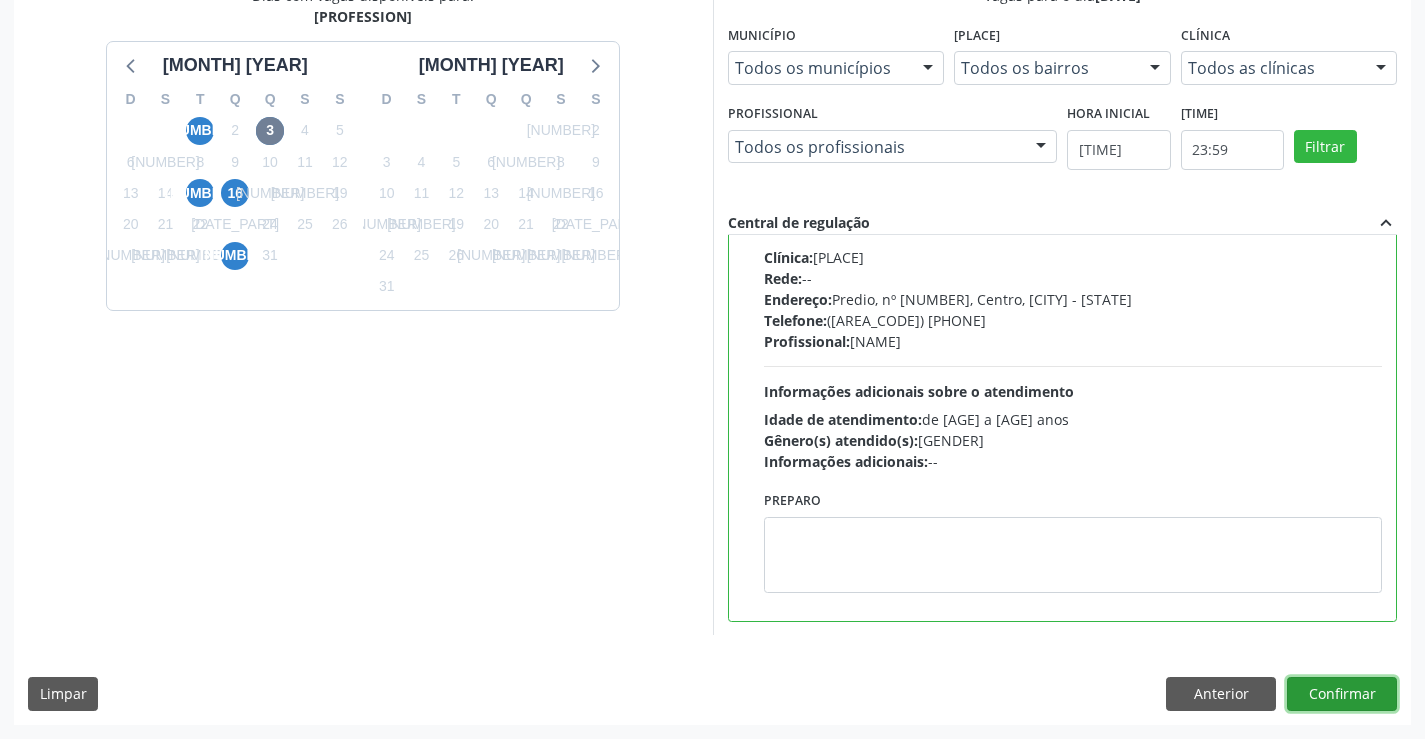 click on "Confirmar" at bounding box center [1342, 694] 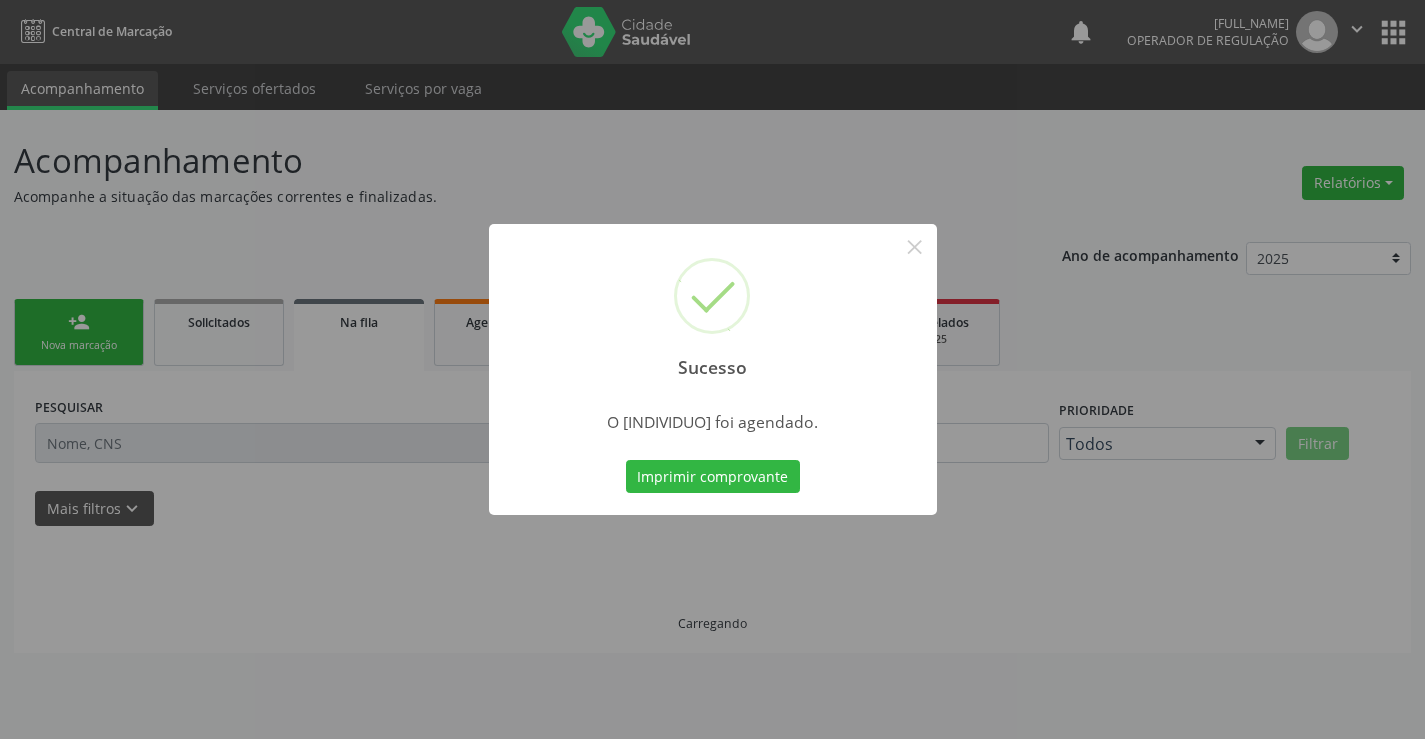 scroll, scrollTop: 0, scrollLeft: 0, axis: both 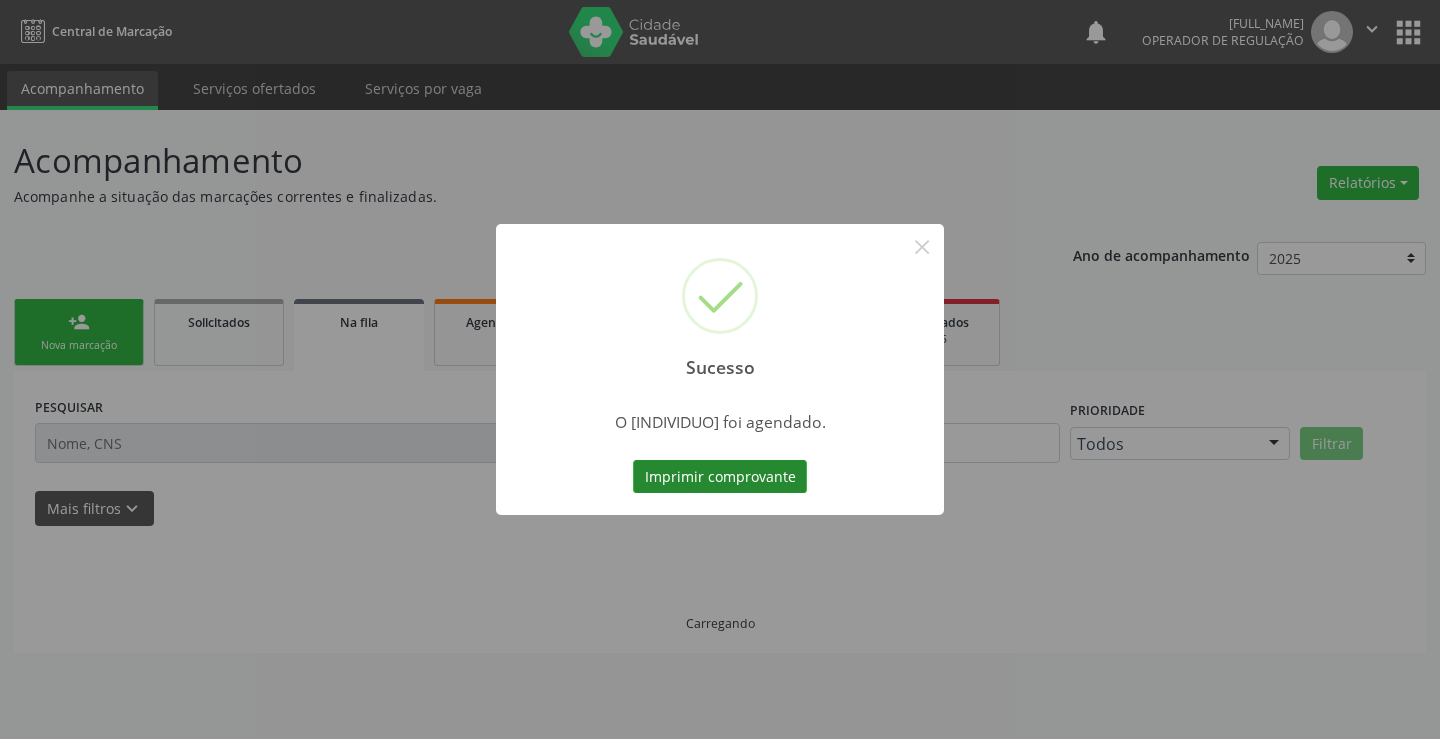 click on "Imprimir comprovante" at bounding box center [720, 477] 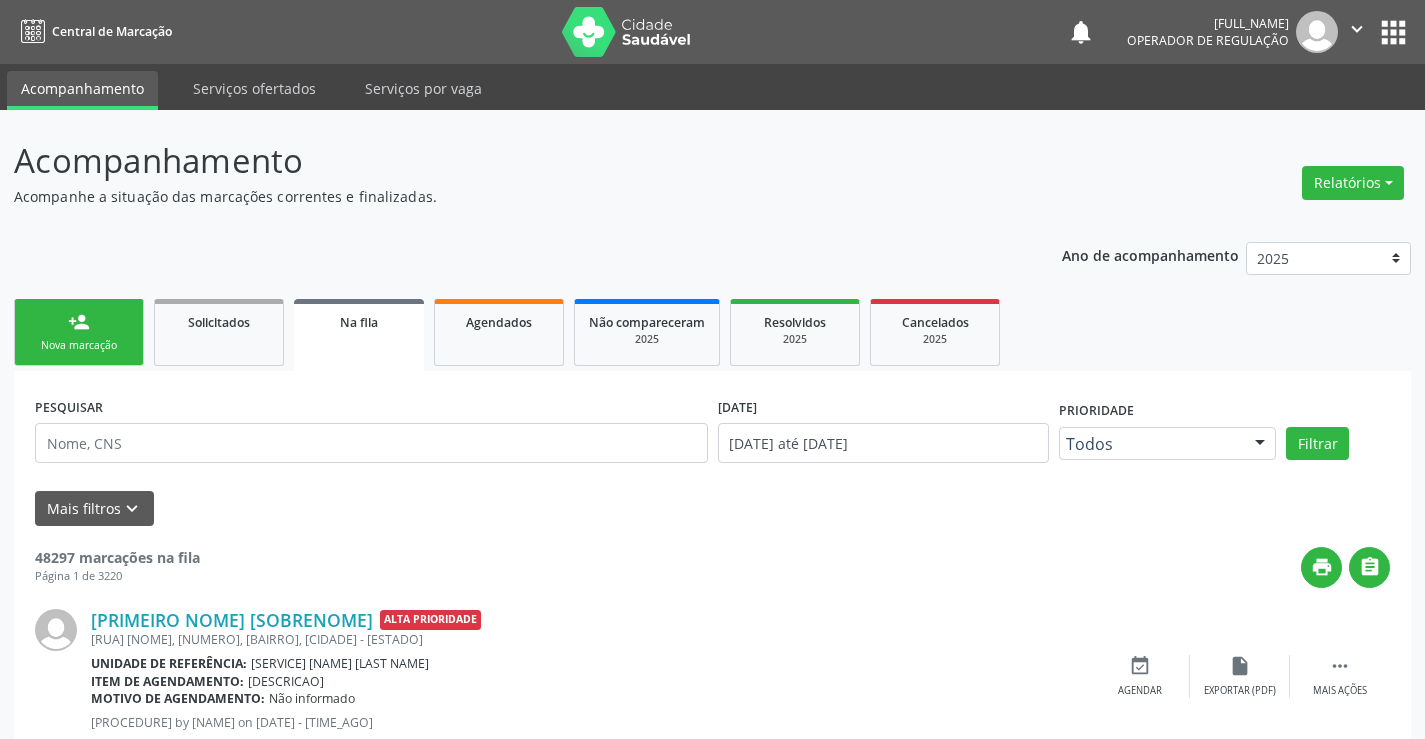 click on "person_add
Nova marcação" at bounding box center (79, 332) 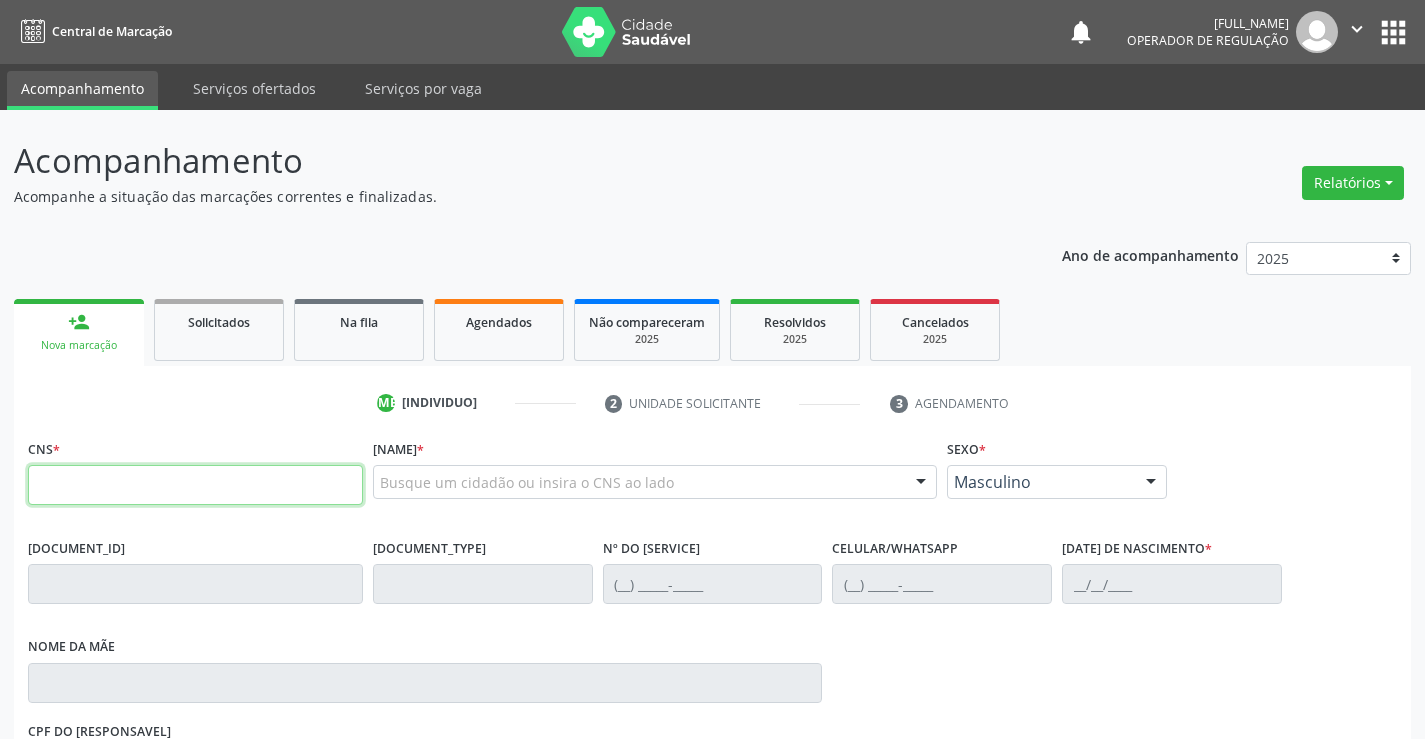 drag, startPoint x: 97, startPoint y: 311, endPoint x: 195, endPoint y: 489, distance: 203.19449 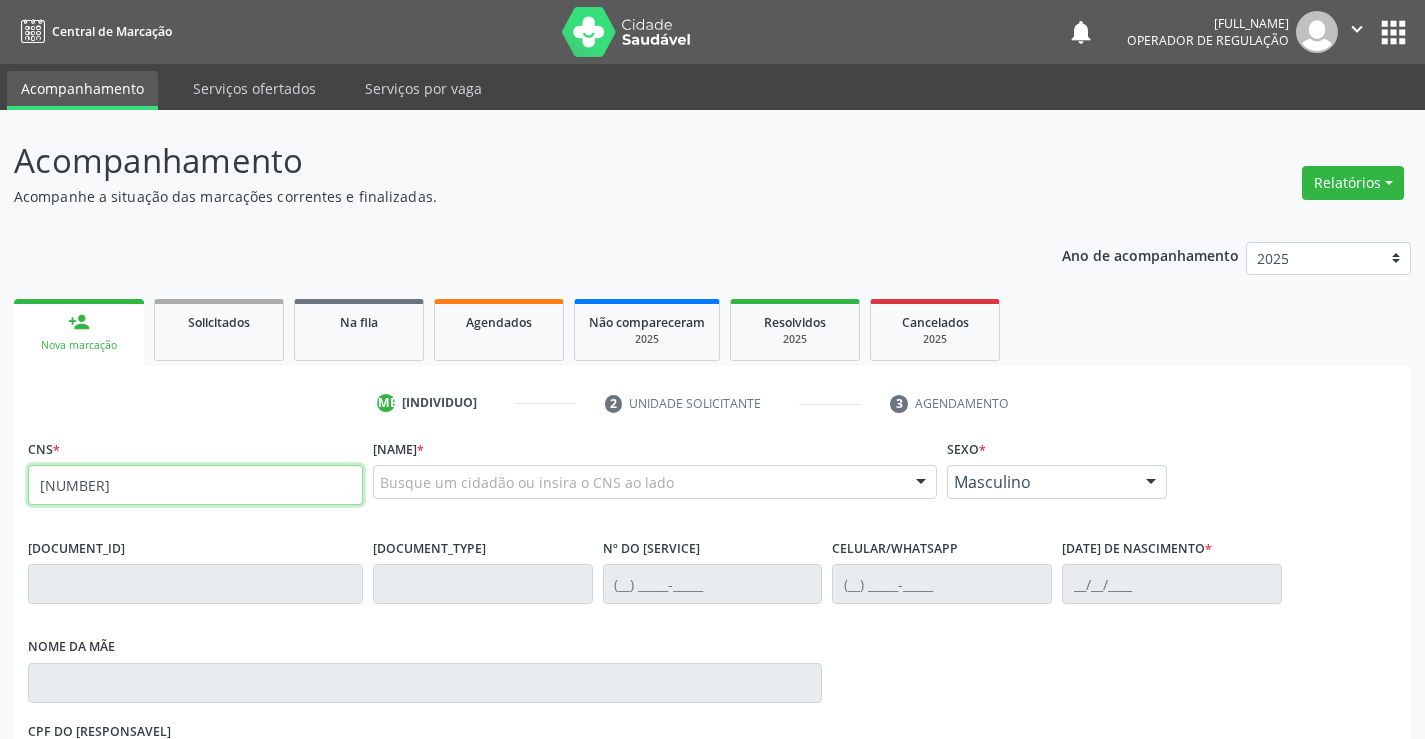 type on "[NUMBER]" 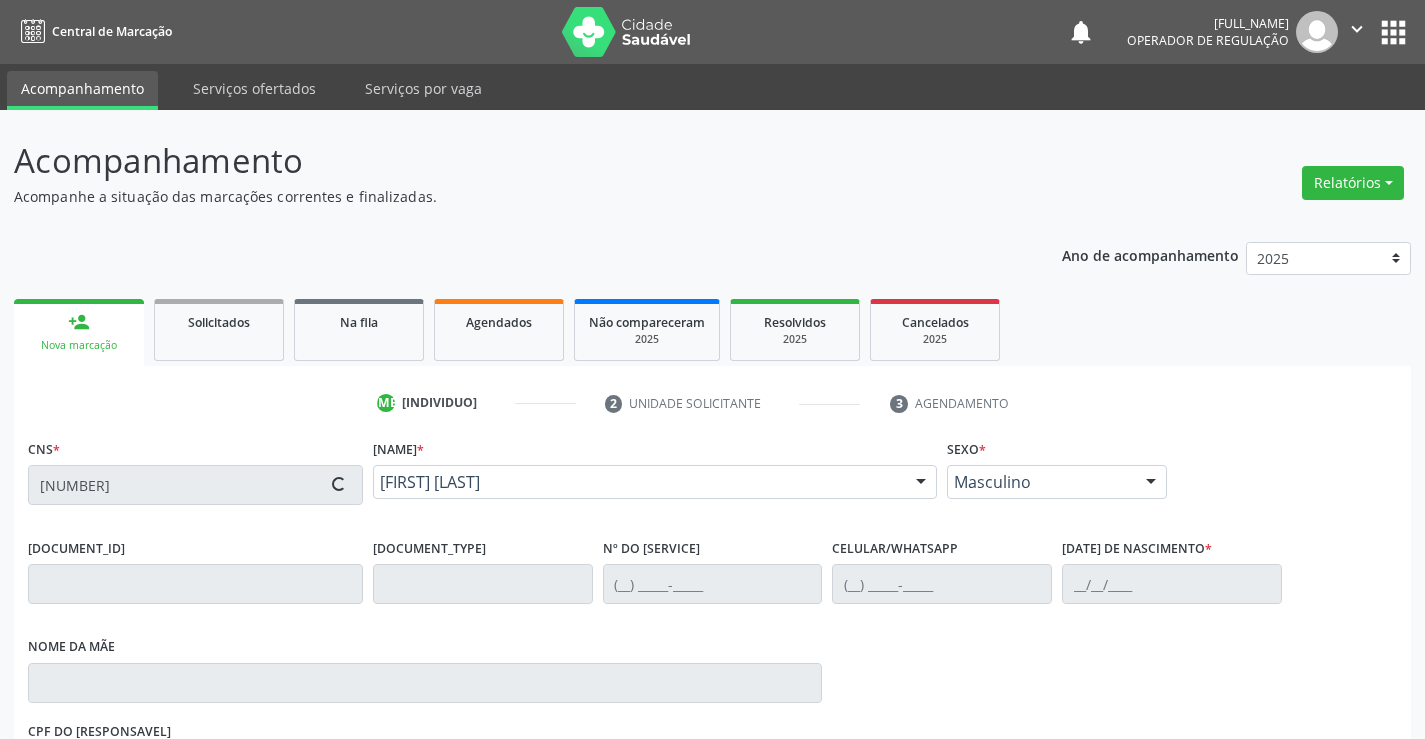 scroll, scrollTop: 331, scrollLeft: 0, axis: vertical 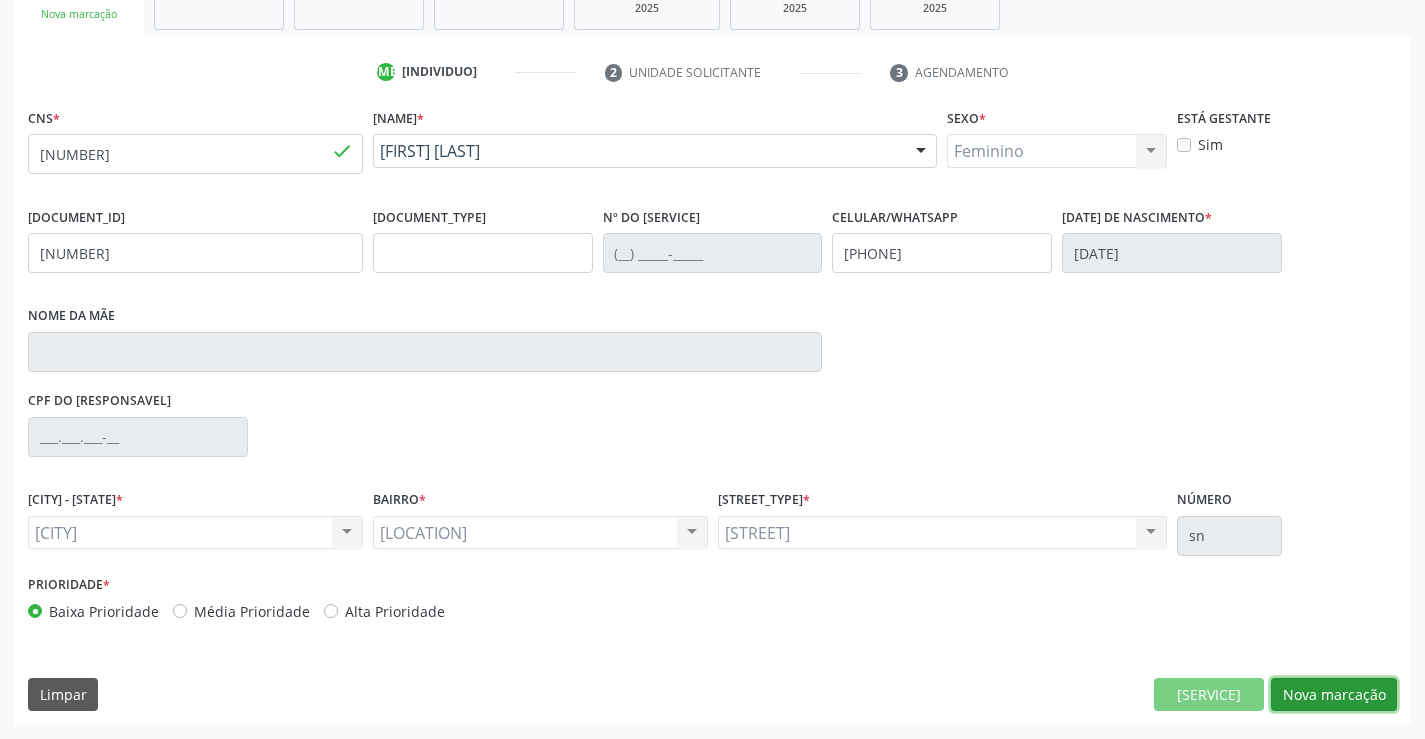 click on "Nova marcação" at bounding box center [1209, 695] 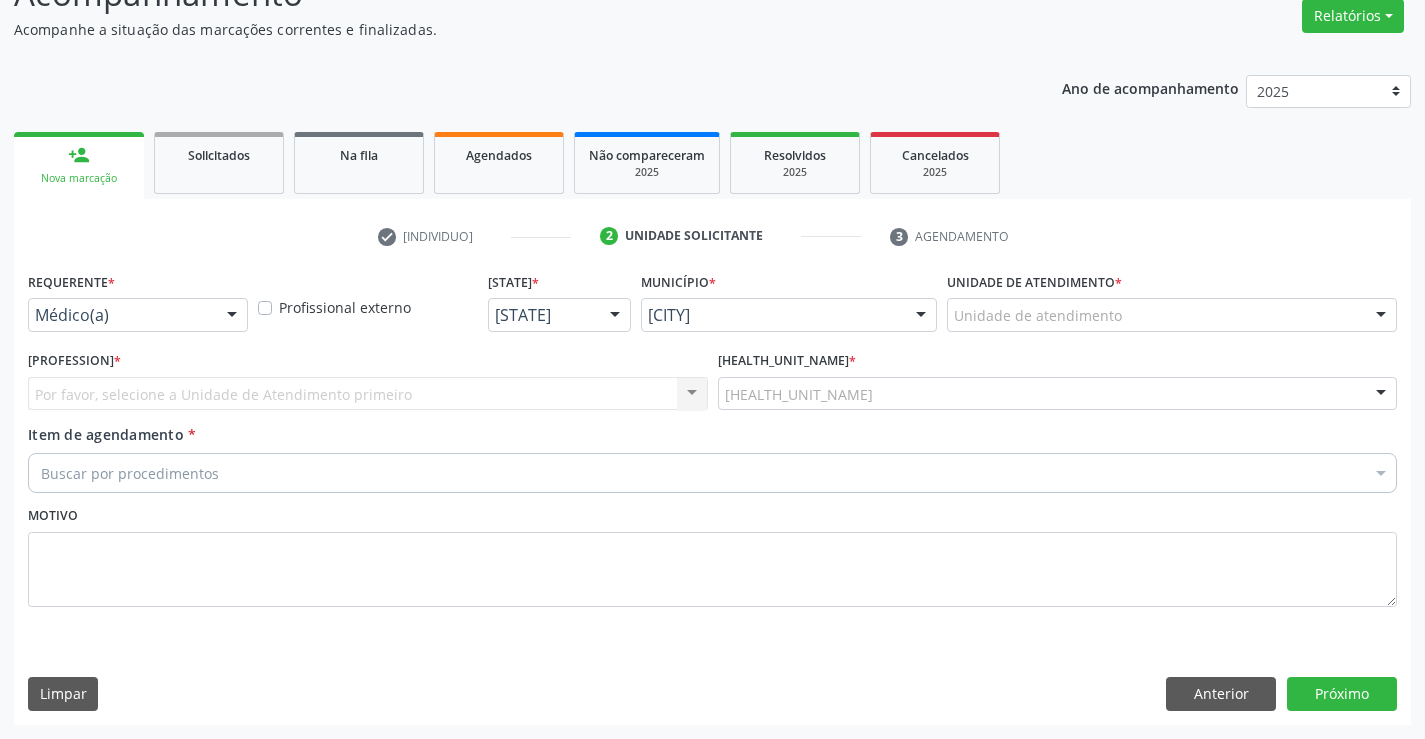 scroll, scrollTop: 167, scrollLeft: 0, axis: vertical 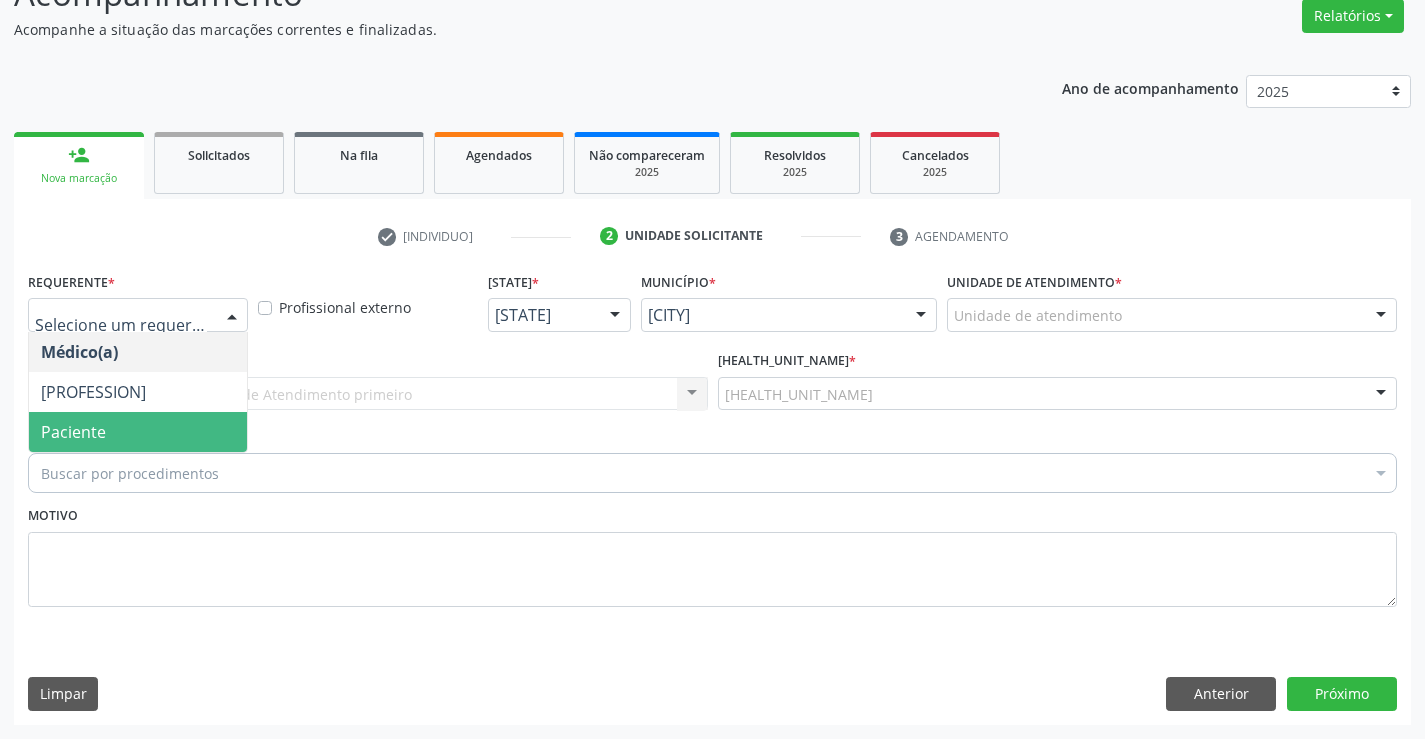 click on "Paciente" at bounding box center (138, 432) 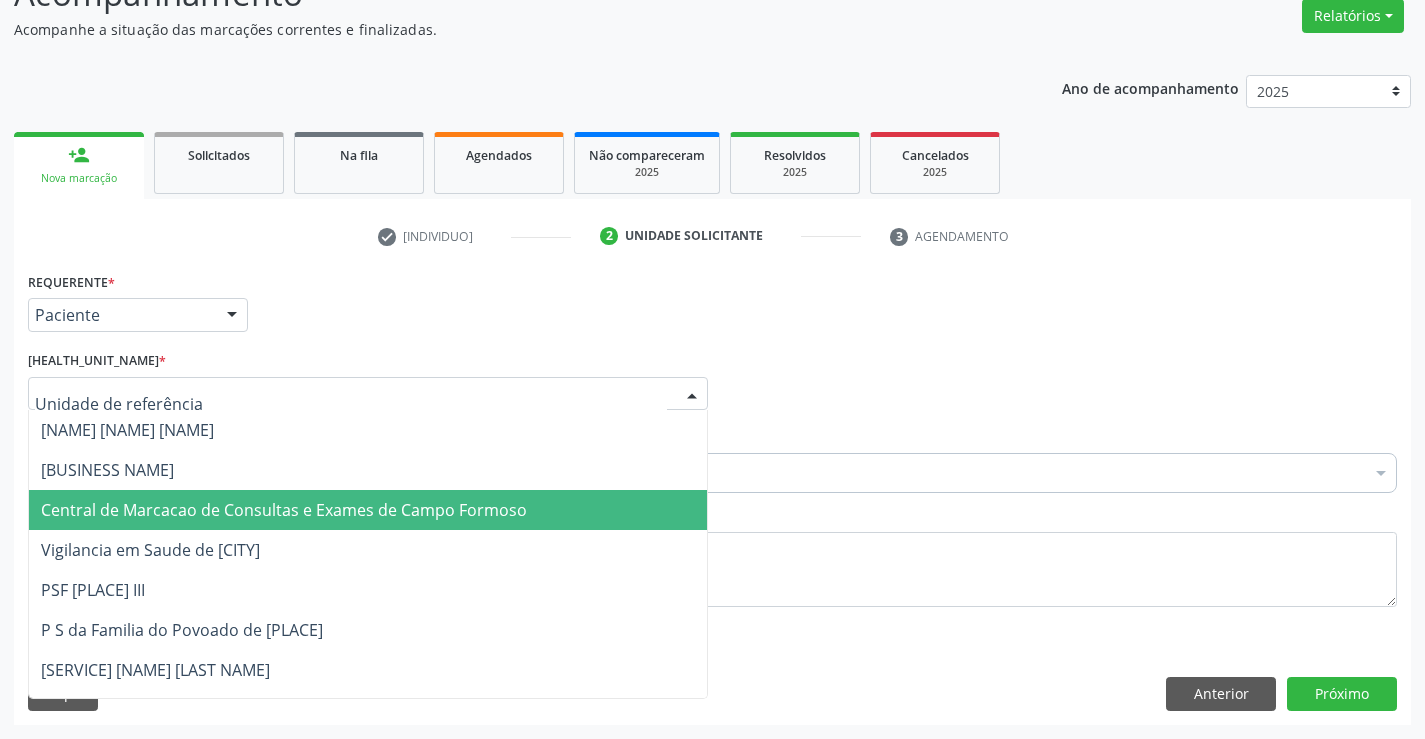 click on "Central de Marcacao de Consultas e Exames de Campo Formoso" at bounding box center [284, 510] 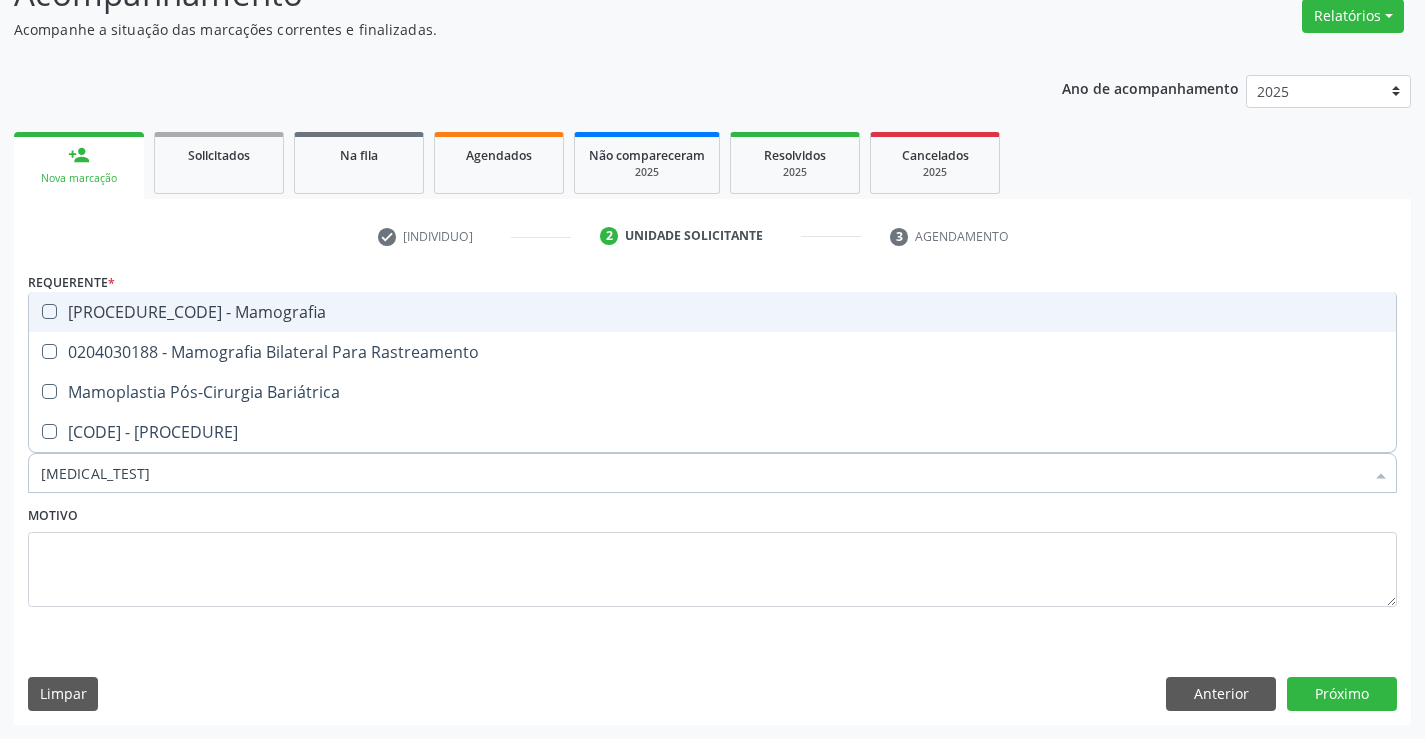 type on "[NAME]" 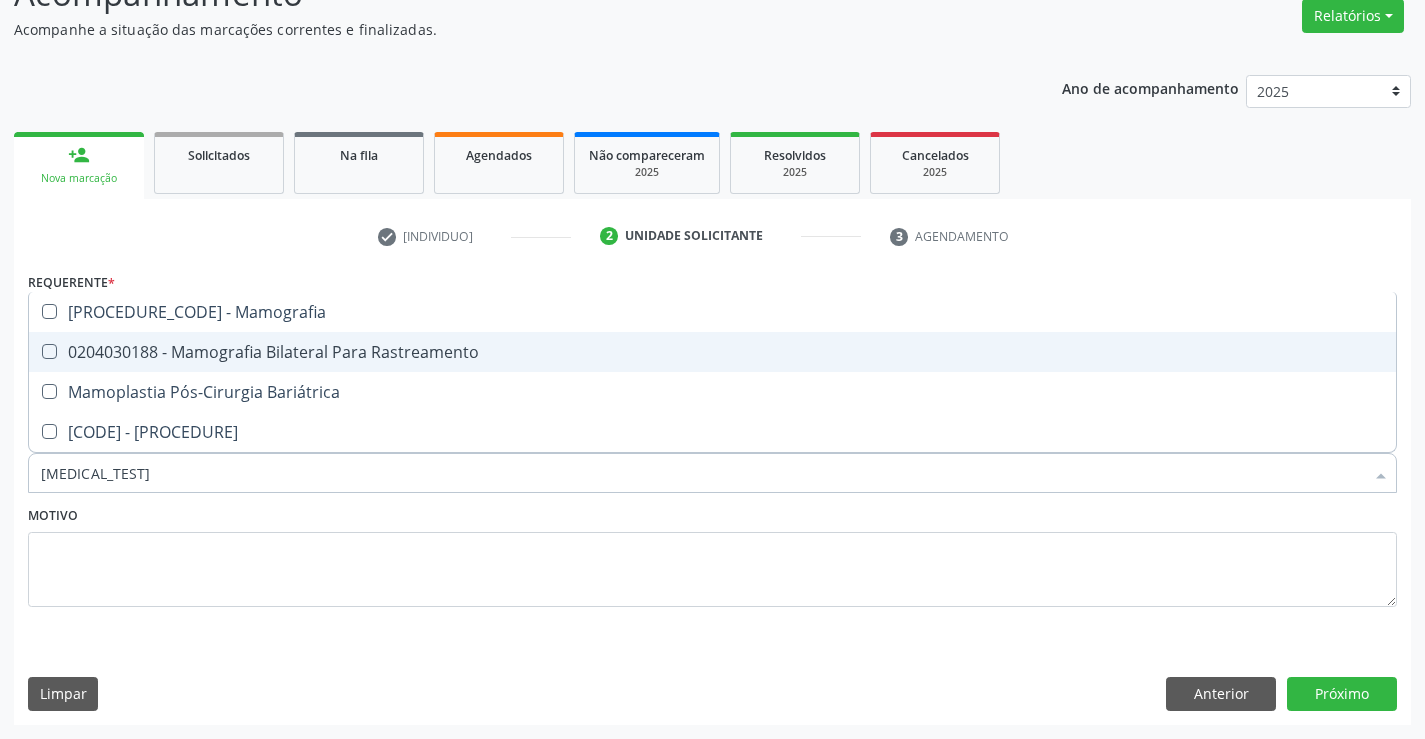 click on "0204030188 - Mamografia Bilateral Para Rastreamento" at bounding box center [712, 352] 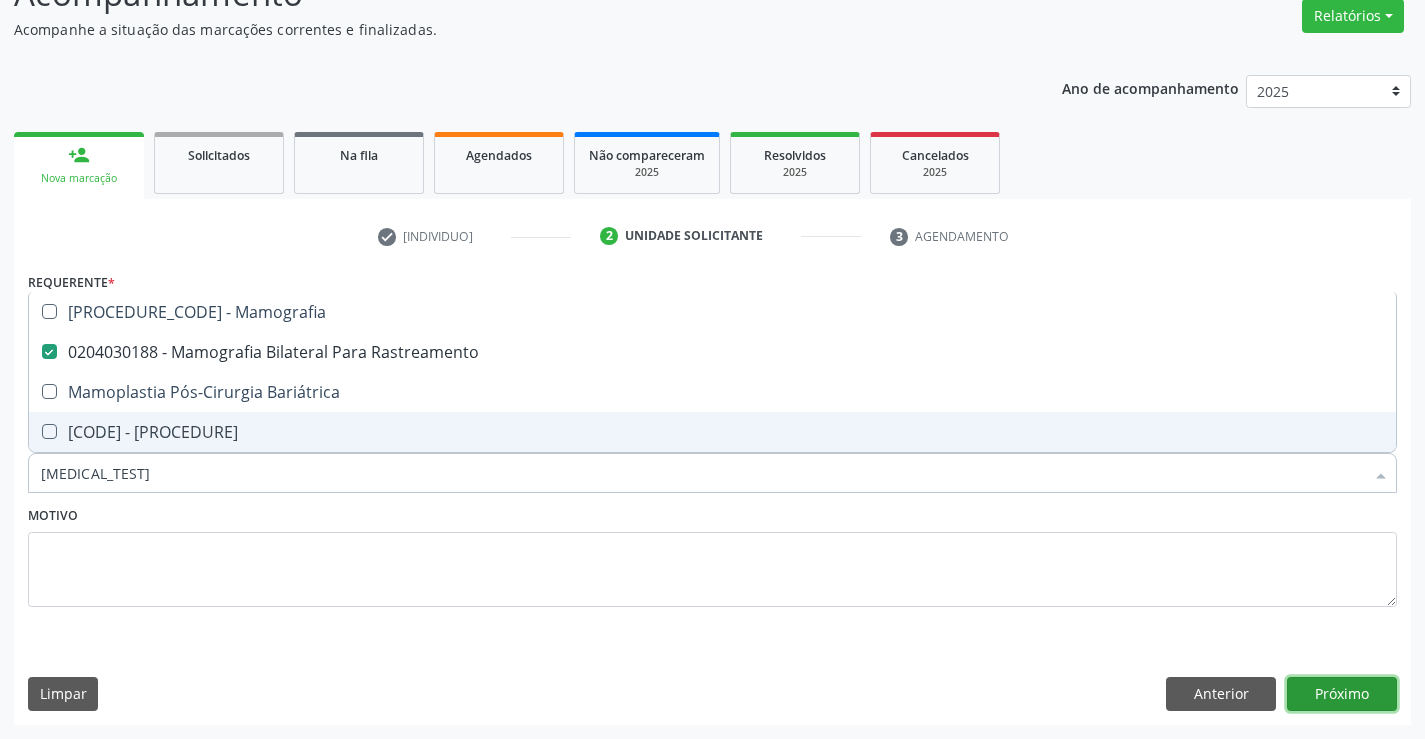 click on "Próximo" at bounding box center [1342, 694] 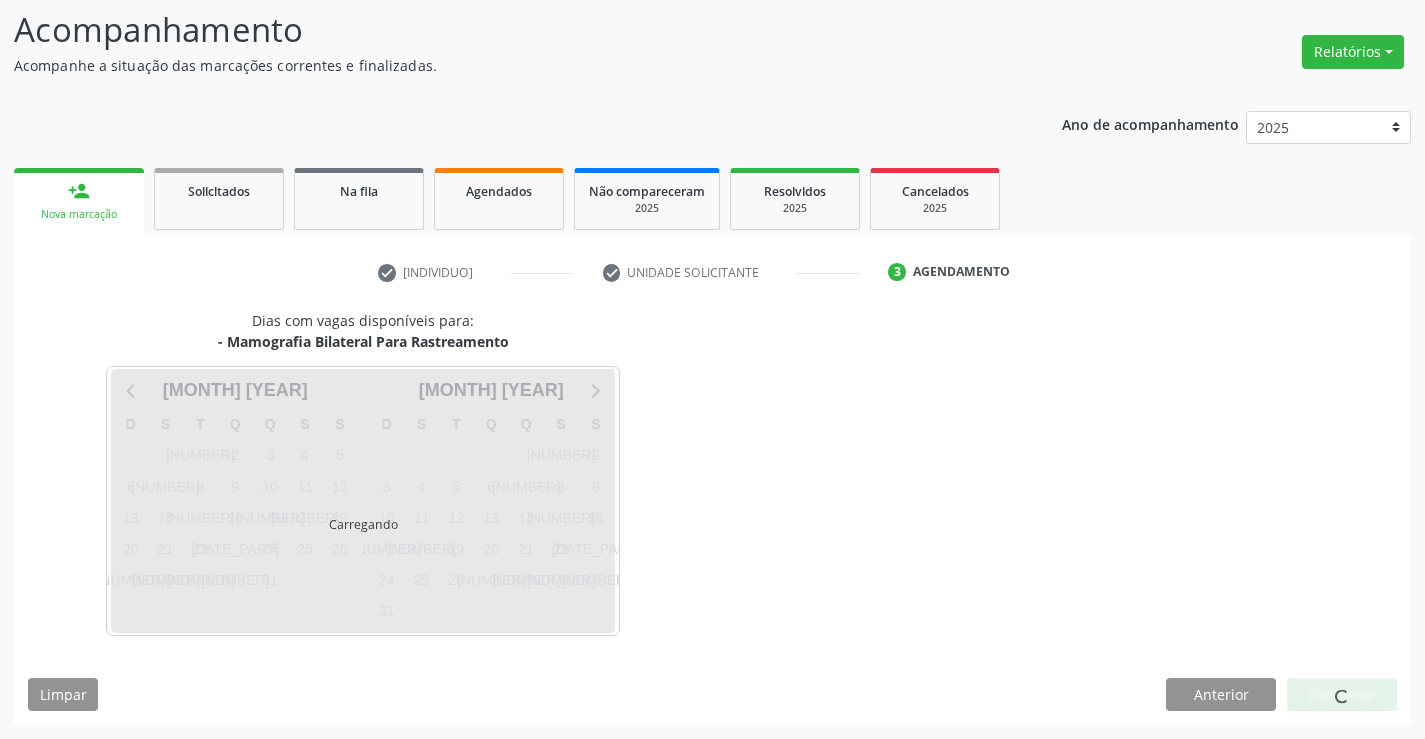 scroll, scrollTop: 131, scrollLeft: 0, axis: vertical 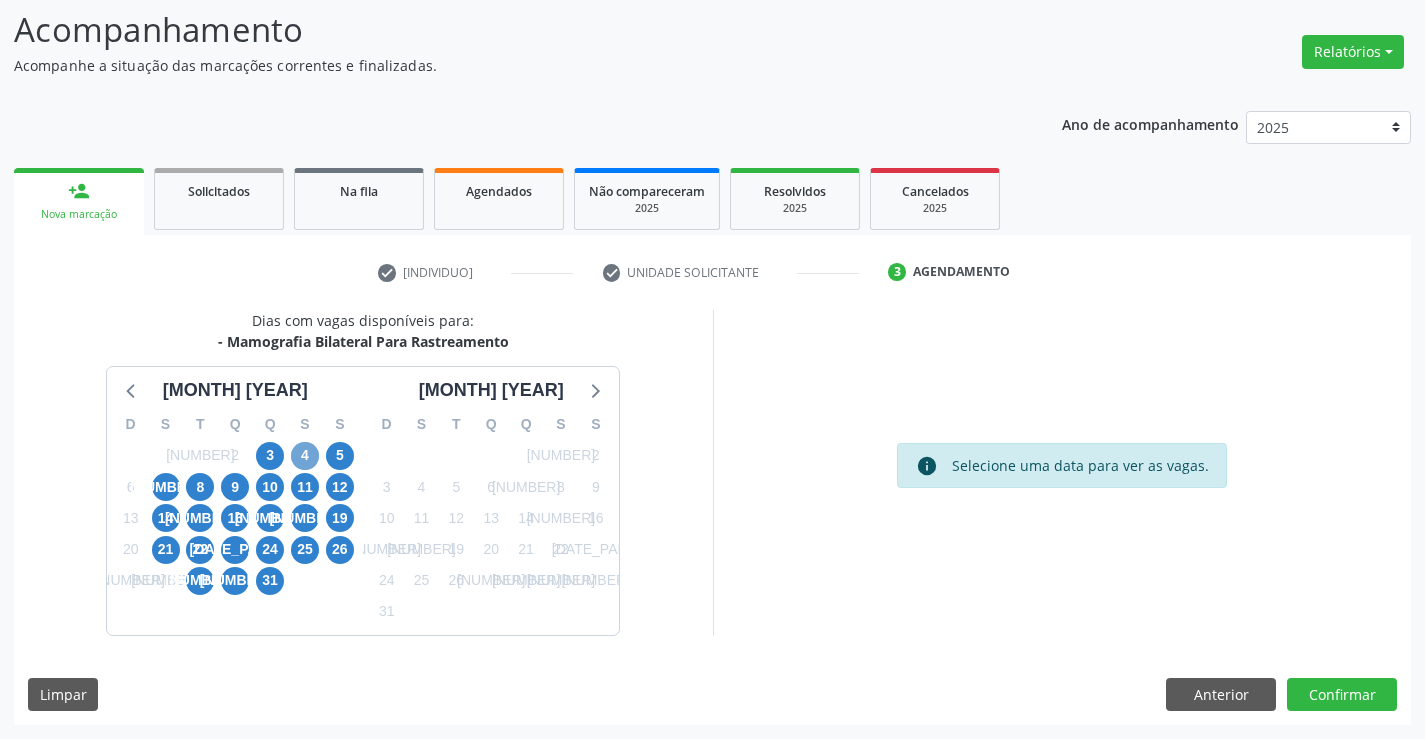 click on "4" at bounding box center [305, 456] 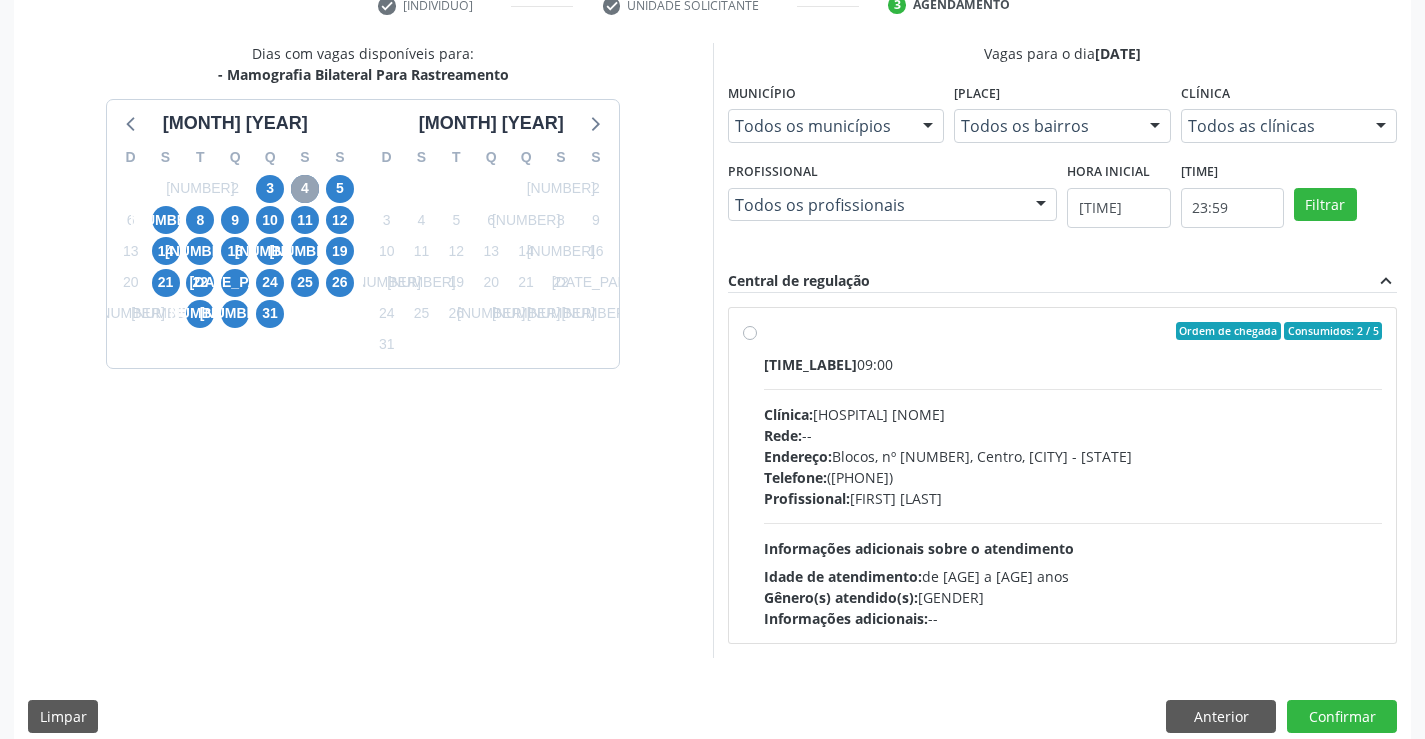 scroll, scrollTop: 420, scrollLeft: 0, axis: vertical 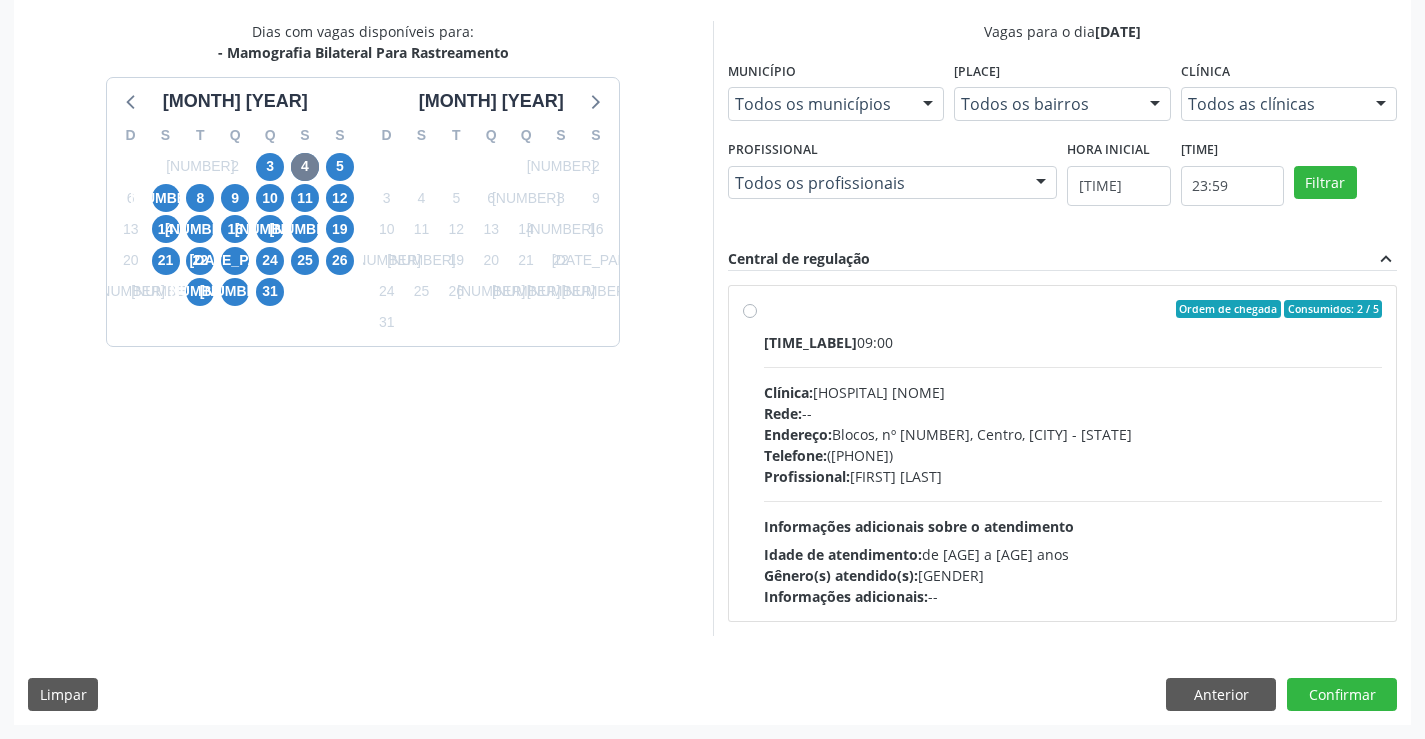 click on "Ordem de chegada
Consumidos: 2 / 5
Horário:   09:00
Clínica:  Hospital Sao Francisco
Rede:
--
Endereço:   Blocos, nº 258, Centro, Campo Formoso - BA
Telefone:   [PHONE]
Profissional:
Joel da Rocha Almeida
Informações adicionais sobre o atendimento
Idade de atendimento:
de 0 a 120 anos
Gênero(s) atendido(s):
Masculino e Feminino
Informações adicionais:
--" at bounding box center (1073, 453) 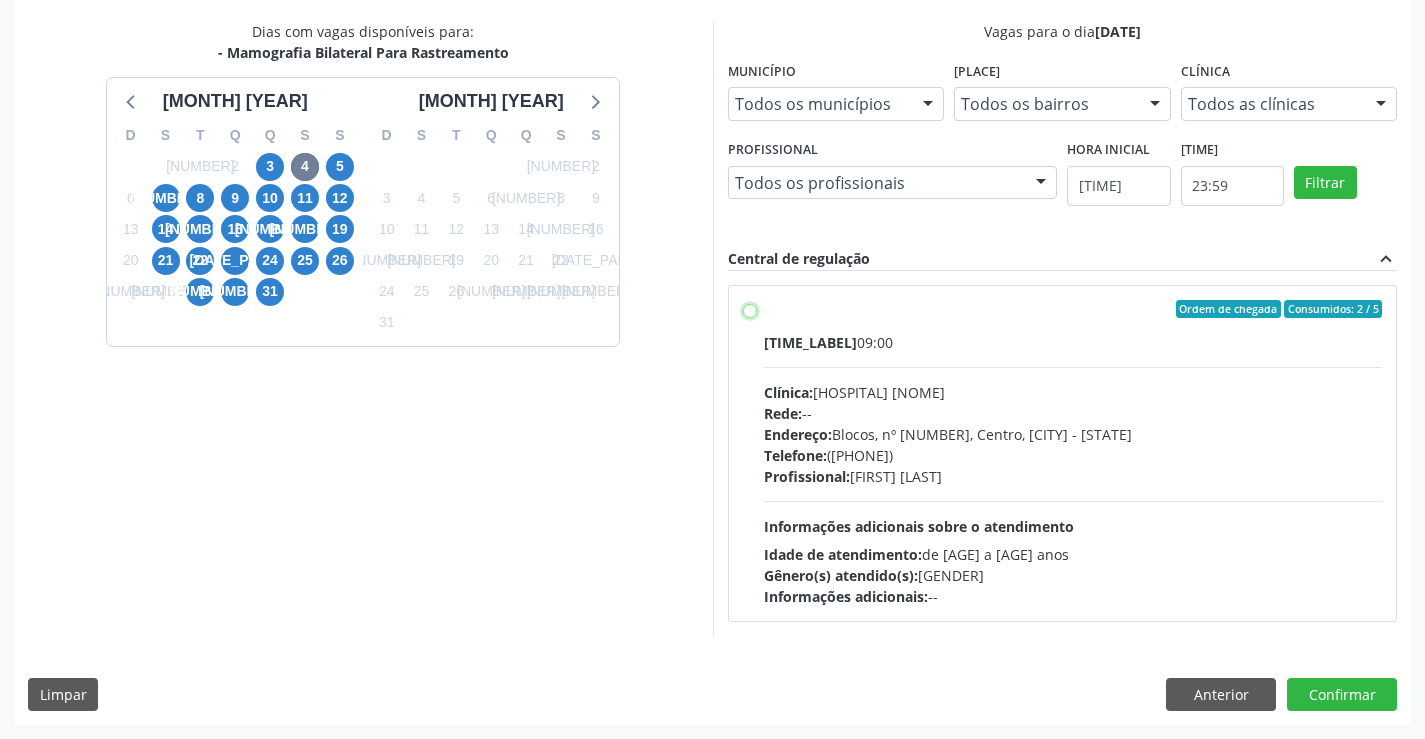 click on "Ordem de chegada
Consumidos: 2 / 5
Horário:   09:00
Clínica:  Hospital Sao Francisco
Rede:
--
Endereço:   Blocos, nº 258, Centro, Campo Formoso - BA
Telefone:   [PHONE]
Profissional:
Joel da Rocha Almeida
Informações adicionais sobre o atendimento
Idade de atendimento:
de 0 a 120 anos
Gênero(s) atendido(s):
Masculino e Feminino
Informações adicionais:
--" at bounding box center [750, 309] 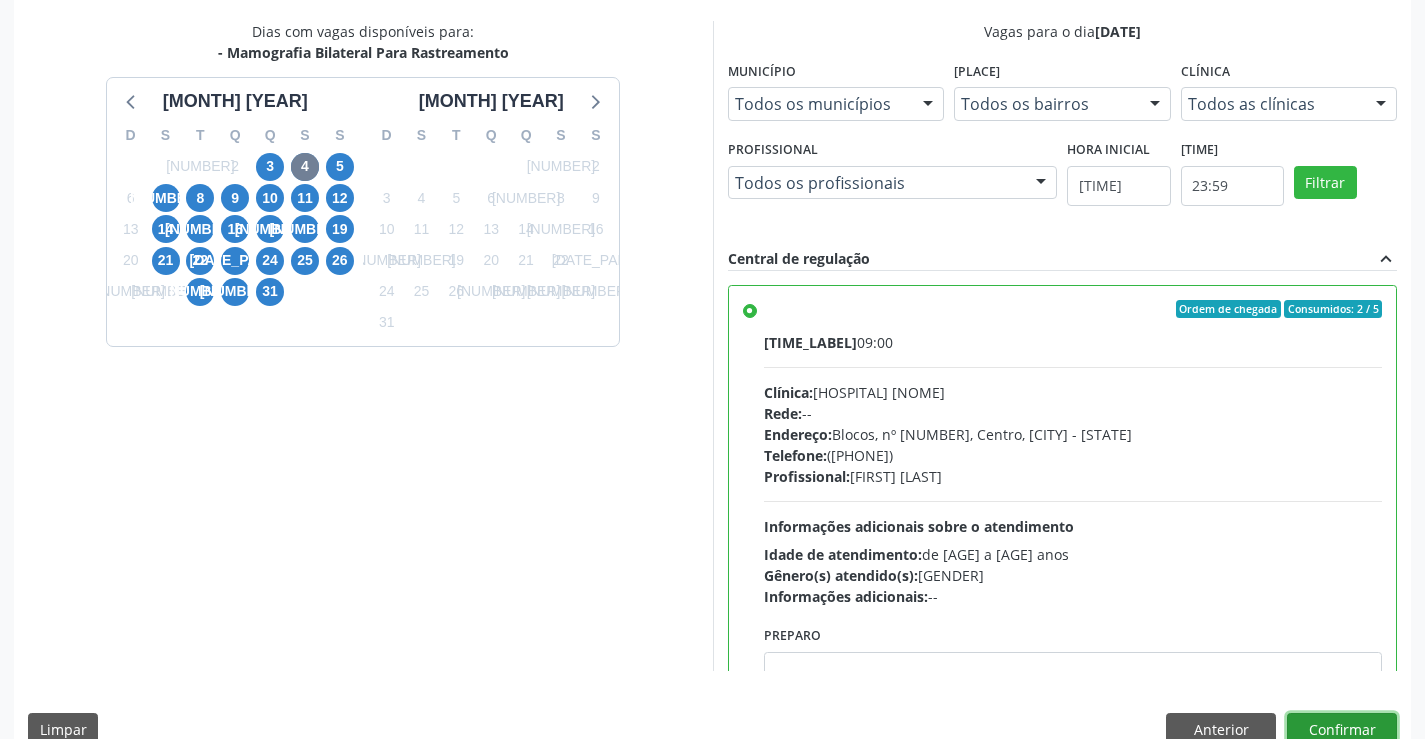 click on "Confirmar" at bounding box center [1342, 730] 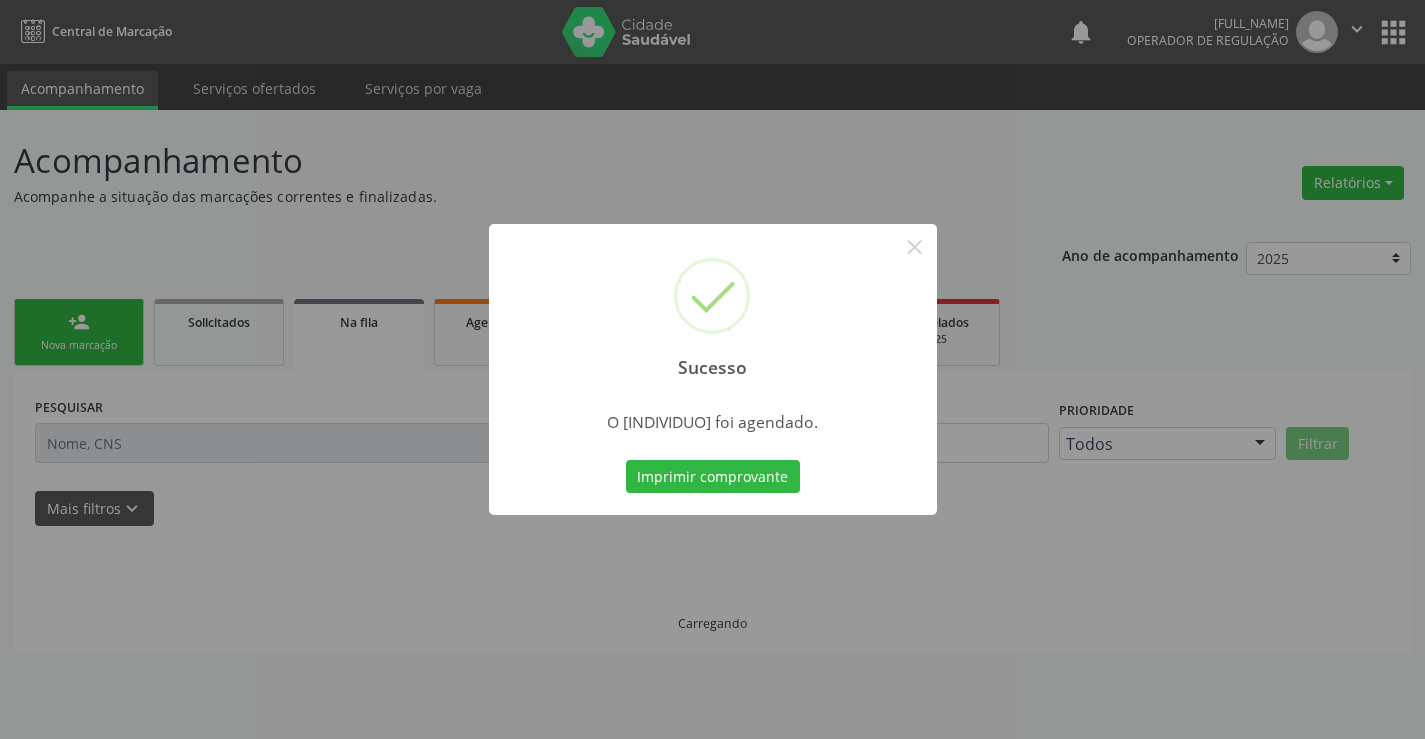 scroll, scrollTop: 0, scrollLeft: 0, axis: both 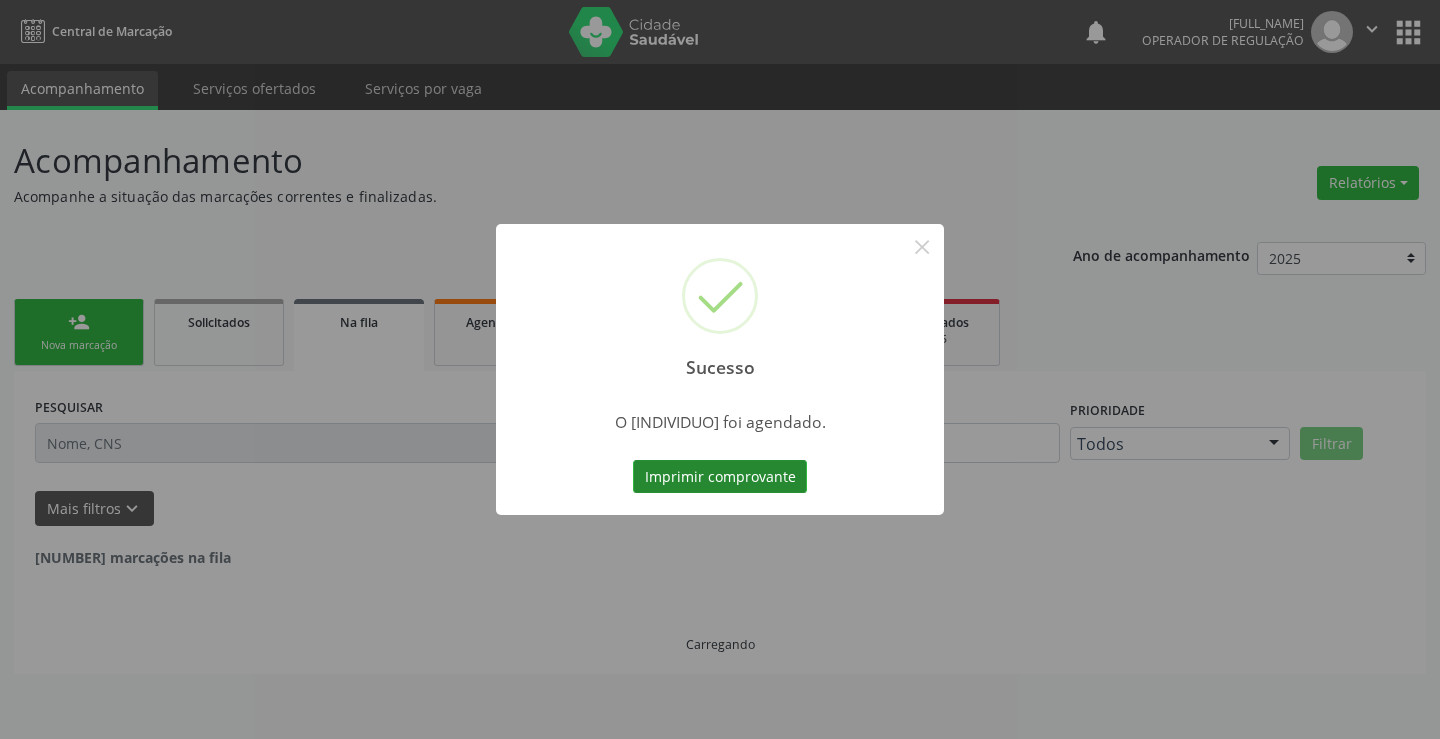 click on "Imprimir comprovante" at bounding box center (720, 477) 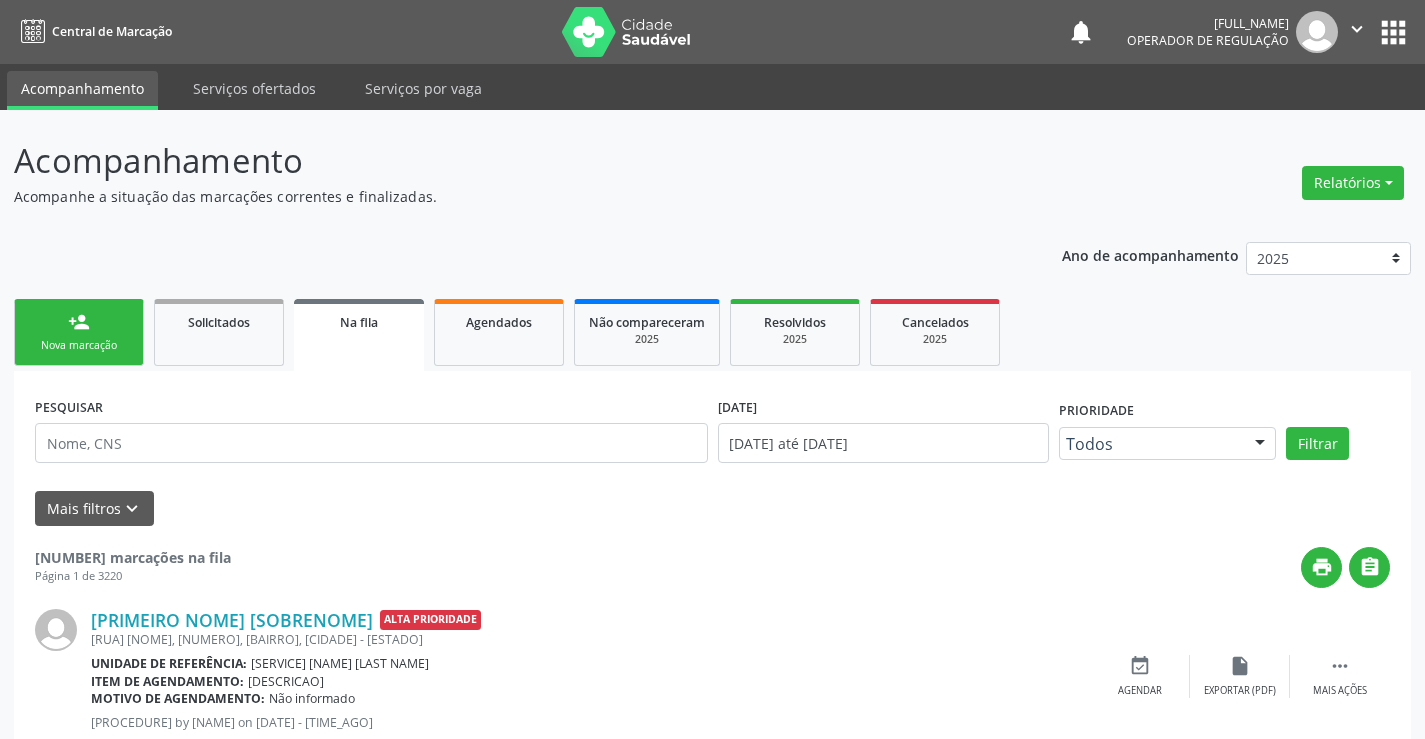 click on "person_add
Nova marcação" at bounding box center (79, 332) 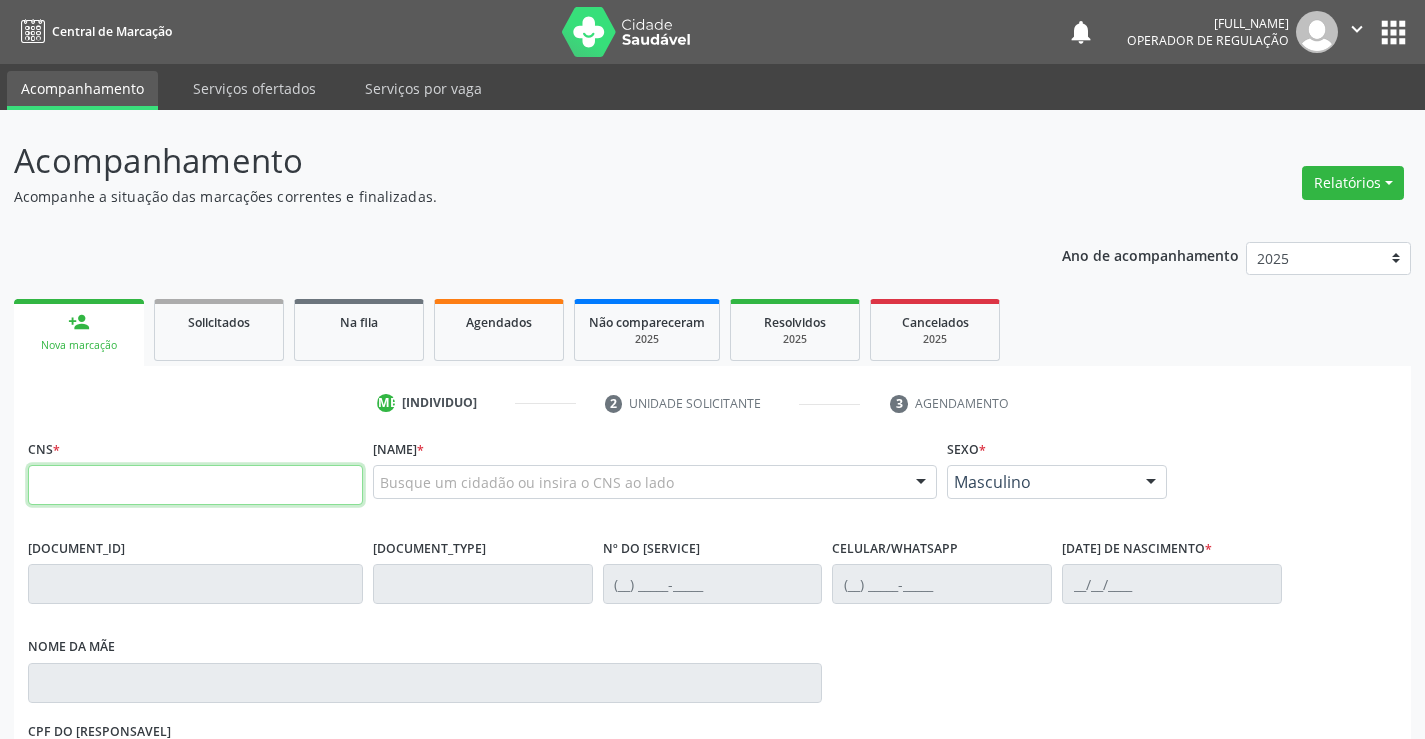 click at bounding box center [195, 485] 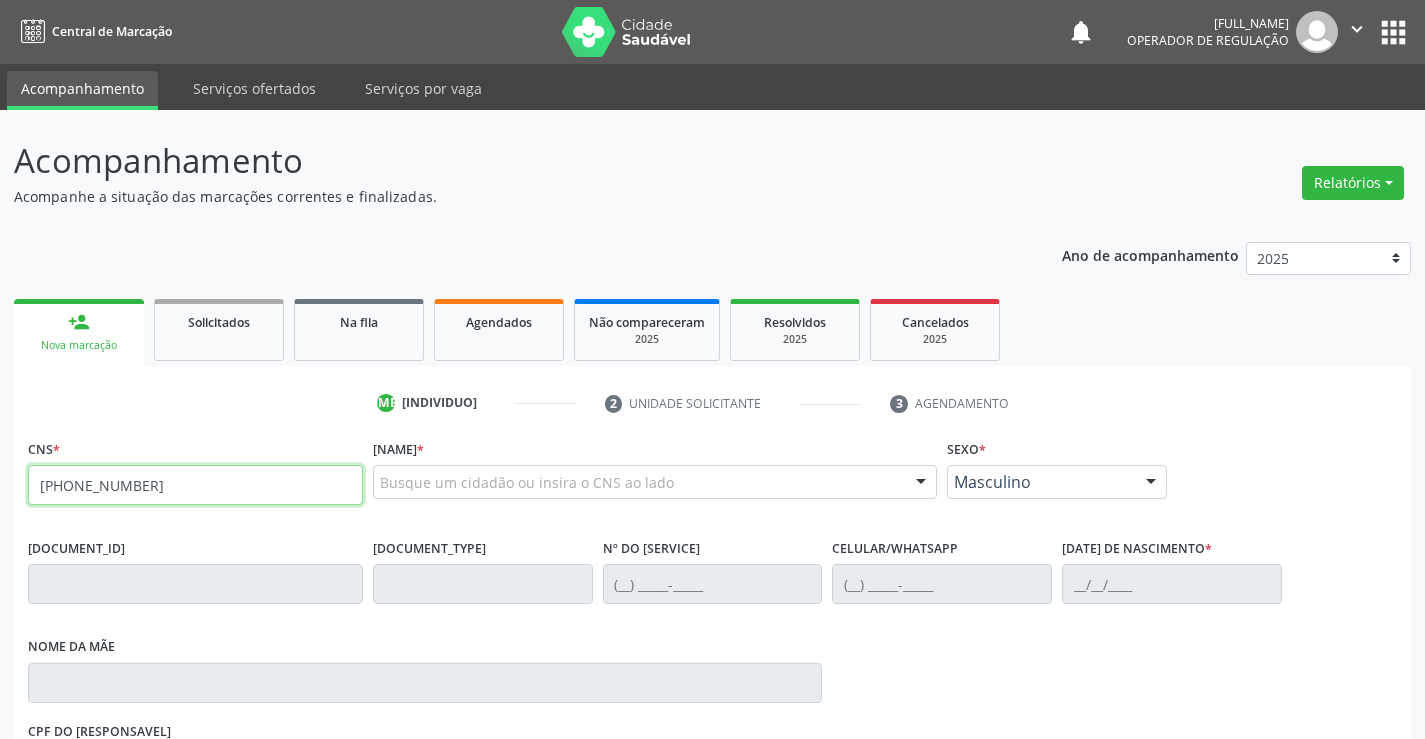 type on "[PHONE_NUMBER]" 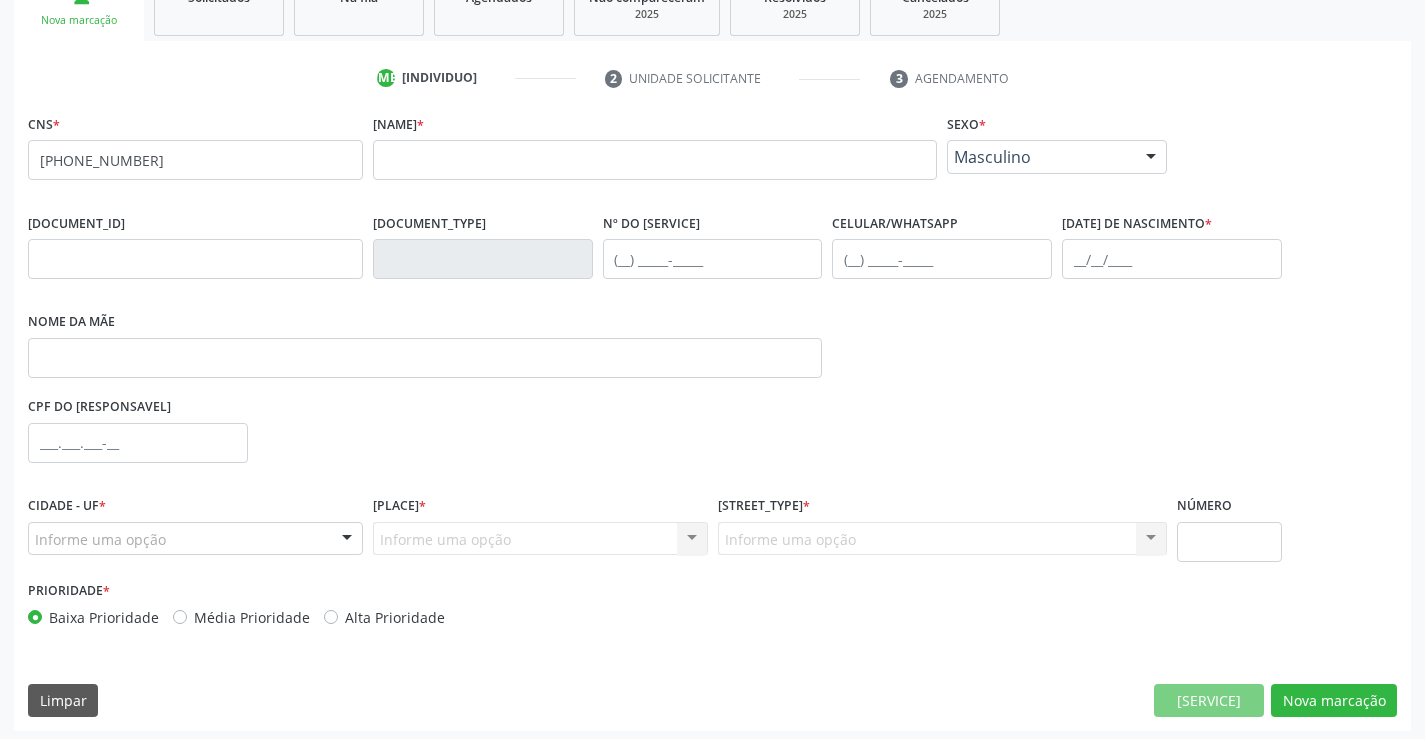 scroll, scrollTop: 331, scrollLeft: 0, axis: vertical 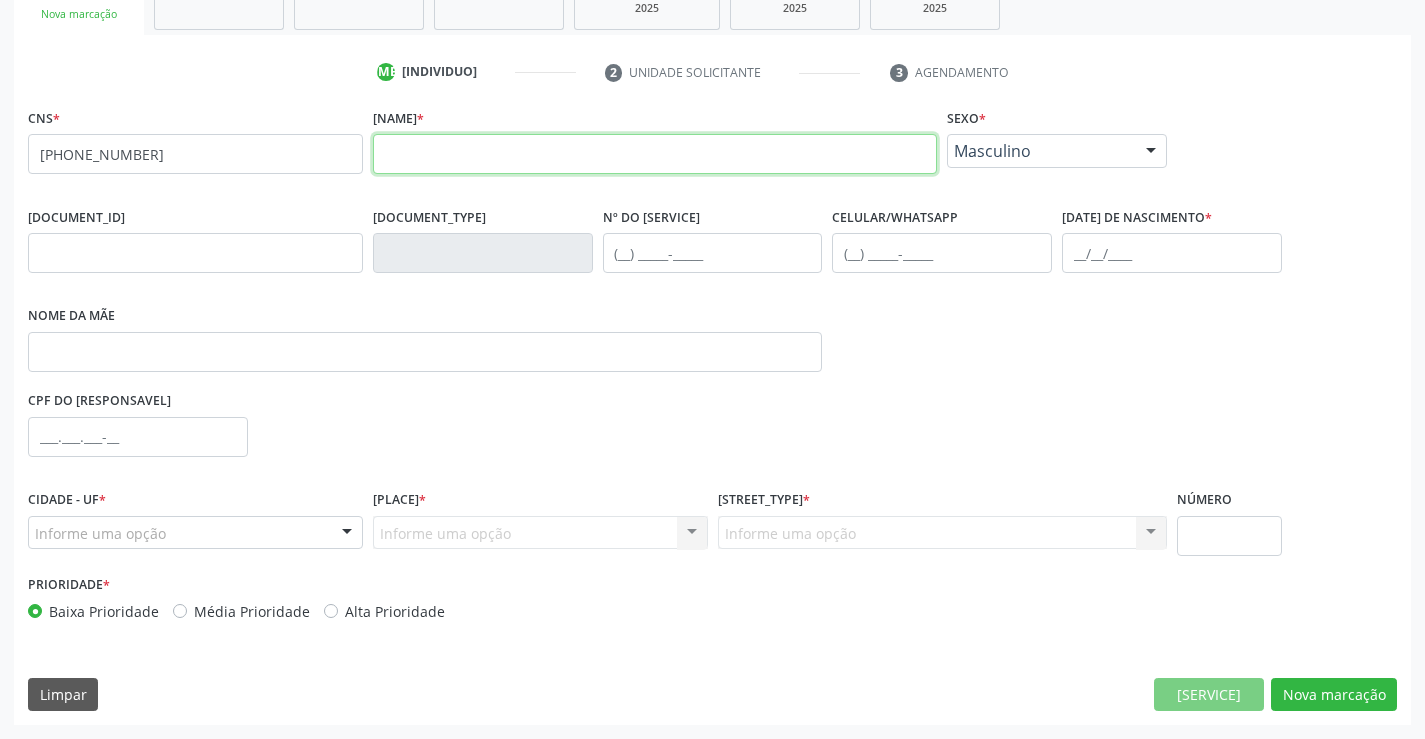 click at bounding box center [655, 154] 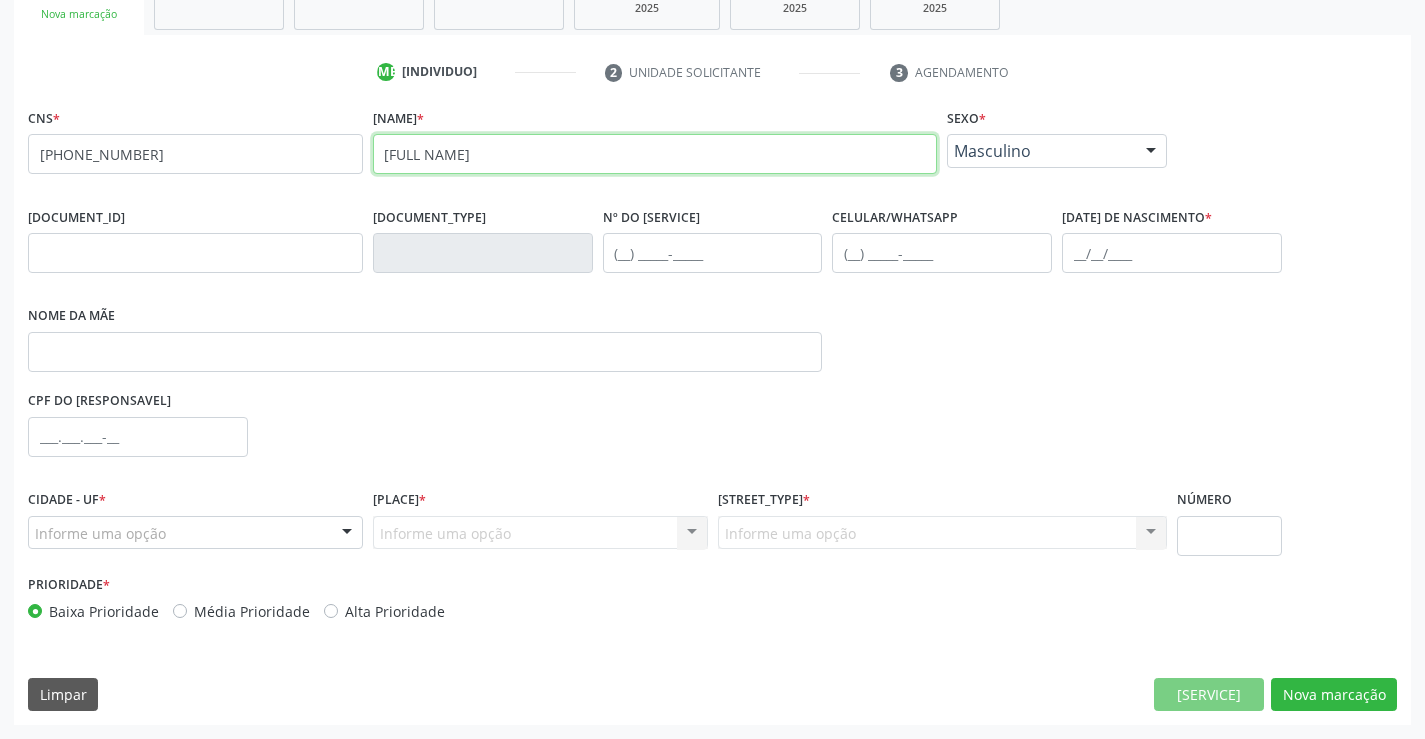 type on "[FULL NAME]" 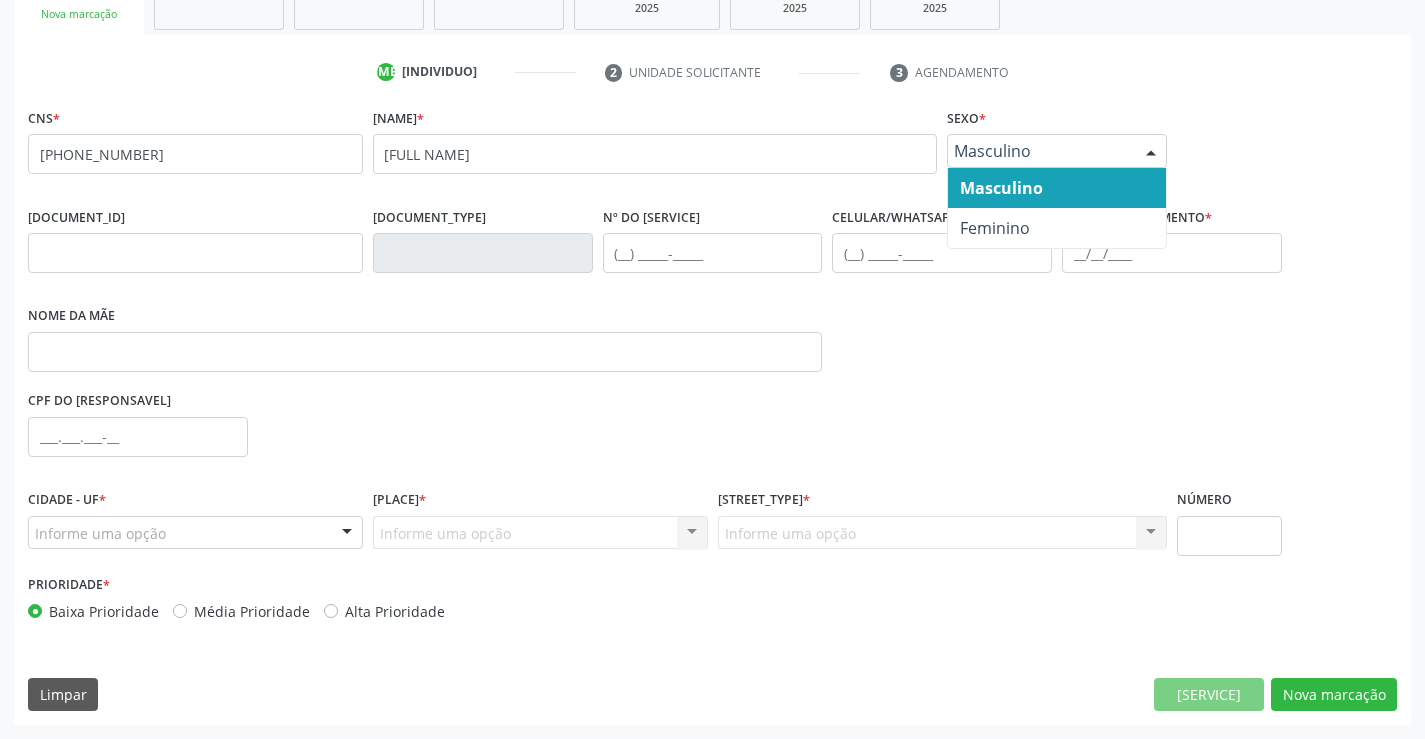 click on "Masculino" at bounding box center [1040, 151] 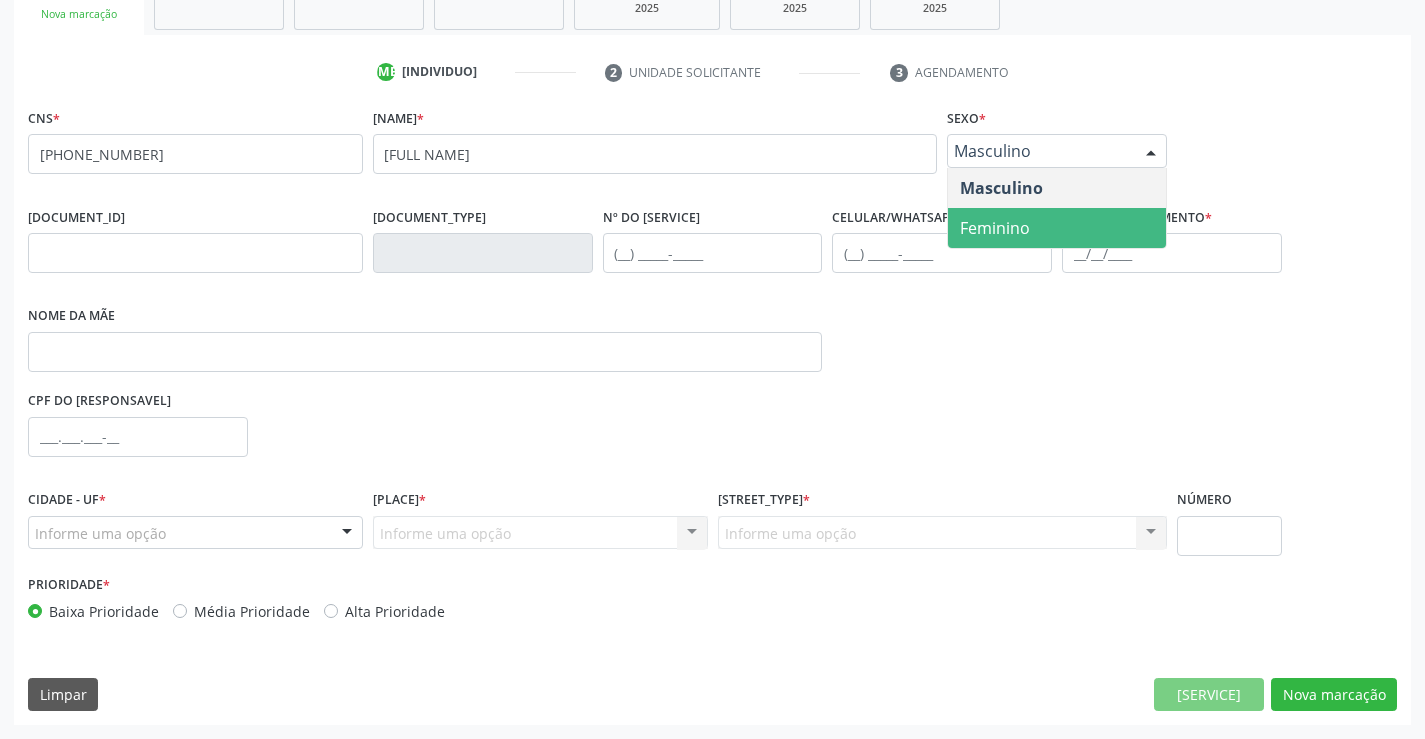 click on "Feminino" at bounding box center (1057, 228) 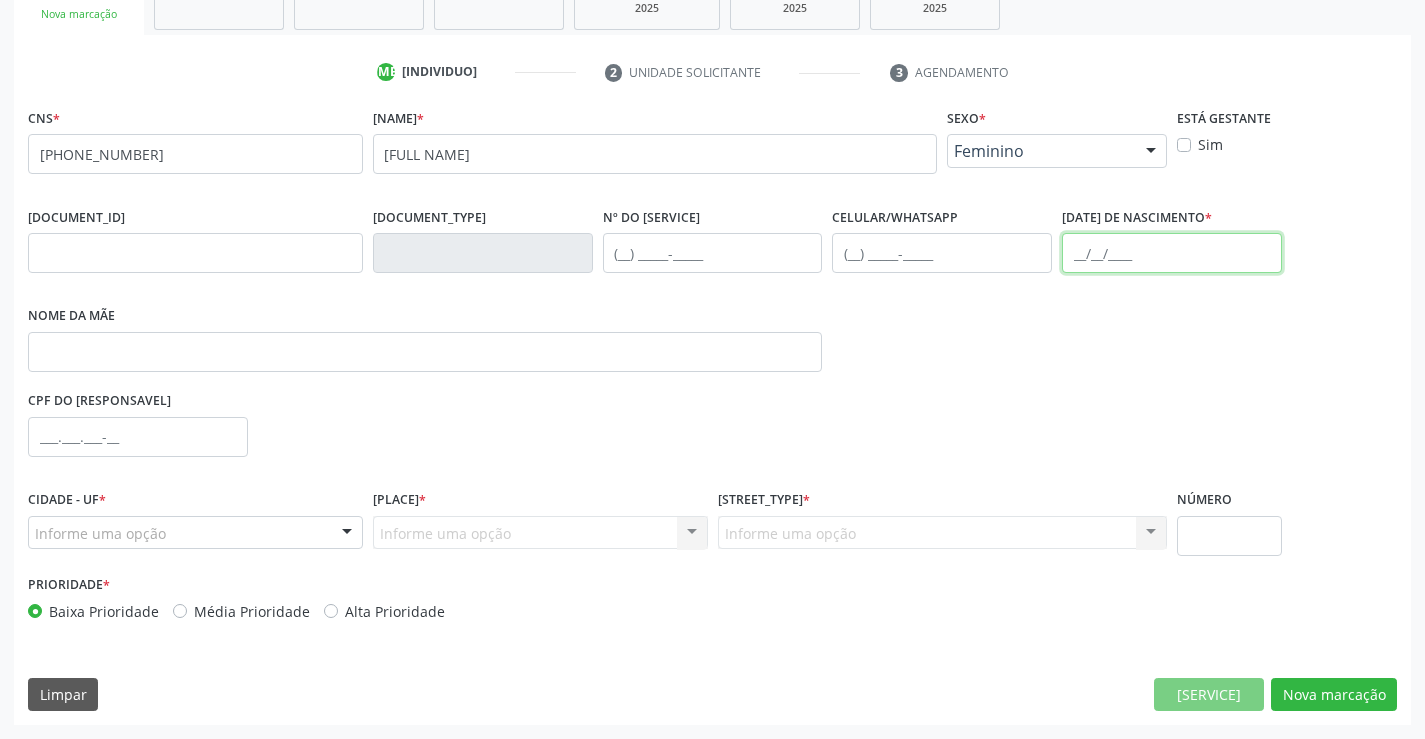 click at bounding box center [1172, 253] 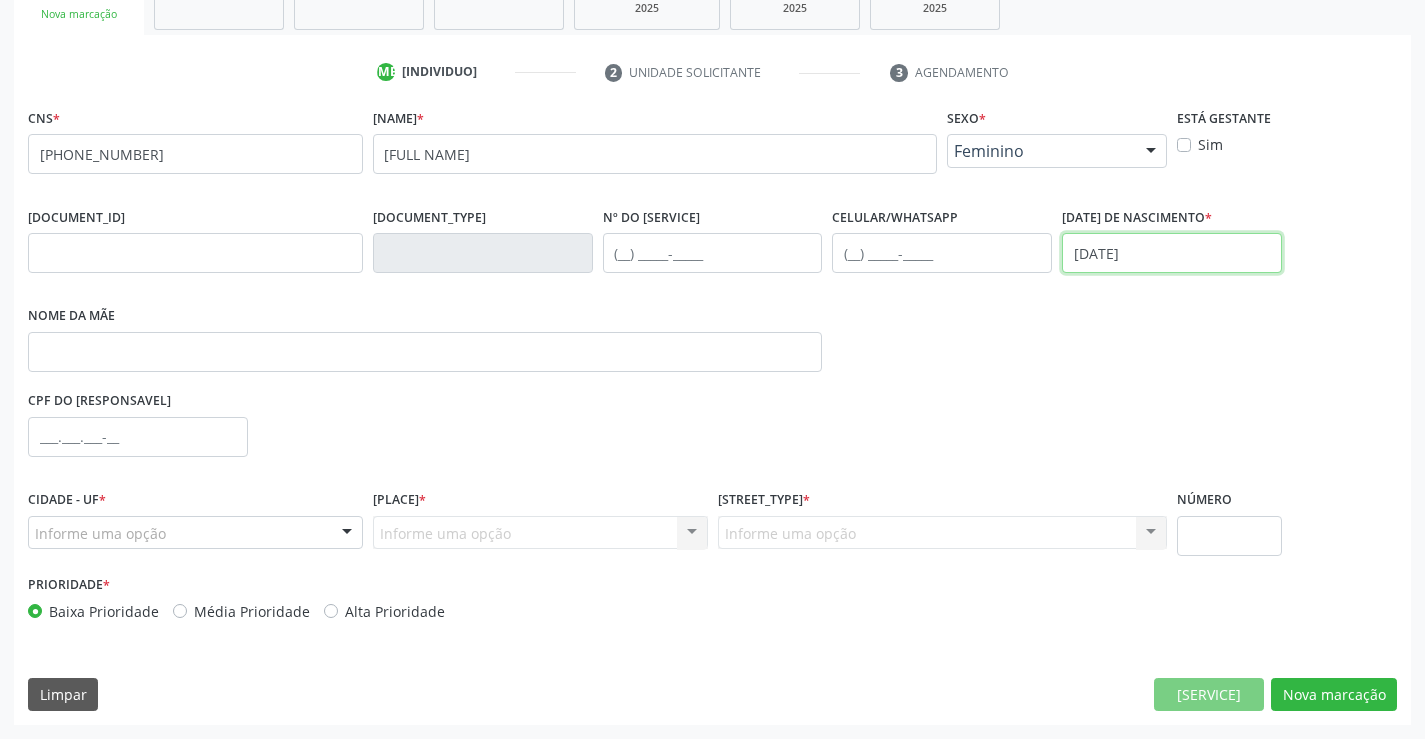 type on "[DATE]" 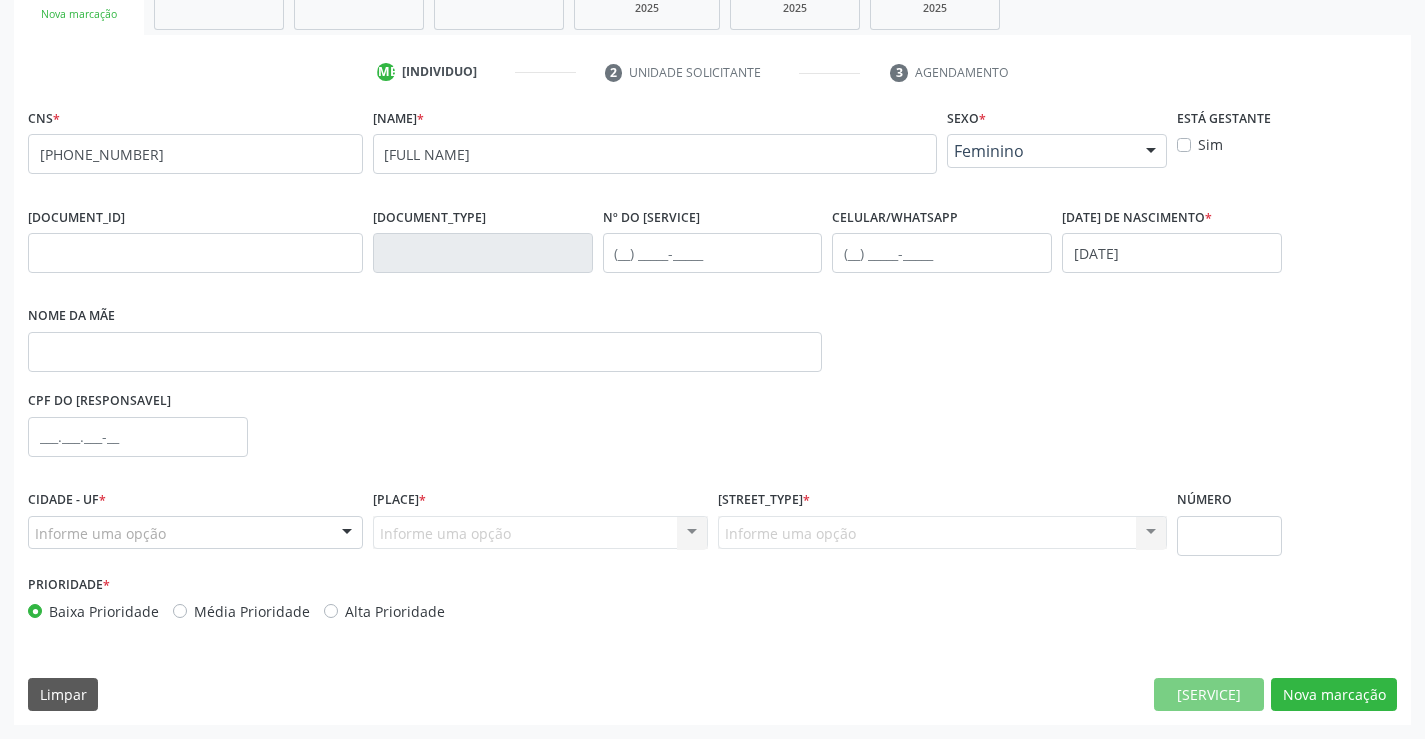 click on "Informe uma opção" at bounding box center (195, 533) 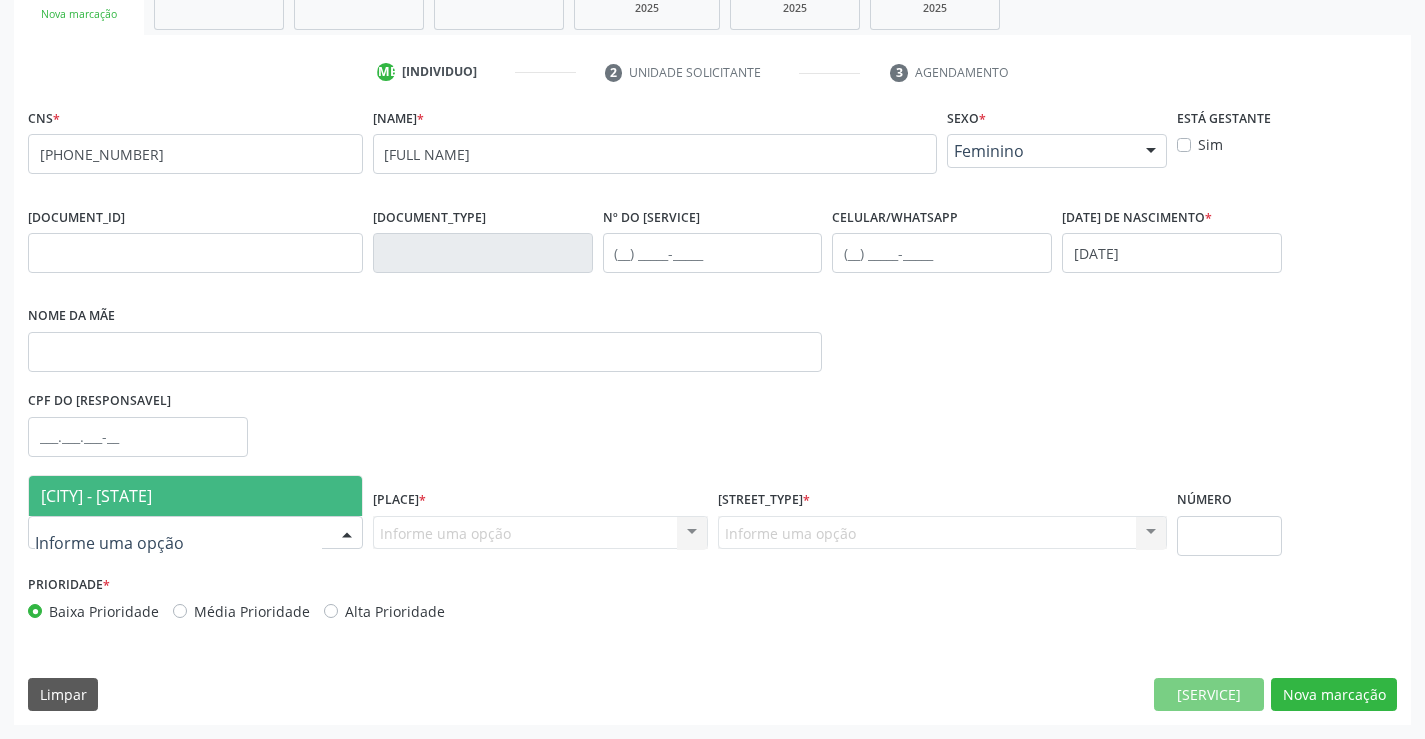 click on "[CITY] - [STATE]" at bounding box center [195, 496] 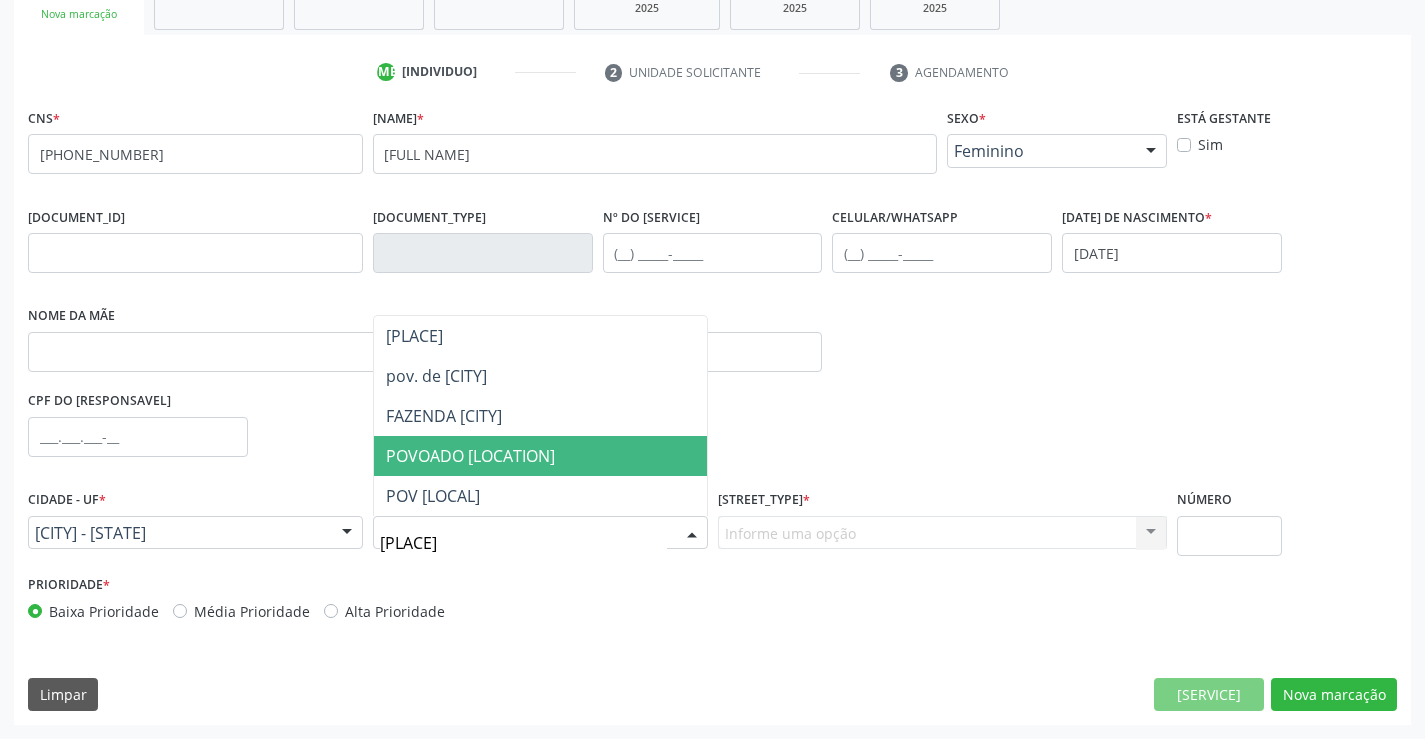 click on "POVOADO [LOCATION]" at bounding box center (470, 456) 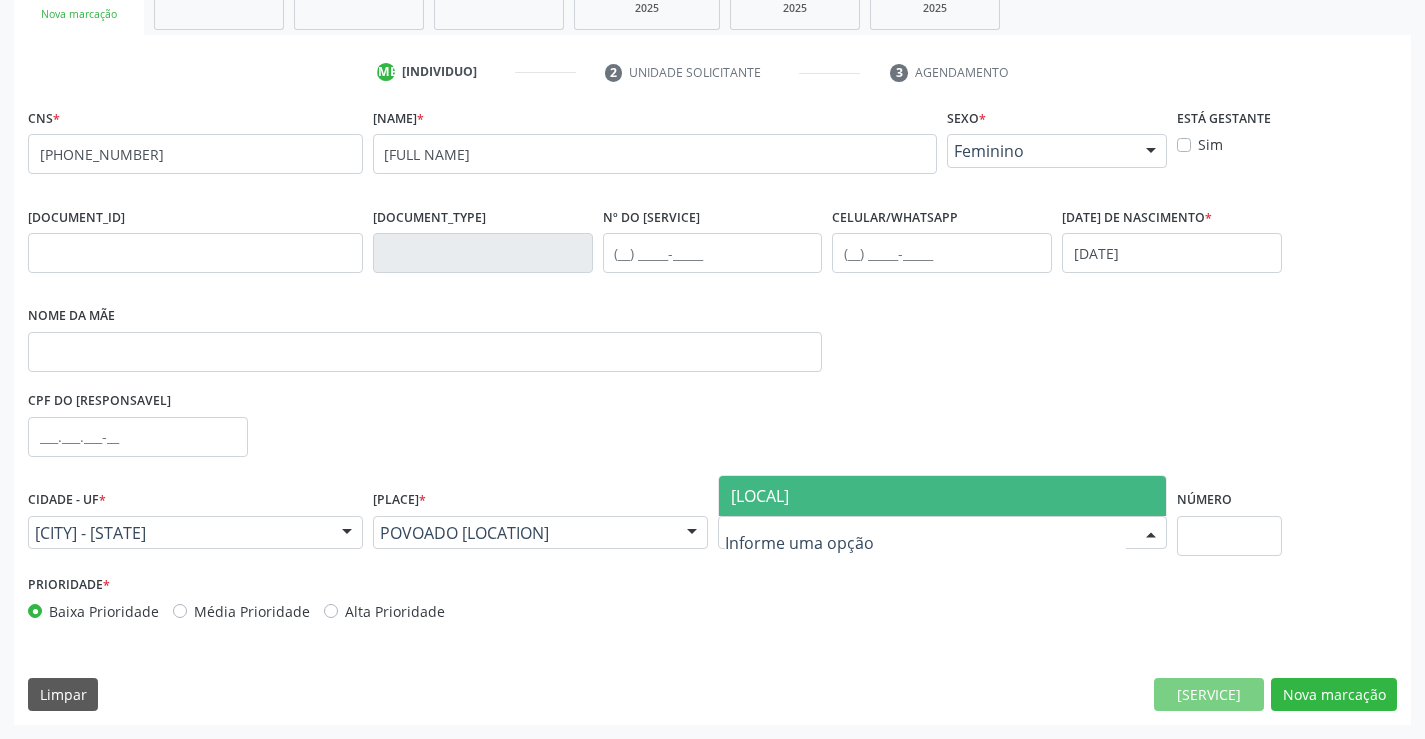 click at bounding box center (943, 533) 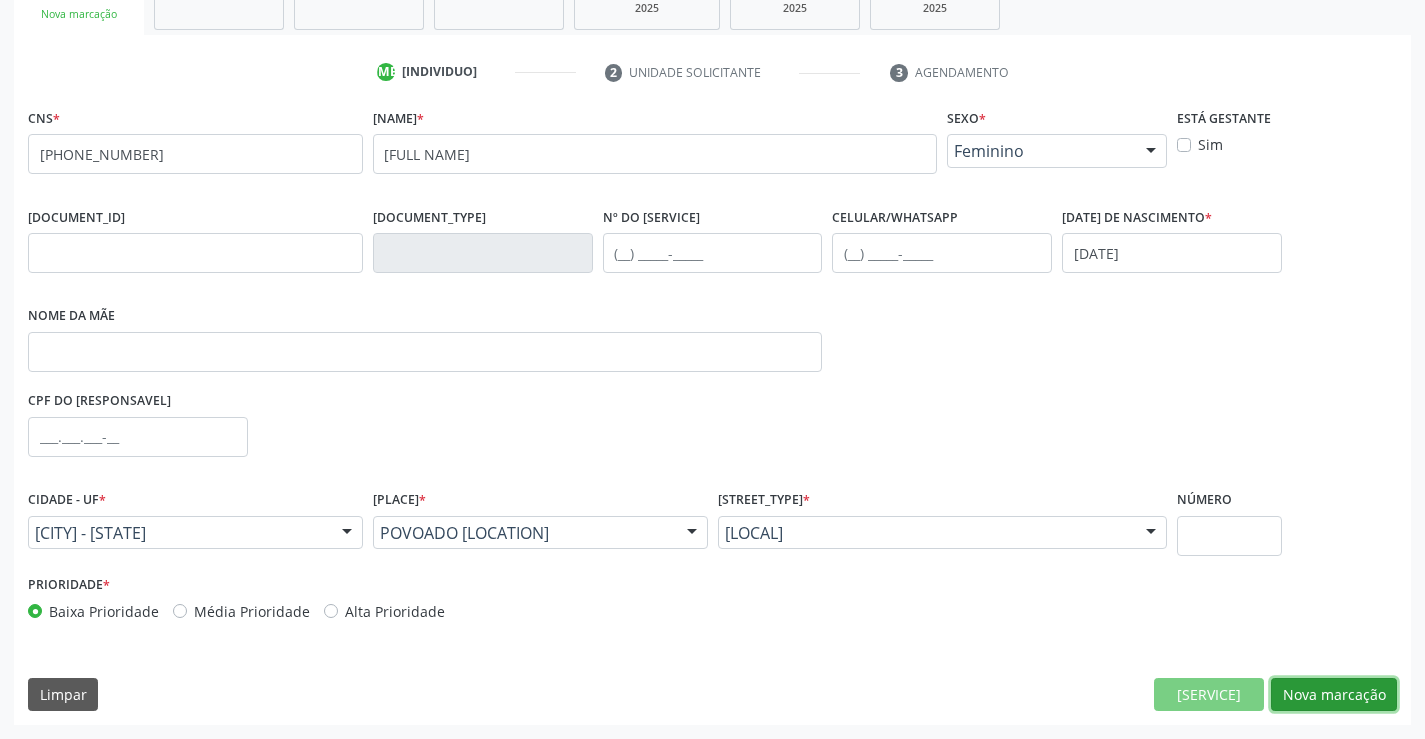 click on "Nova marcação" at bounding box center (1209, 695) 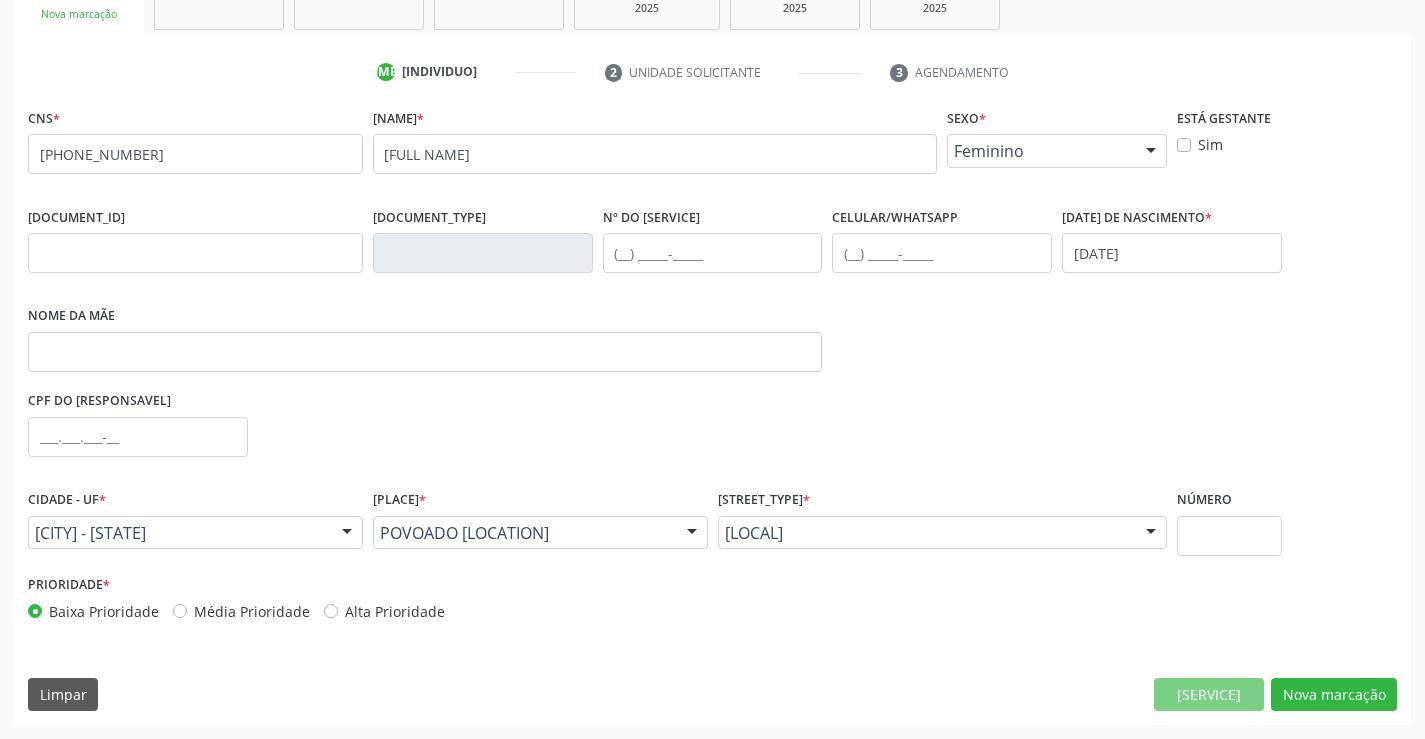 scroll, scrollTop: 167, scrollLeft: 0, axis: vertical 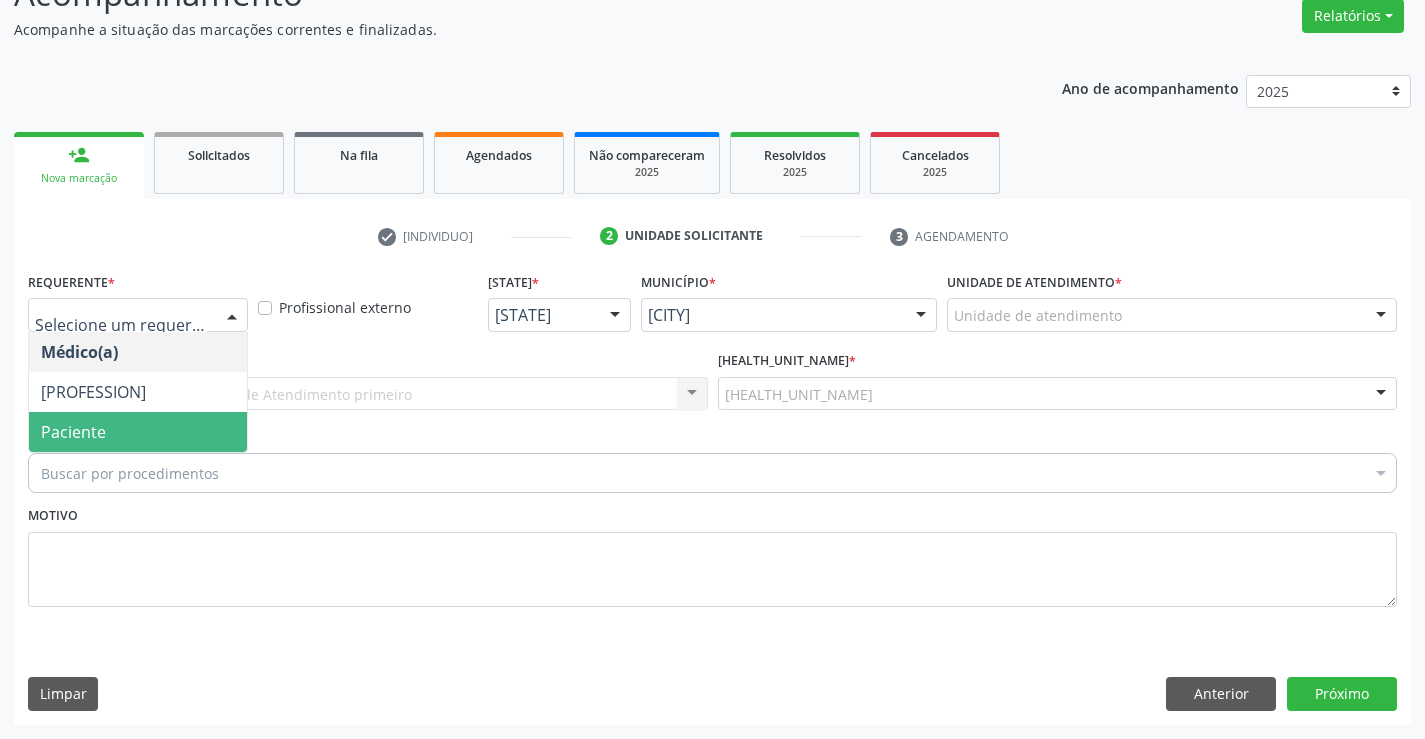 click on "Paciente" at bounding box center [138, 432] 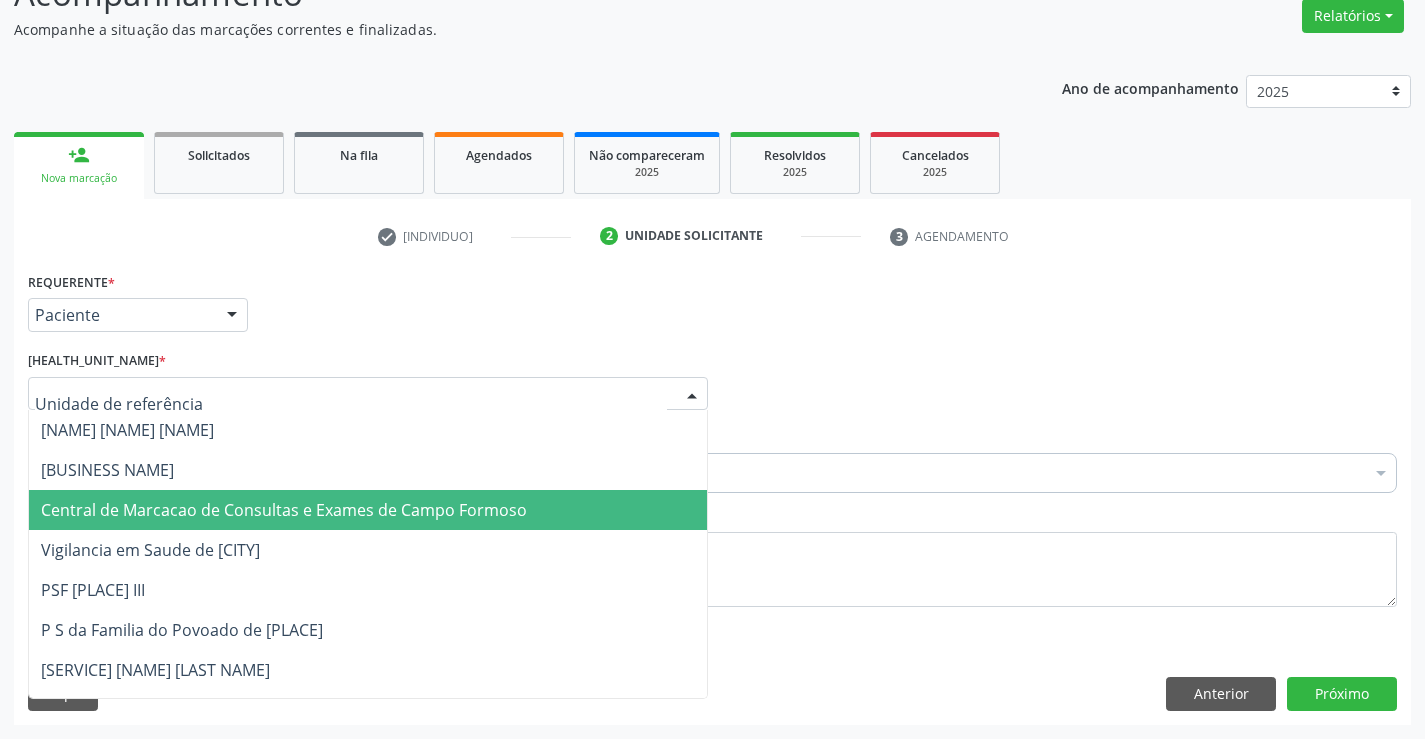 click on "Central de Marcacao de Consultas e Exames de Campo Formoso" at bounding box center [284, 510] 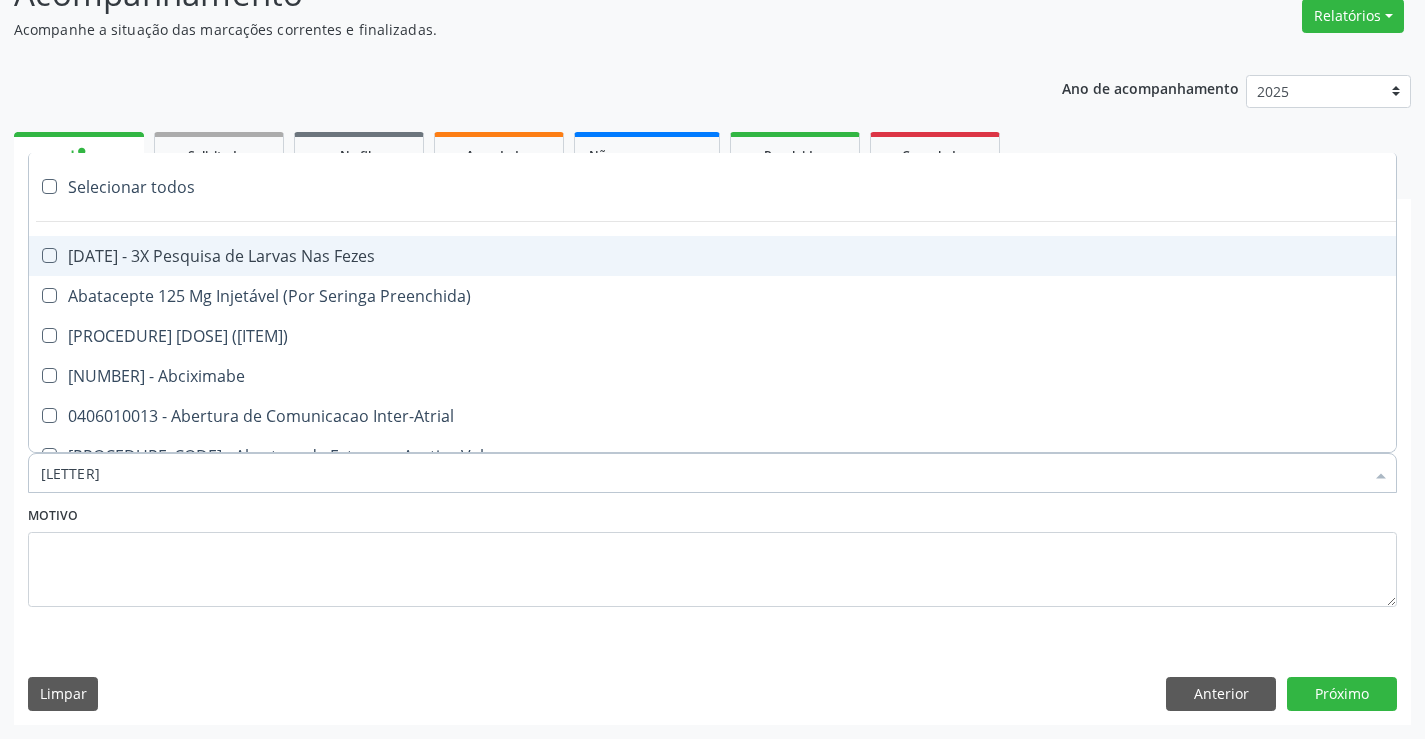 type on "RA" 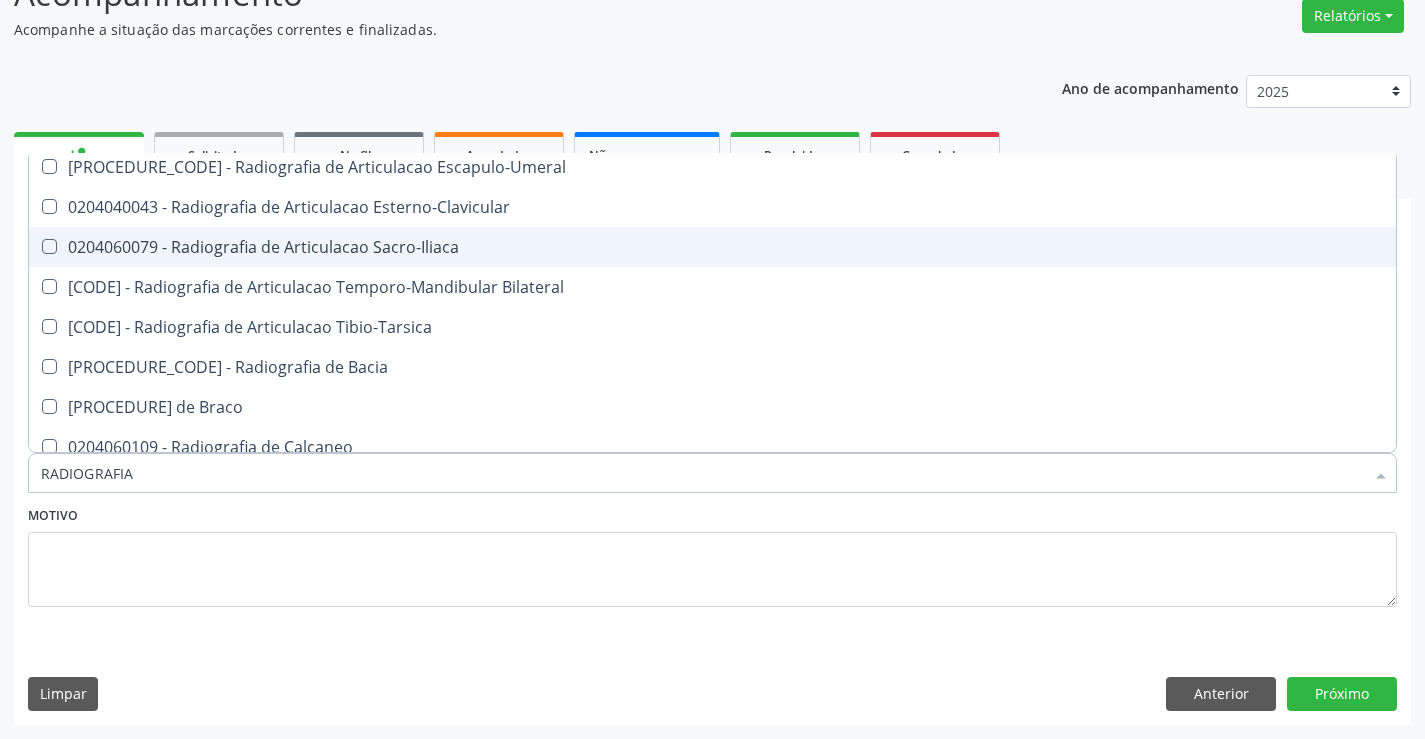 scroll, scrollTop: 600, scrollLeft: 0, axis: vertical 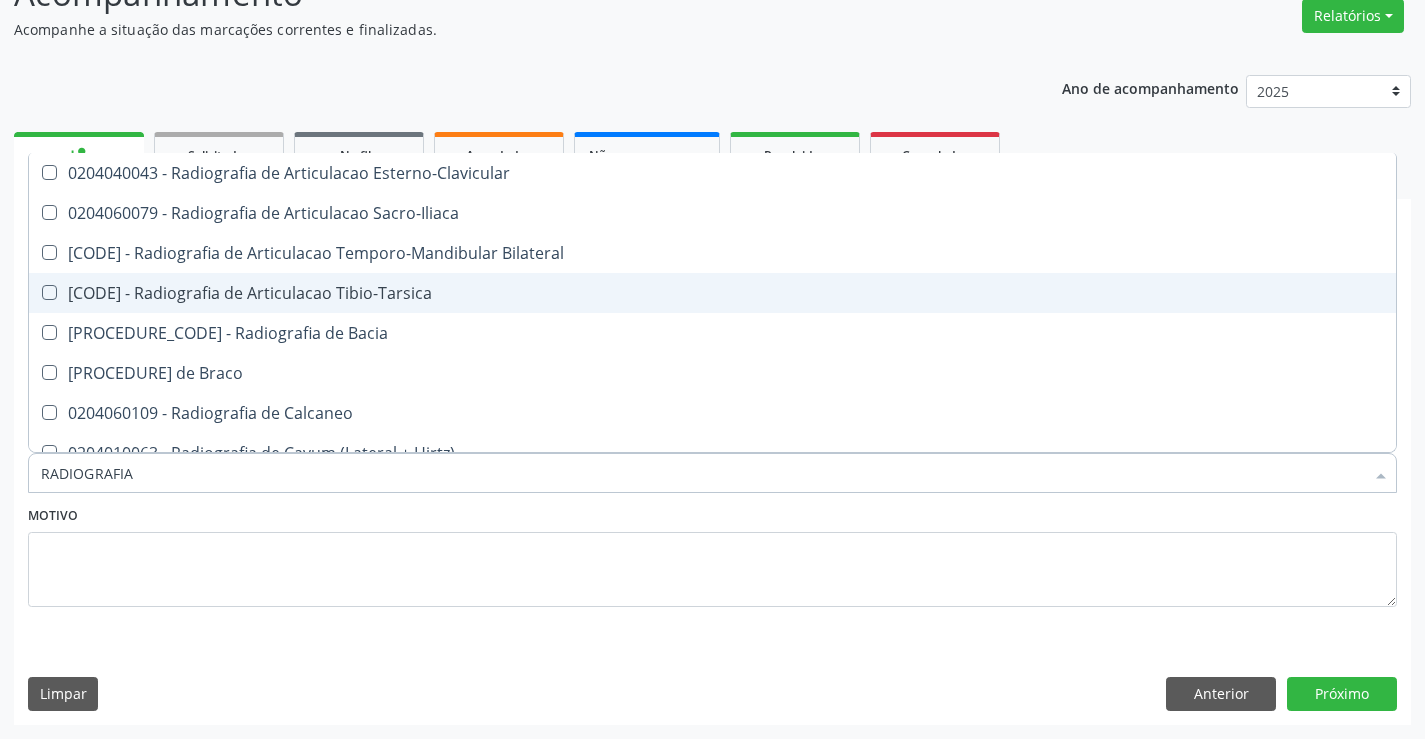 click on "[CODE] - Radiografia de Articulacao Tibio-Tarsica" at bounding box center (712, 293) 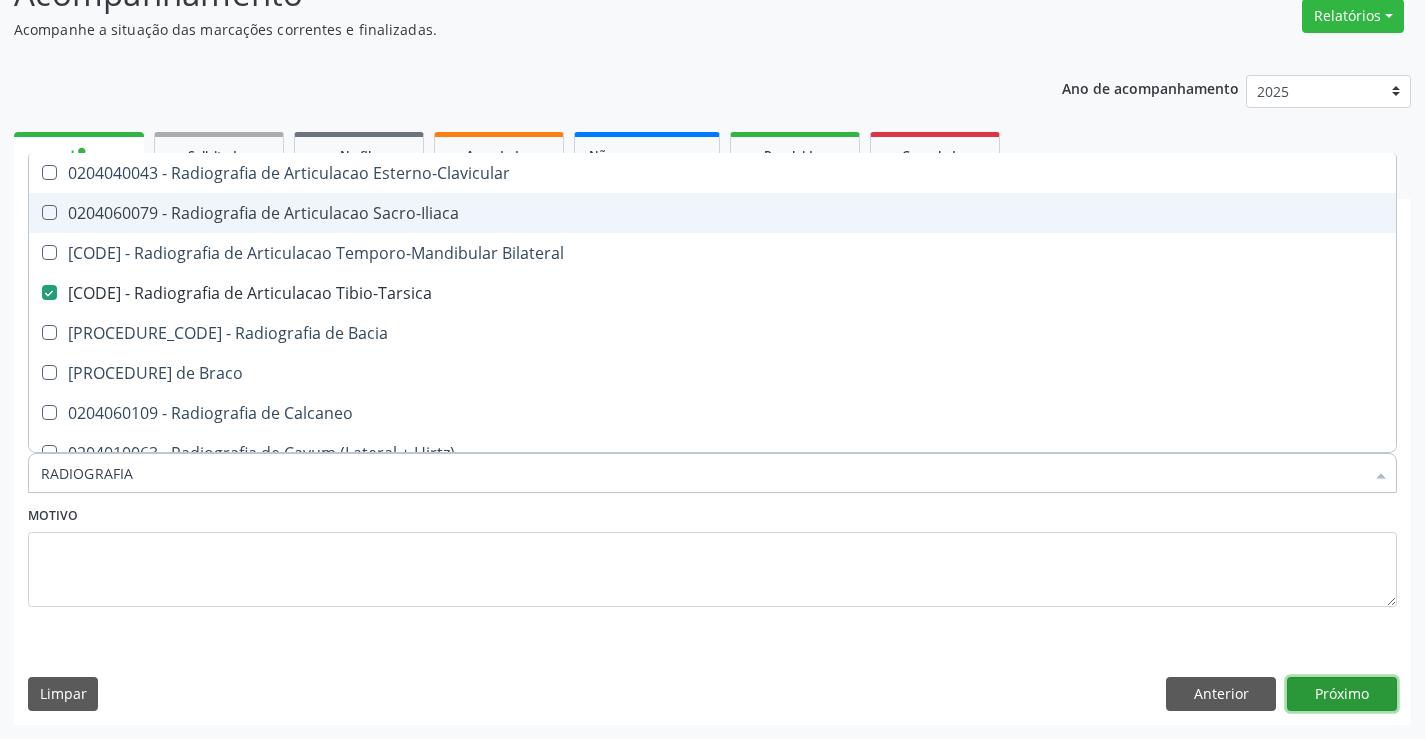 click on "Próximo" at bounding box center [1342, 694] 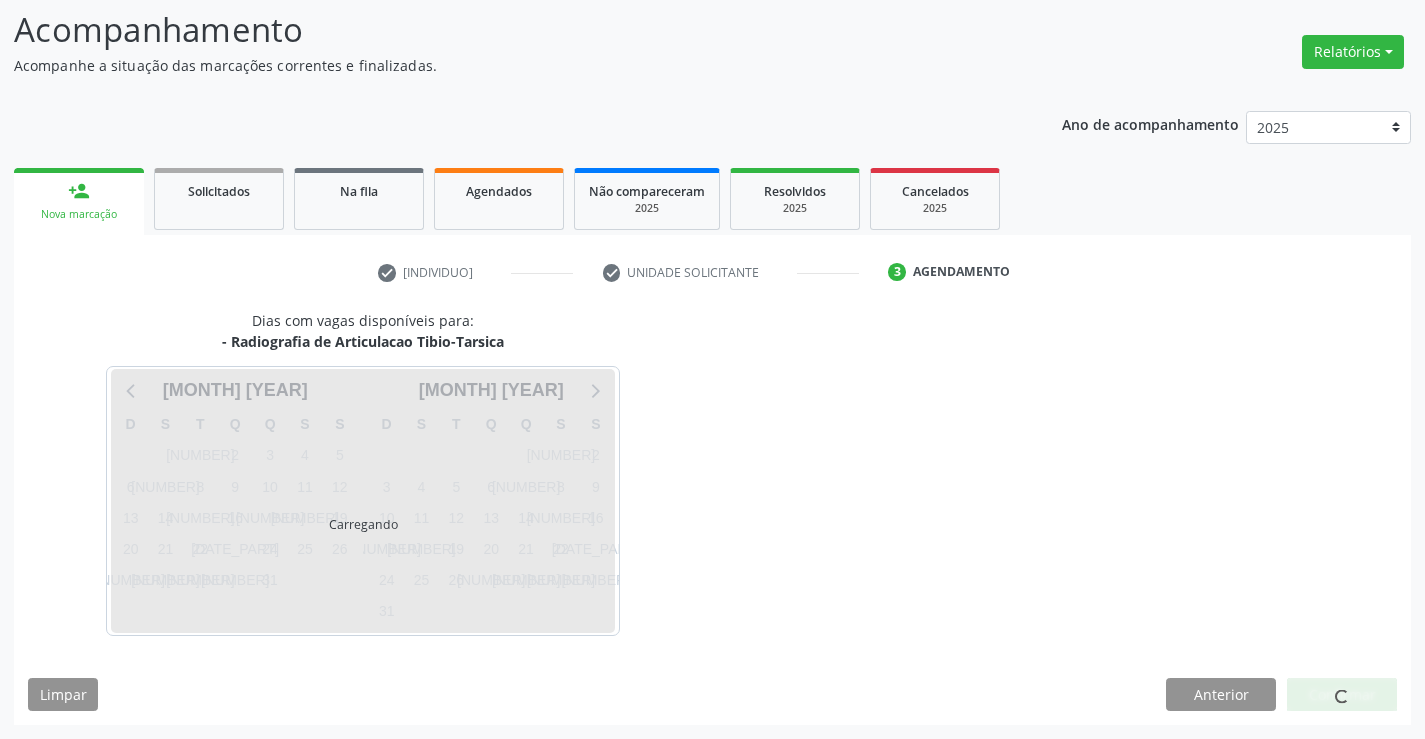 scroll, scrollTop: 131, scrollLeft: 0, axis: vertical 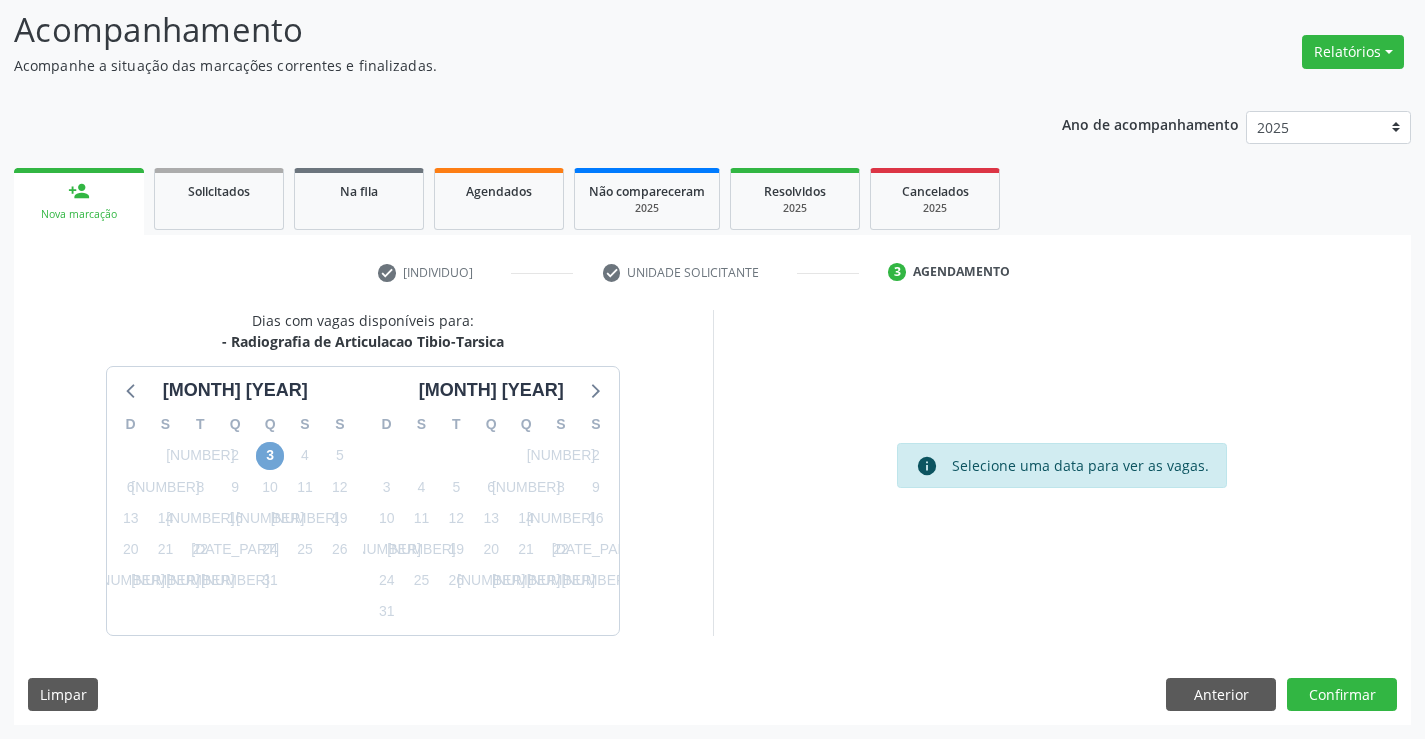 click on "3" at bounding box center (270, 456) 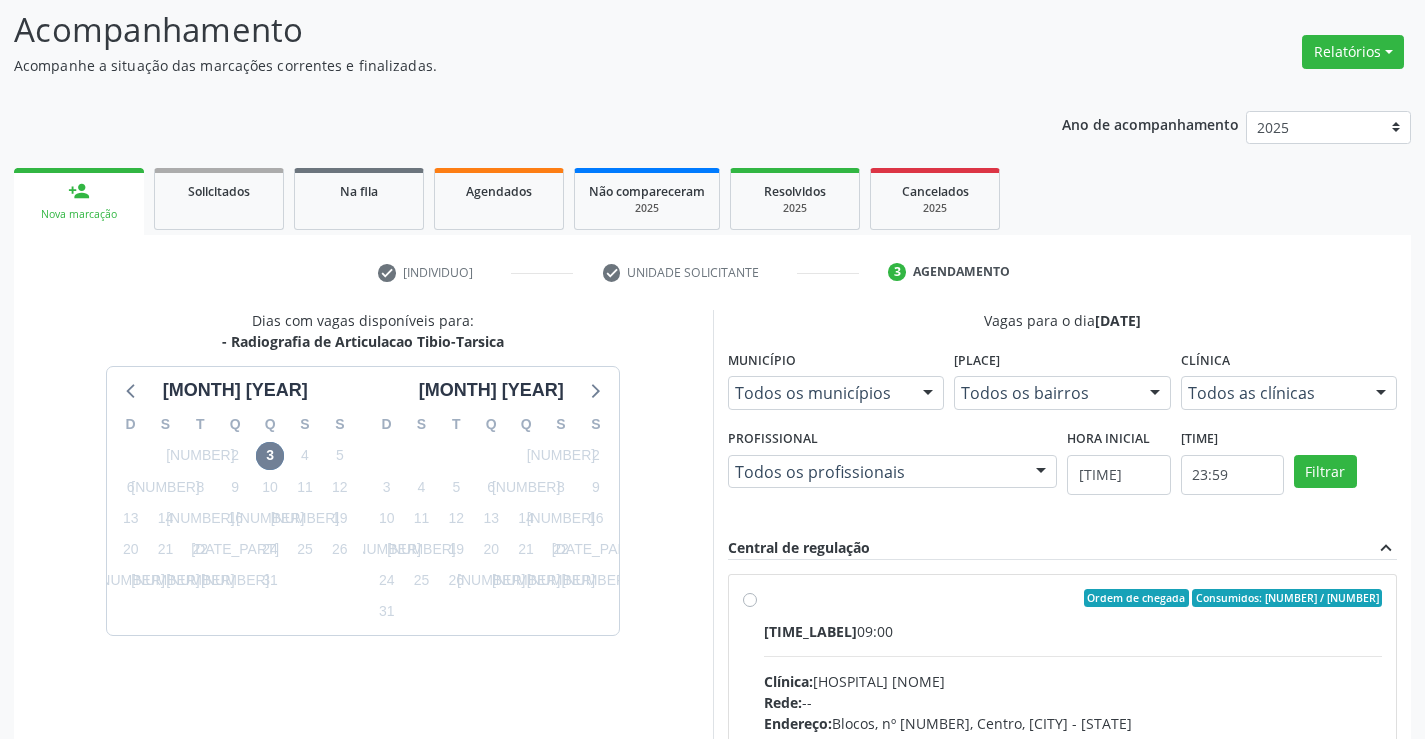 click on "Consumidos: [NUMBER] / [NUMBER]
Horário:   [TIME]
Clínica:  [CLINIC_NAME]
Rede:
--
Endereço:   [STREET_NAME], [NUMBER], [NEIGHBORHOOD], [CITY] - [STATE]
Telefone:   [PHONE]
Profissional:
[FULL_NAME]
Informações adicionais sobre o atendimento
Idade de atendimento:
[AGE_RANGE]
Gênero(s) atendido(s):
[GENDER]
Informações adicionais:
--" at bounding box center (1073, 742) 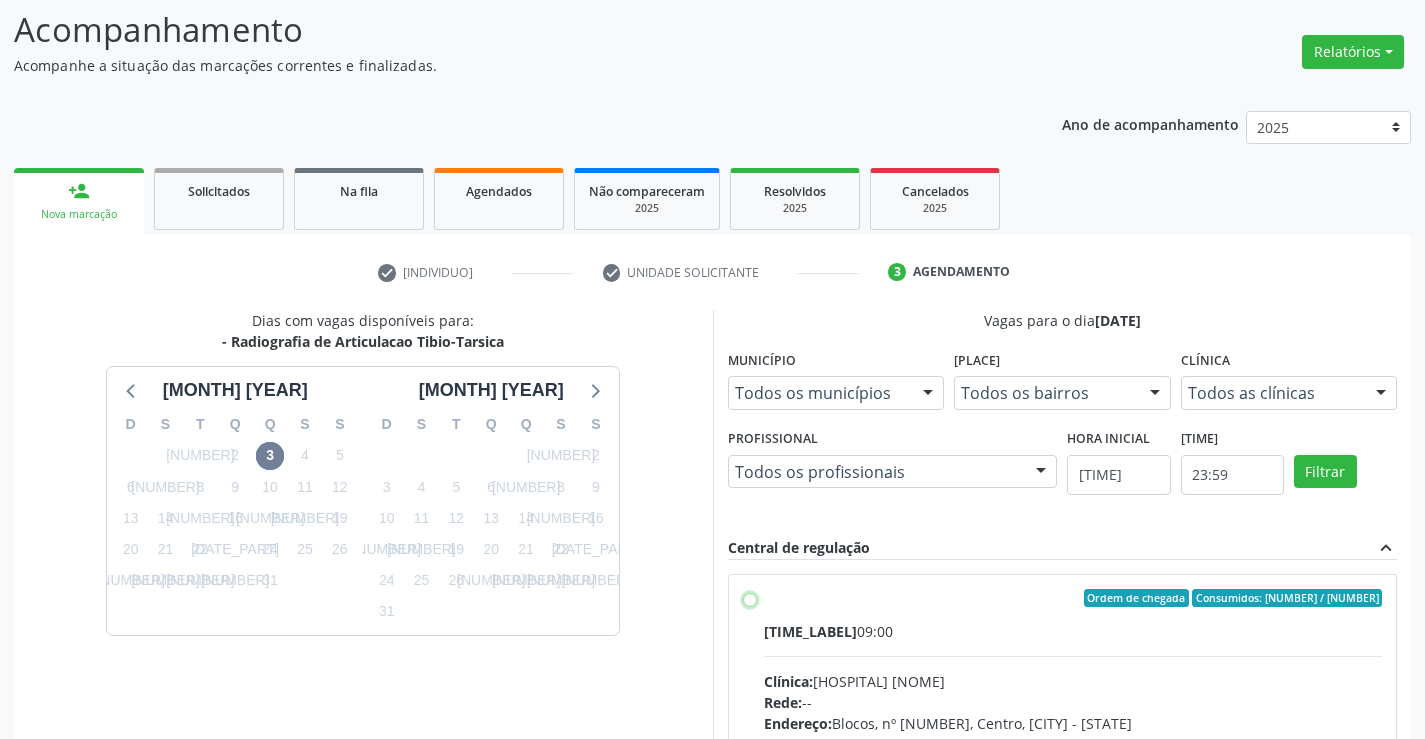 click on "Consumidos: [NUMBER] / [NUMBER]
Horário:   [TIME]
Clínica:  [CLINIC_NAME]
Rede:
--
Endereço:   [STREET_NAME], [NUMBER], [NEIGHBORHOOD], [CITY] - [STATE]
Telefone:   [PHONE]
Profissional:
[FULL_NAME]
Informações adicionais sobre o atendimento
Idade de atendimento:
[AGE_RANGE]
Gênero(s) atendido(s):
[GENDER]
Informações adicionais:
--" at bounding box center [750, 598] 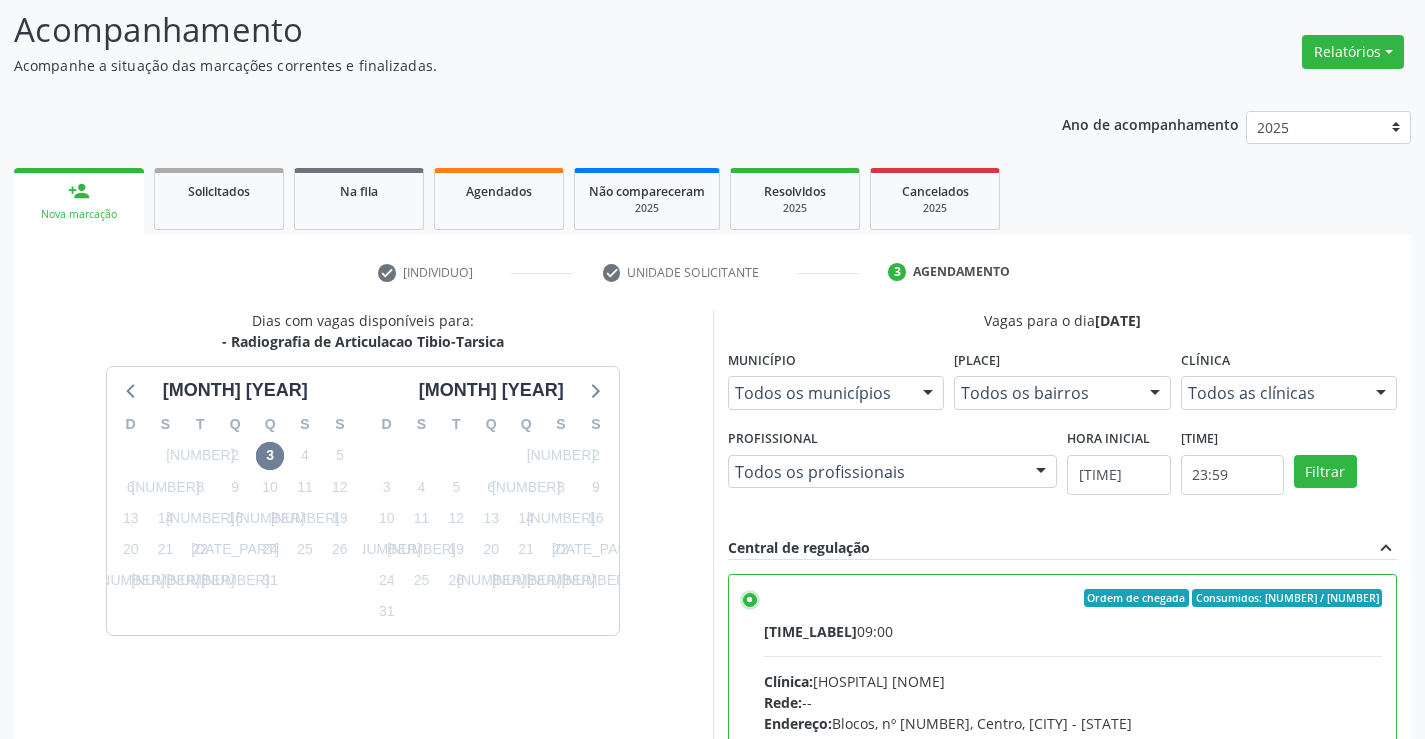 scroll, scrollTop: 456, scrollLeft: 0, axis: vertical 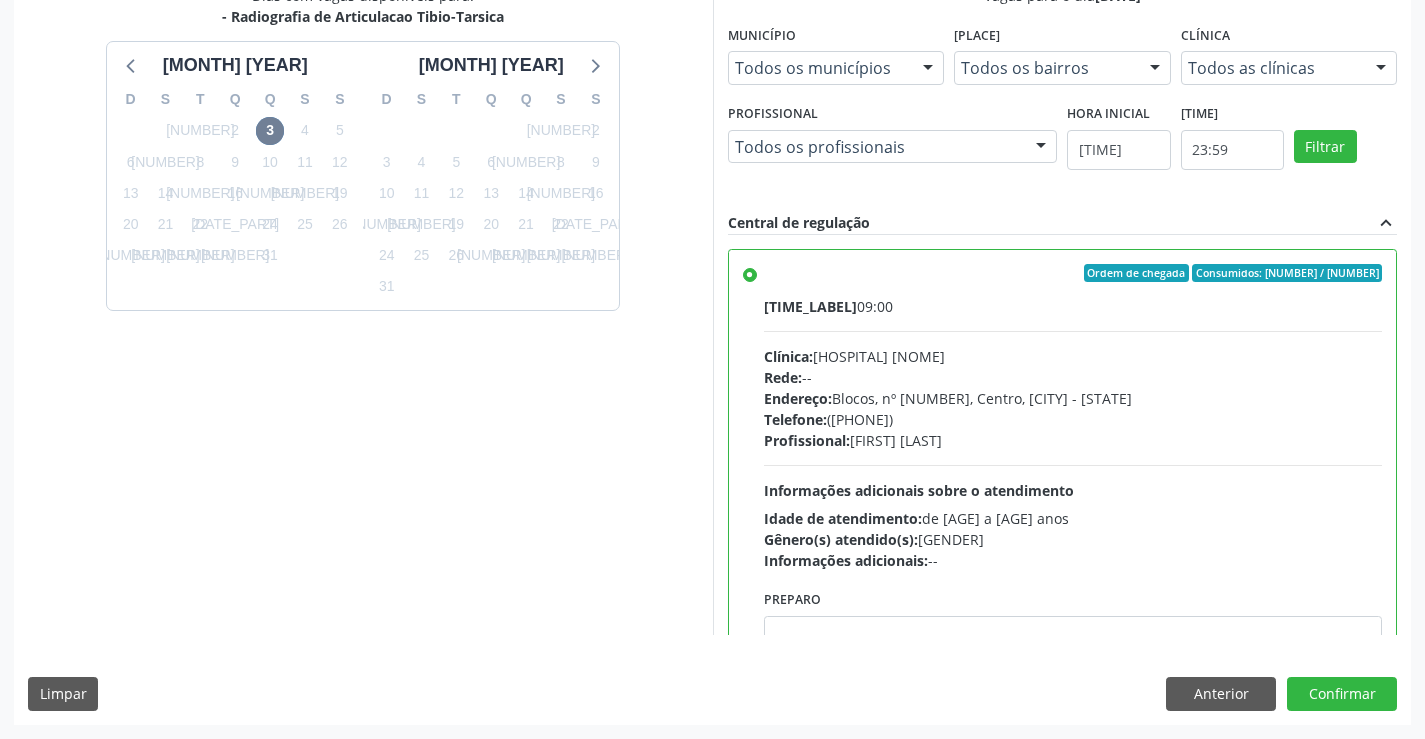 click on "Dias com vagas disponíveis para:
- Radiografia de Articulacao Tibio-Tarsica
julho 2025 D S T Q Q S S 29 30 1 2 3 4 5 6 7 8 9 10 11 12 13 14 15 16 17 18 19 20 21 22 23 24 25 26 27 28 29 30 31 1 2 3 4 5 6 7 8 9 agosto 2025 D S T Q Q S S 27 28 29 30 31 1 2 3 4 5 6 7 8 9 10 11 12 13 14 15 16 17 18 19 20 21 22 23 24 25 26 27 28 29 30 31 1 2 3 4 5 6
Vagas para o dia
[DATE]
Município
Todos os municípios         Todos os municípios   [LOCATION] - [STATE]
Nenhum resultado encontrado para: "   "
Não há nenhuma opção para ser exibida.
Bairro
Todos os bairros         Todos os bairros   [LOCATION]
Nenhum resultado encontrado para: "   "
Não há nenhuma opção para ser exibida.
Clínica
Todos as clínicas         Todos as clínicas   [CLINIC]
Nenhum resultado encontrado para: "   "" at bounding box center [712, 354] 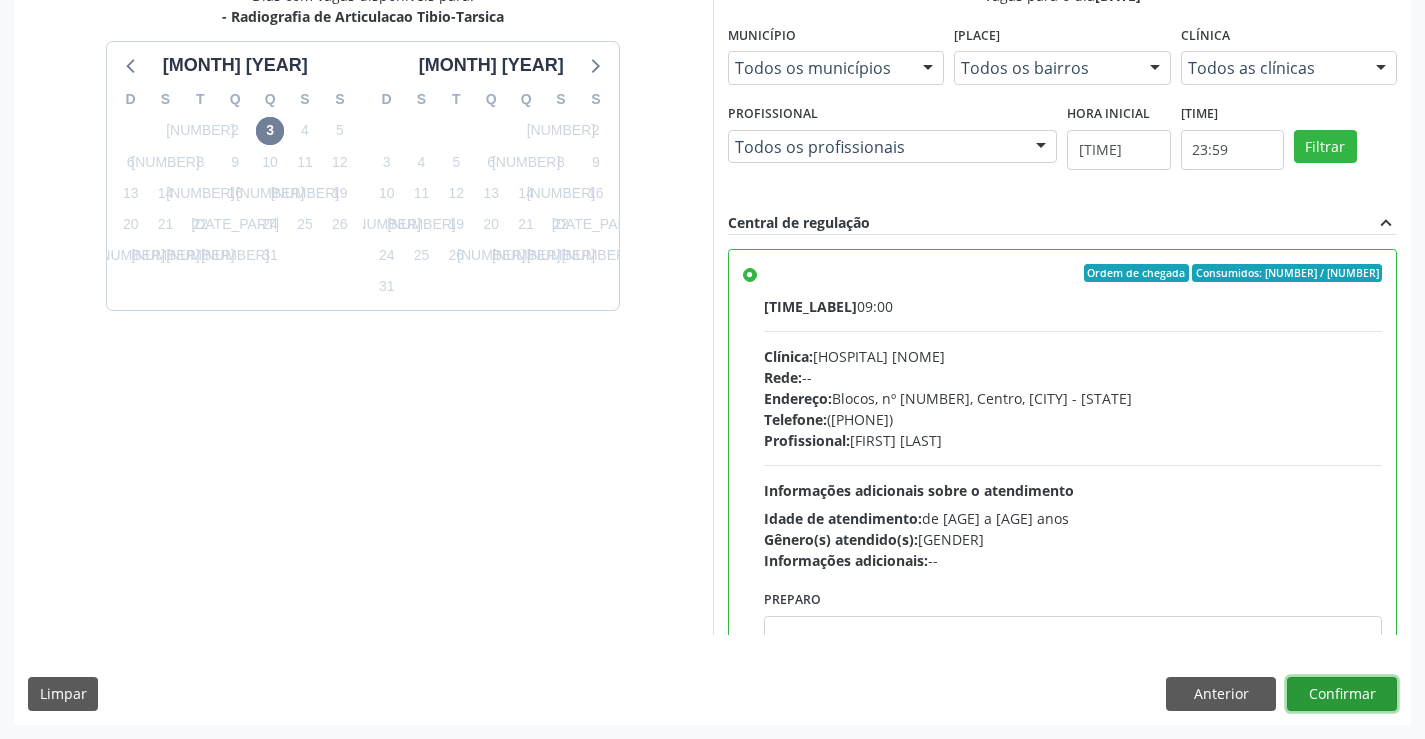 click on "Confirmar" at bounding box center (1342, 694) 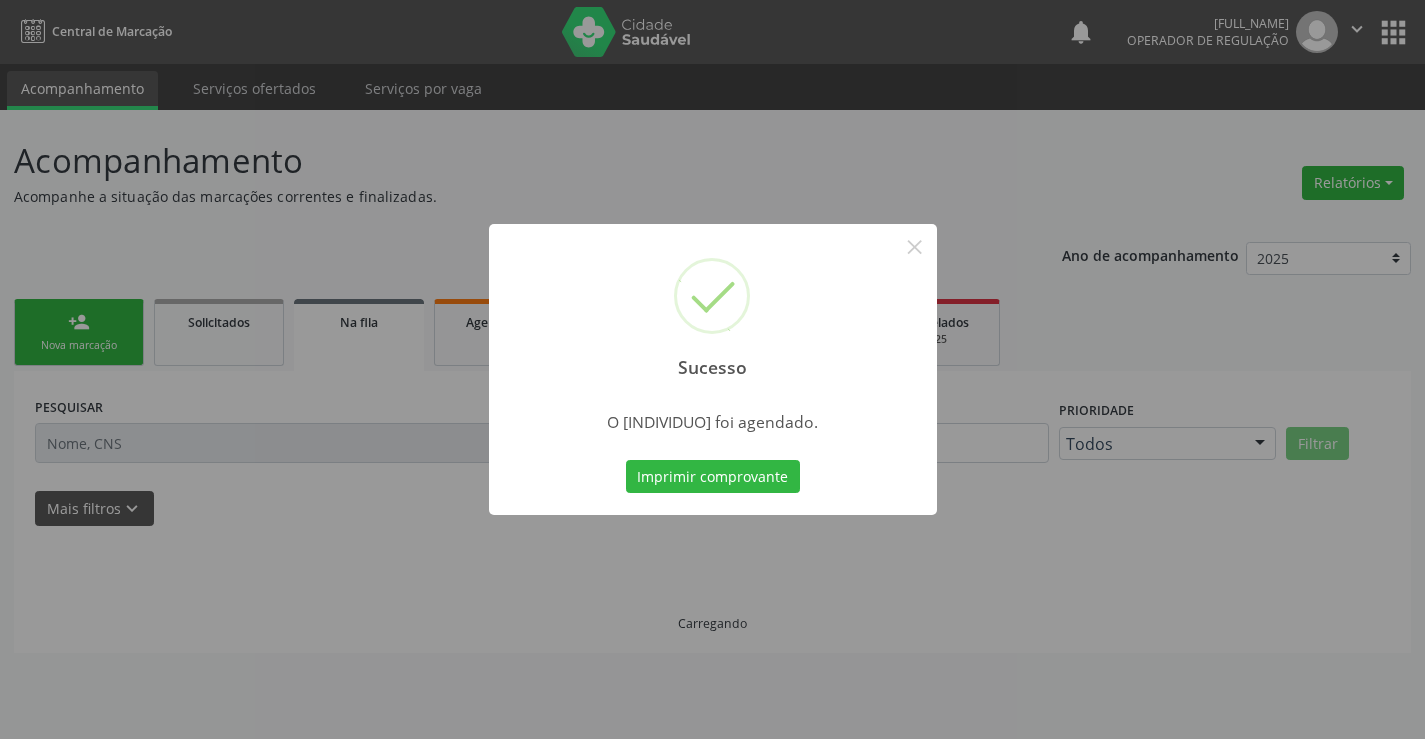 scroll, scrollTop: 0, scrollLeft: 0, axis: both 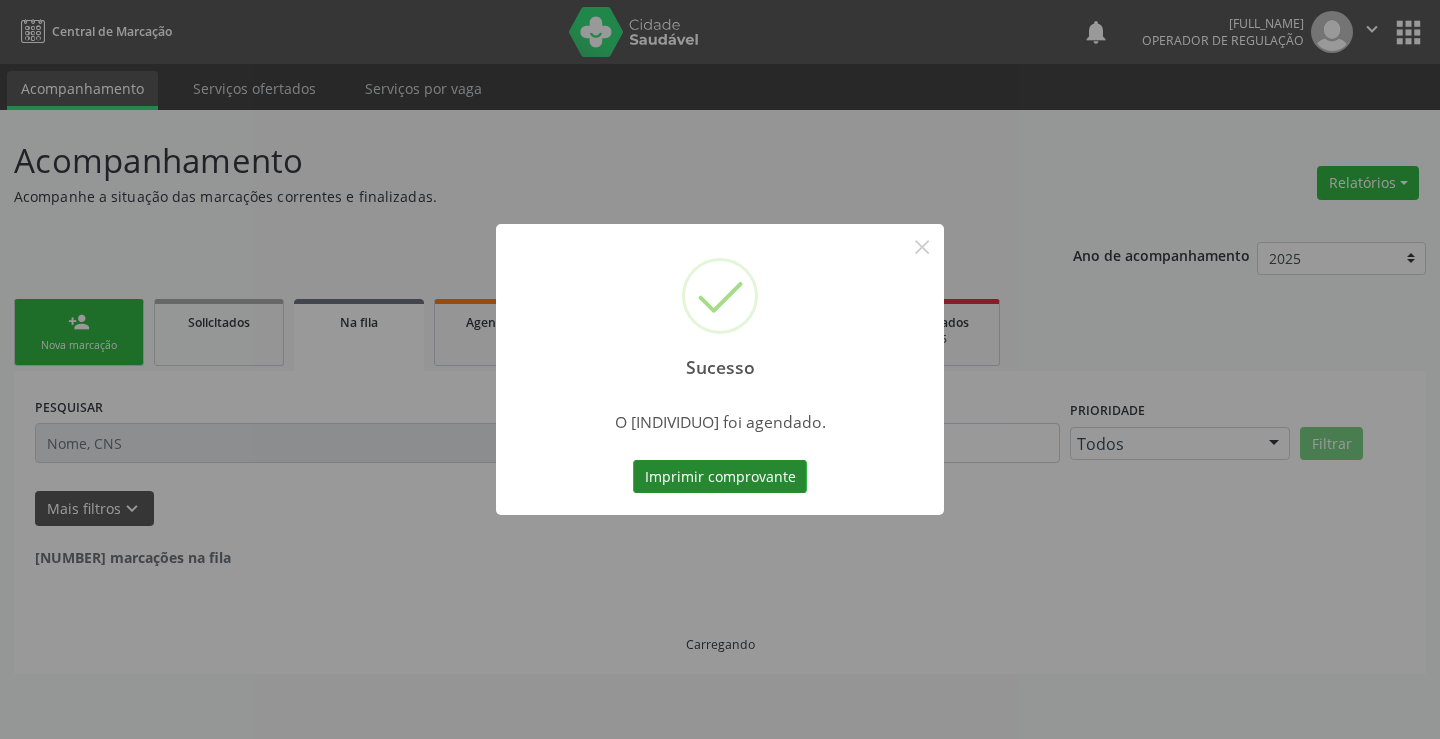 click on "Imprimir comprovante" at bounding box center (720, 477) 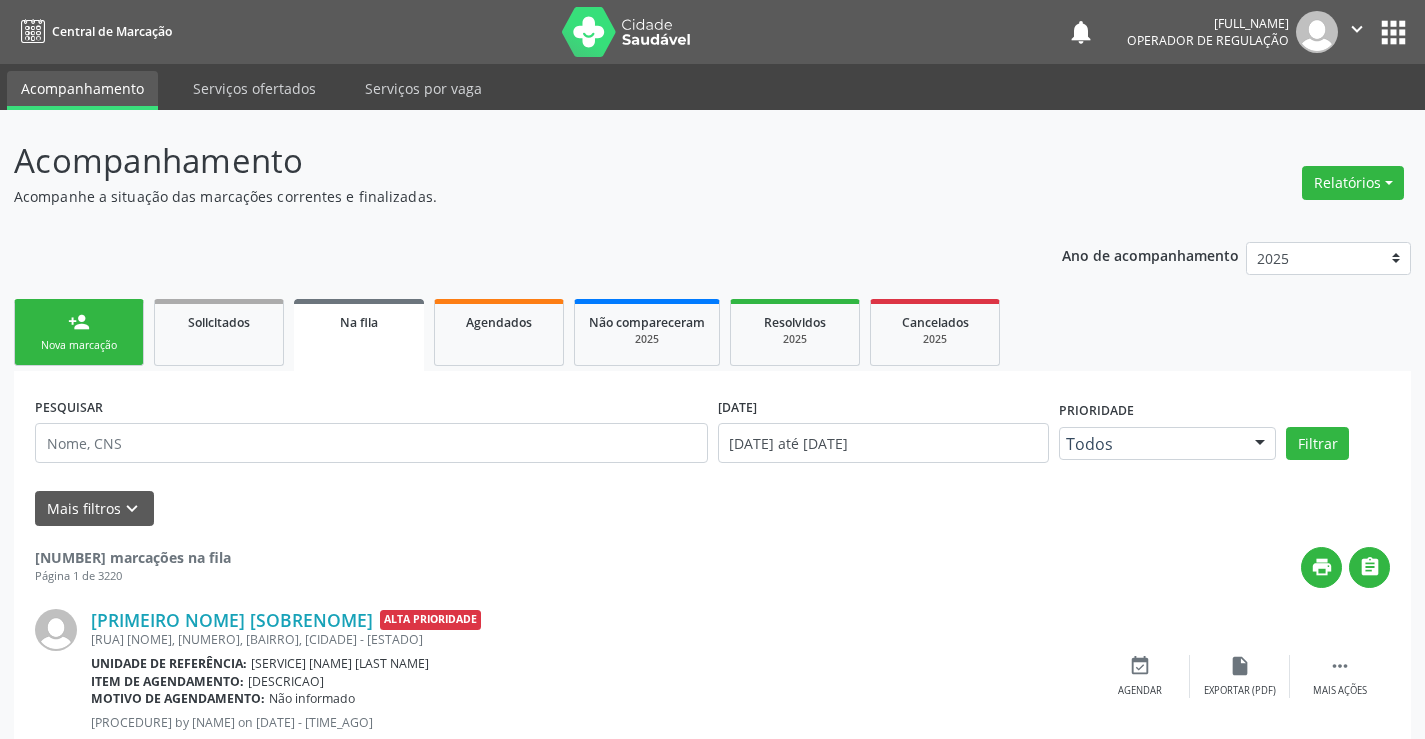 click on "Nova marcação" at bounding box center (79, 345) 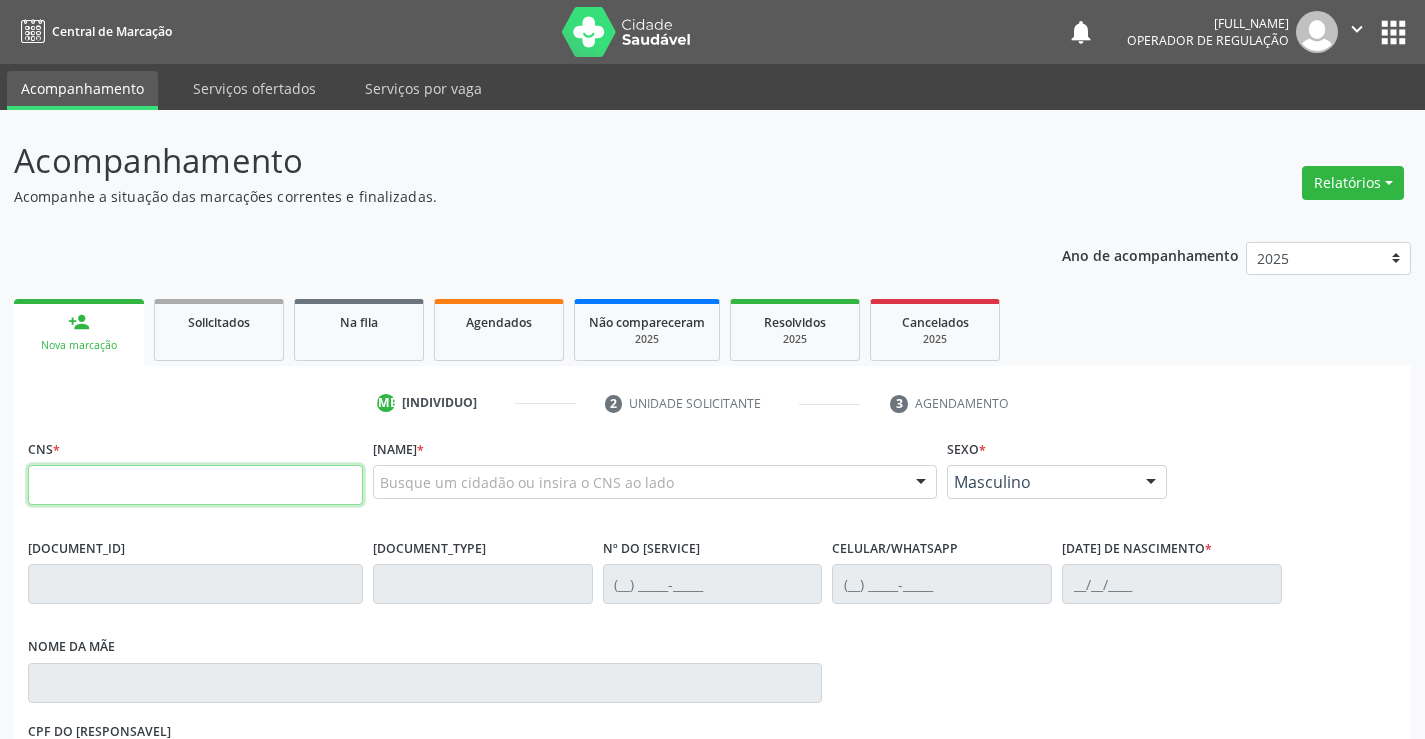 click at bounding box center [195, 485] 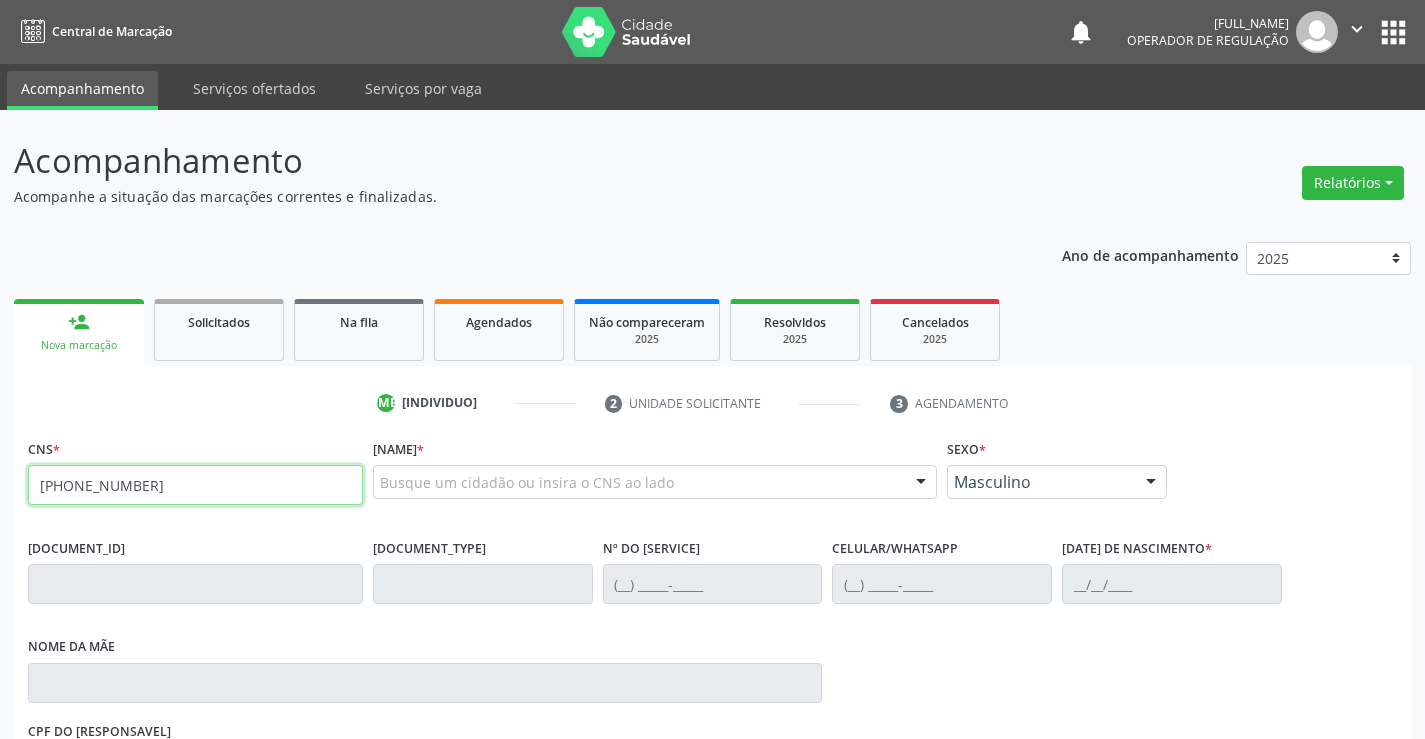 type on "[PHONE_NUMBER]" 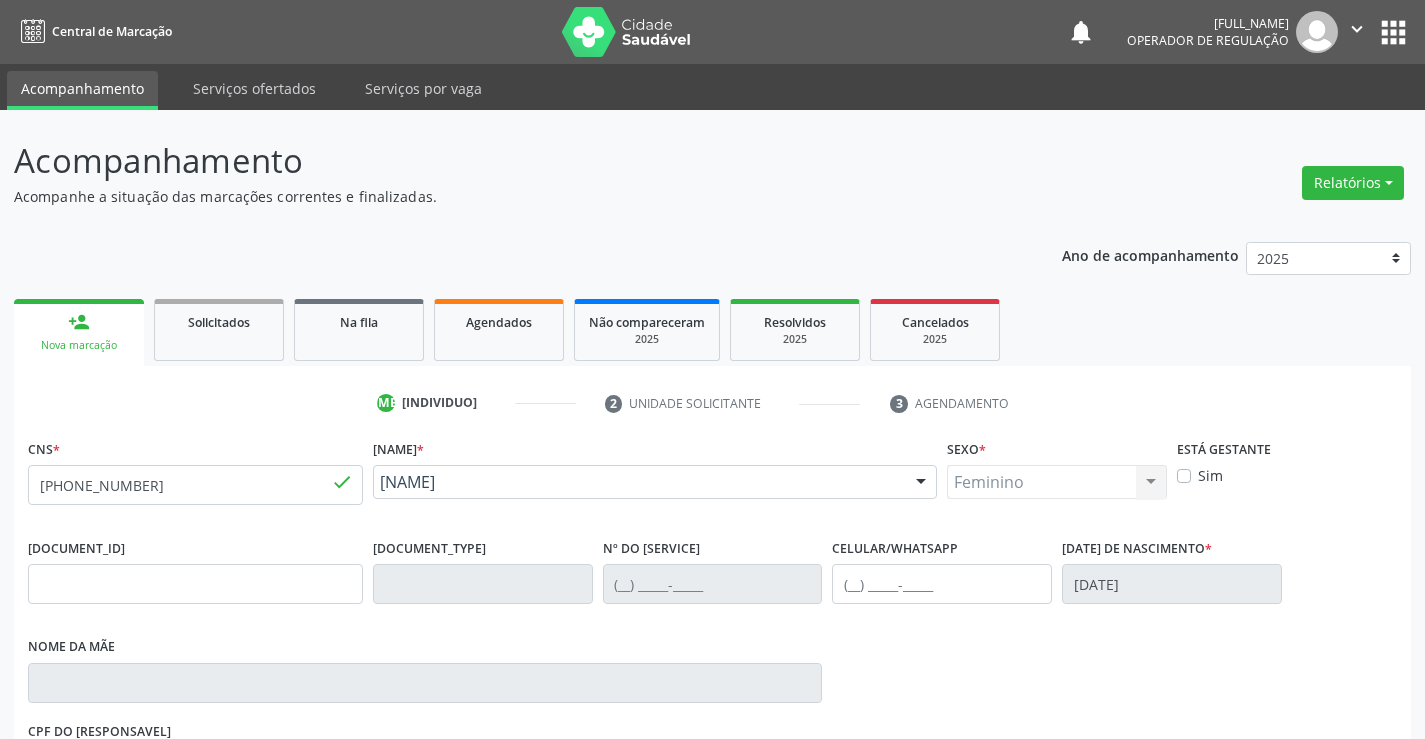 scroll, scrollTop: 331, scrollLeft: 0, axis: vertical 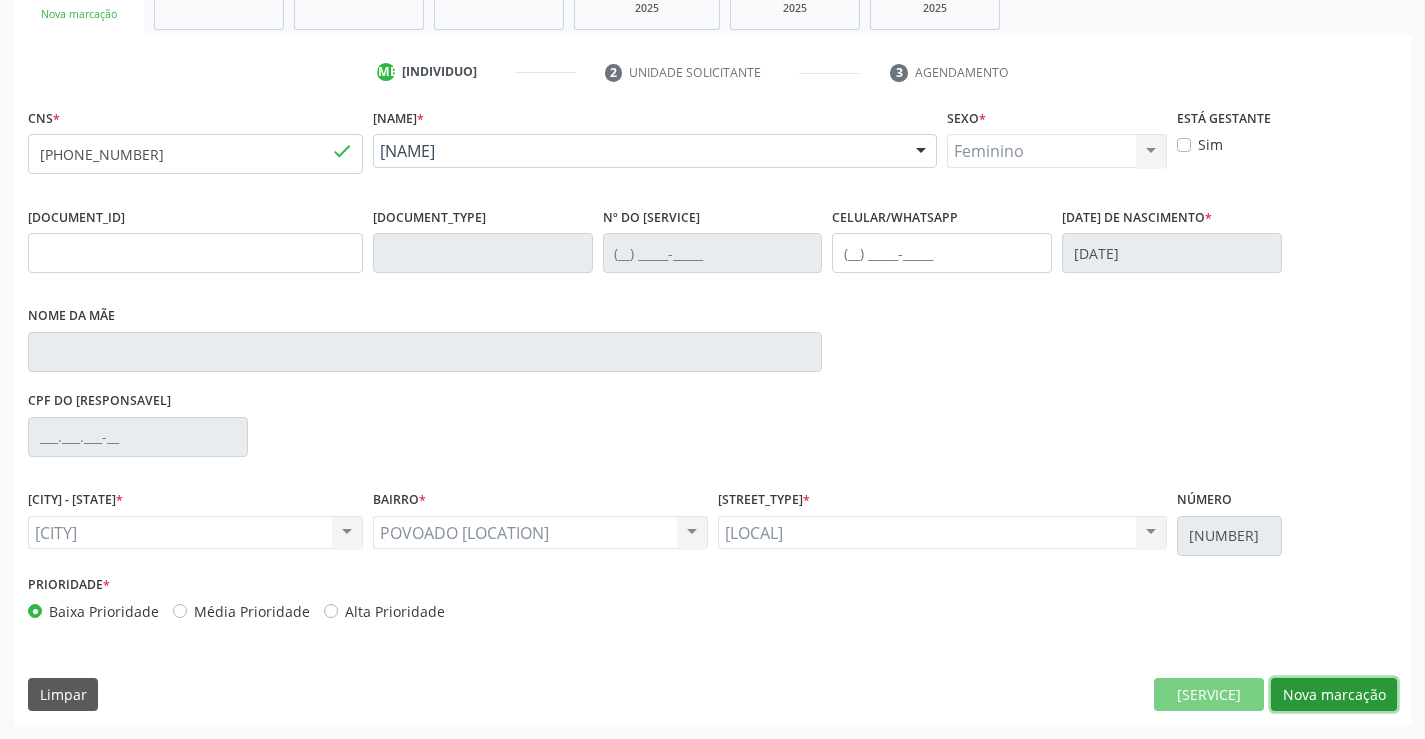 click on "Nova marcação" at bounding box center [1209, 695] 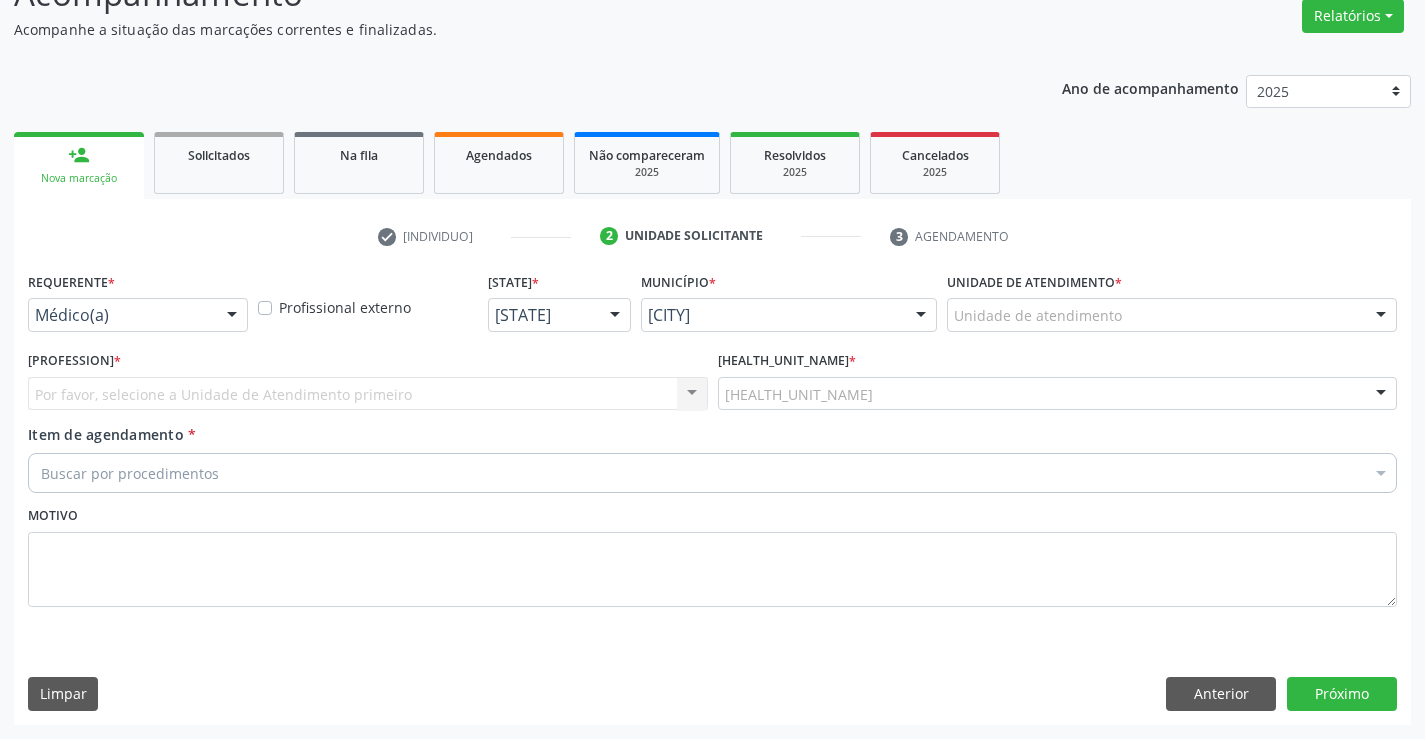 scroll, scrollTop: 167, scrollLeft: 0, axis: vertical 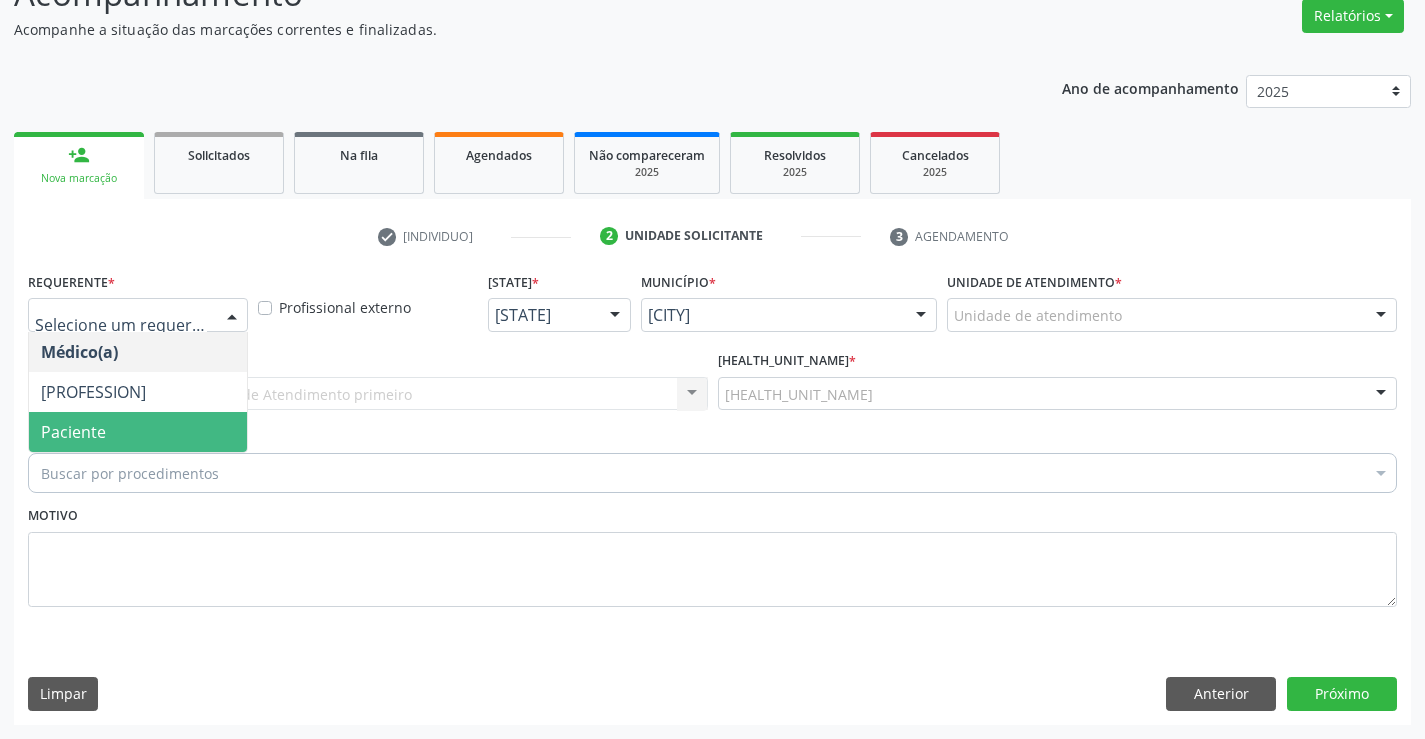 click on "Paciente" at bounding box center (138, 432) 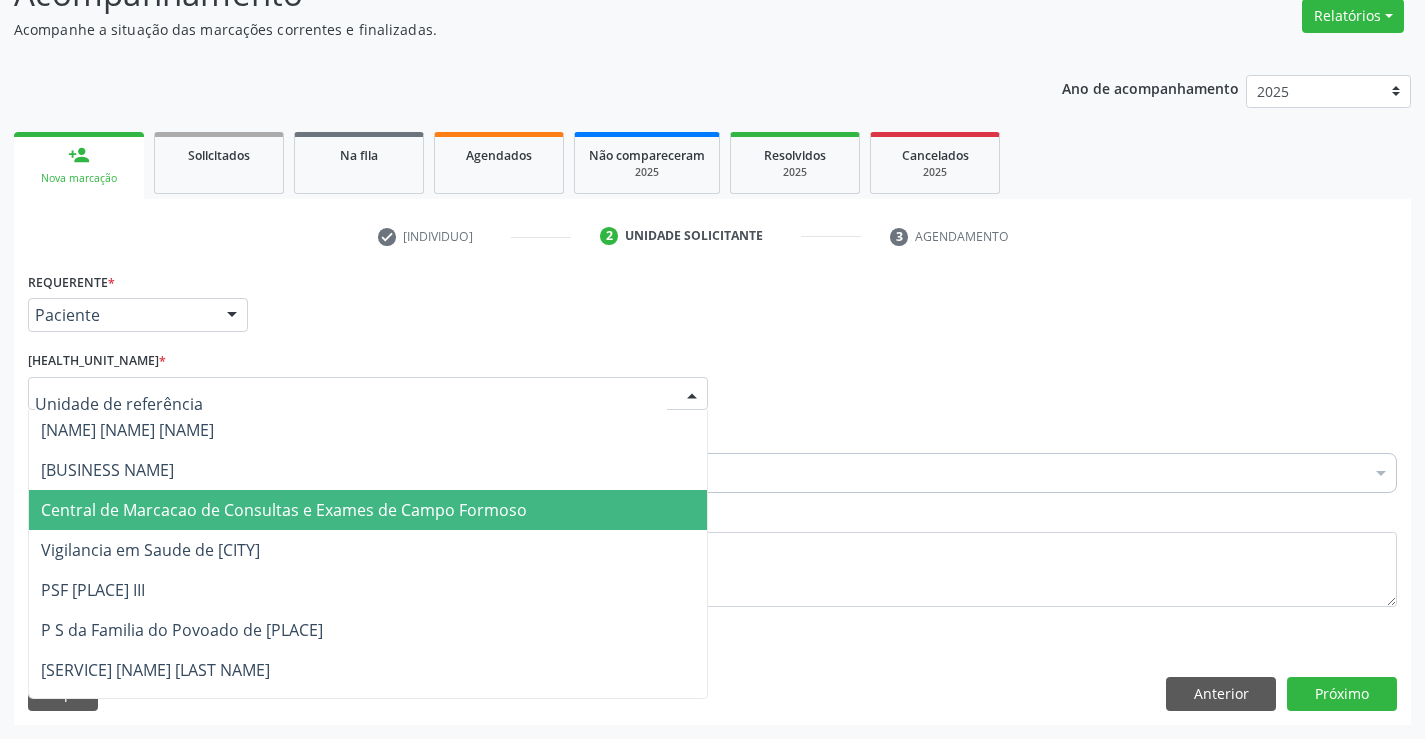 click on "Central de Marcacao de Consultas e Exames de Campo Formoso" at bounding box center [284, 510] 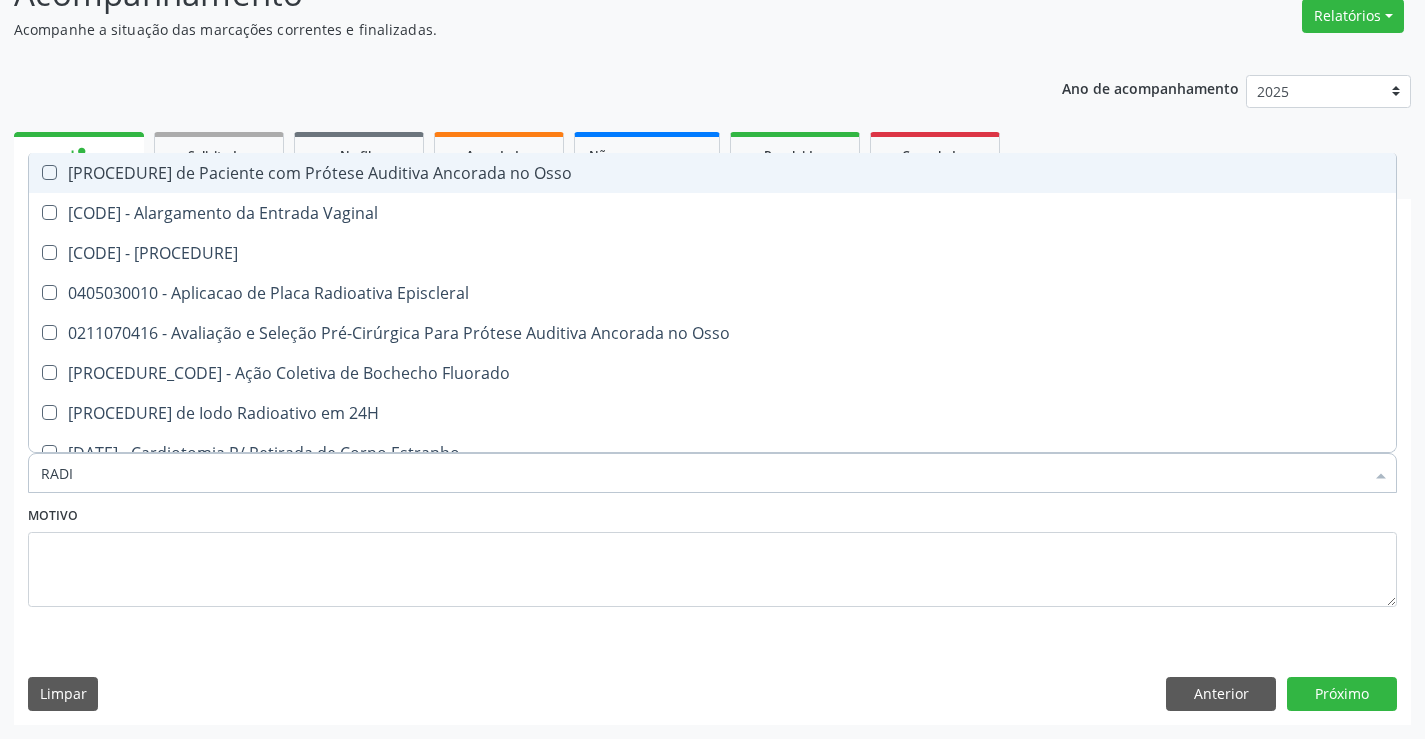 type on "RADIO" 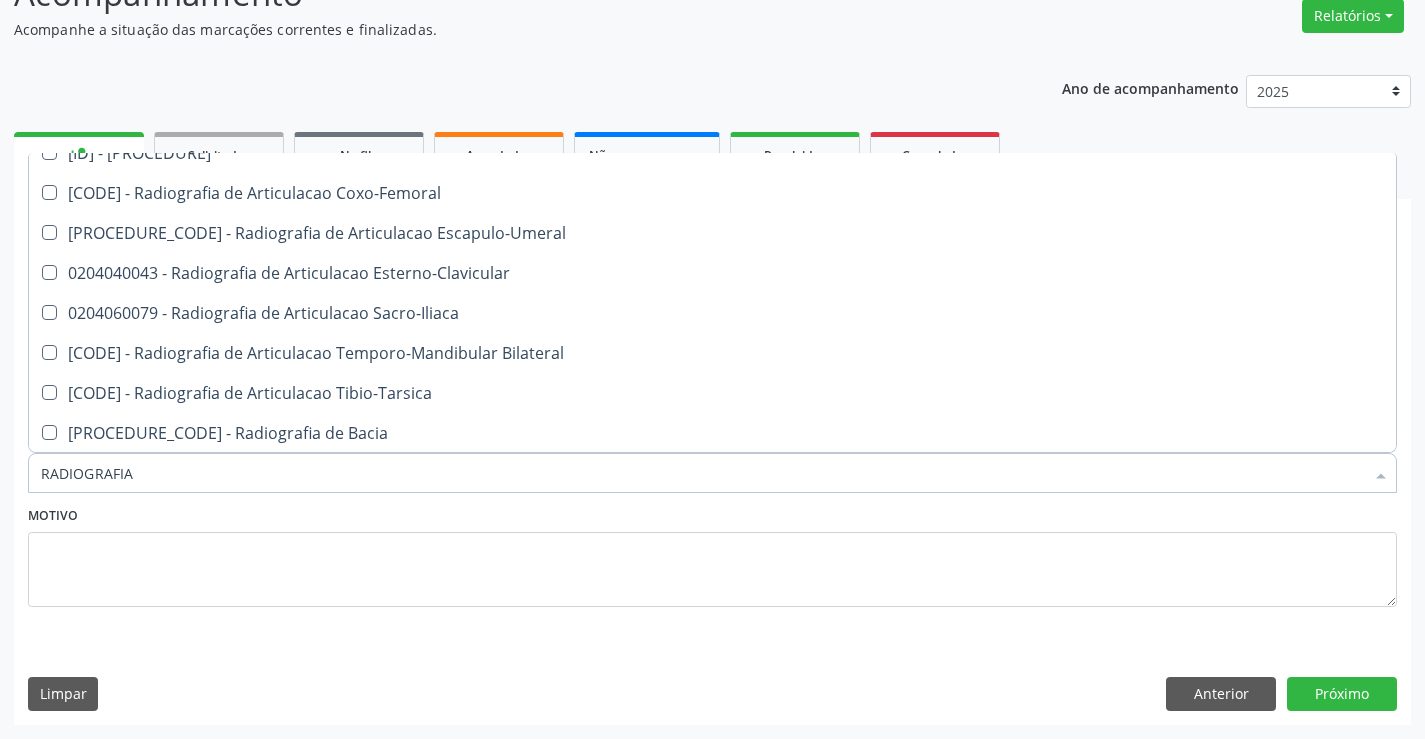 scroll, scrollTop: 600, scrollLeft: 0, axis: vertical 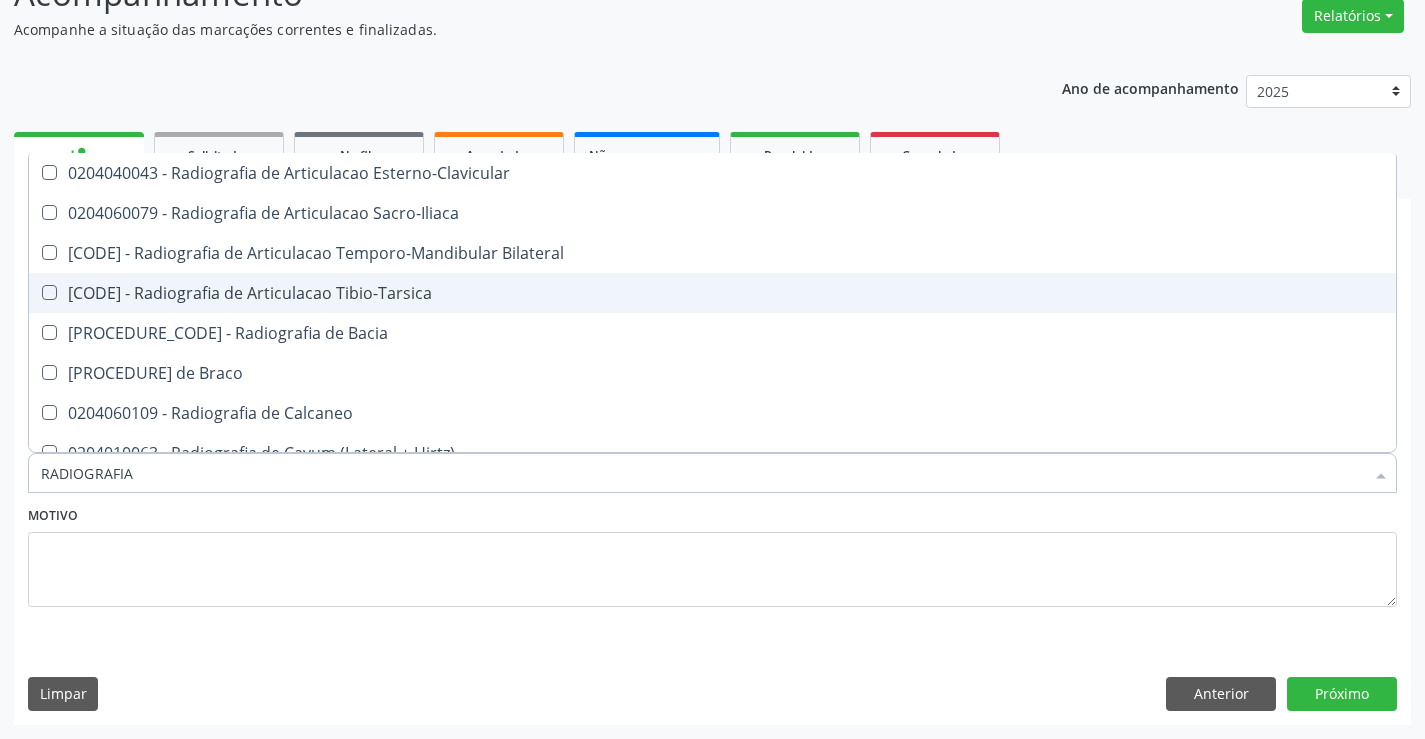 click on "[CODE] - Radiografia de Articulacao Tibio-Tarsica" at bounding box center [712, 293] 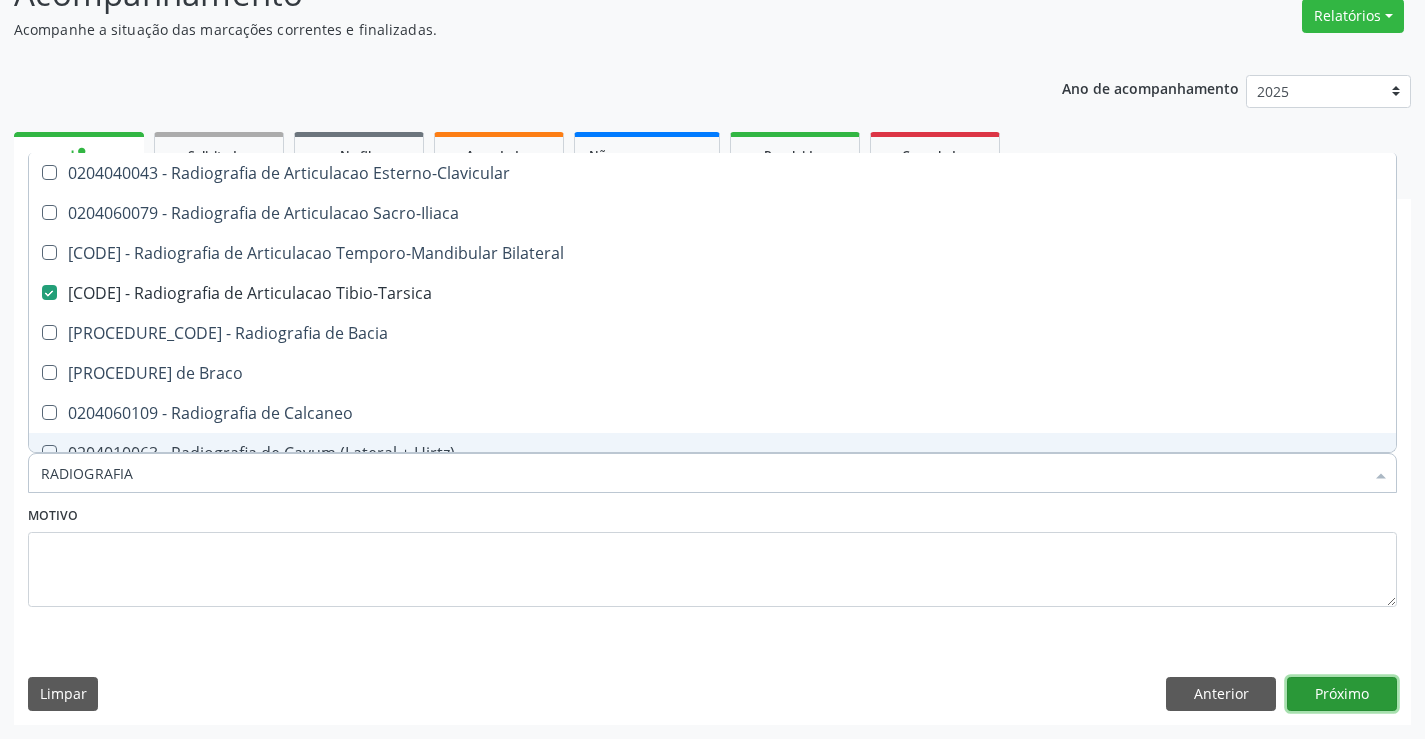 click on "Próximo" at bounding box center [1342, 694] 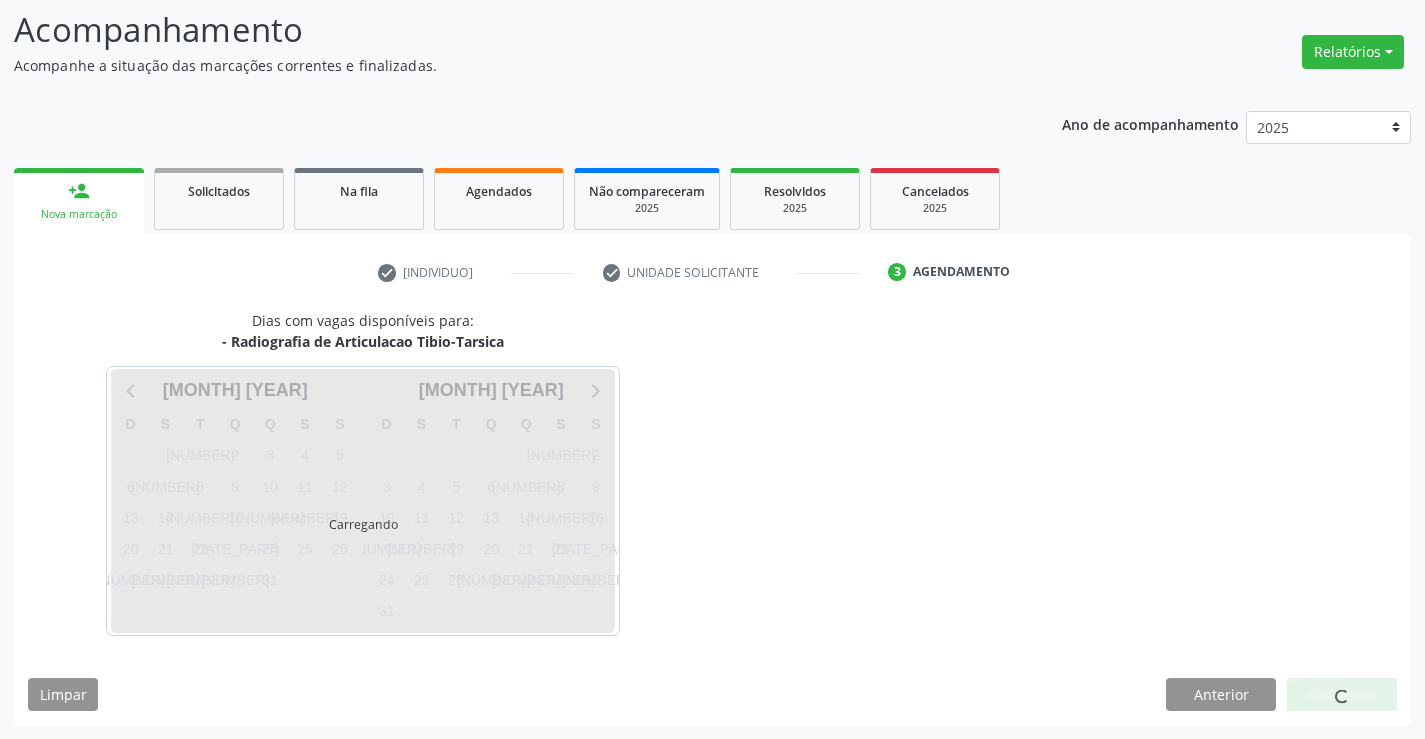 scroll, scrollTop: 131, scrollLeft: 0, axis: vertical 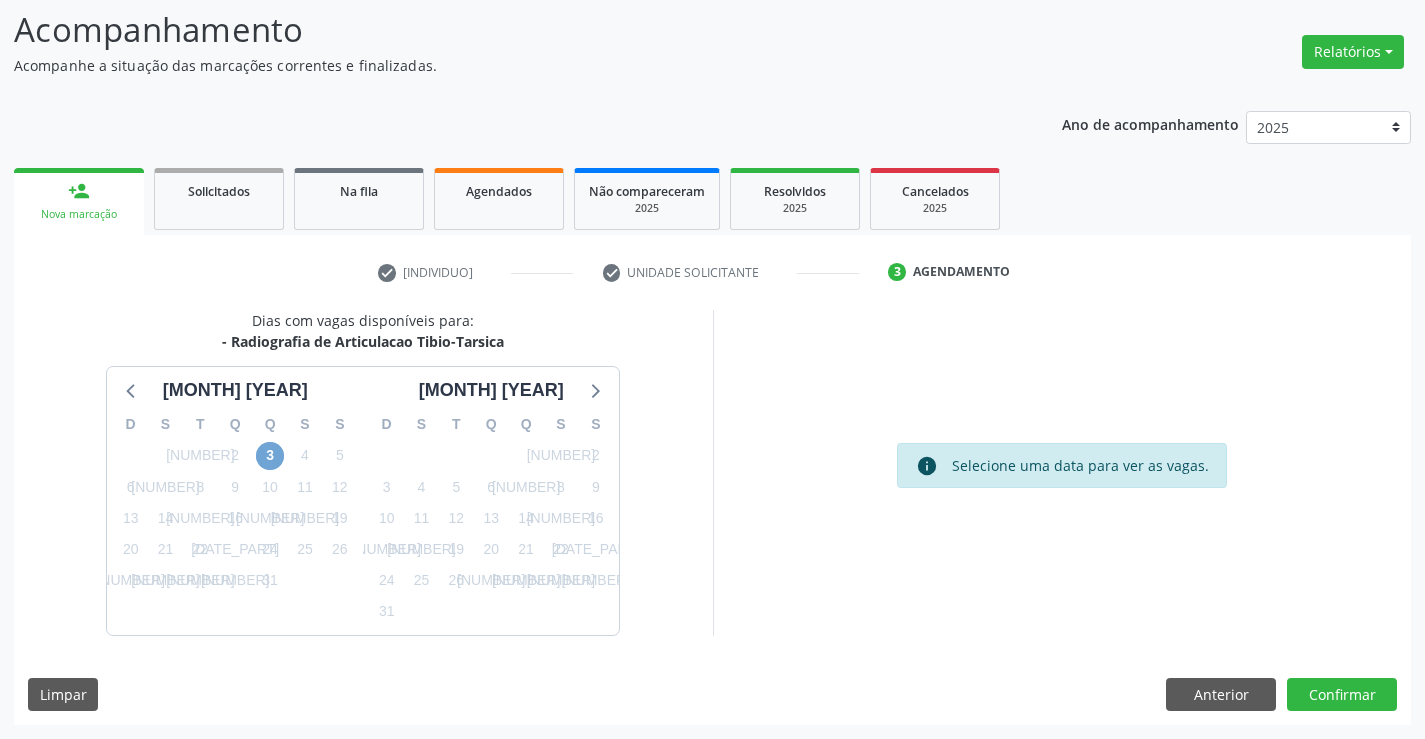 click on "3" at bounding box center (270, 456) 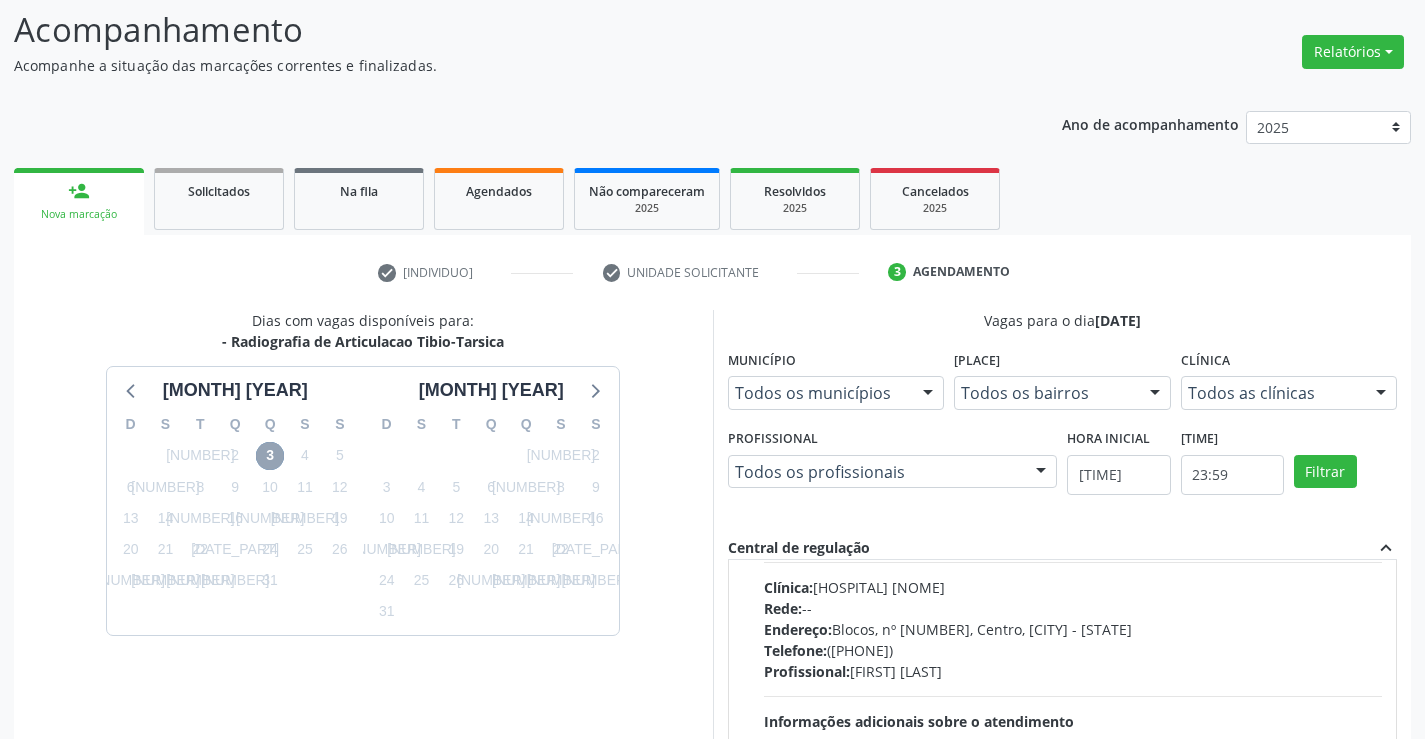 scroll, scrollTop: 0, scrollLeft: 0, axis: both 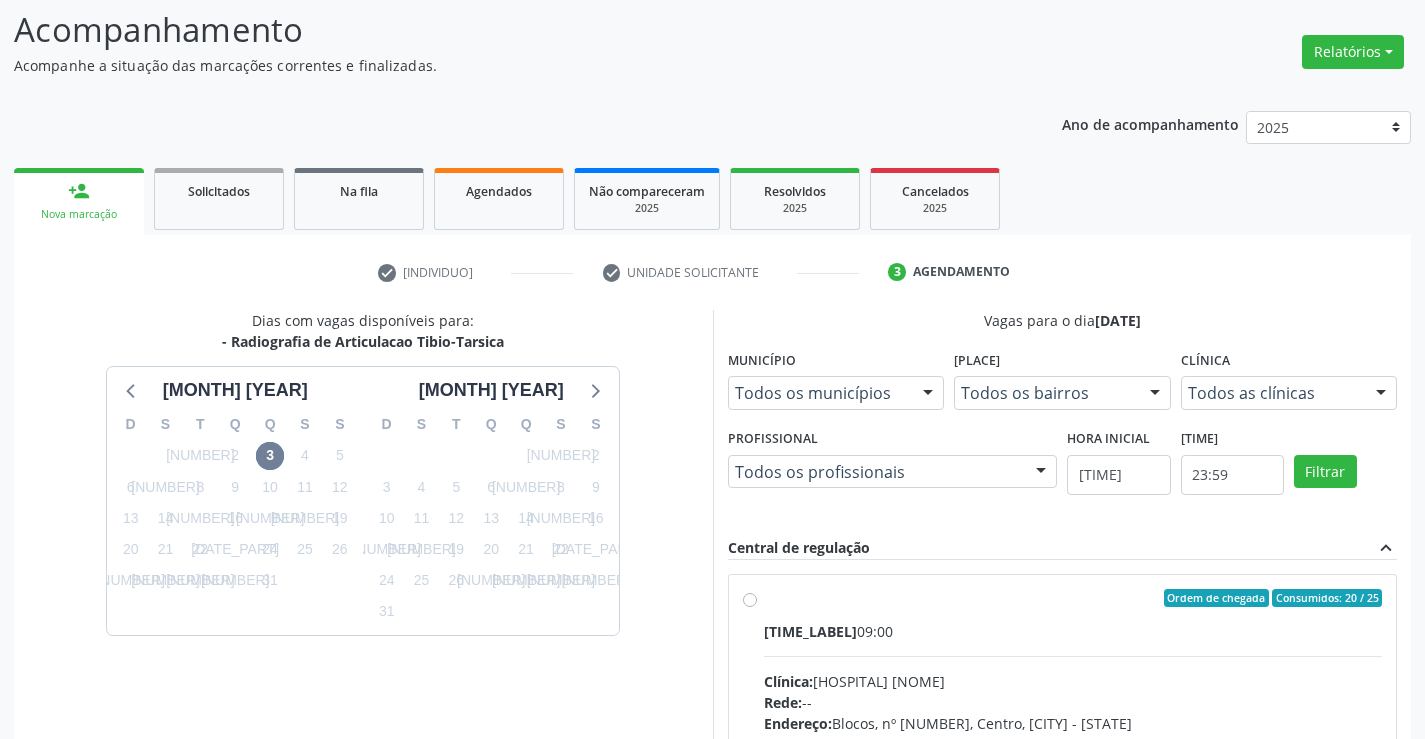 click on "Ordem de chegada
Consumidos: 20 / 25
Horário:   [TIME]
Clínica:  Hospital Sao Francisco
Rede:
--
Endereço:   Blocos, nº 258, Centro, [CITY] - [STATE]
Telefone:   [PHONE]
Profissional:
[FIRST] [LAST]
Informações adicionais sobre o atendimento
Idade de atendimento:
de 0 a 120 anos
Gênero(s) atendido(s):
Masculino e Feminino
Informações adicionais:
--" at bounding box center [1073, 742] 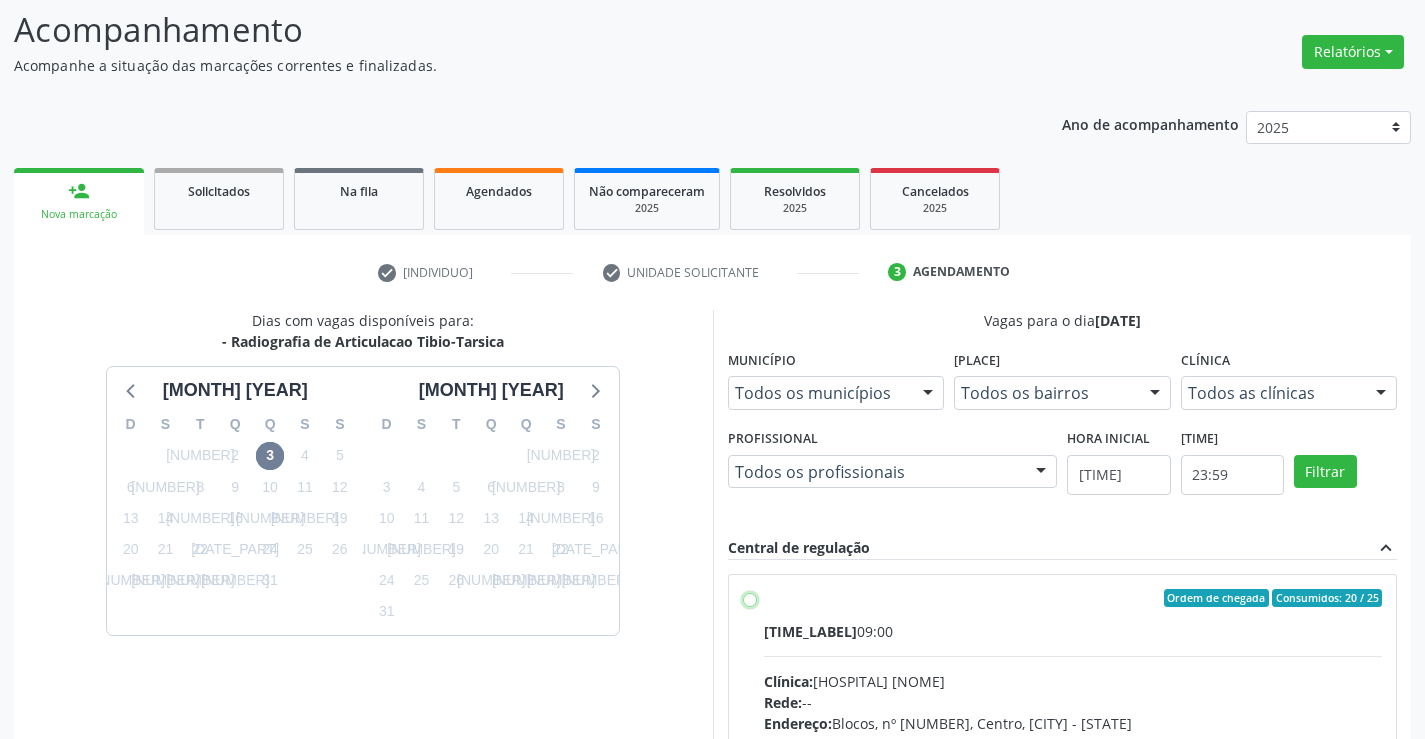 click on "Ordem de chegada
Consumidos: 20 / 25
Horário:   [TIME]
Clínica:  Hospital Sao Francisco
Rede:
--
Endereço:   Blocos, nº 258, Centro, [CITY] - [STATE]
Telefone:   [PHONE]
Profissional:
[FIRST] [LAST]
Informações adicionais sobre o atendimento
Idade de atendimento:
de 0 a 120 anos
Gênero(s) atendido(s):
Masculino e Feminino
Informações adicionais:
--" at bounding box center (750, 598) 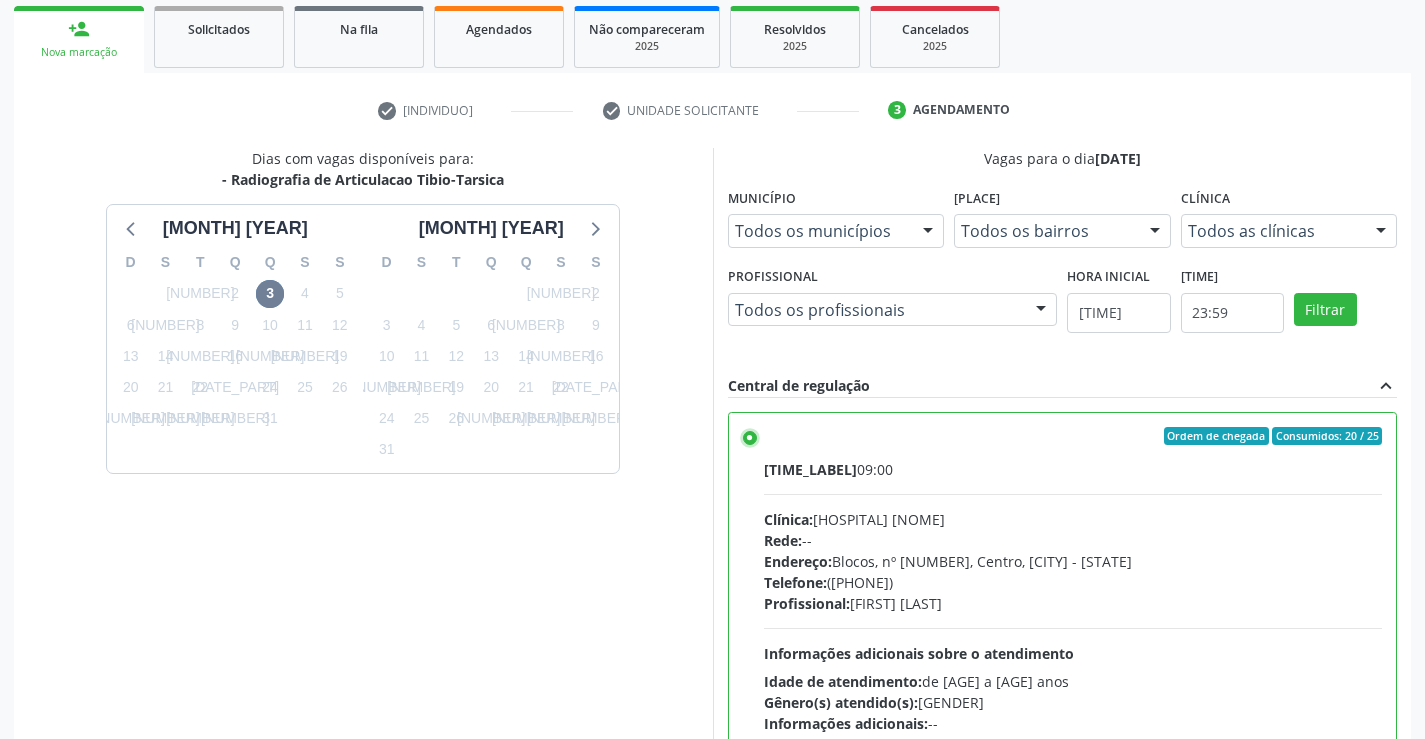 scroll, scrollTop: 456, scrollLeft: 0, axis: vertical 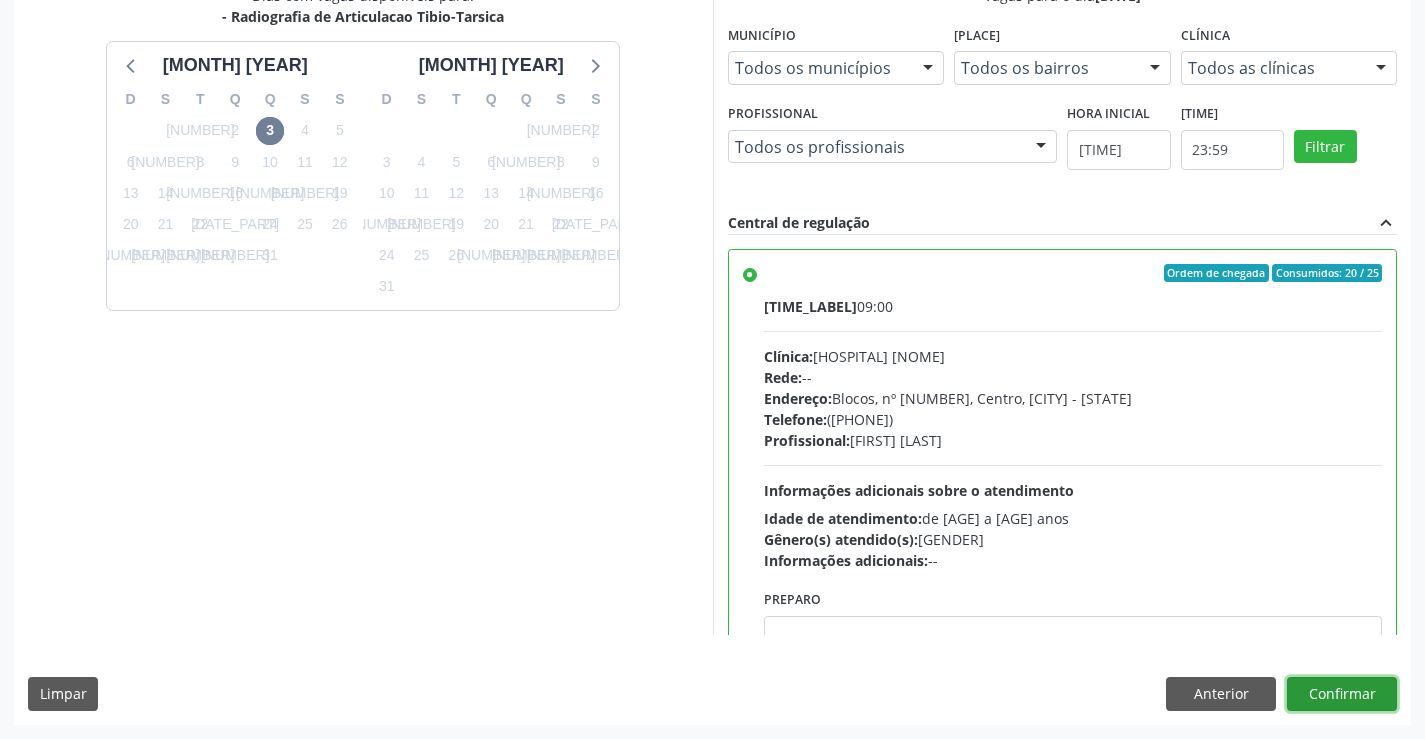 click on "Confirmar" at bounding box center (1342, 694) 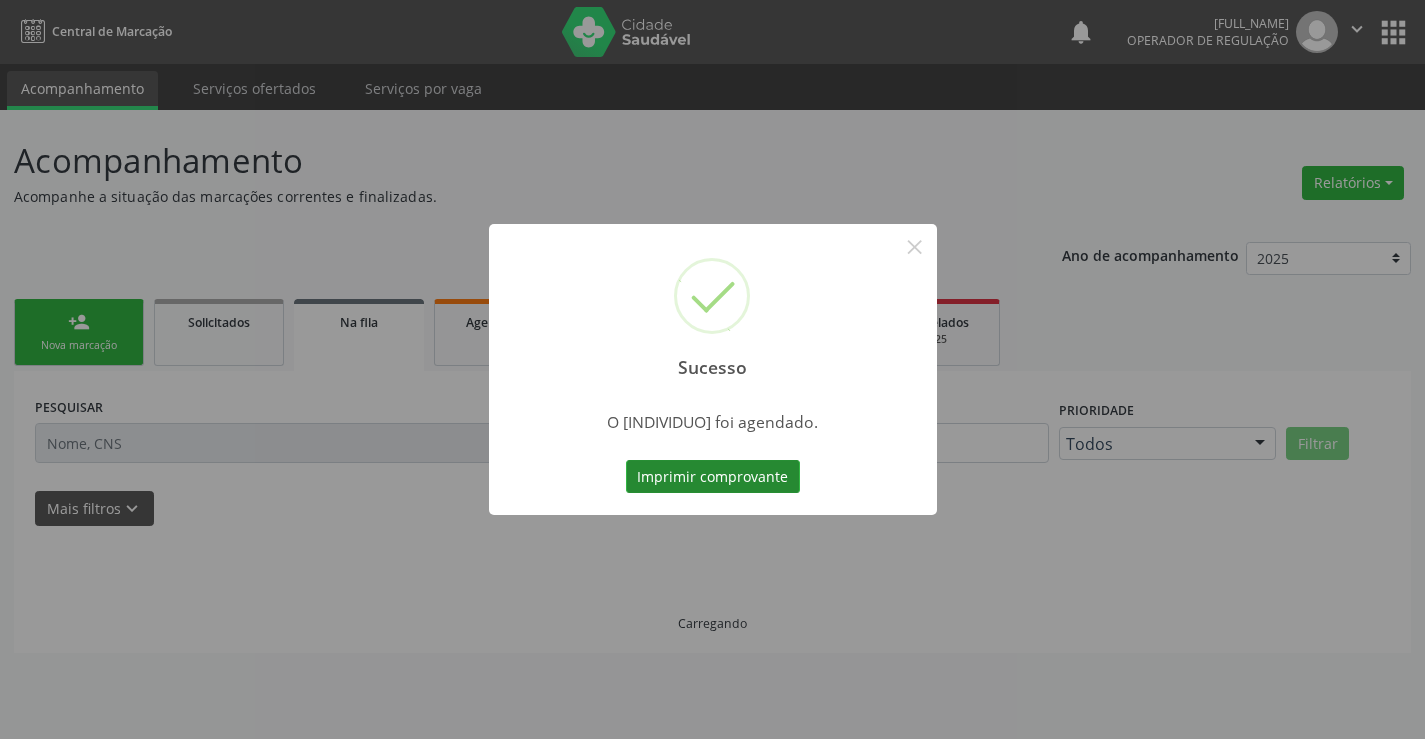 scroll, scrollTop: 0, scrollLeft: 0, axis: both 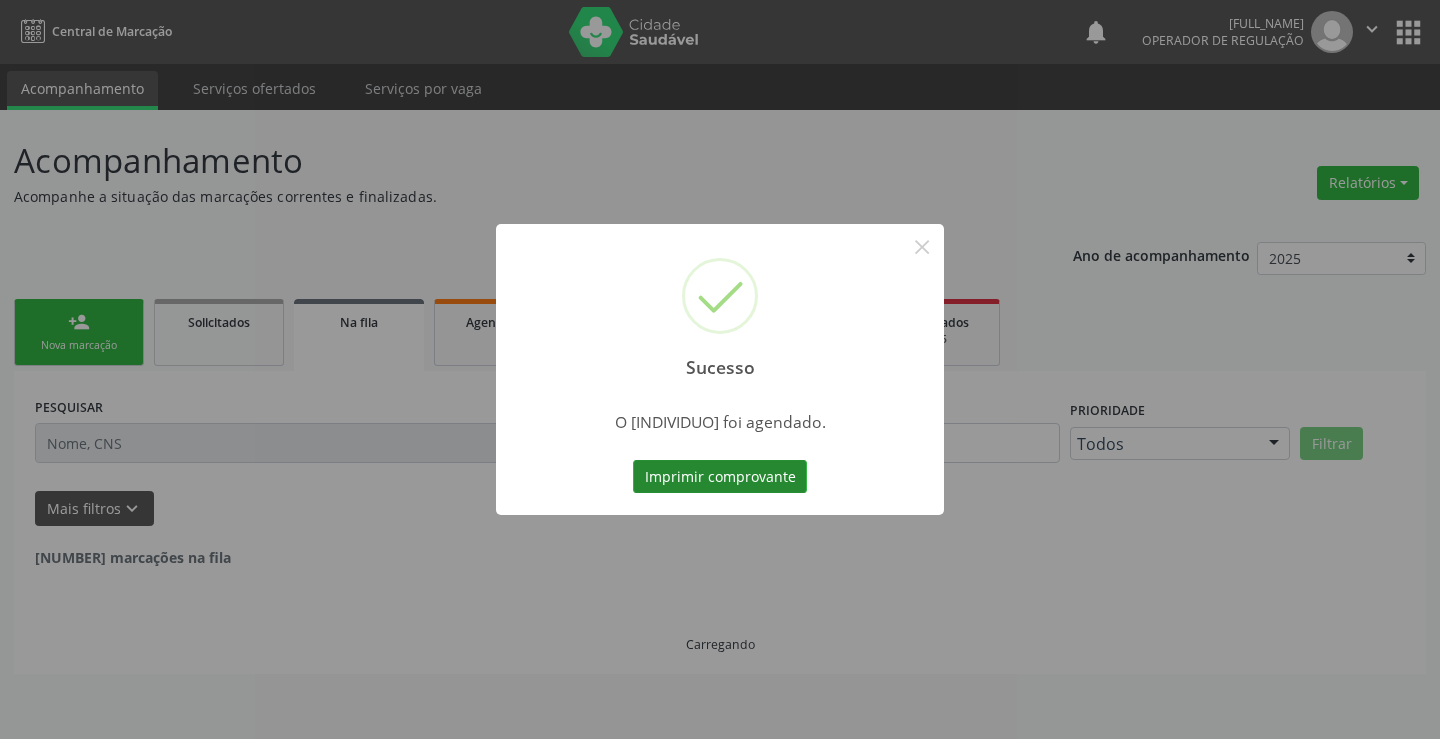 click on "Imprimir comprovante" at bounding box center (720, 477) 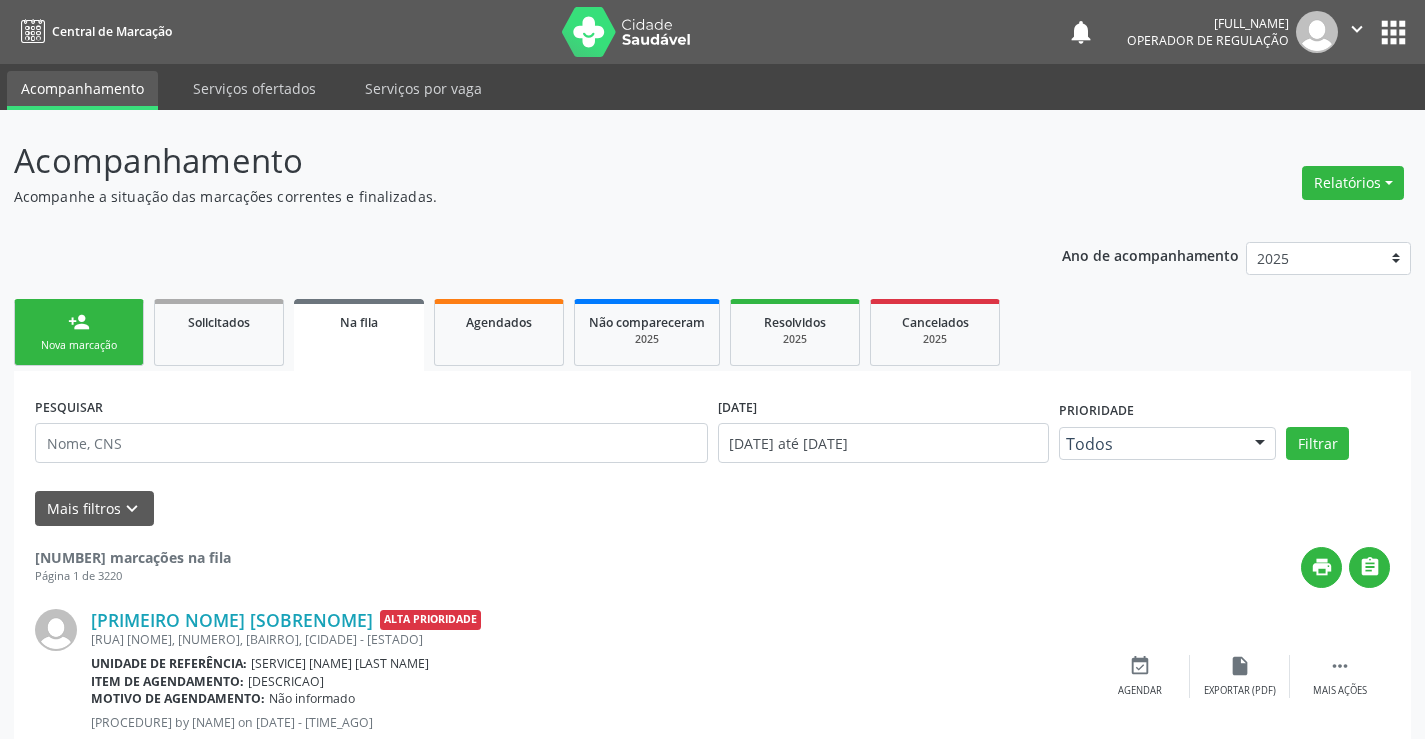 click on "person_add
Nova marcação" at bounding box center [79, 332] 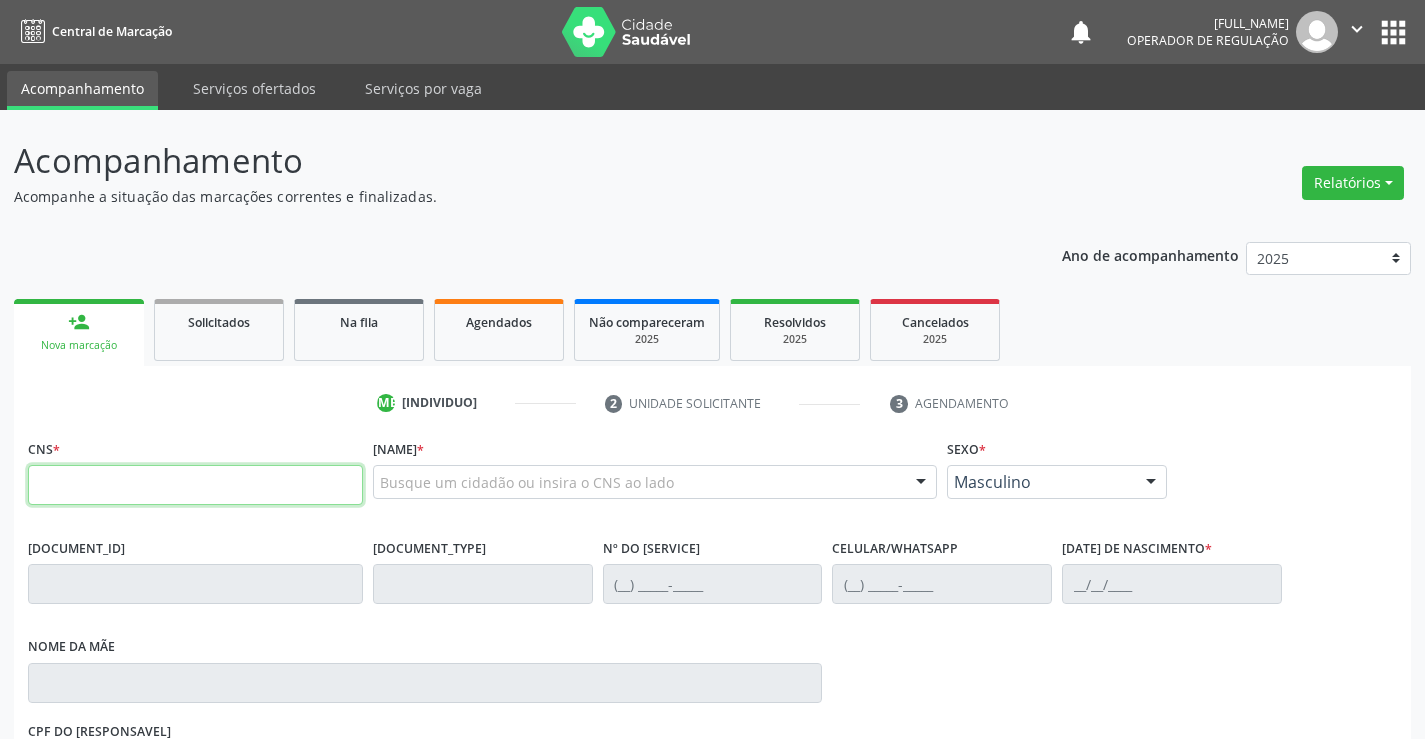 click at bounding box center [195, 485] 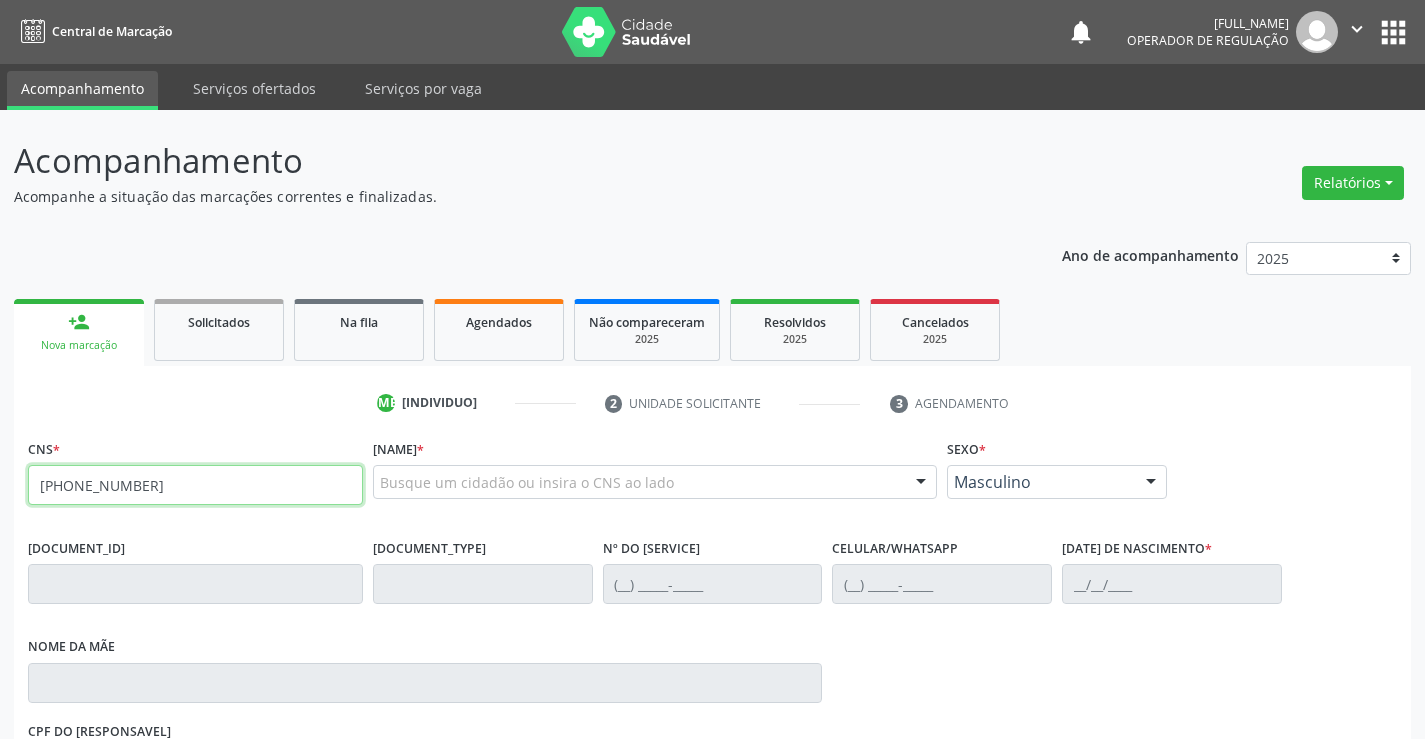 type on "[PHONE_NUMBER]" 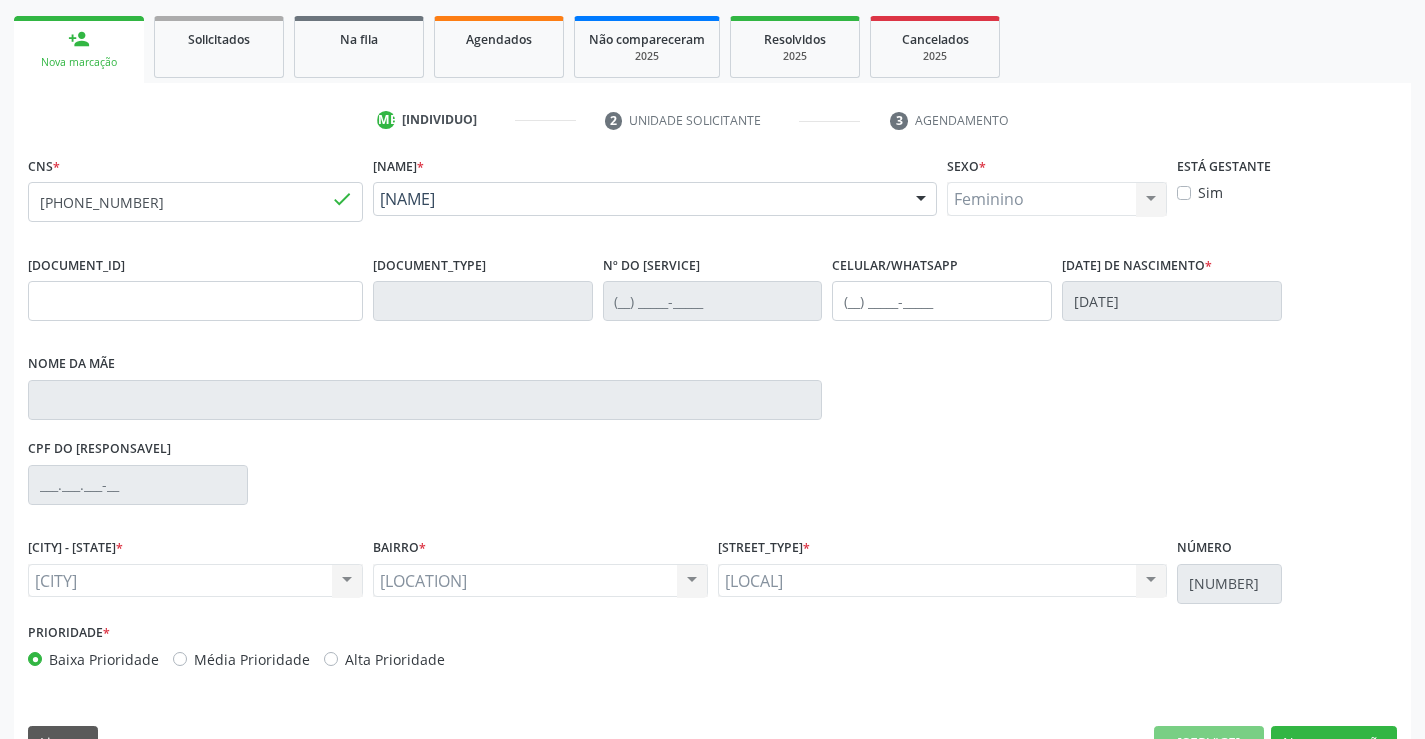 scroll, scrollTop: 331, scrollLeft: 0, axis: vertical 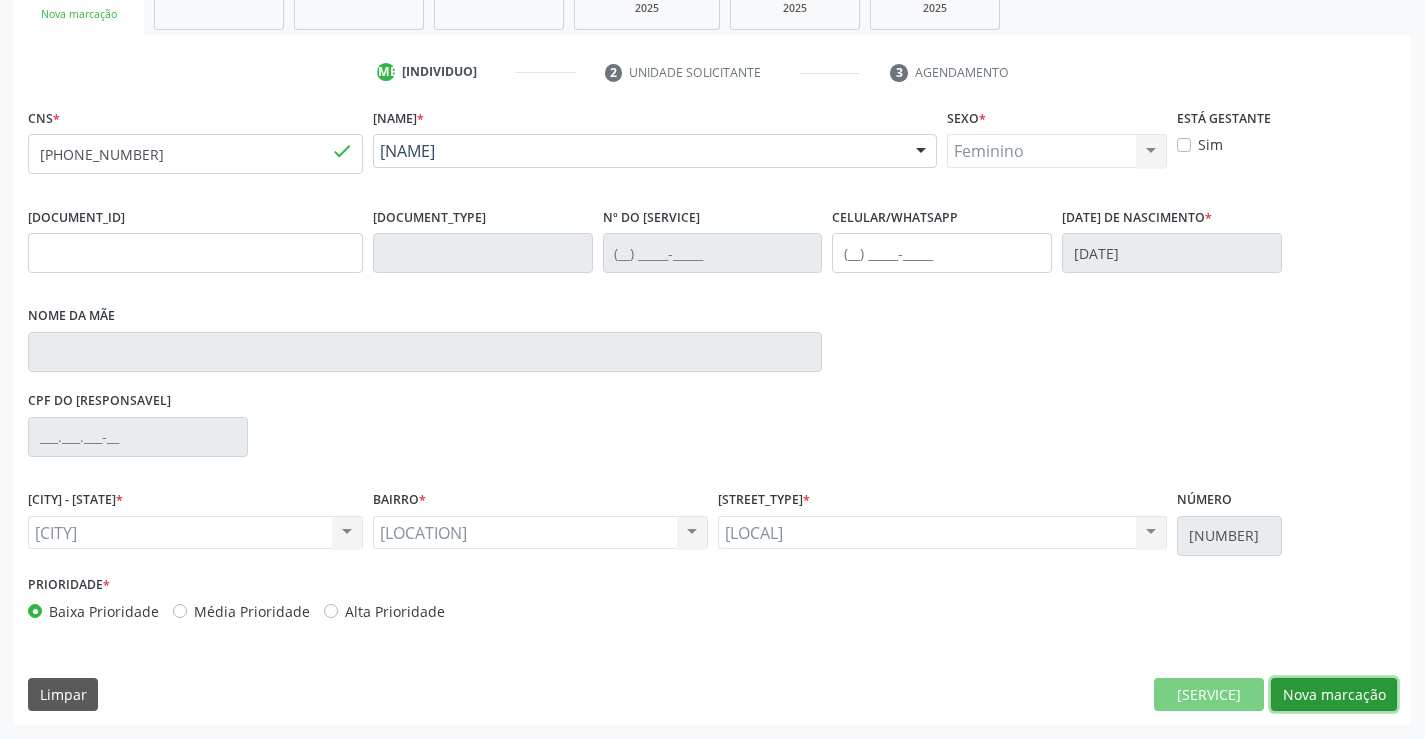 click on "Nova marcação" at bounding box center [1209, 695] 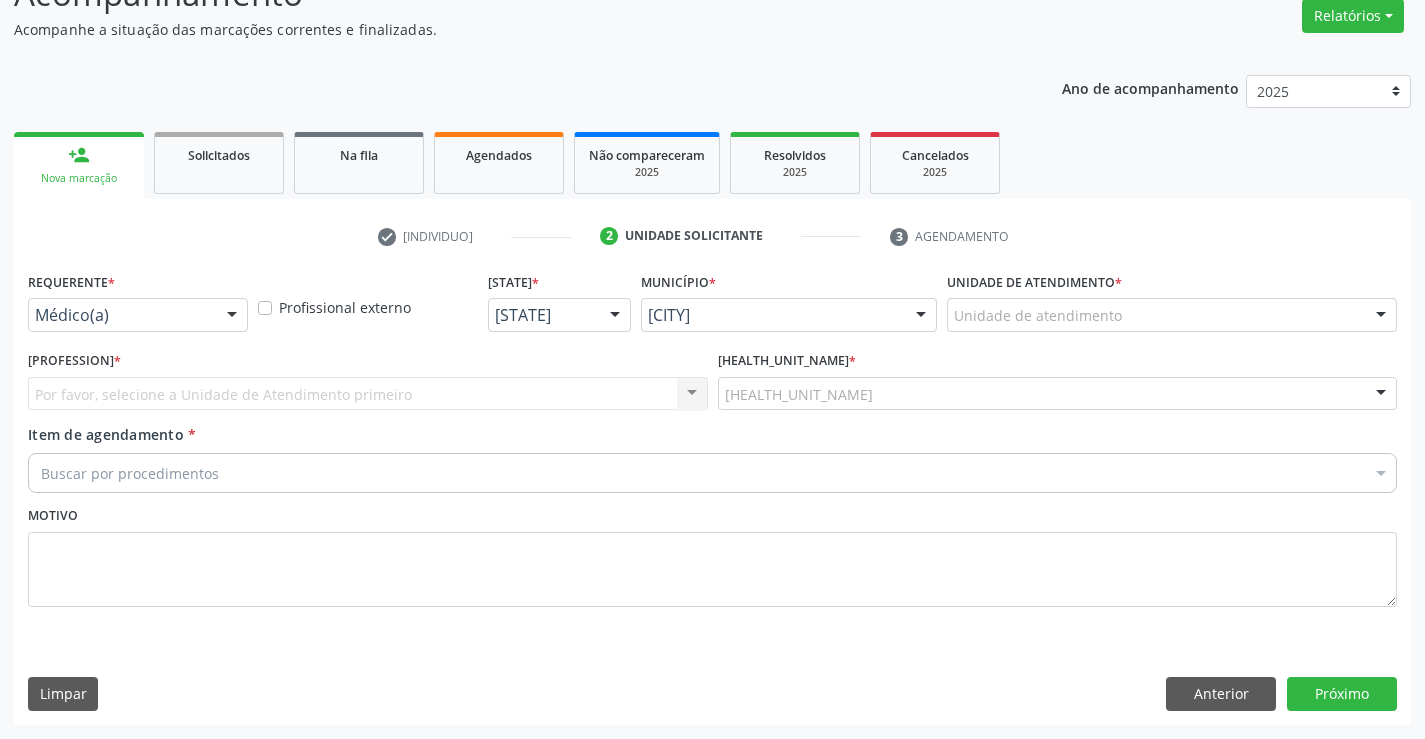 scroll, scrollTop: 167, scrollLeft: 0, axis: vertical 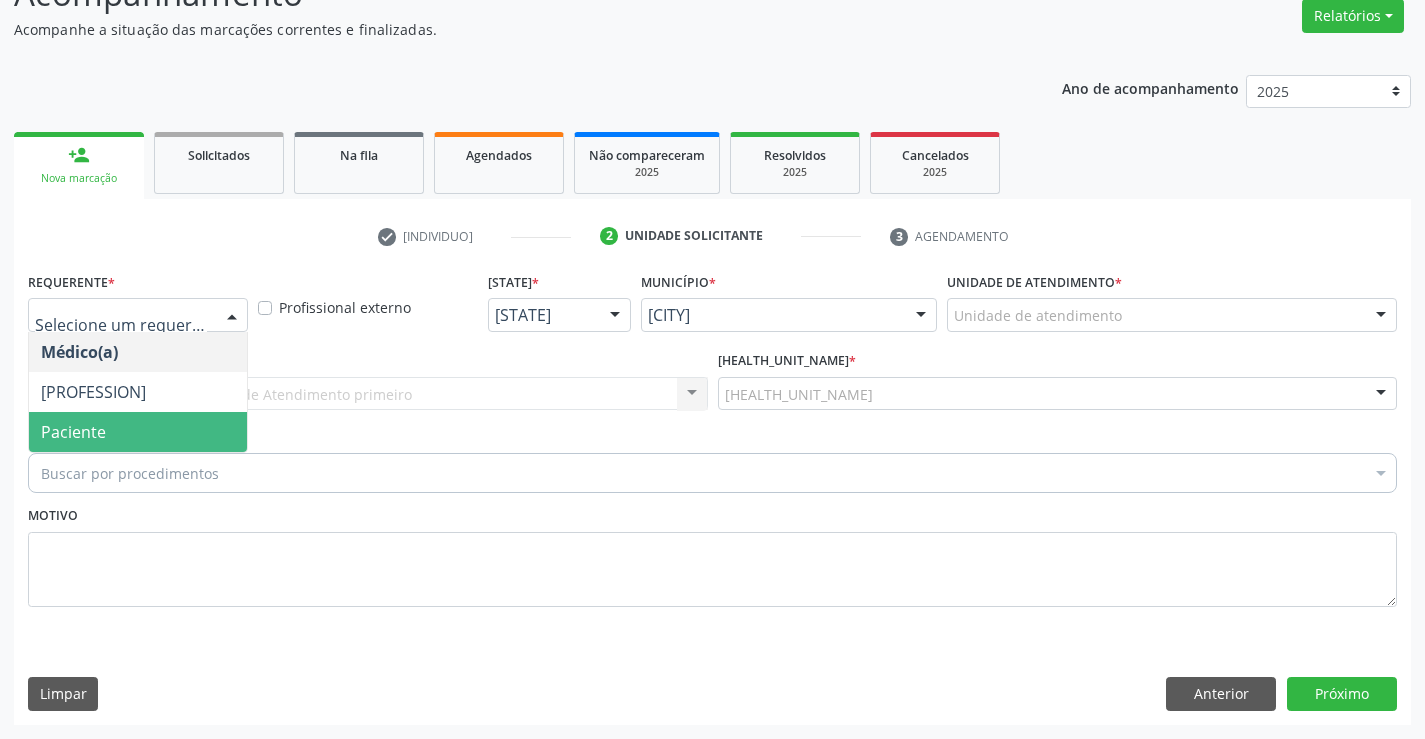 click on "Paciente" at bounding box center (138, 432) 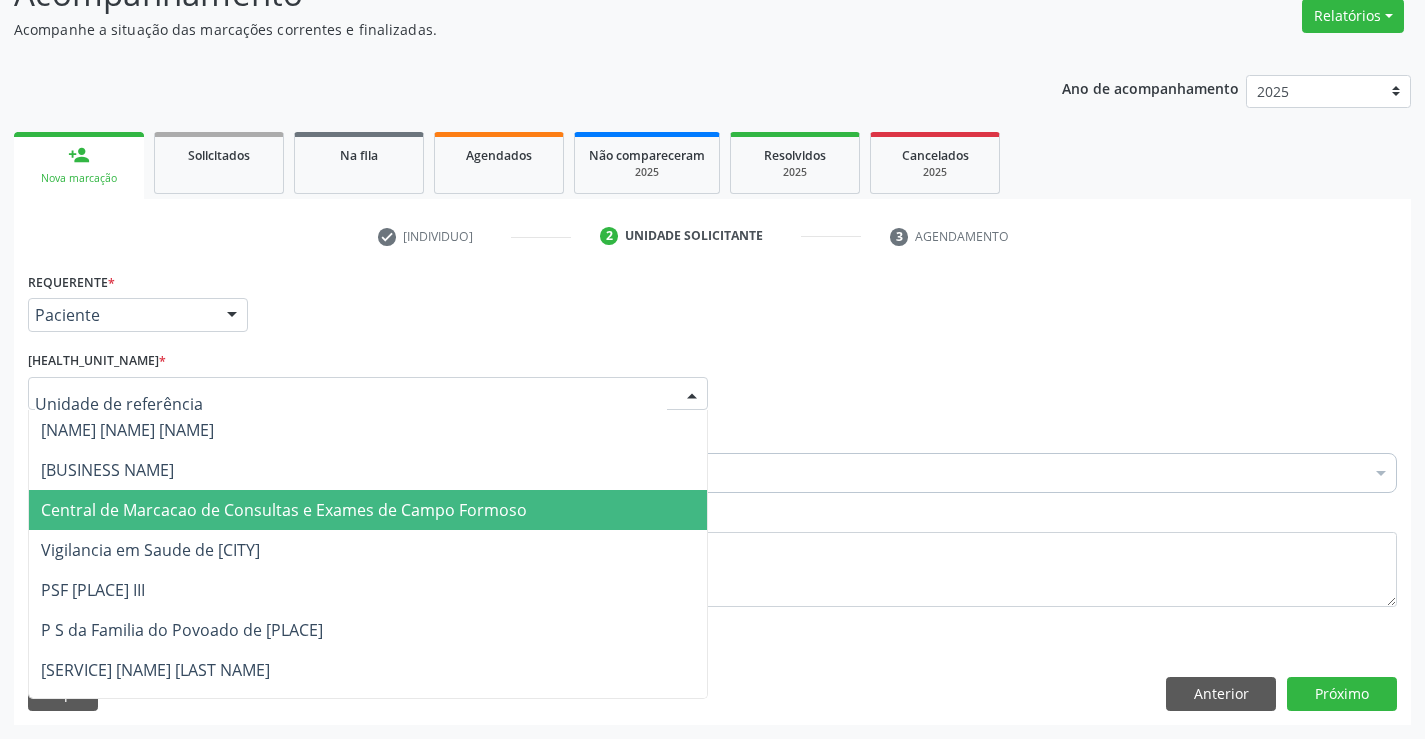 click on "Central de Marcacao de Consultas e Exames de Campo Formoso" at bounding box center (284, 510) 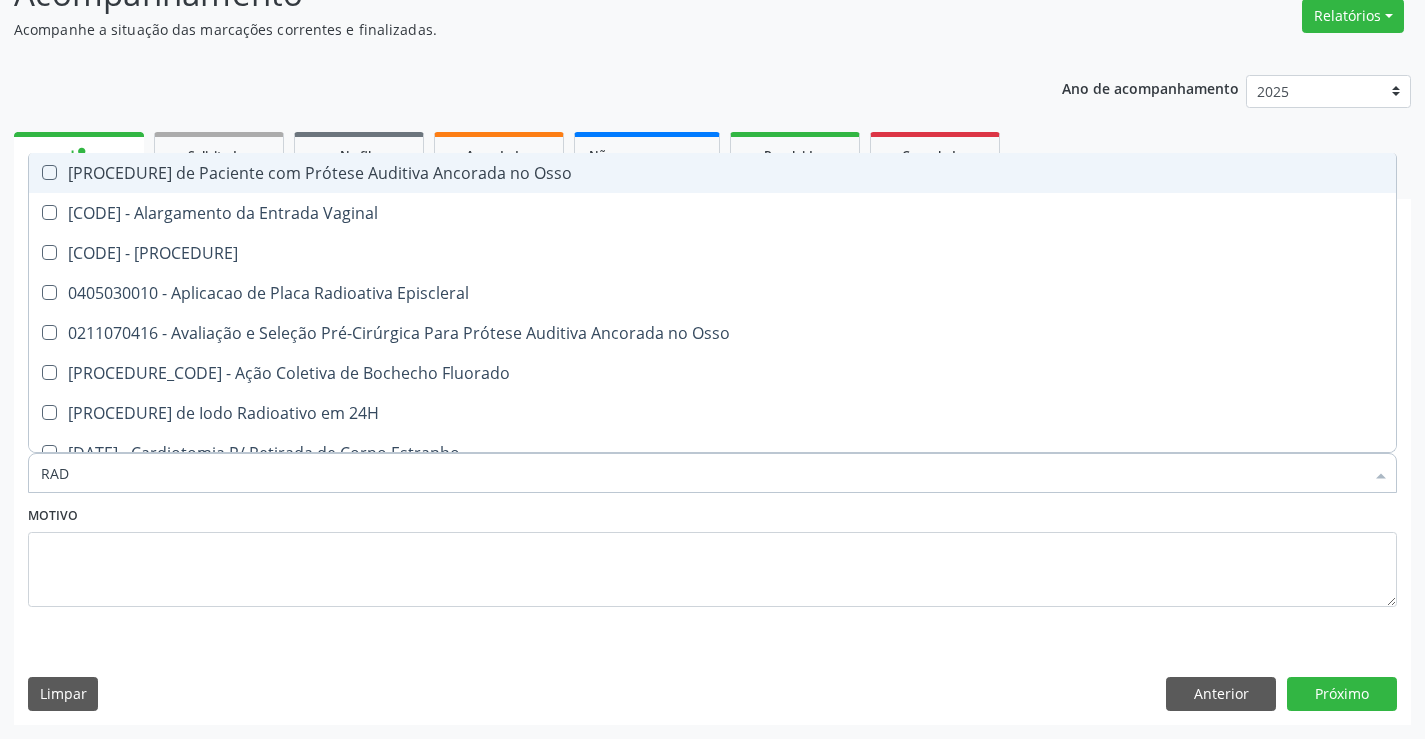 type on "RADI" 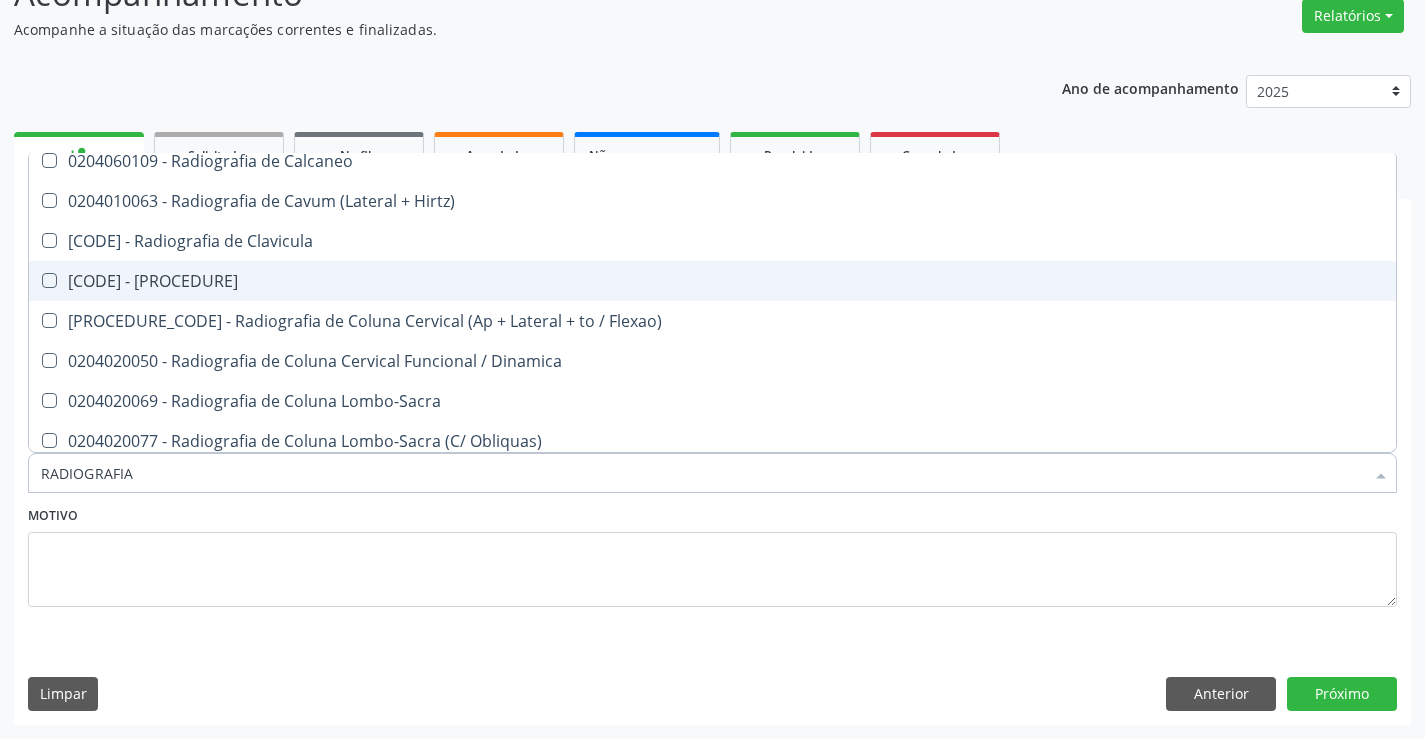 scroll, scrollTop: 900, scrollLeft: 0, axis: vertical 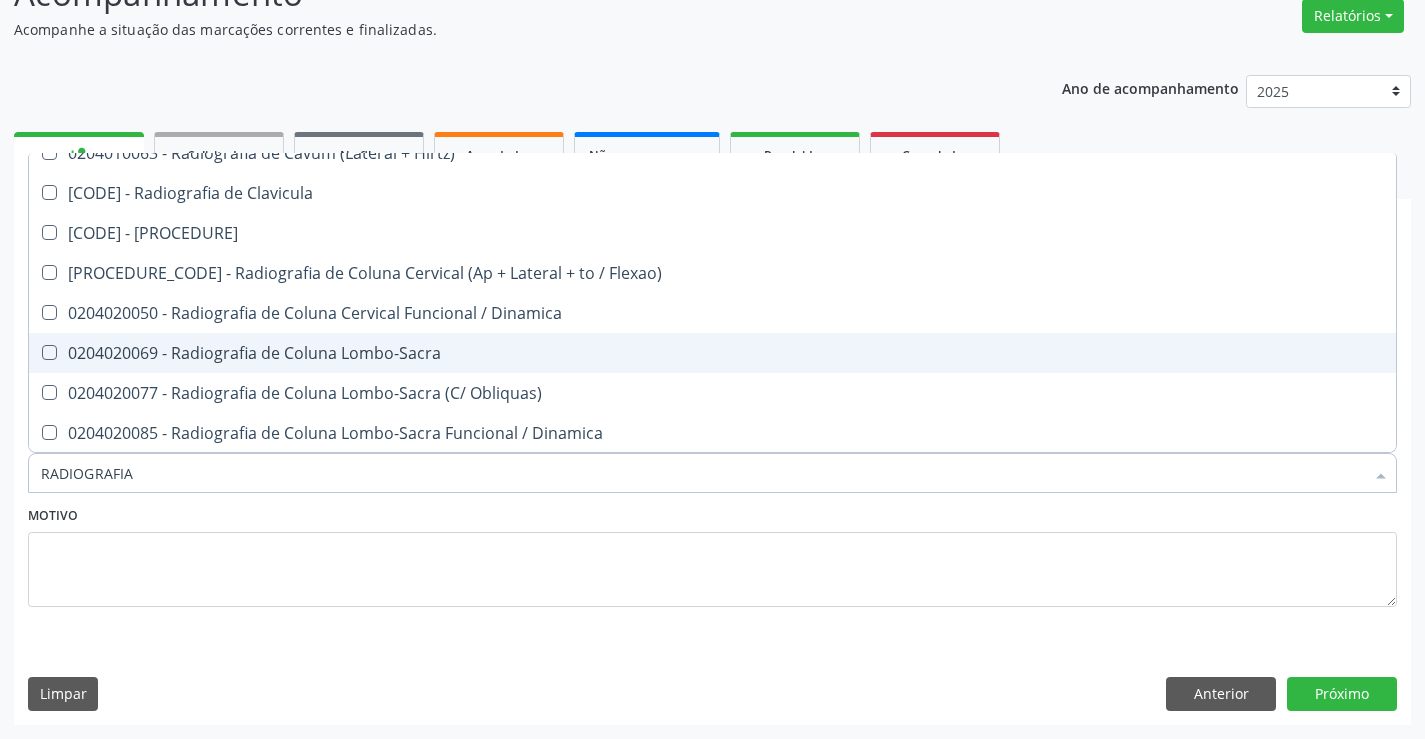 click on "0204020069 - Radiografia de Coluna Lombo-Sacra" at bounding box center (712, 353) 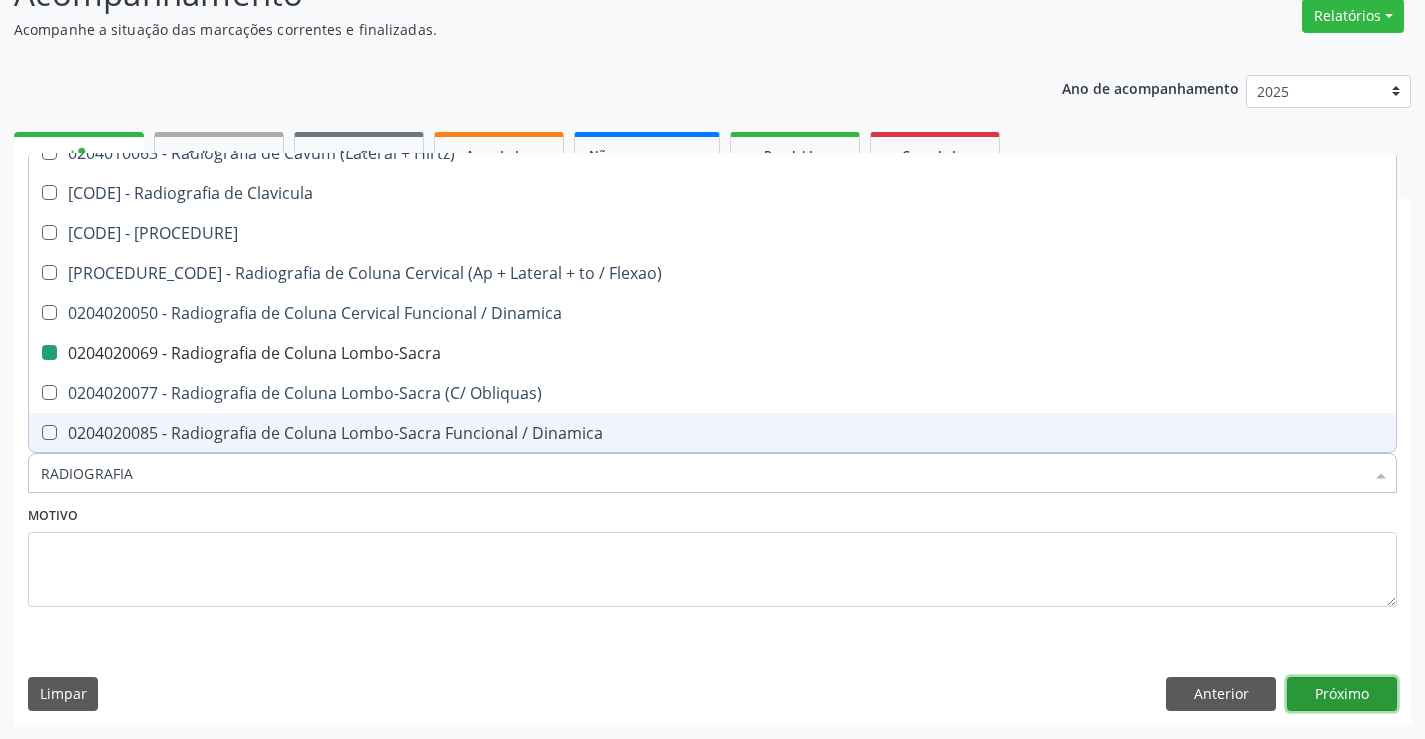 click on "Próximo" at bounding box center (1342, 694) 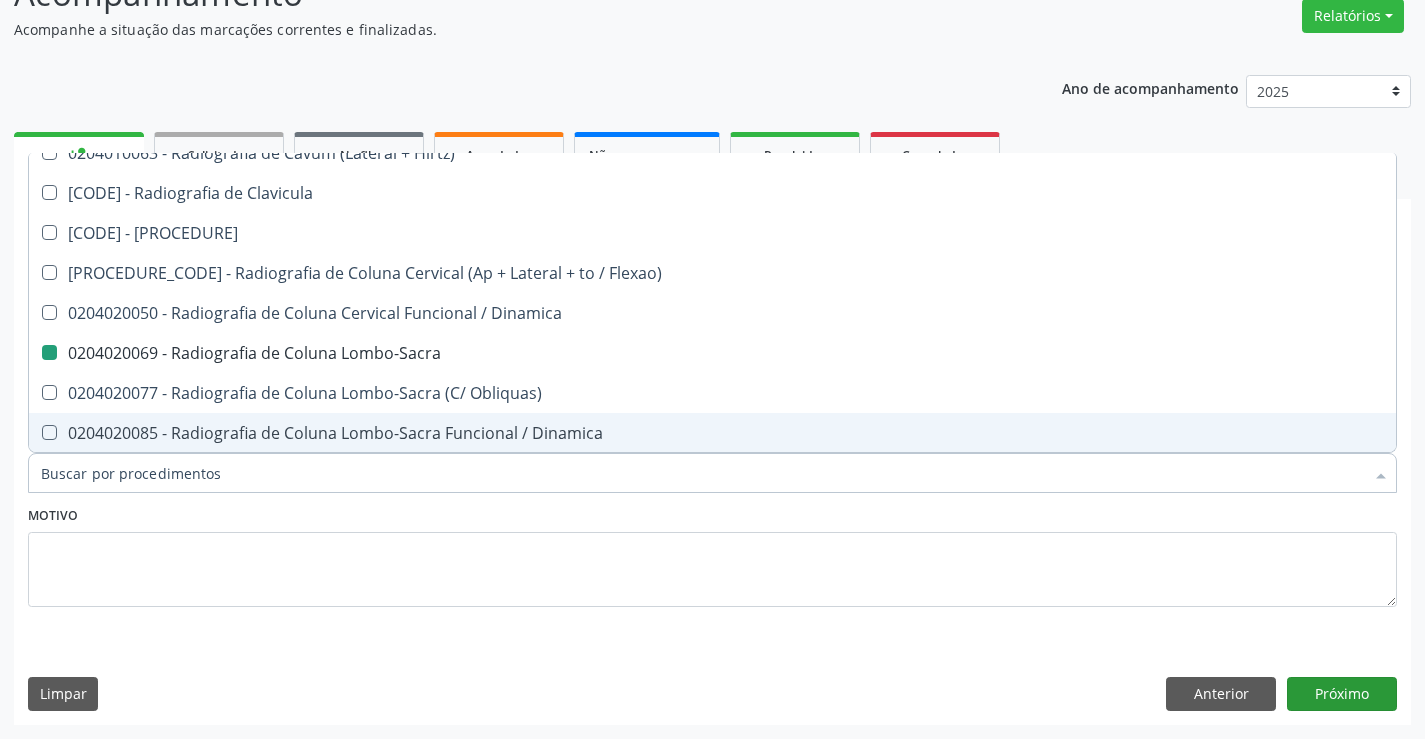 scroll, scrollTop: 131, scrollLeft: 0, axis: vertical 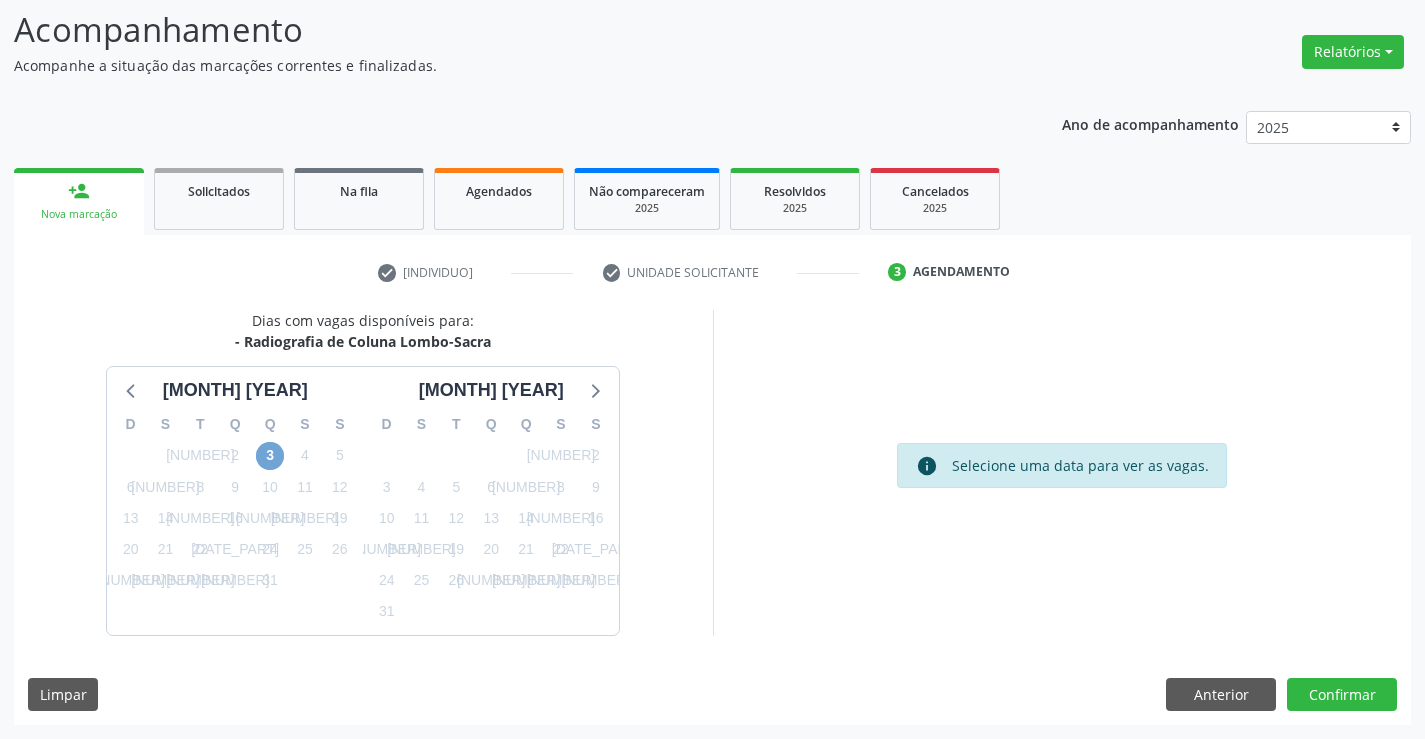 click on "3" at bounding box center (270, 456) 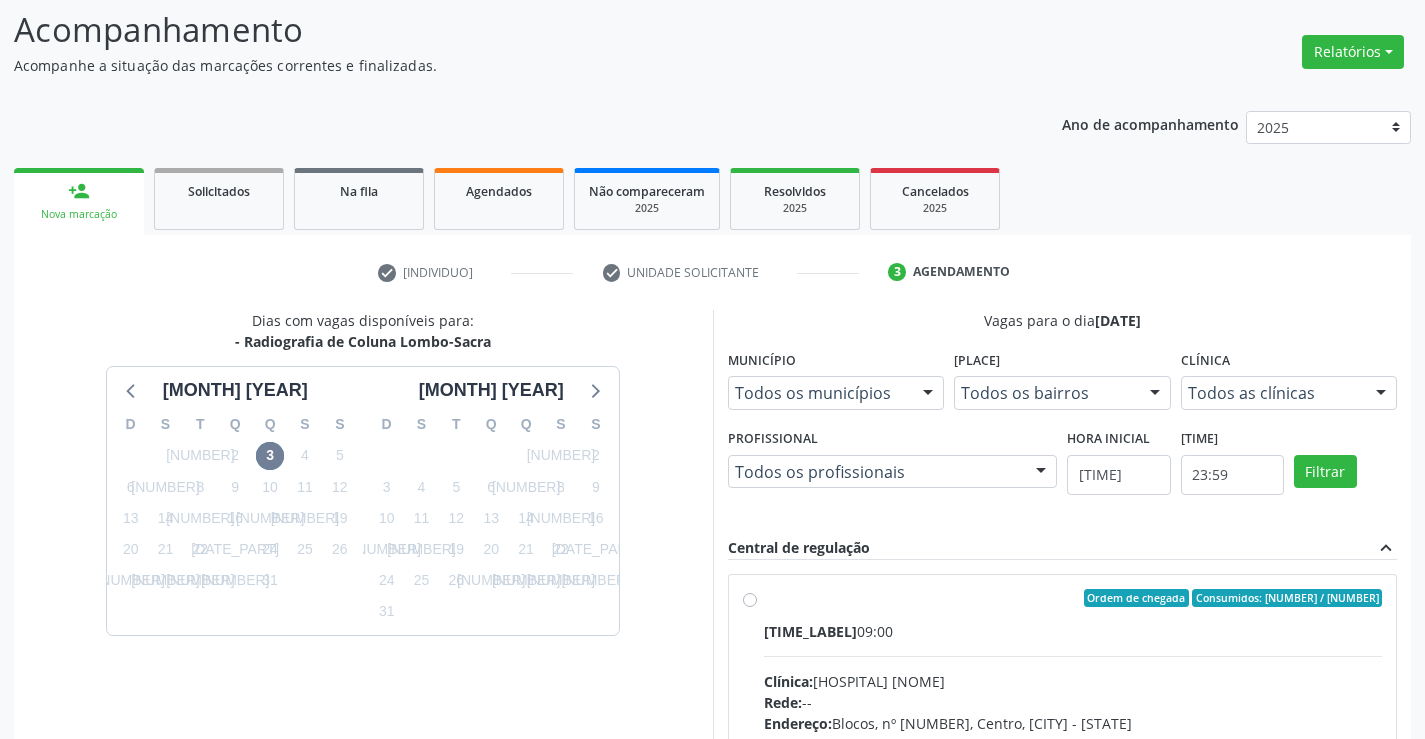 click on "Ordem de chegada
Consumidos: [NUMBER] / [NUMBER]
Horário:   [TIME]
Clínica:  [PLACE] [PLACE]
Rede:
--
Endereço:   [PLACE], nº [NUMBER], [PLACE], [PLACE] - [STATE]
Telefone:   ([PHONE]) [PHONE]
Profissional:
[FIRST] [LAST]
Informações adicionais sobre o atendimento
Idade de atendimento:
de [NUMBER] a [NUMBER] anos
Gênero(s) atendido(s):
Masculino e Feminino
Informações adicionais:
--" at bounding box center (1073, 742) 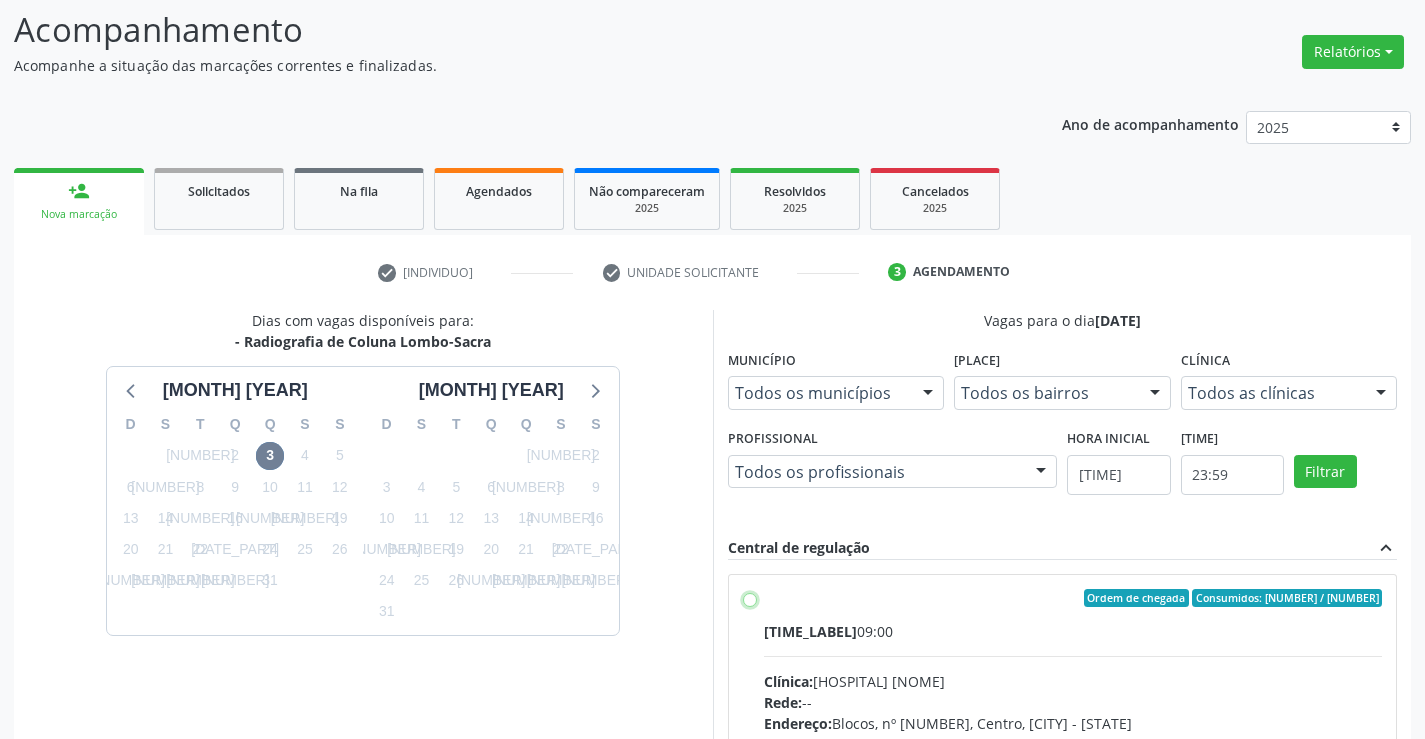 click on "Ordem de chegada
Consumidos: [NUMBER] / [NUMBER]
Horário:   [TIME]
Clínica:  [PLACE] [PLACE]
Rede:
--
Endereço:   [PLACE], nº [NUMBER], [PLACE], [PLACE] - [STATE]
Telefone:   ([PHONE]) [PHONE]
Profissional:
[FIRST] [LAST]
Informações adicionais sobre o atendimento
Idade de atendimento:
de [NUMBER] a [NUMBER] anos
Gênero(s) atendido(s):
Masculino e Feminino
Informações adicionais:
--" at bounding box center [750, 598] 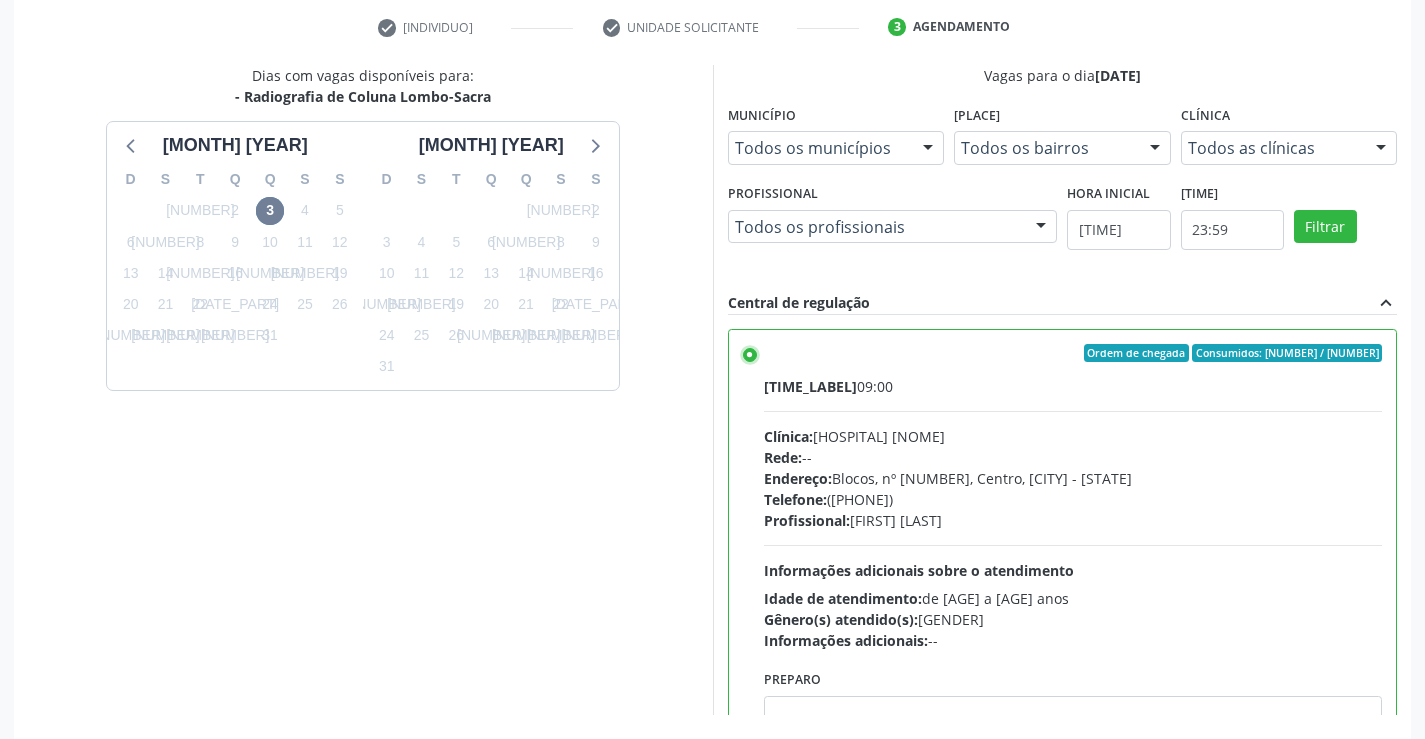 scroll, scrollTop: 456, scrollLeft: 0, axis: vertical 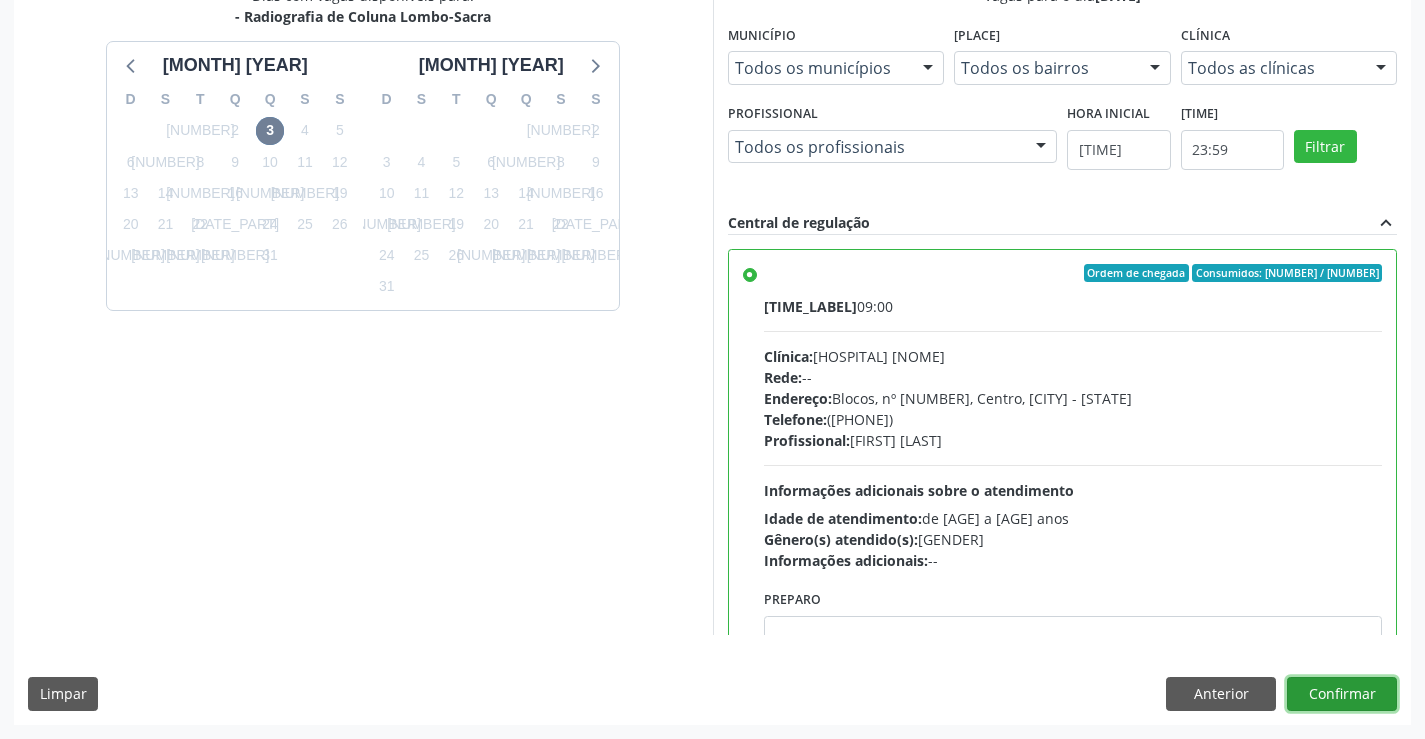 click on "Confirmar" at bounding box center (1342, 694) 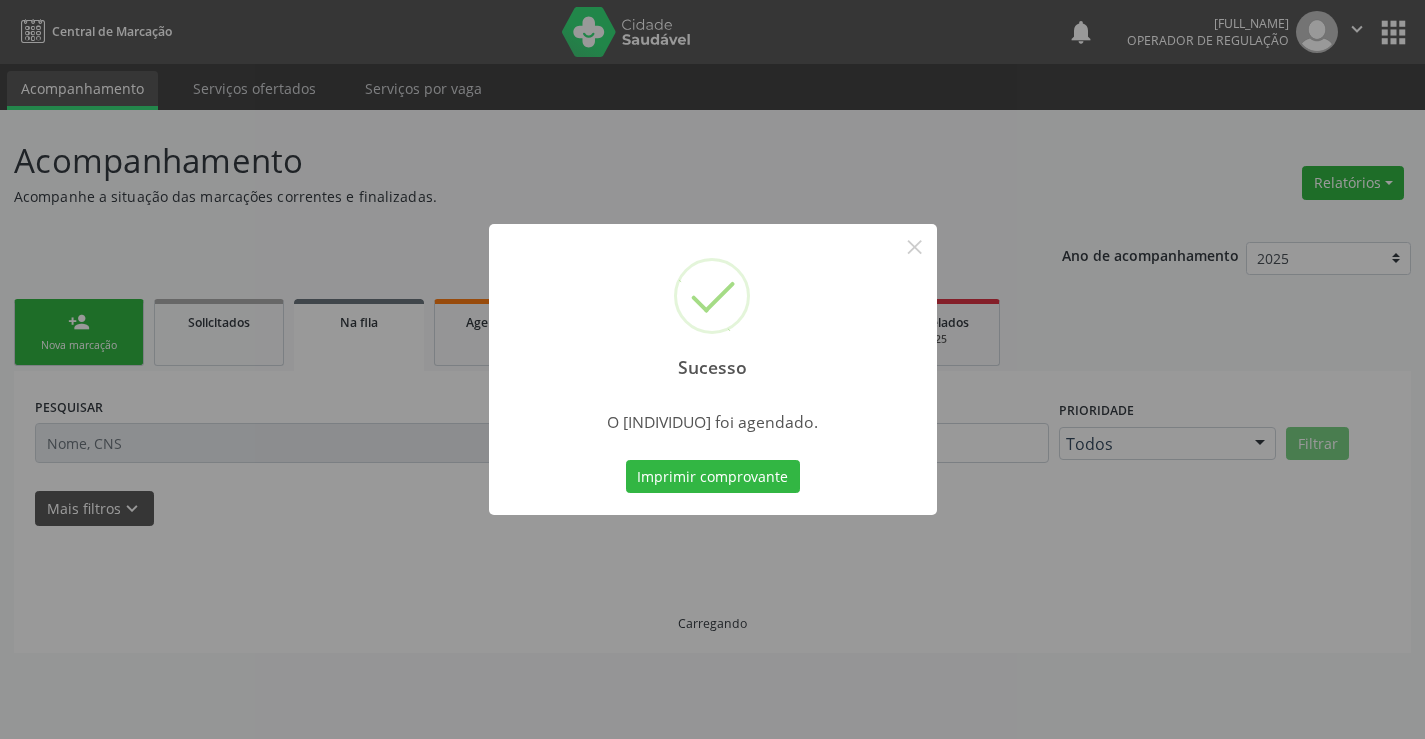 scroll, scrollTop: 0, scrollLeft: 0, axis: both 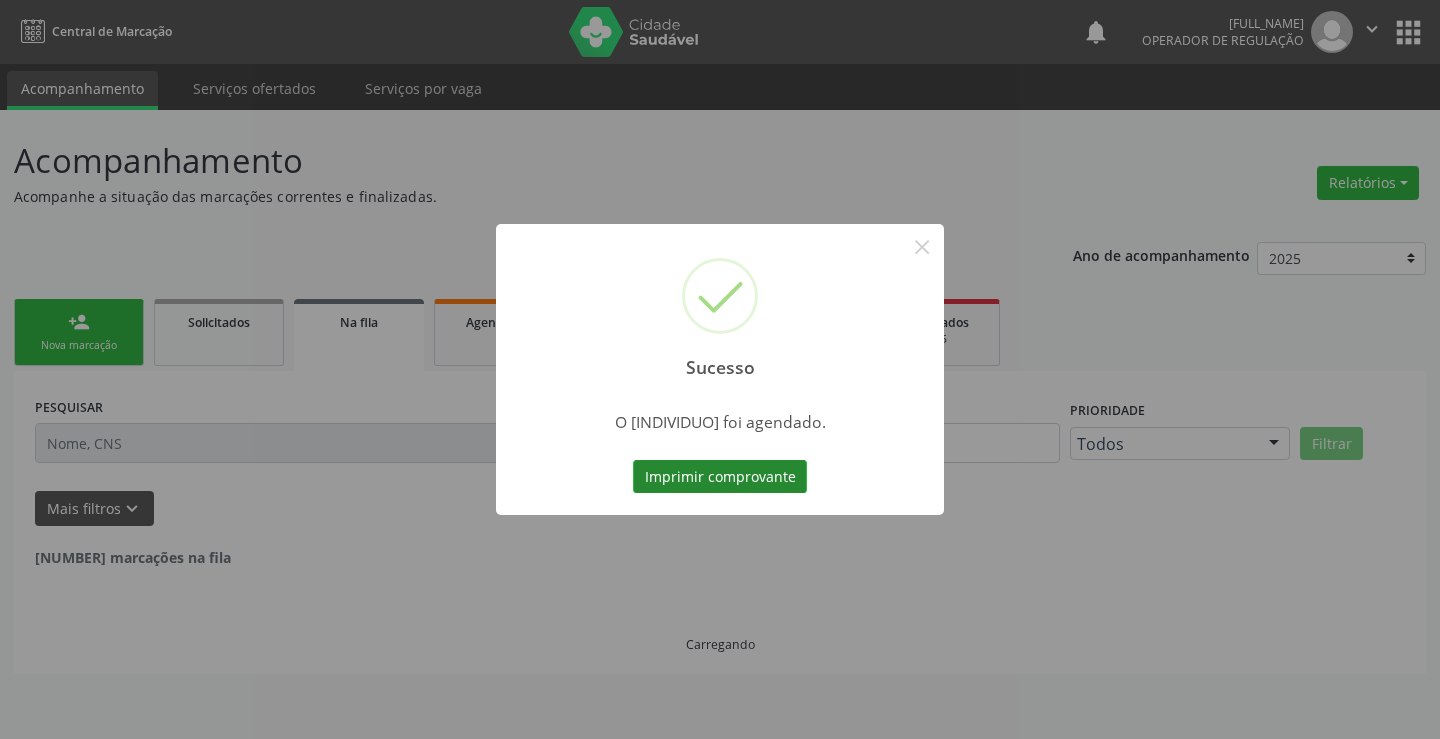 click on "Imprimir comprovante" at bounding box center [720, 477] 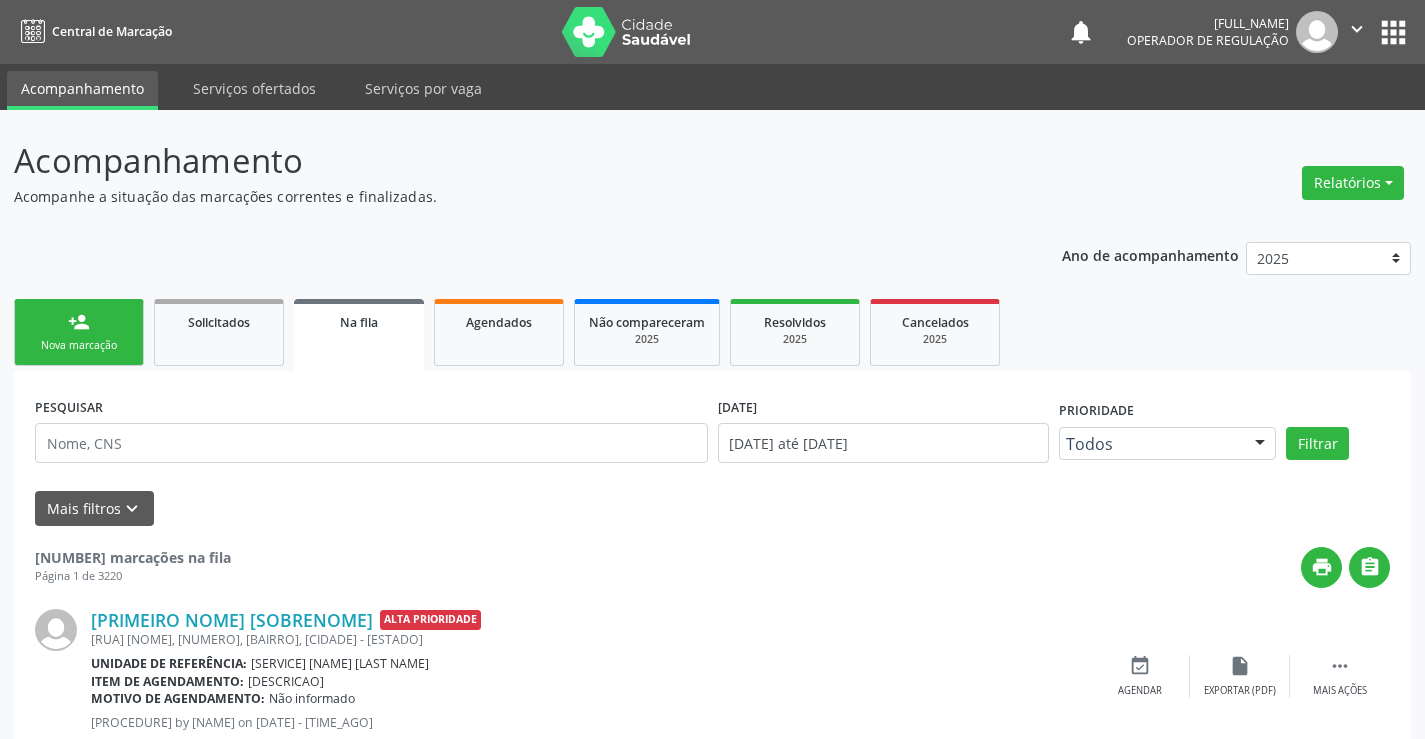 click on "person_add
Nova marcação" at bounding box center [79, 332] 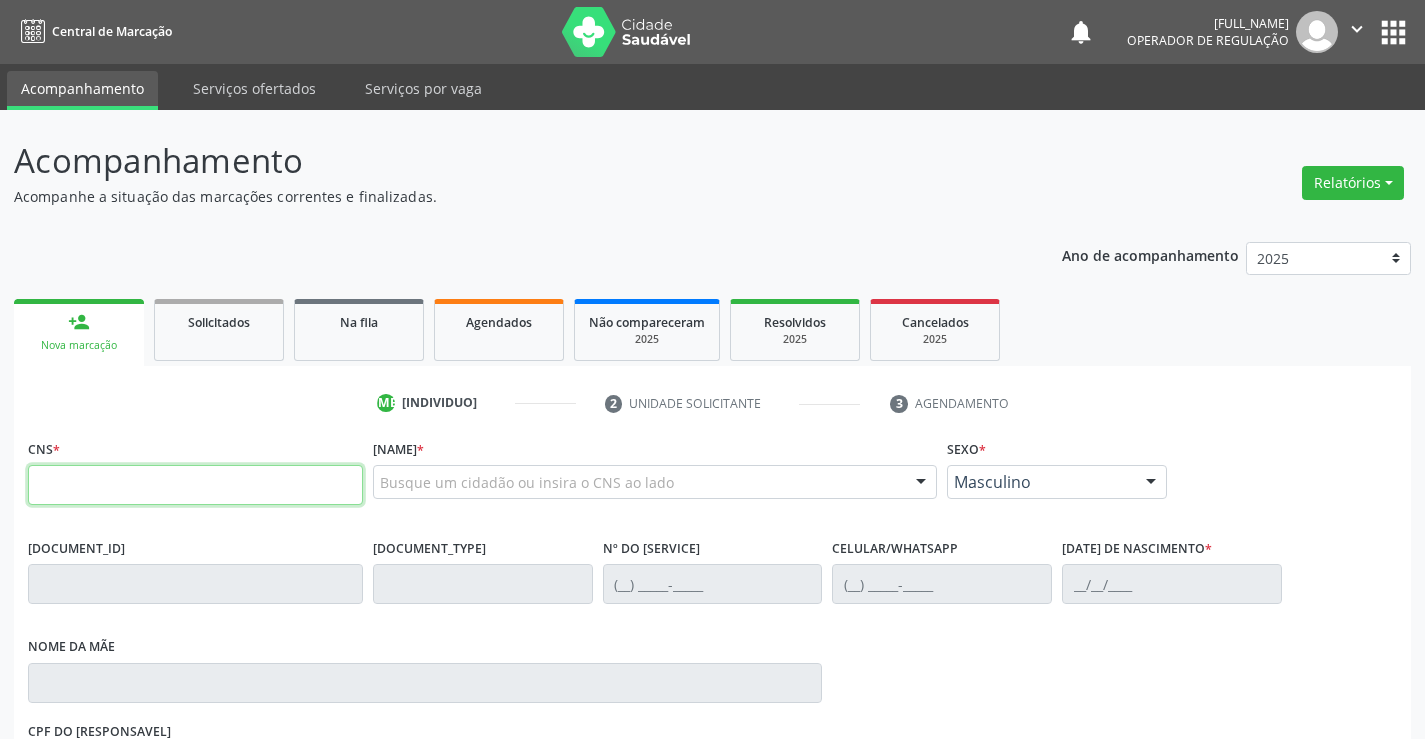 click at bounding box center [195, 485] 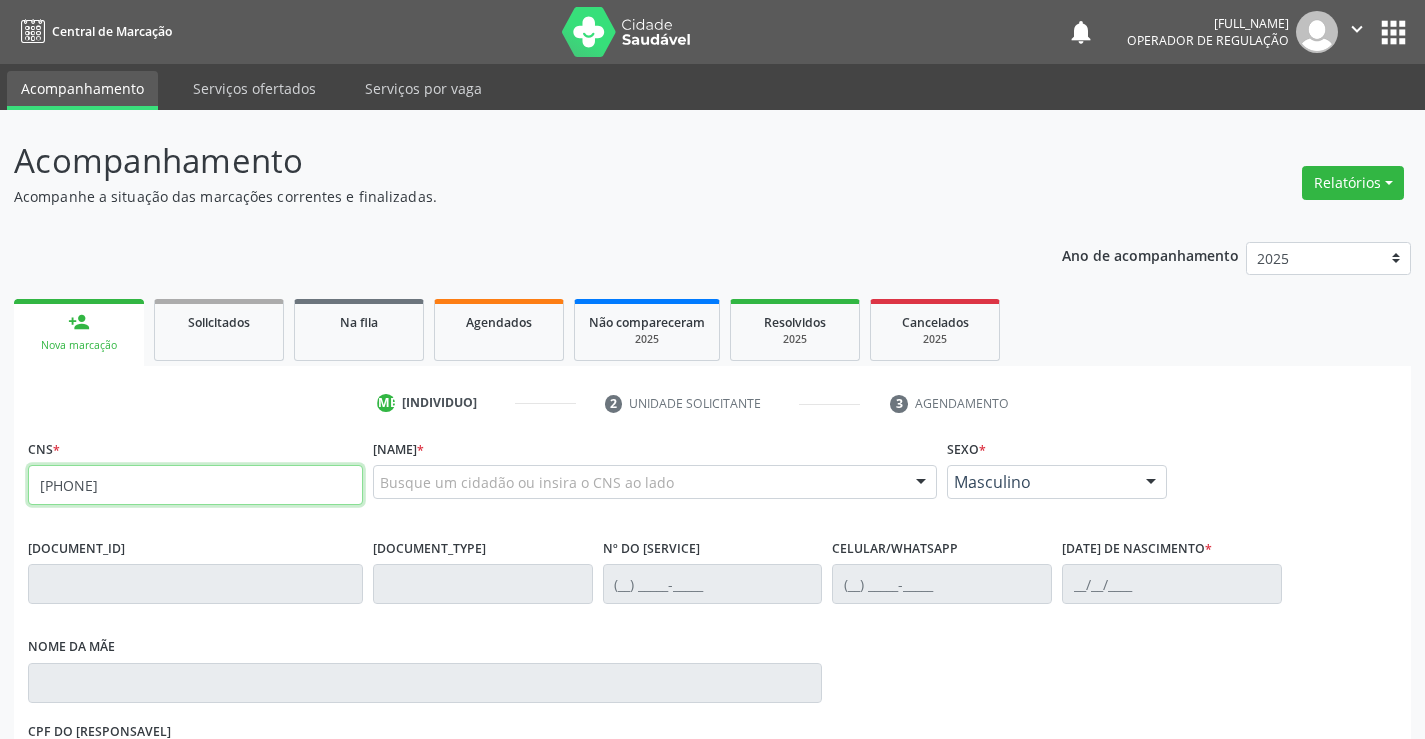 type on "[PHONE]" 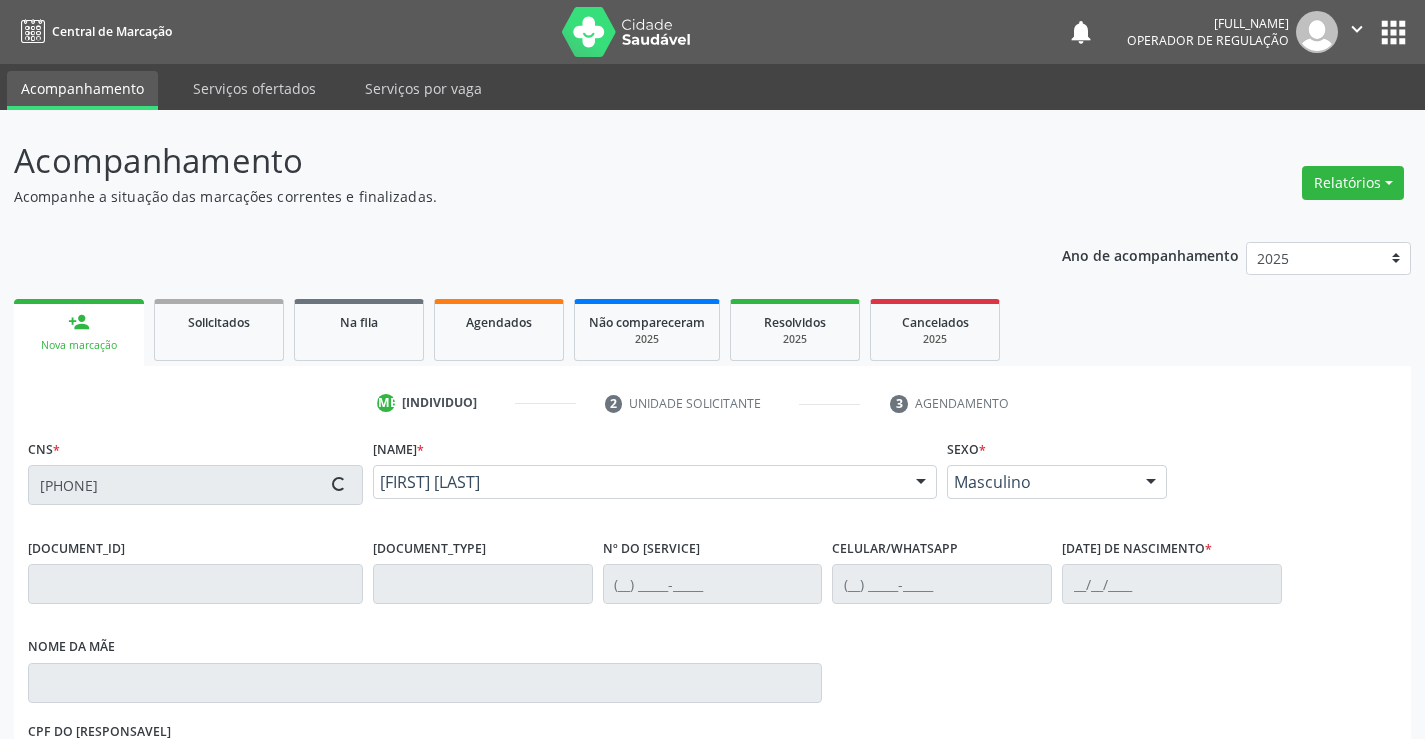 scroll, scrollTop: 331, scrollLeft: 0, axis: vertical 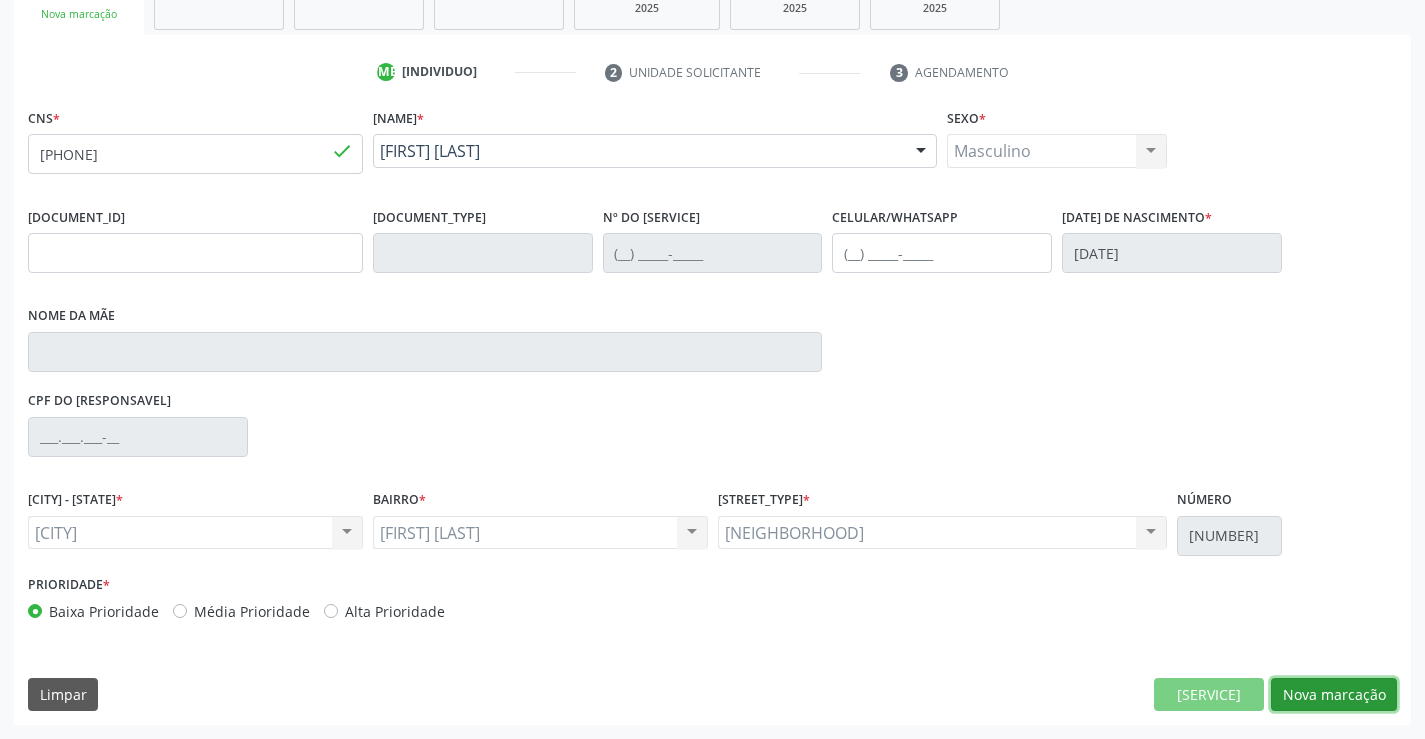 click on "Nova marcação" at bounding box center [1209, 695] 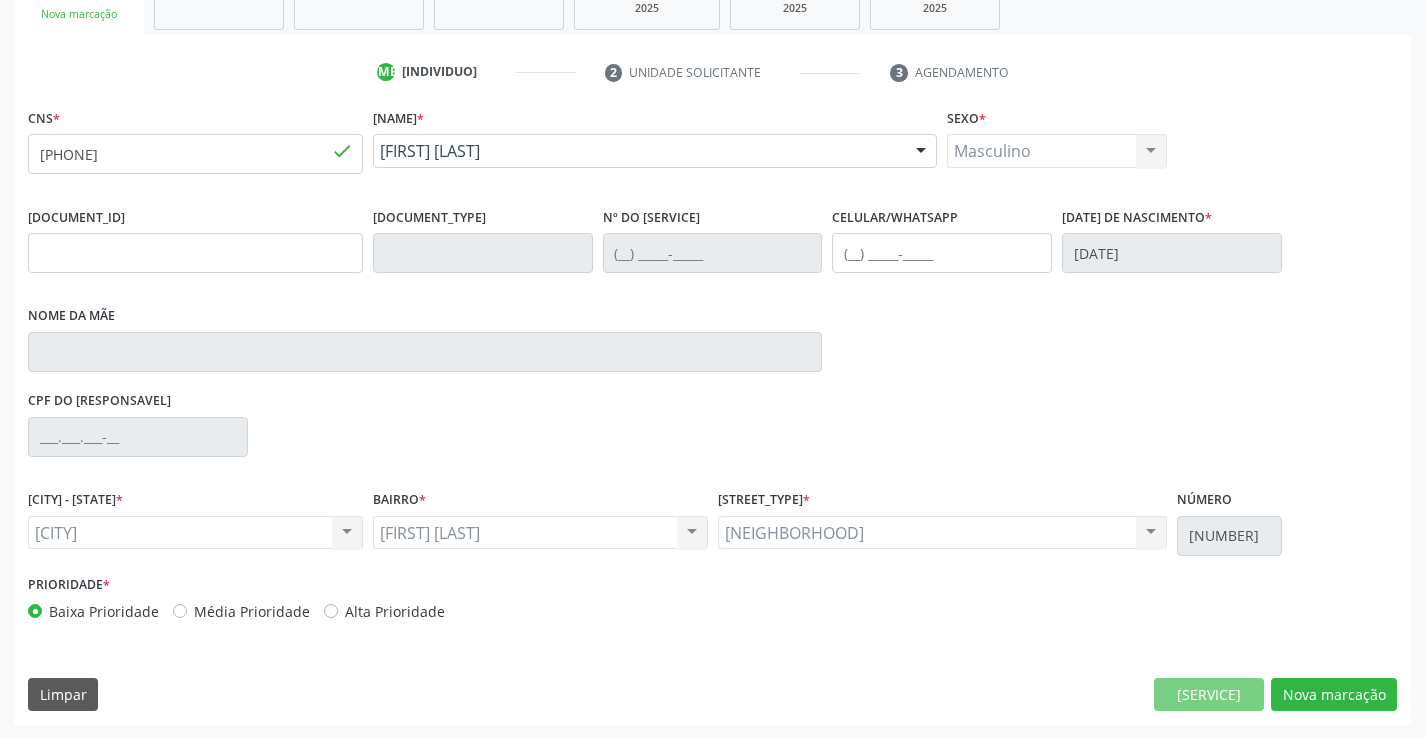 scroll, scrollTop: 167, scrollLeft: 0, axis: vertical 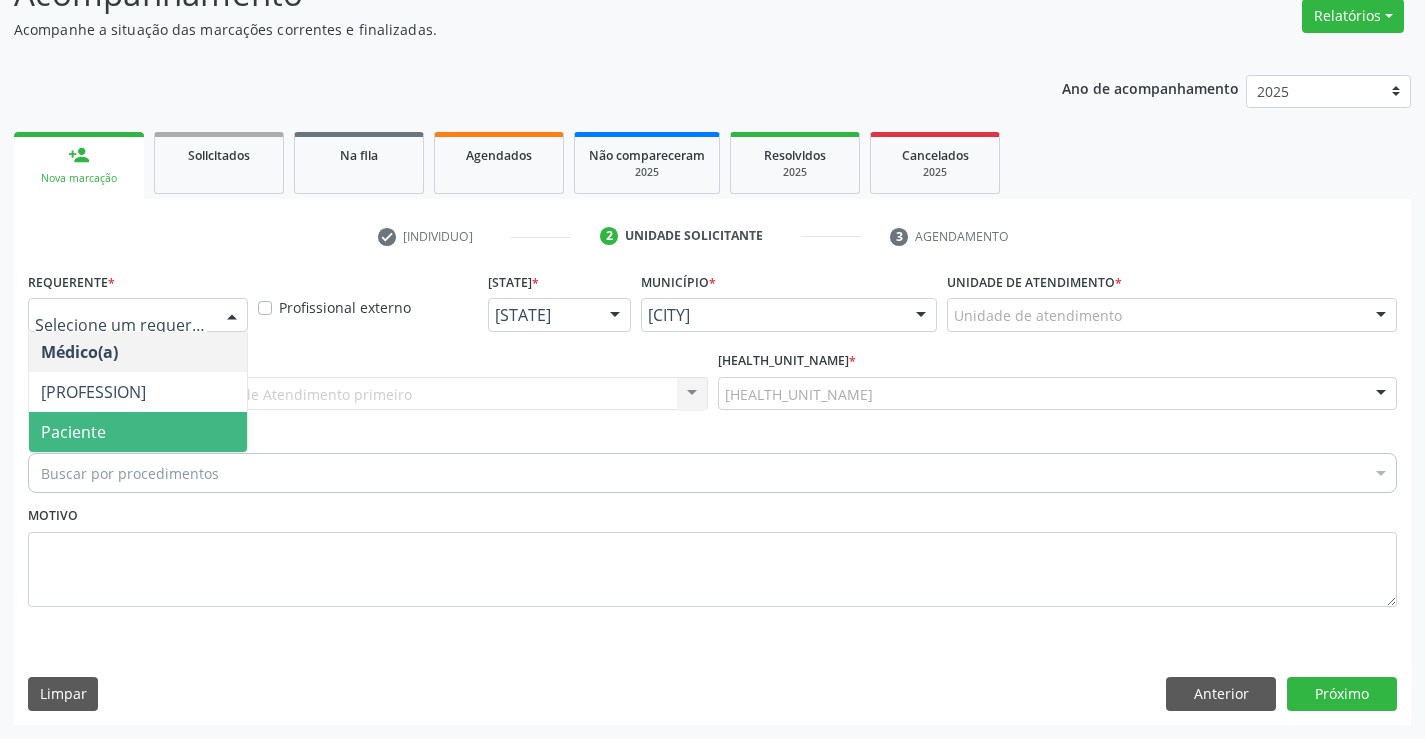 click on "Paciente" at bounding box center [138, 432] 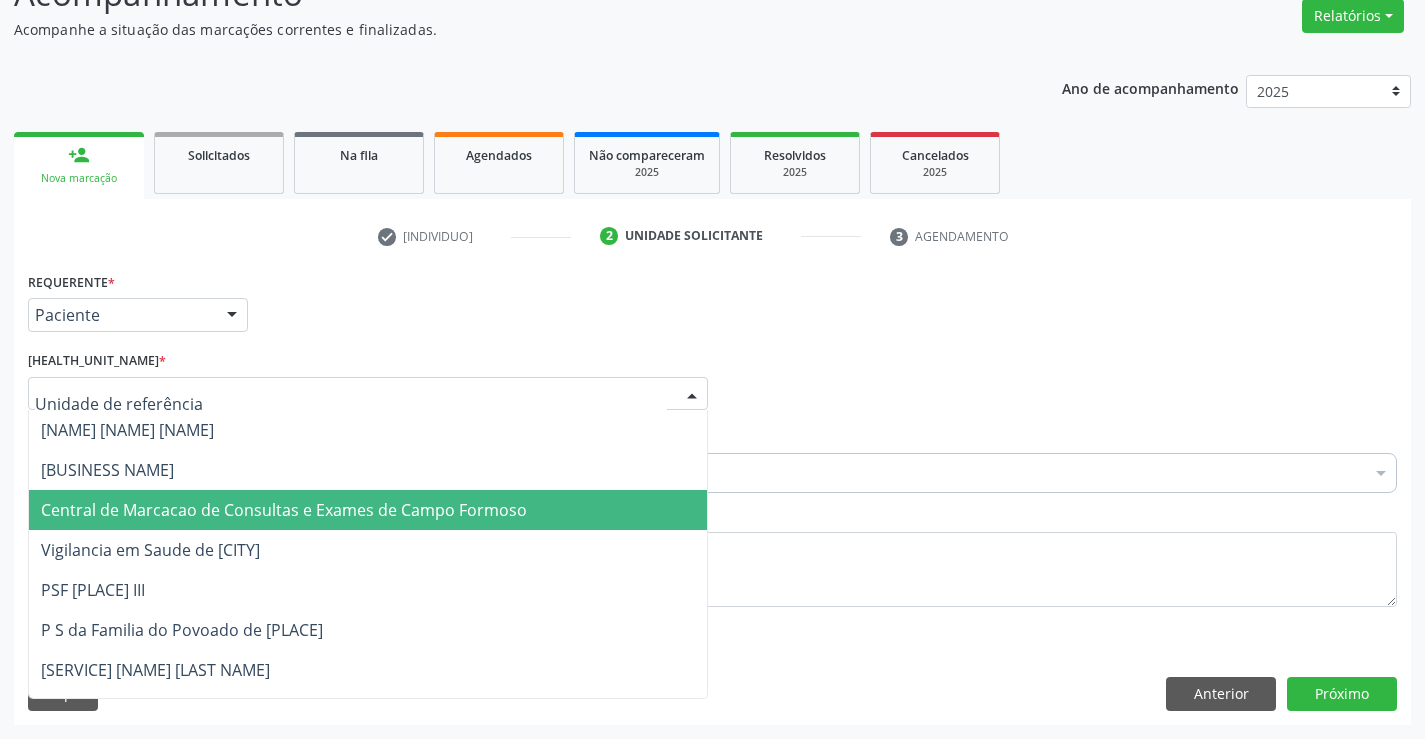 click on "Central de Marcacao de Consultas e Exames de Campo Formoso" at bounding box center (368, 510) 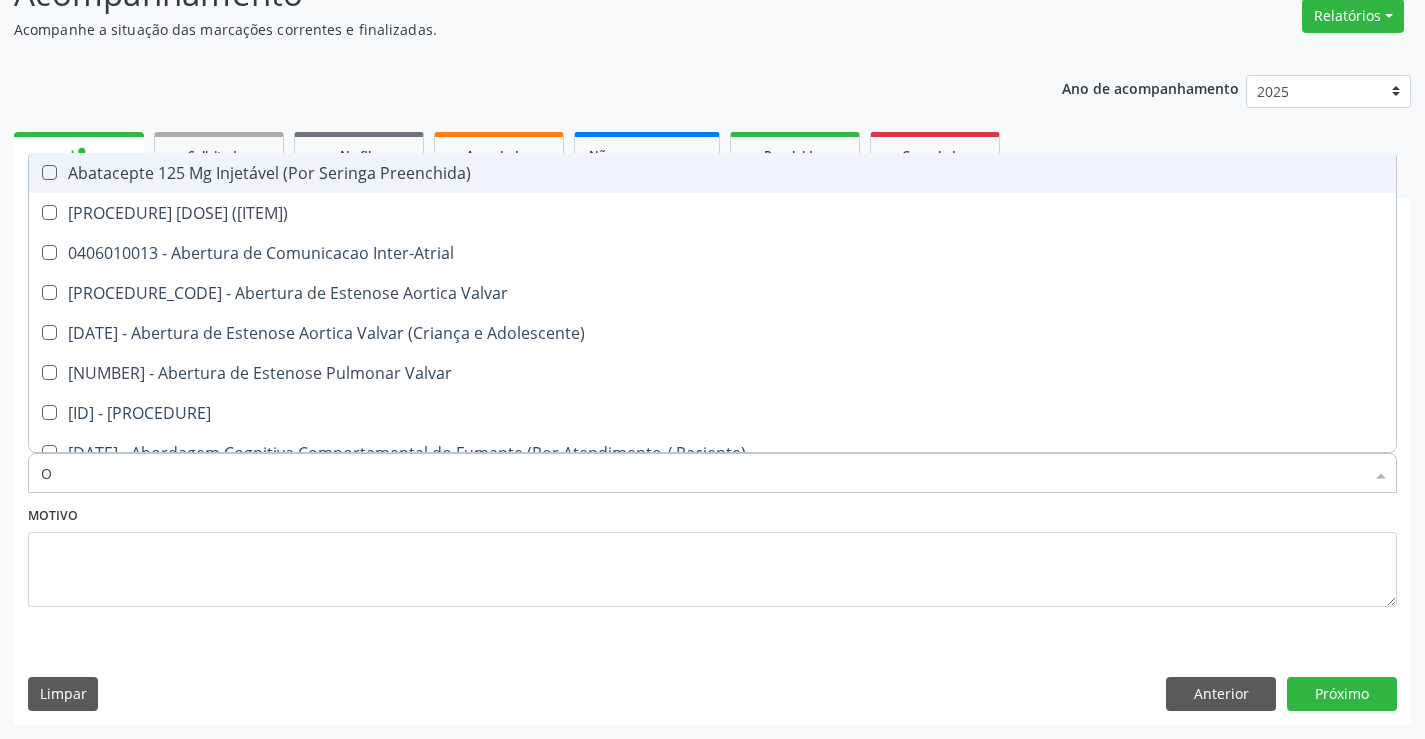 type on "[INITIALS]" 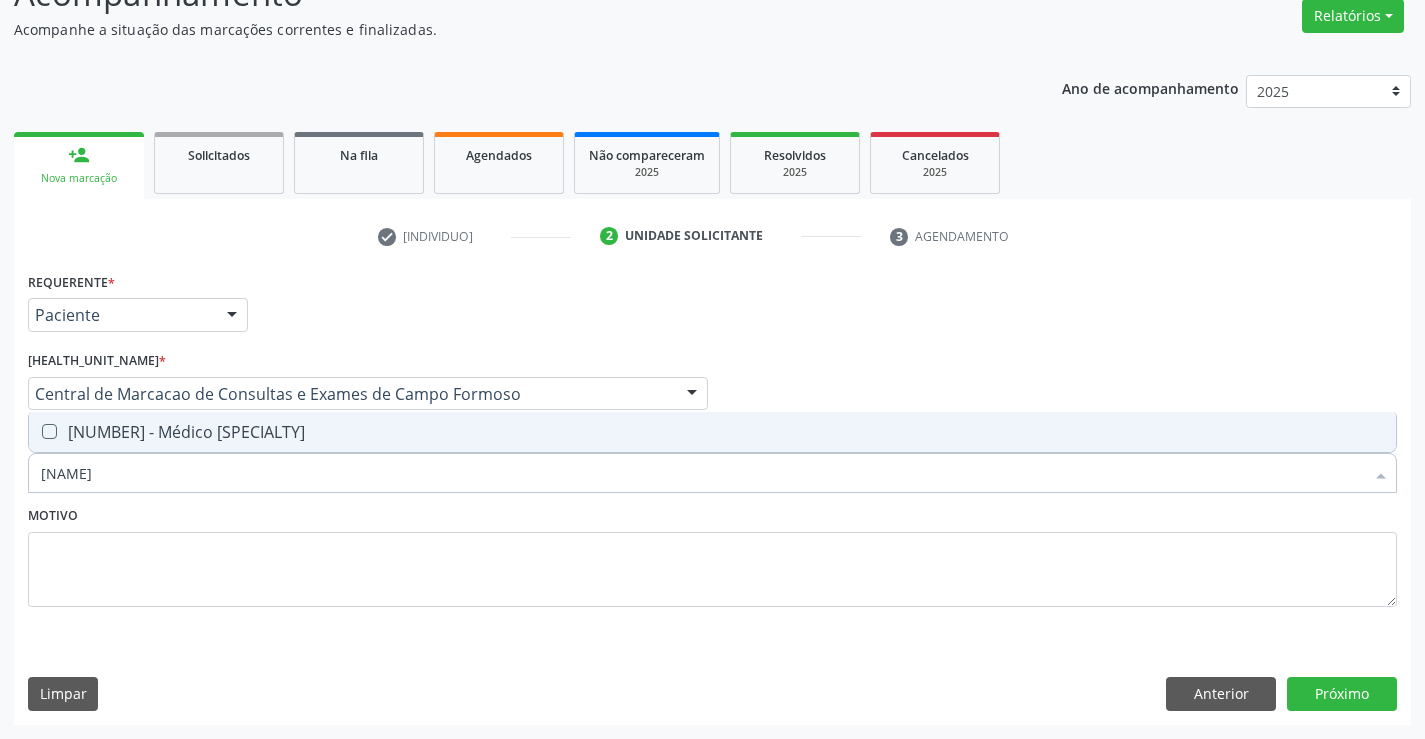 click on "[NUMBER] - Médico [SPECIALTY]" at bounding box center [712, 432] 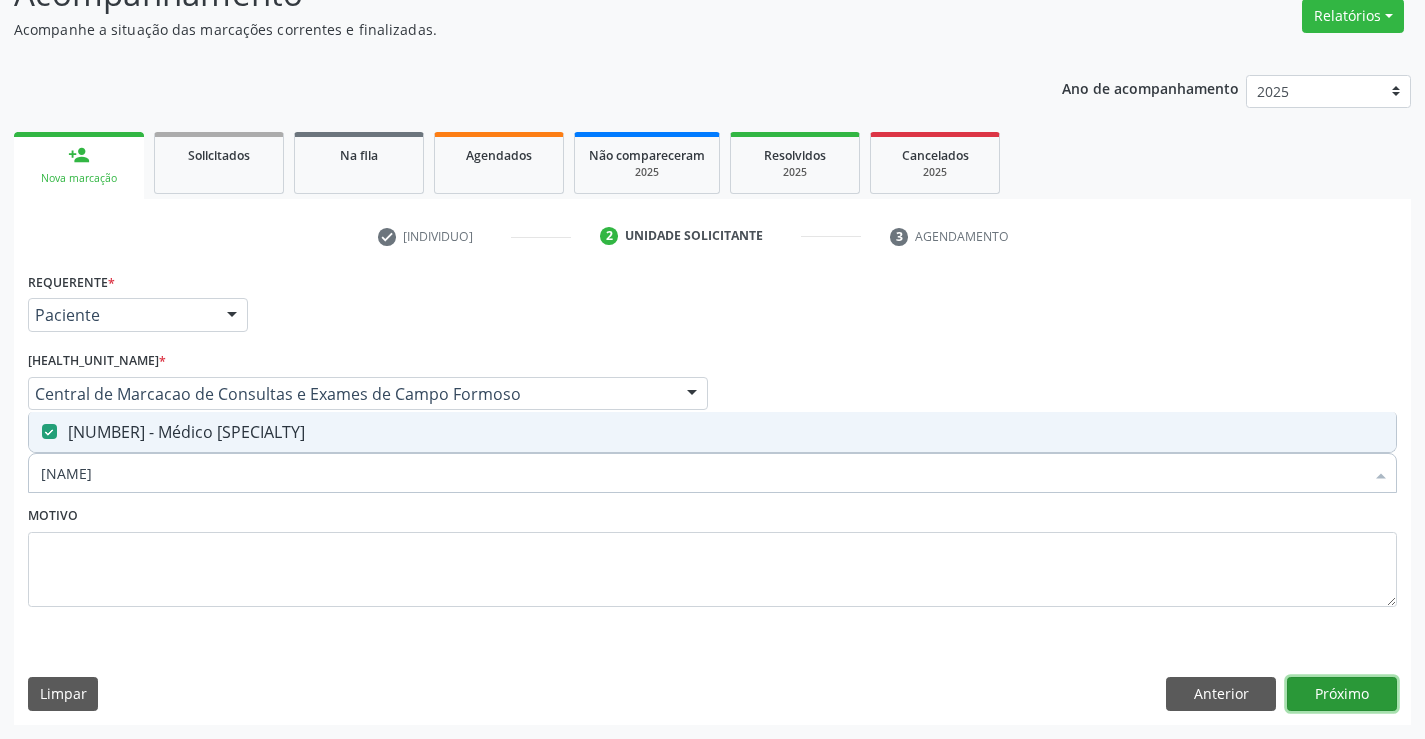click on "Próximo" at bounding box center (1342, 694) 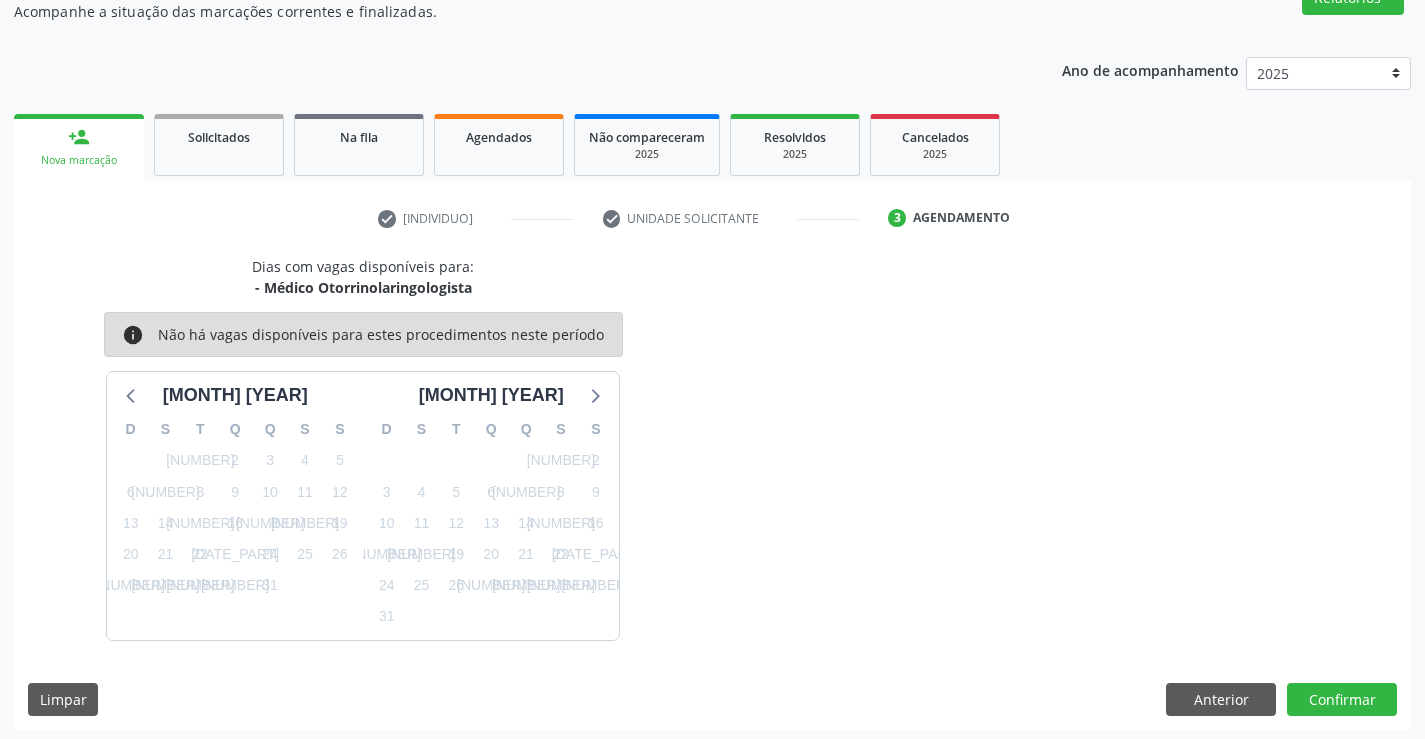 scroll, scrollTop: 190, scrollLeft: 0, axis: vertical 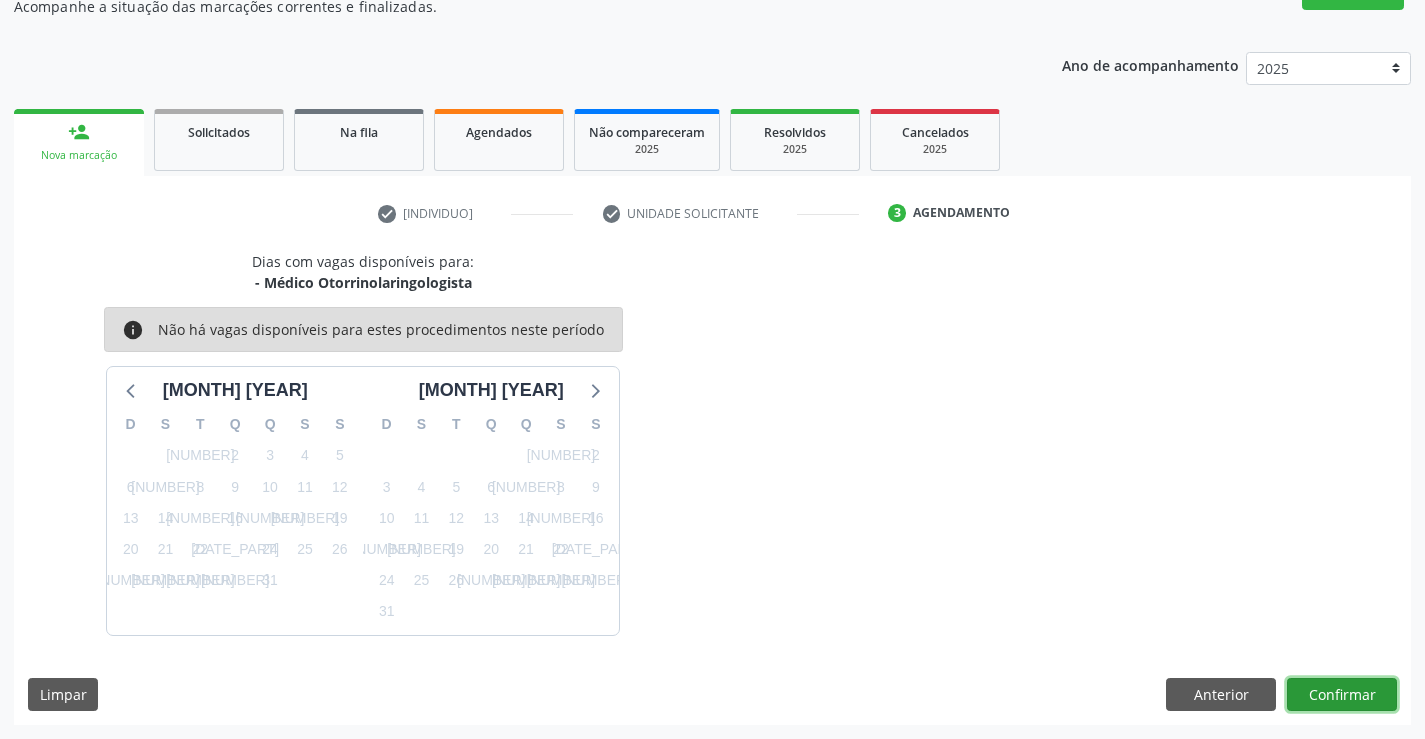 click on "Confirmar" at bounding box center (1342, 695) 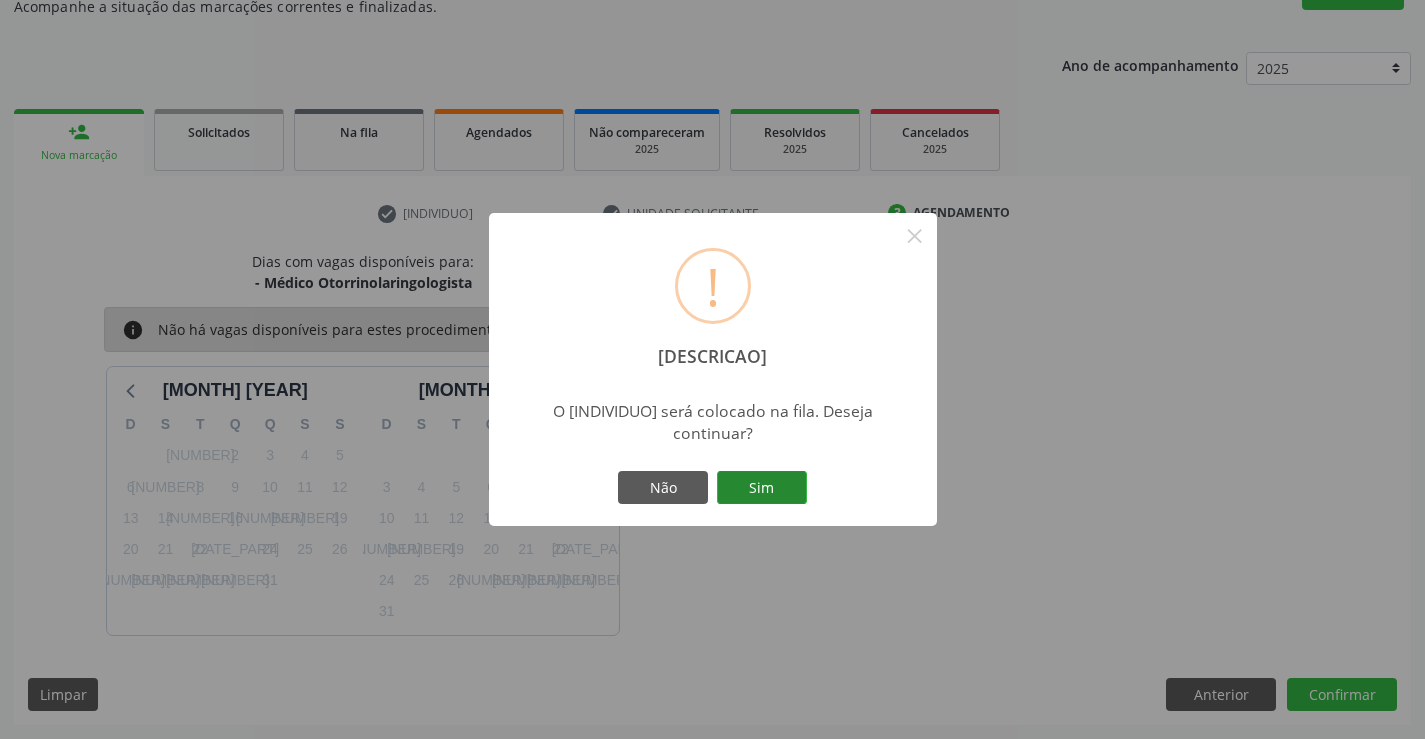 click on "Sim" at bounding box center (762, 488) 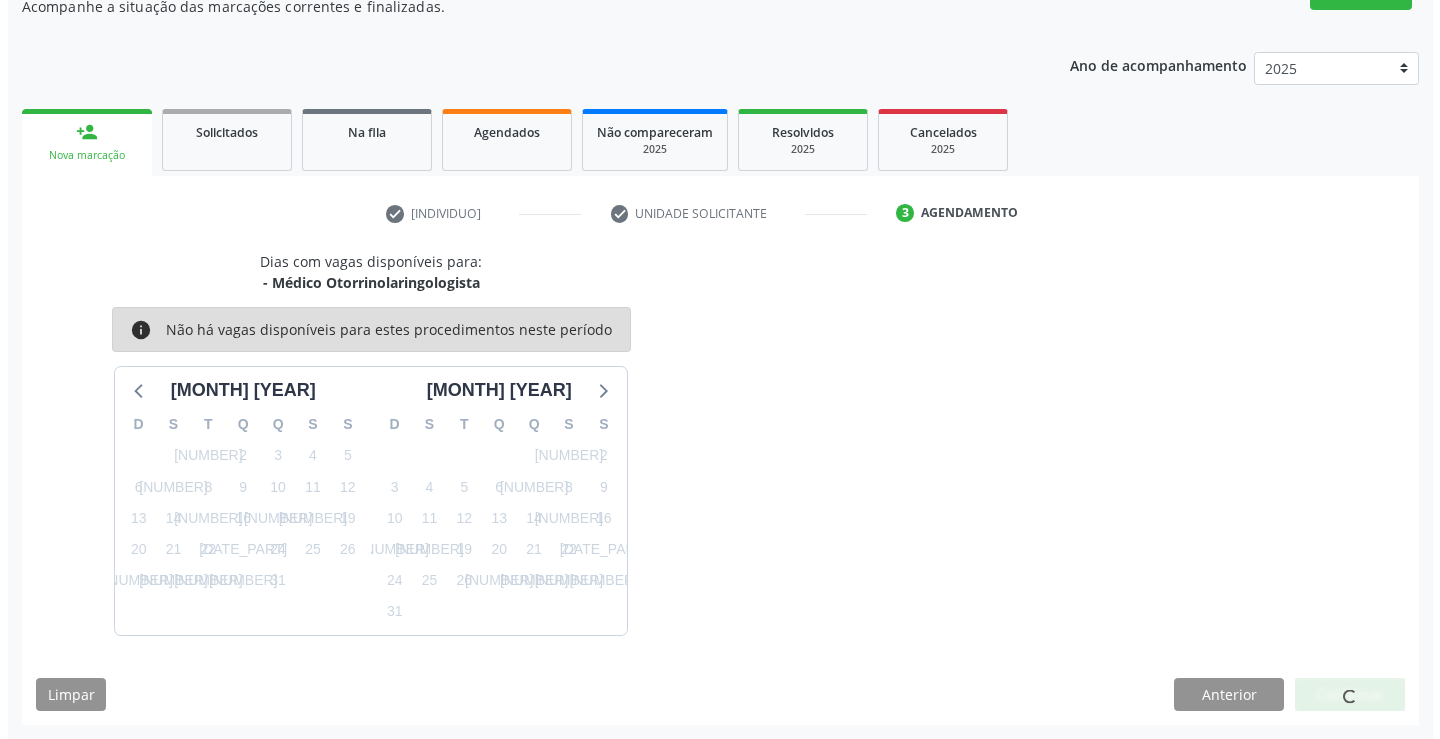 scroll, scrollTop: 0, scrollLeft: 0, axis: both 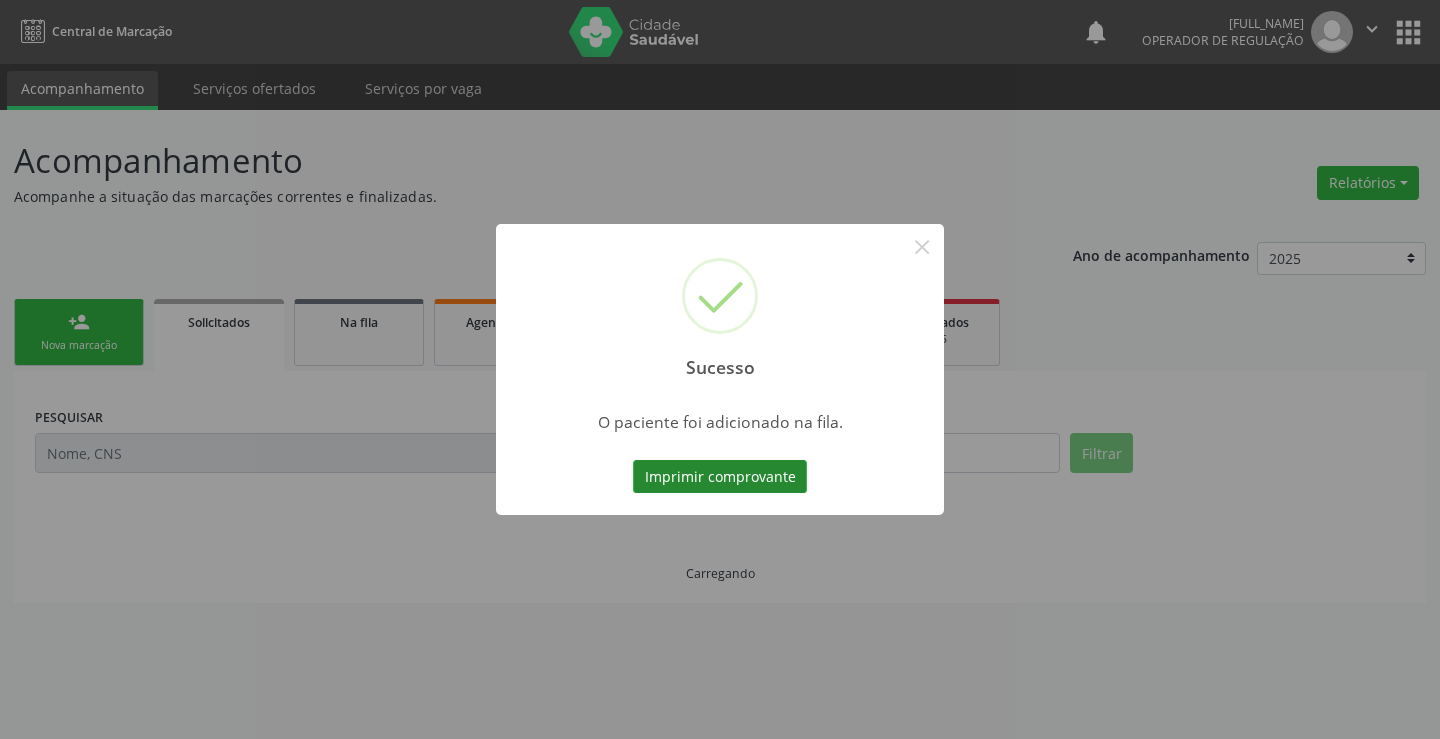 click on "Imprimir comprovante" at bounding box center [720, 477] 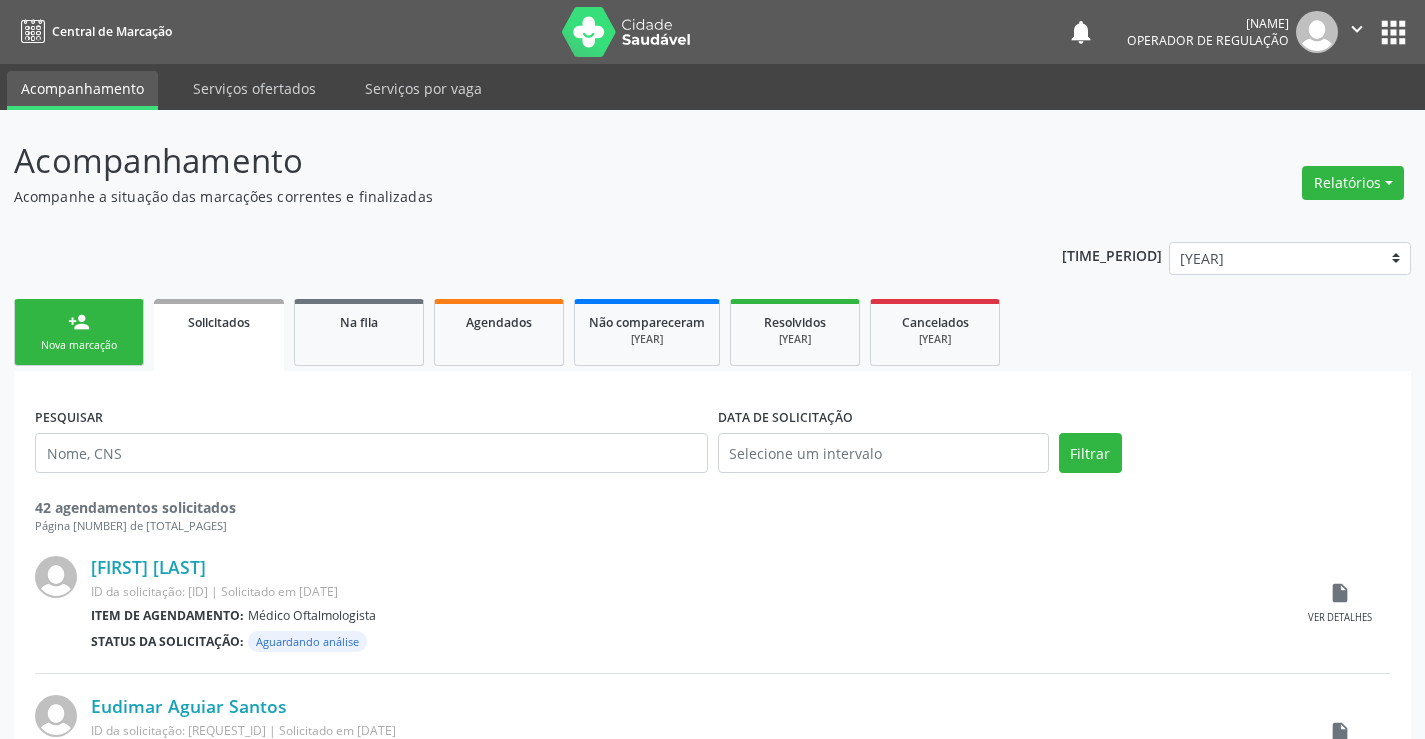 scroll, scrollTop: 0, scrollLeft: 0, axis: both 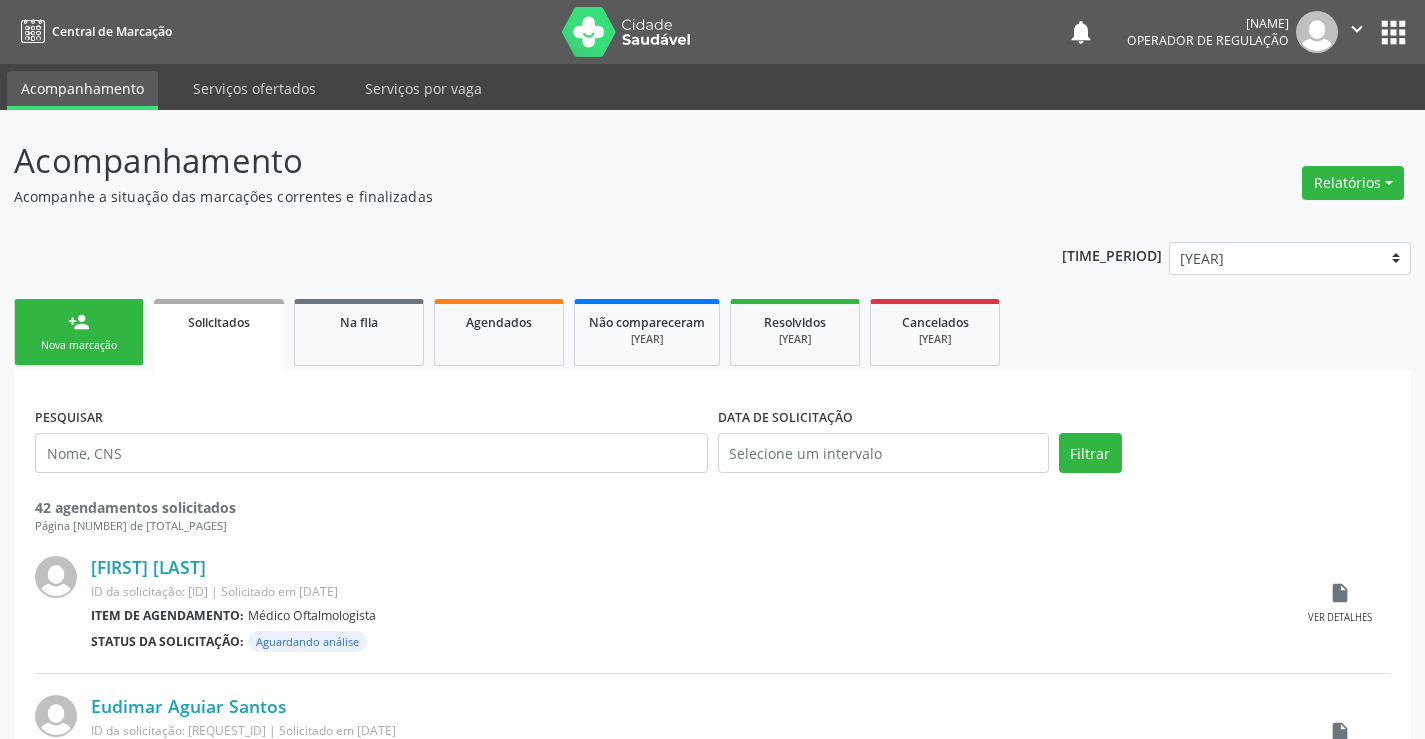 click on "person_add
Nova marcação" at bounding box center [79, 332] 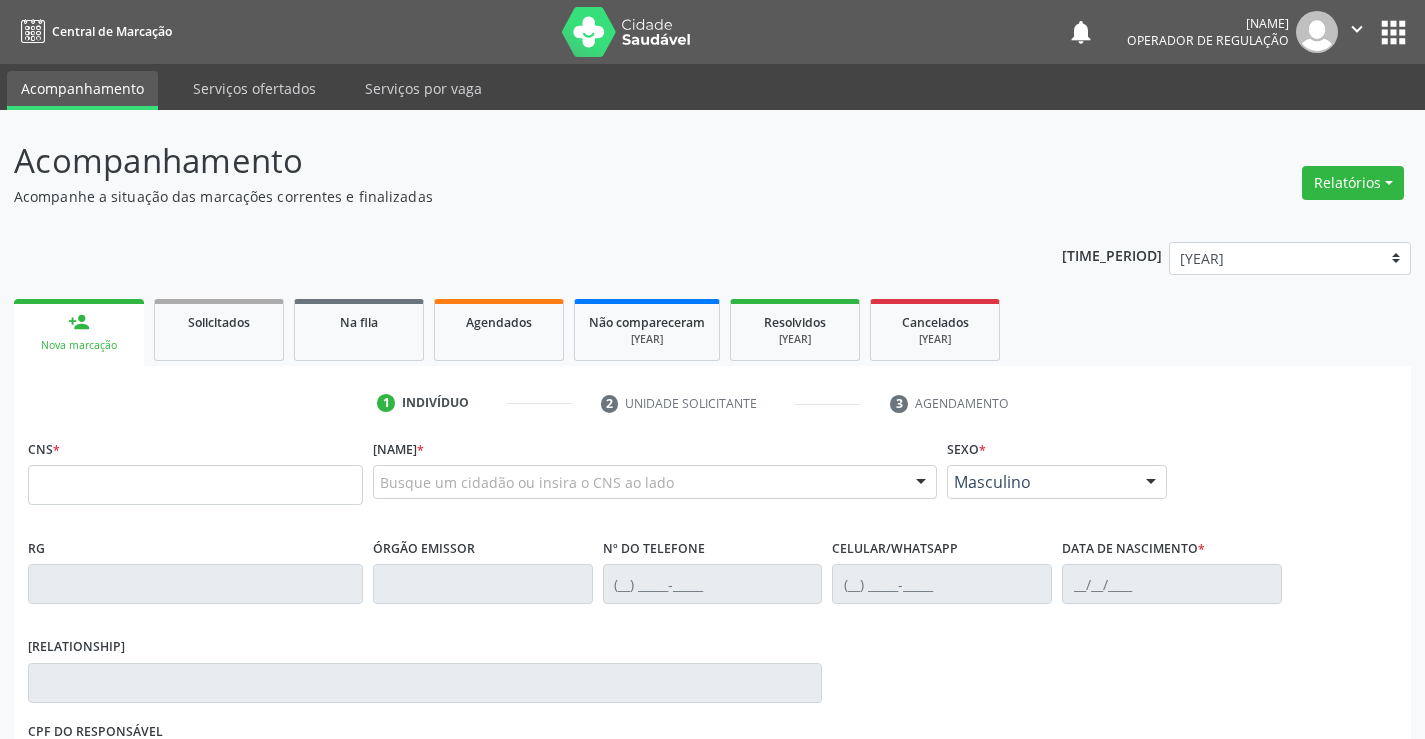 click on "CNS
*" at bounding box center (195, 476) 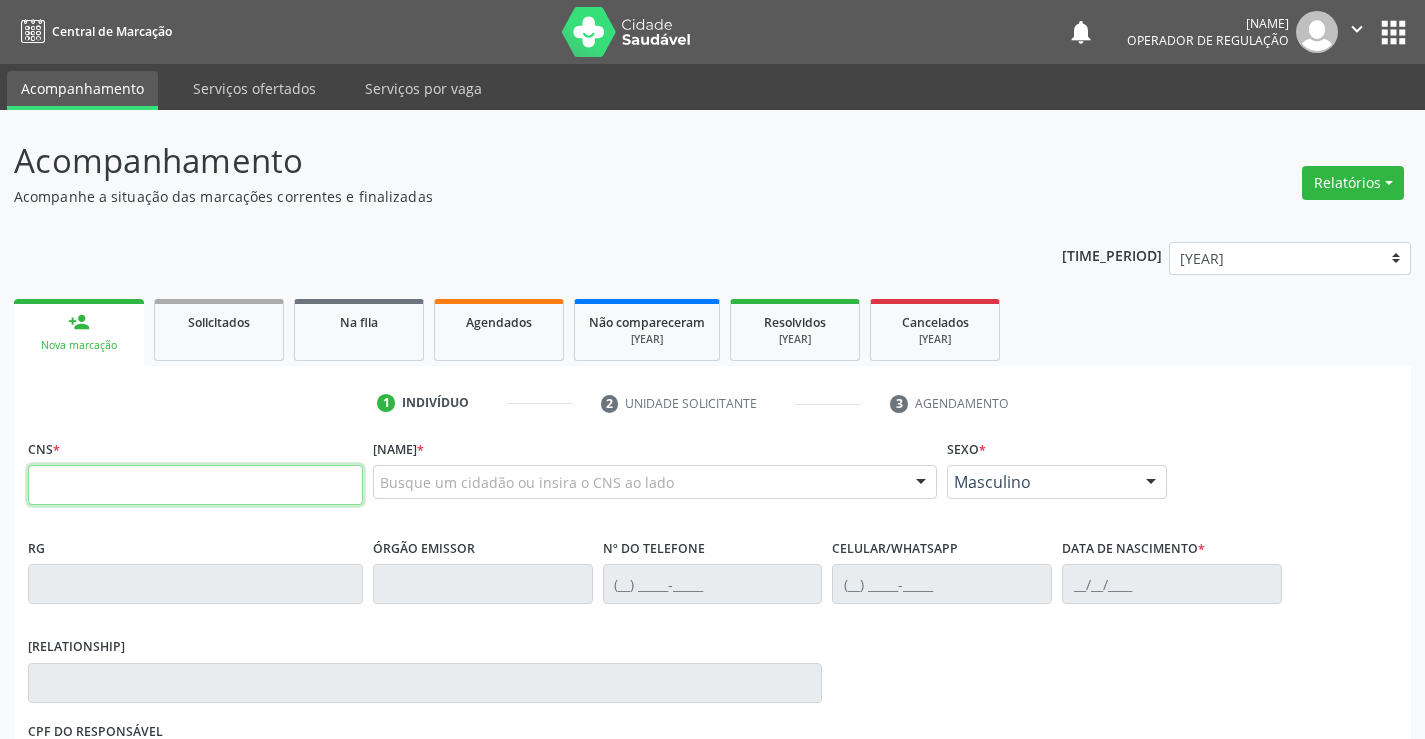 click at bounding box center (195, 485) 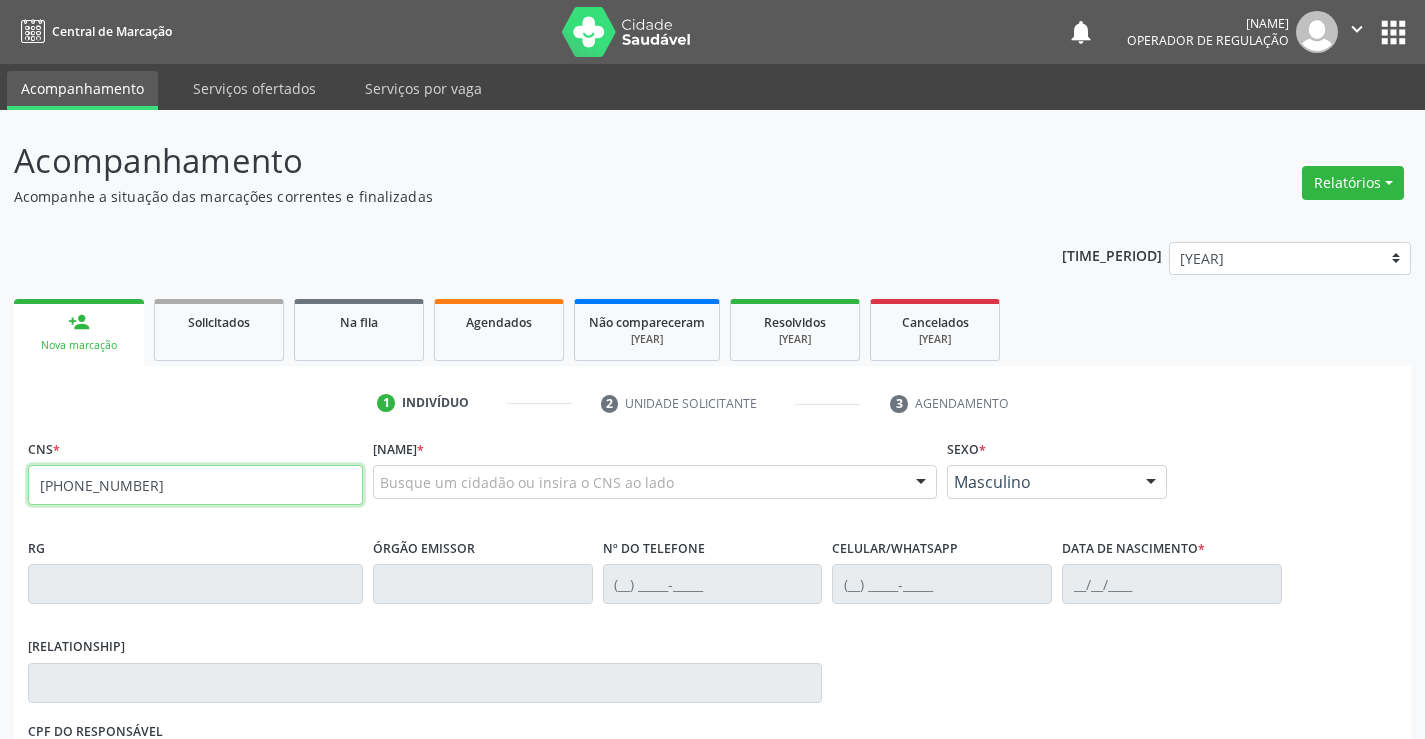 type on "[PHONE]" 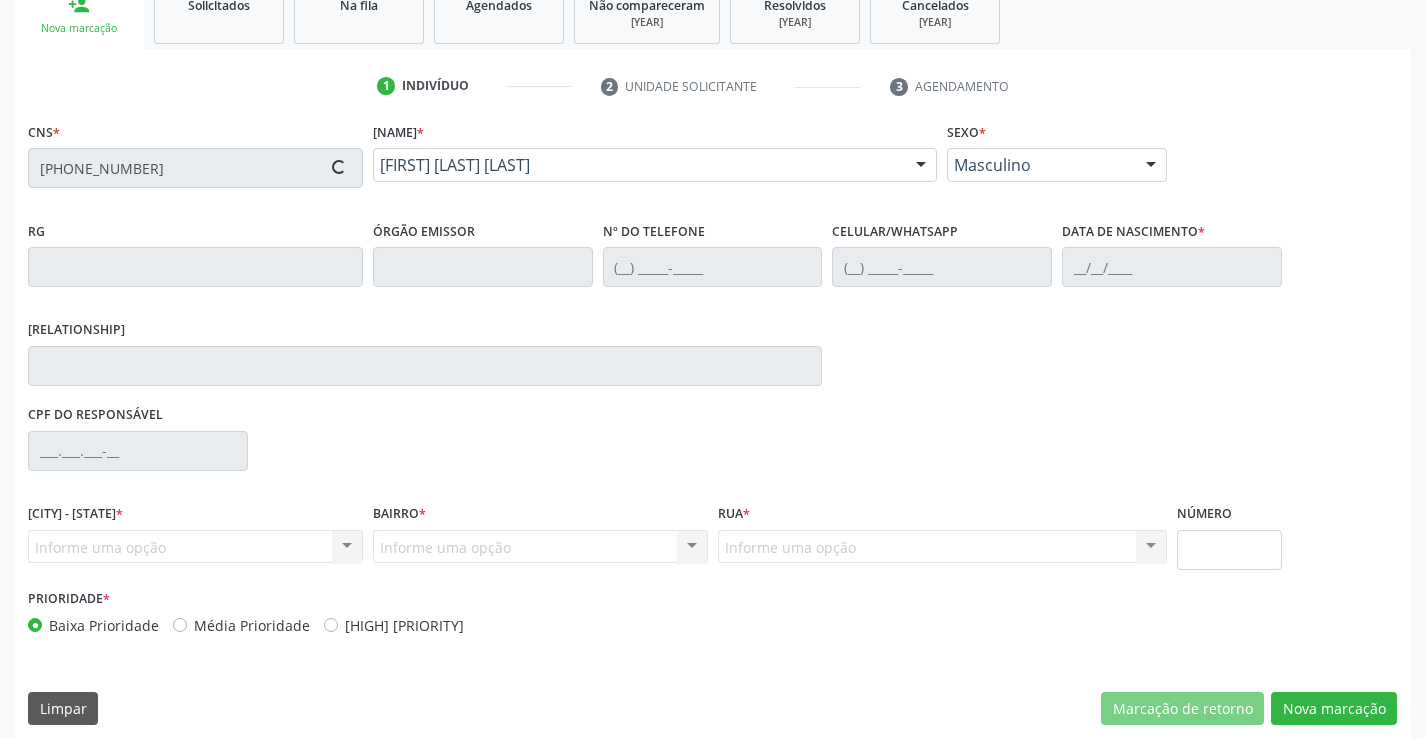 scroll, scrollTop: 331, scrollLeft: 0, axis: vertical 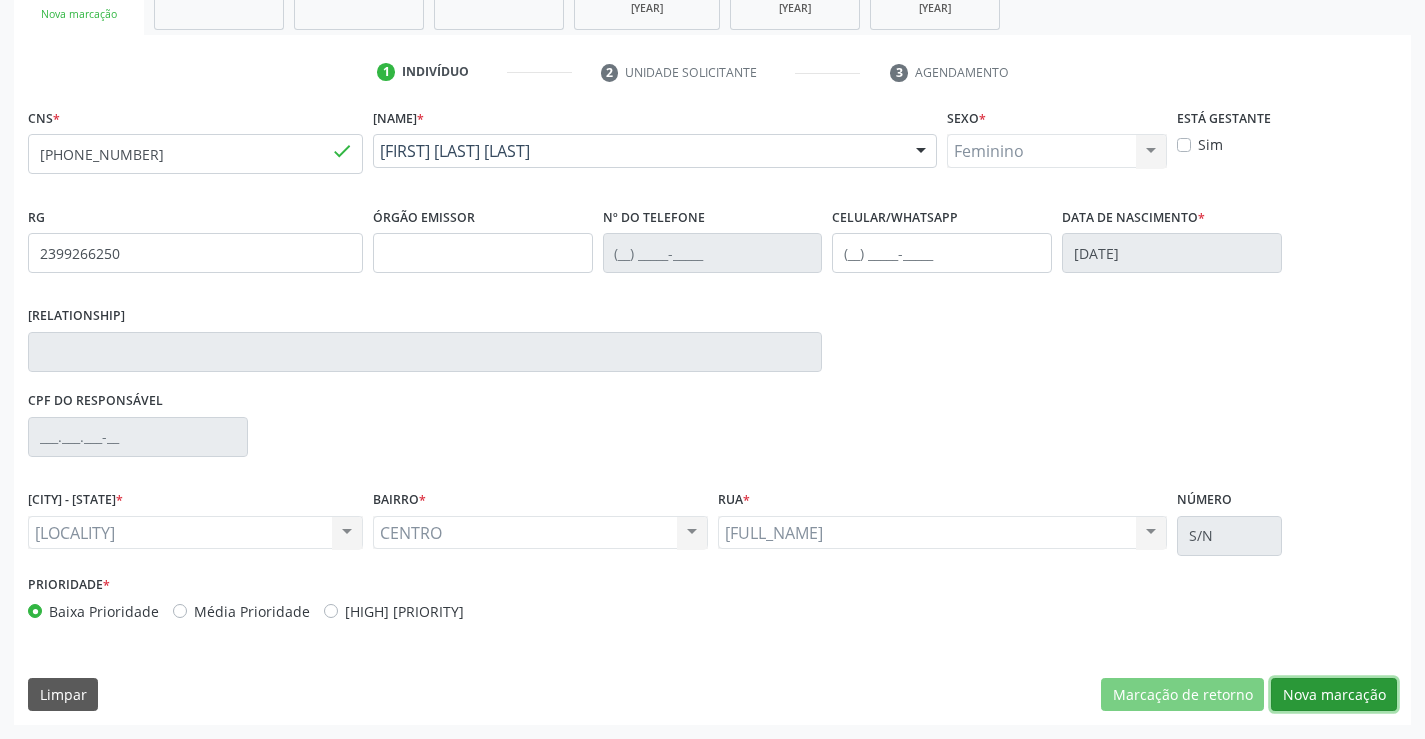 click on "Nova marcação" at bounding box center (1182, 695) 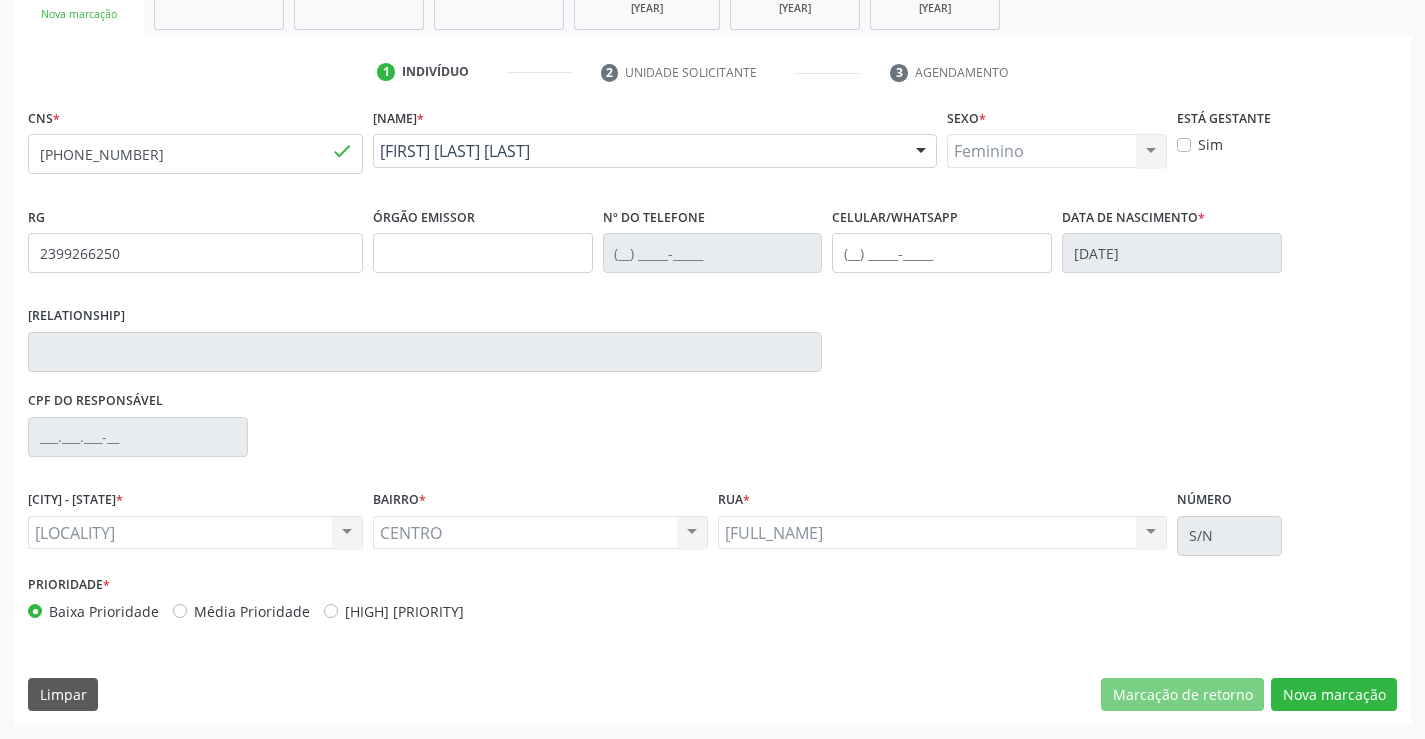 scroll, scrollTop: 167, scrollLeft: 0, axis: vertical 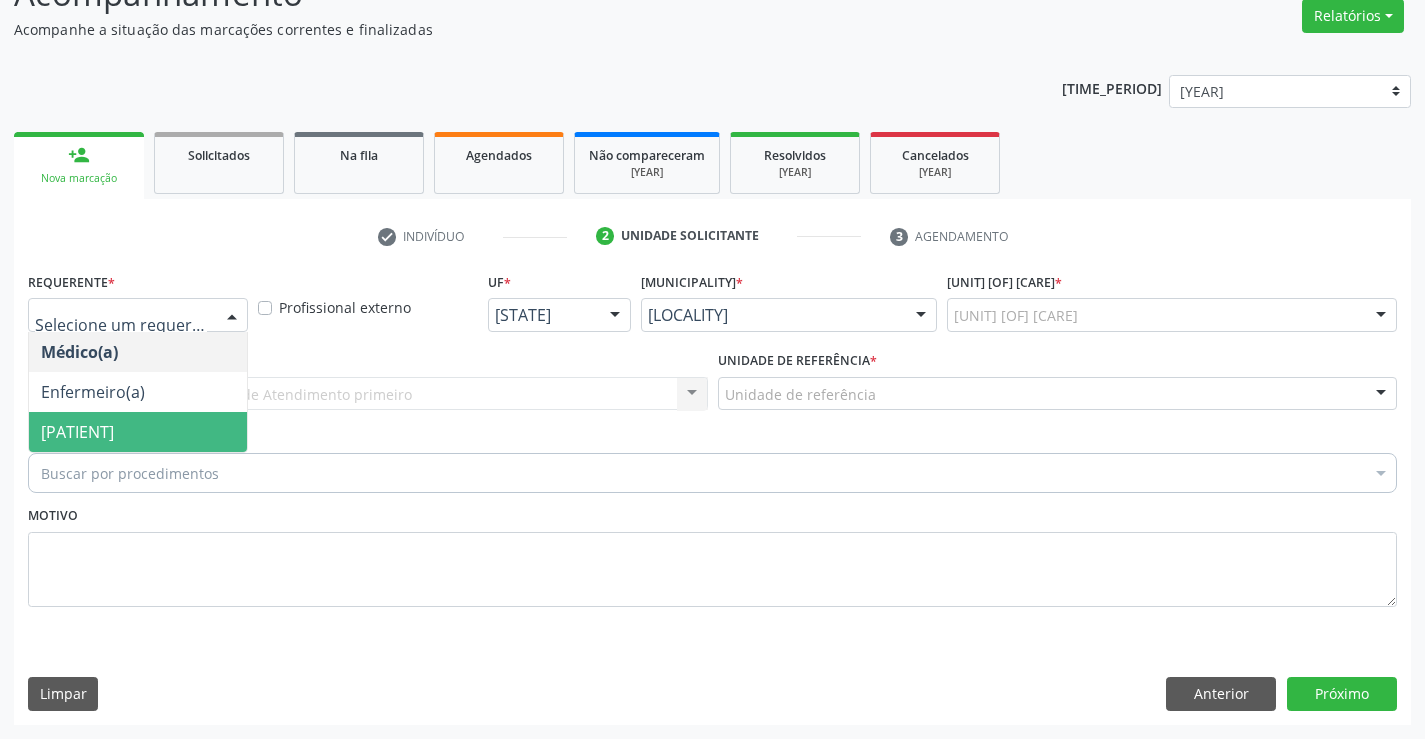 click on "[PATIENT_TITLE]" at bounding box center [138, 432] 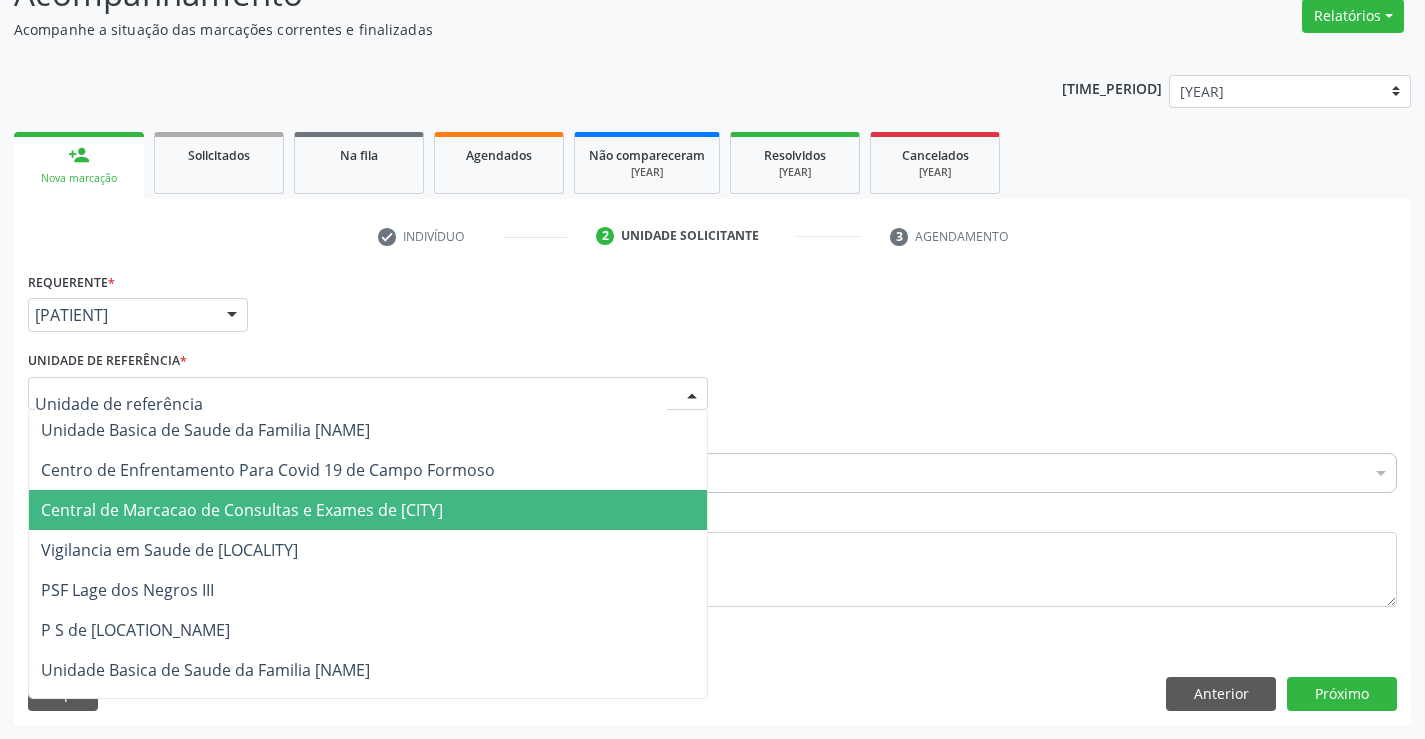click on "Central de Marcacao de Consultas e Exames de Campo Formoso" at bounding box center [284, 510] 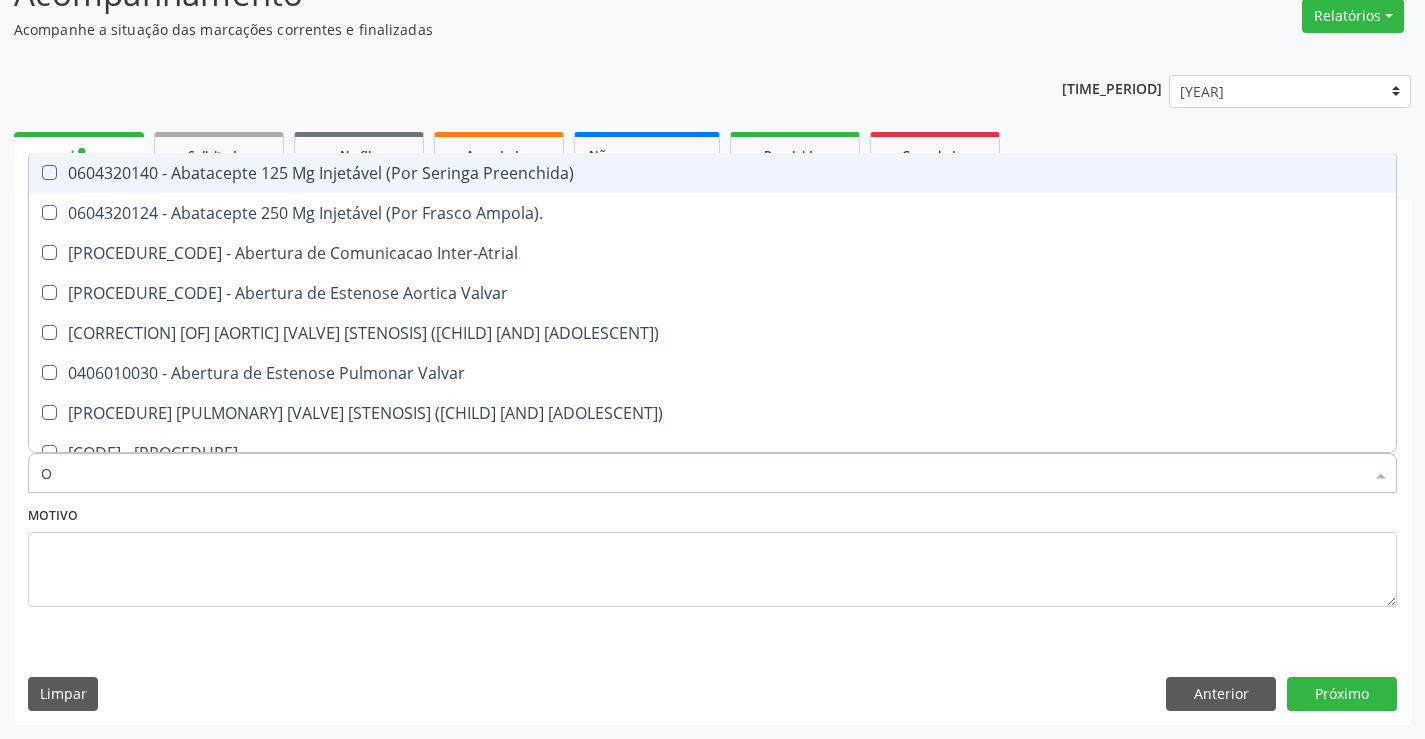 type on "OT" 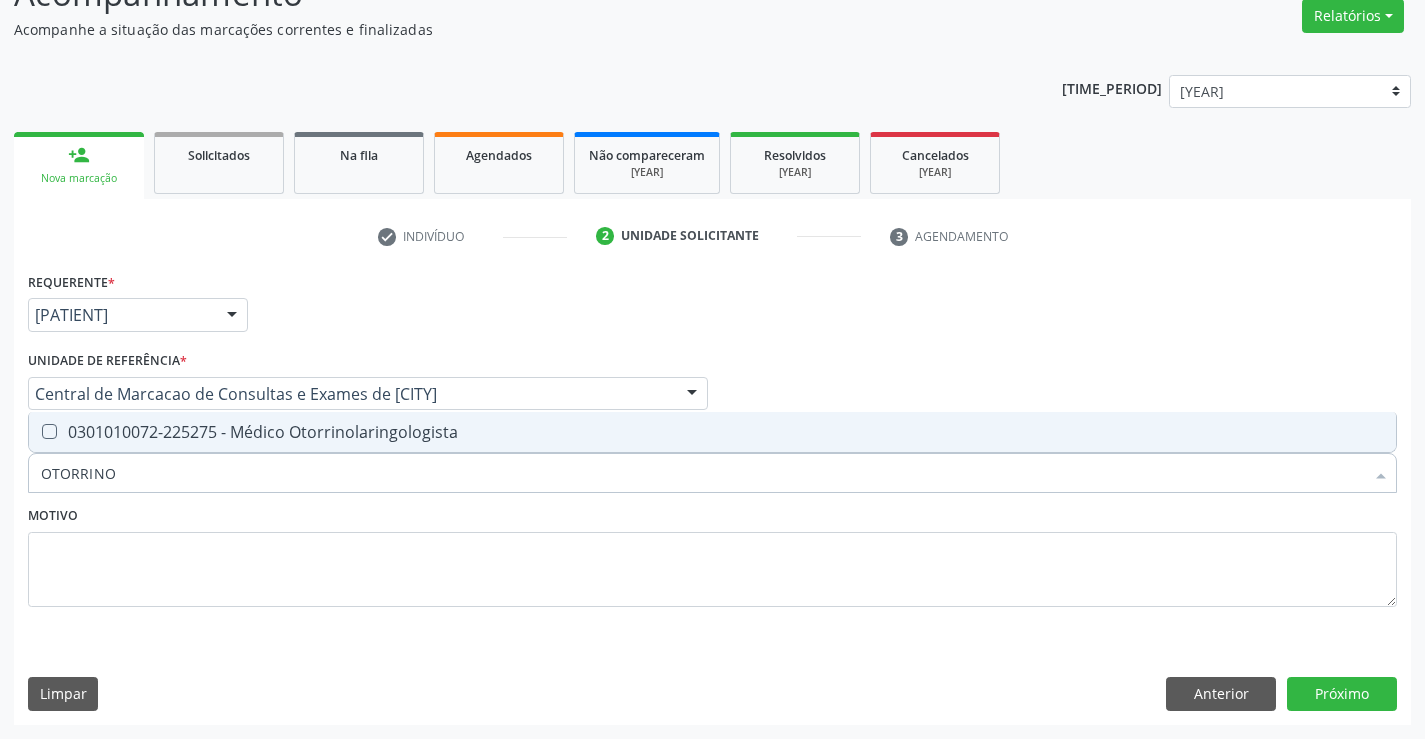 click on "Médico Otorrinolaringologista" at bounding box center (712, 432) 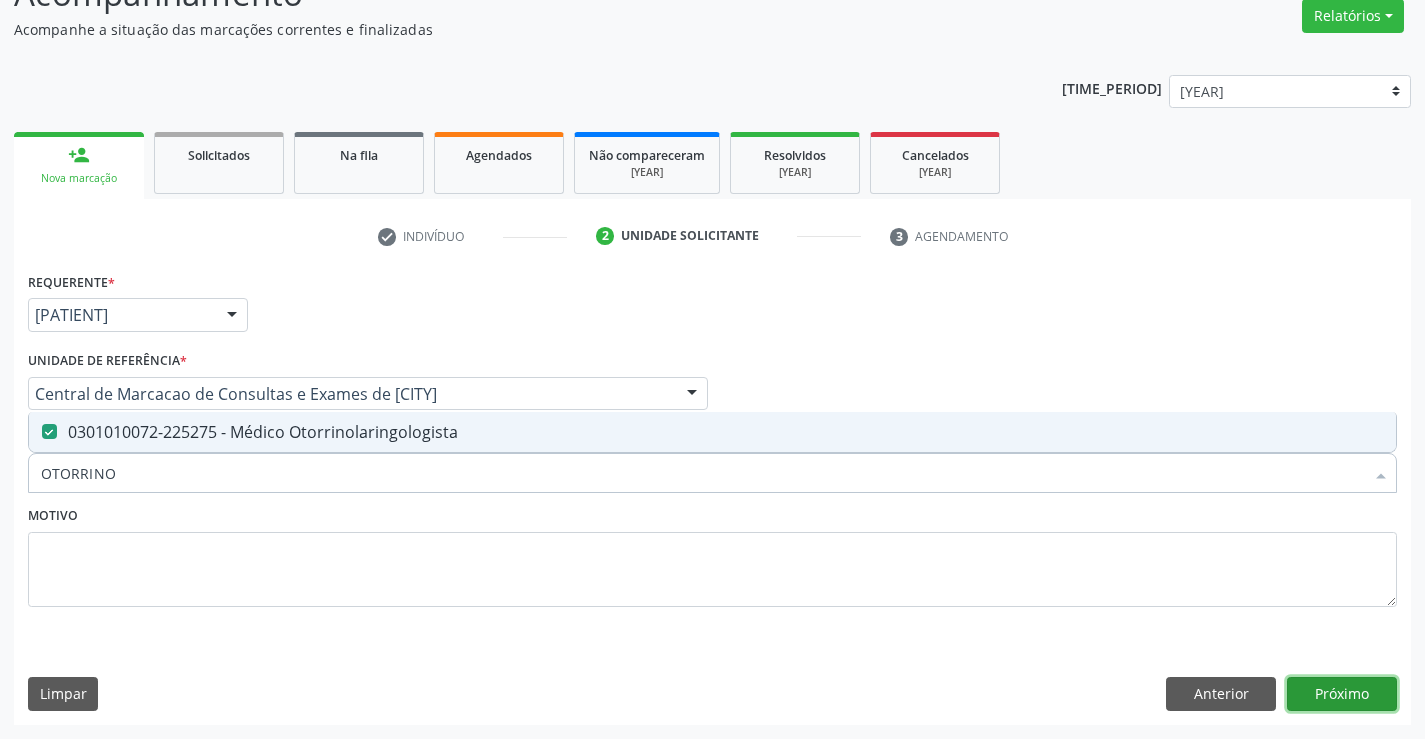 click on "Próximo" at bounding box center (1342, 694) 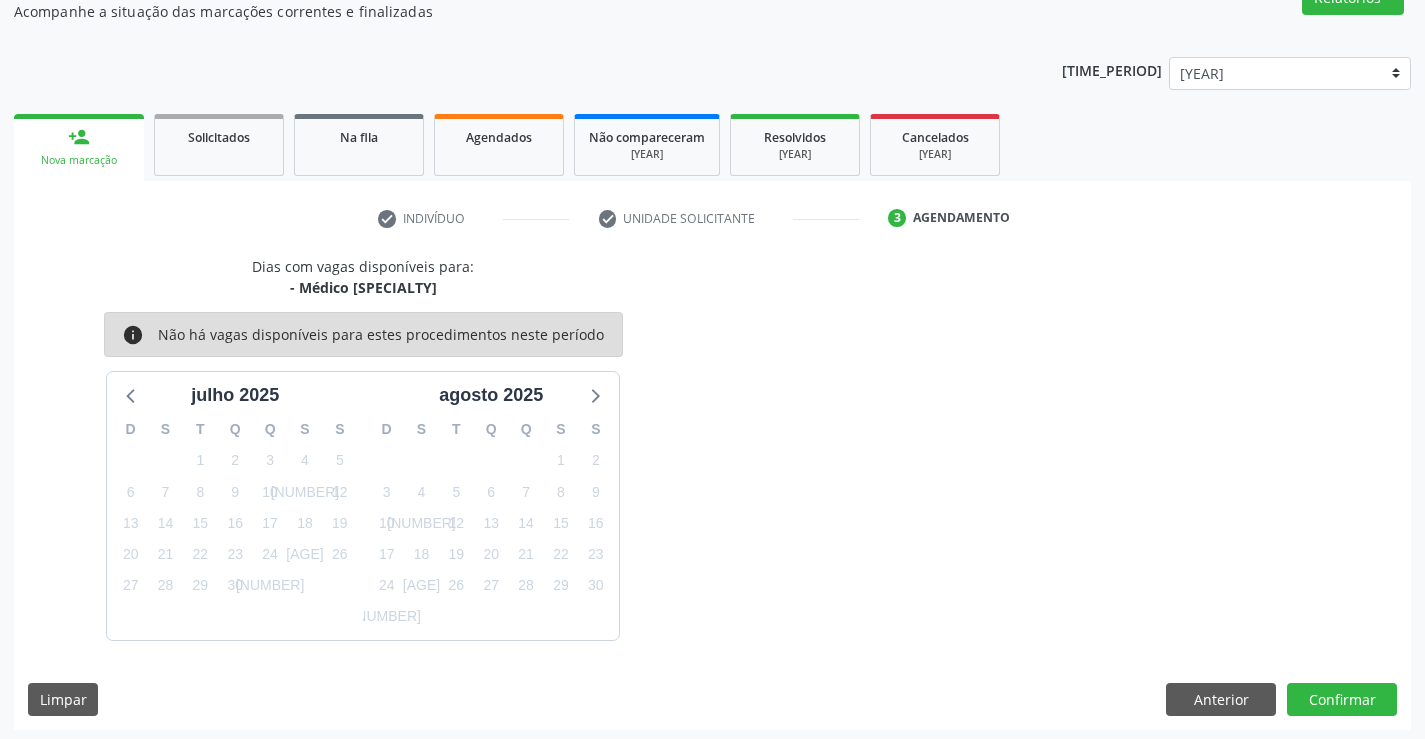 scroll, scrollTop: 190, scrollLeft: 0, axis: vertical 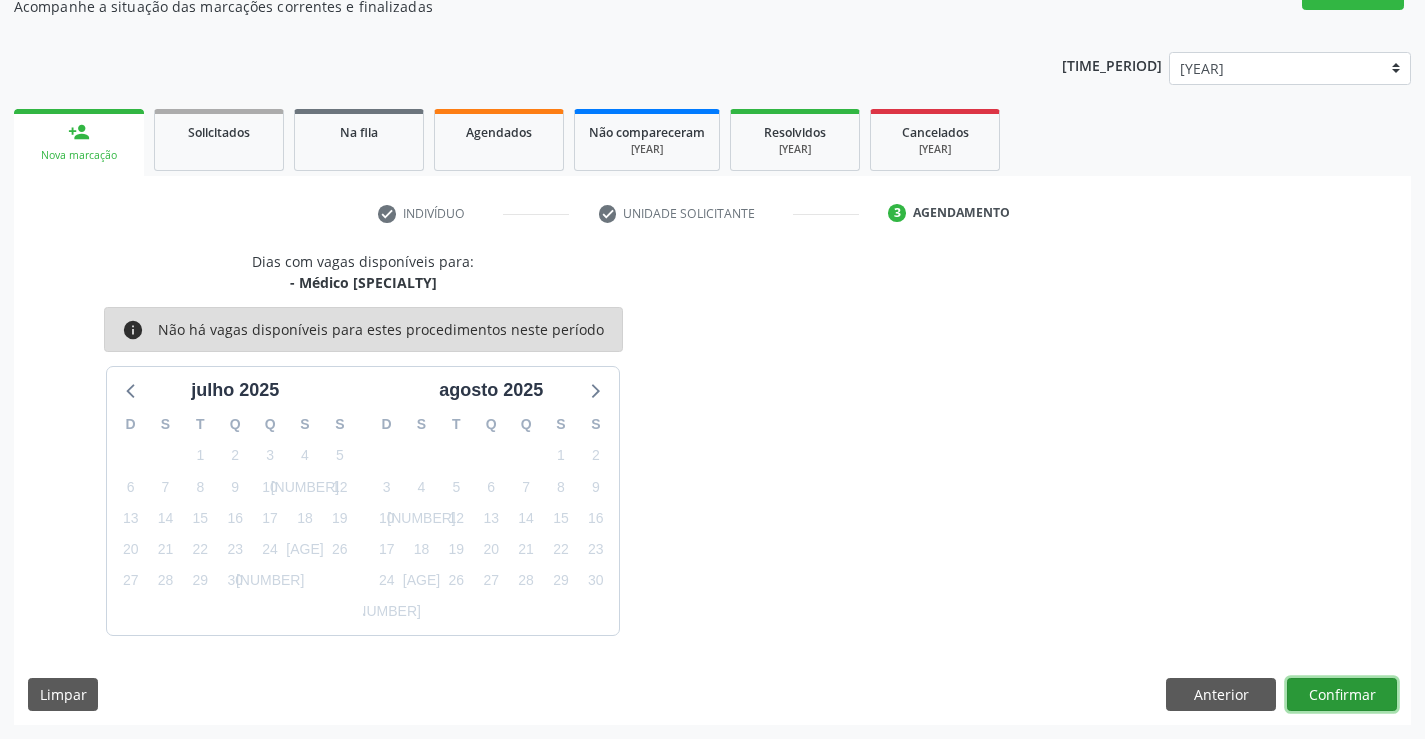 click on "Confirmar" at bounding box center (1342, 695) 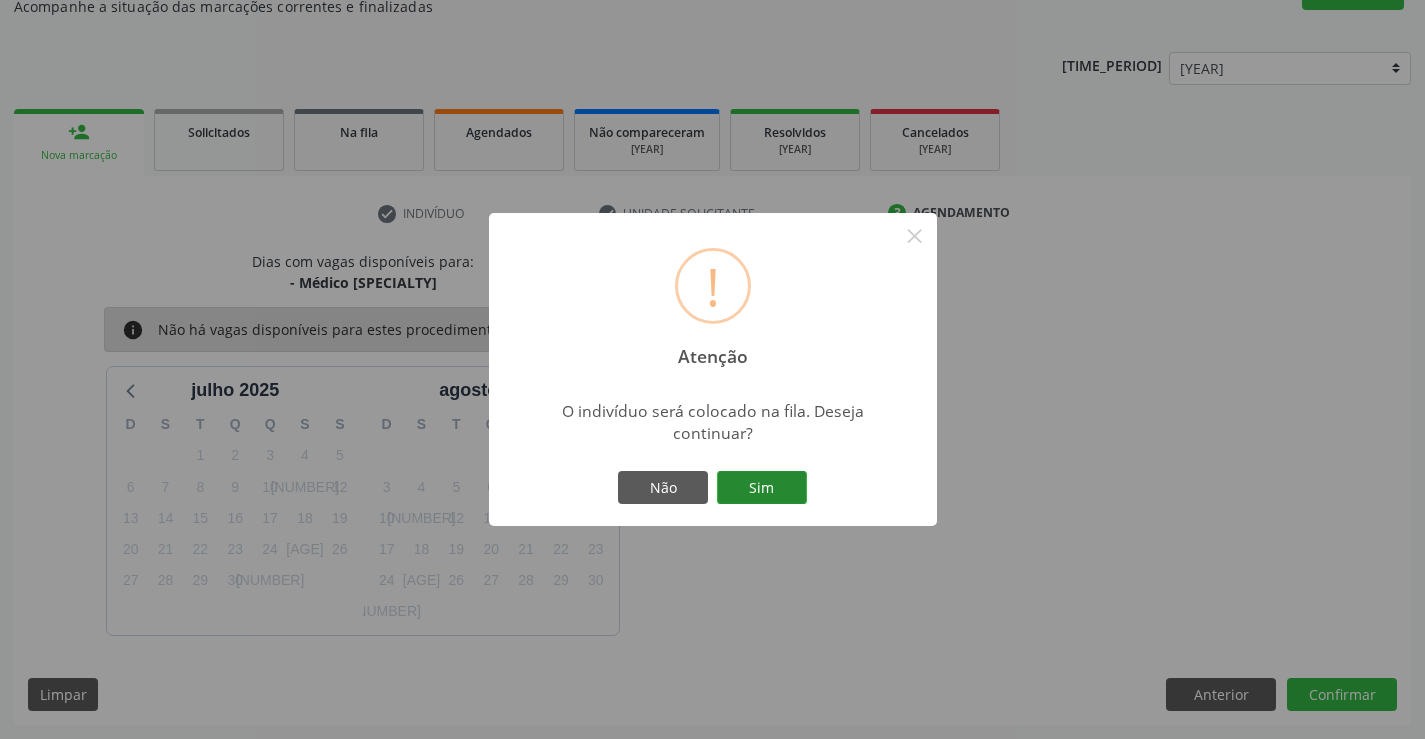 click on "Sim" at bounding box center (762, 488) 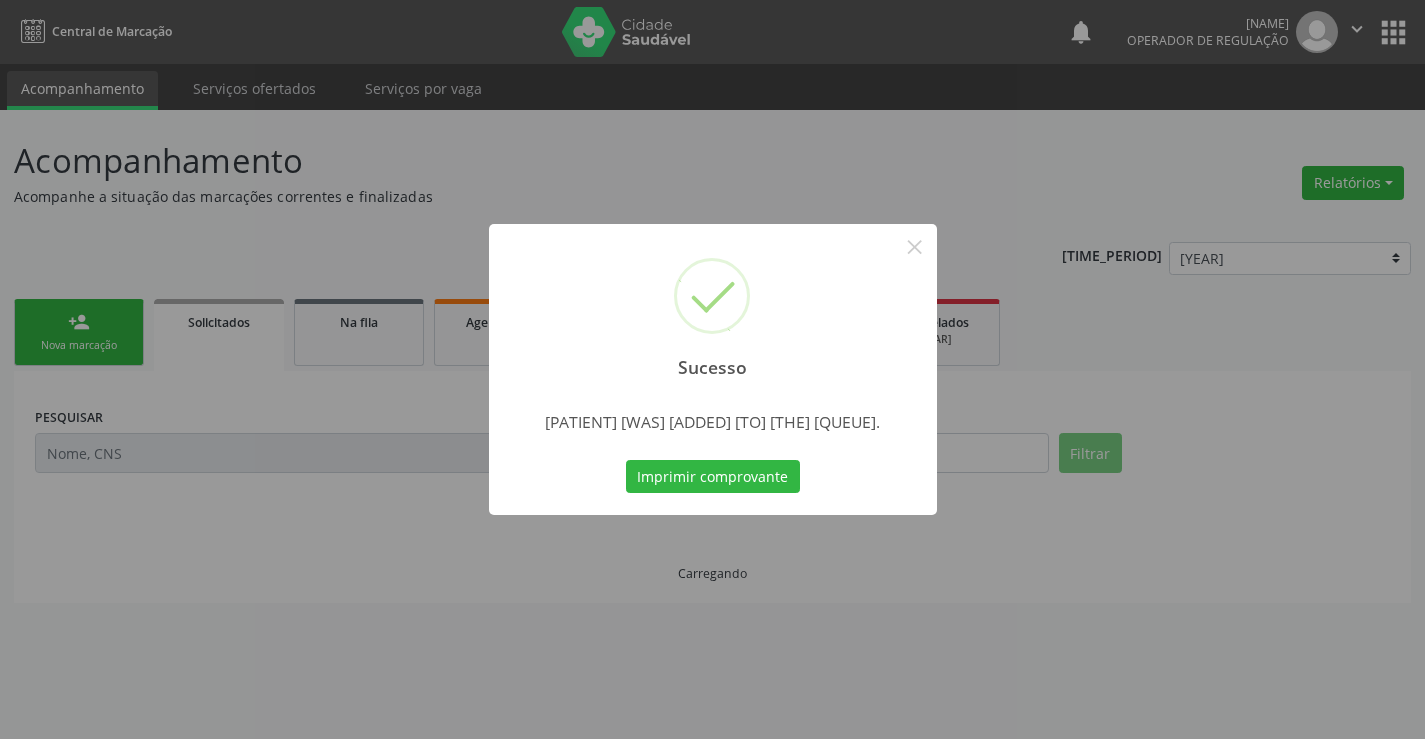 scroll, scrollTop: 0, scrollLeft: 0, axis: both 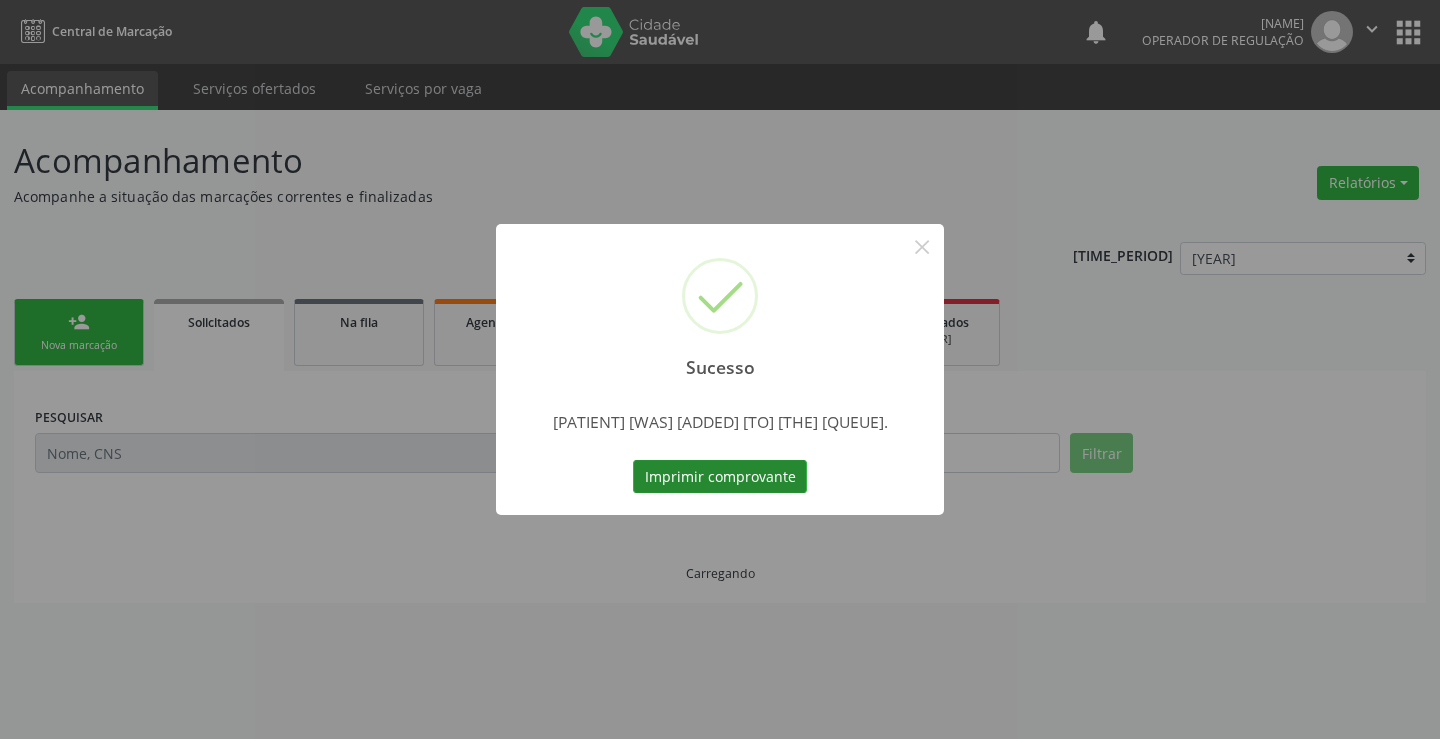 click on "Imprimir comprovante" at bounding box center [720, 477] 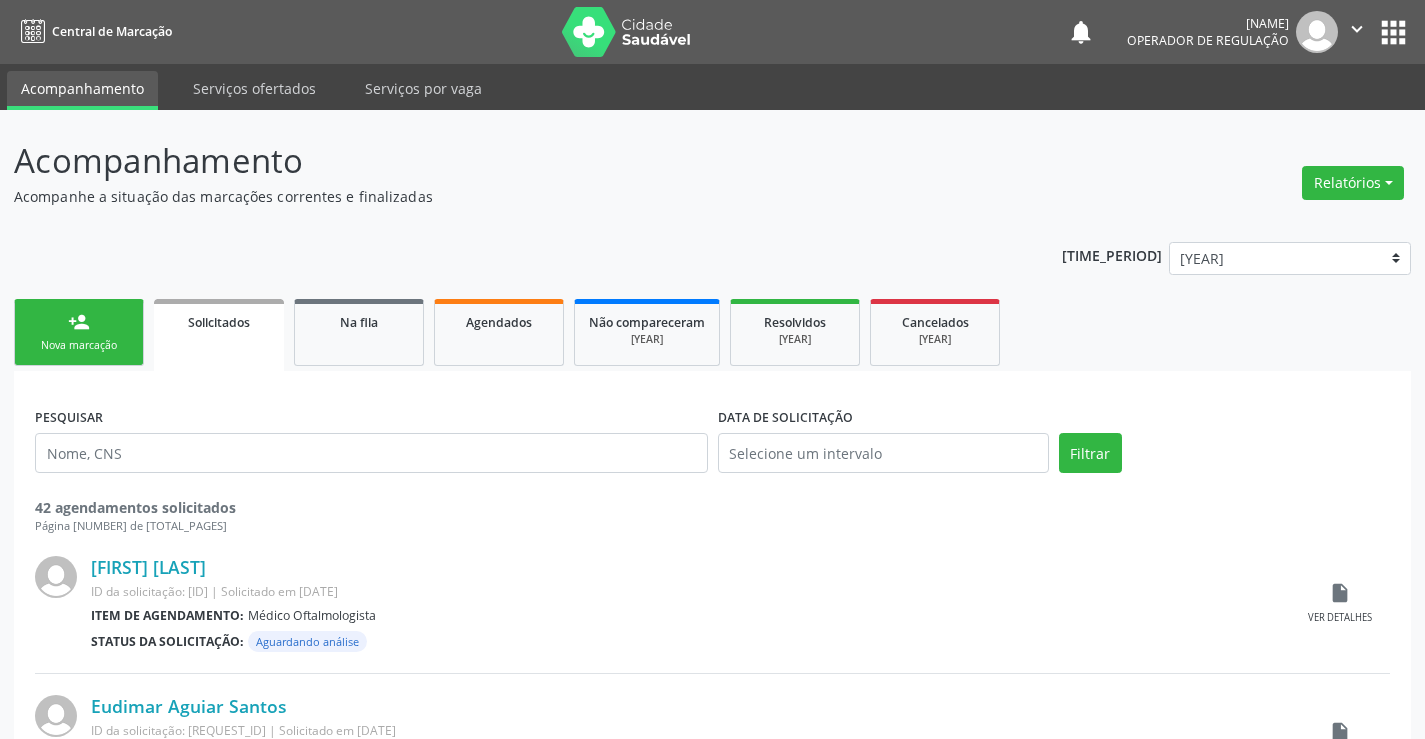 click on "" at bounding box center (1357, 29) 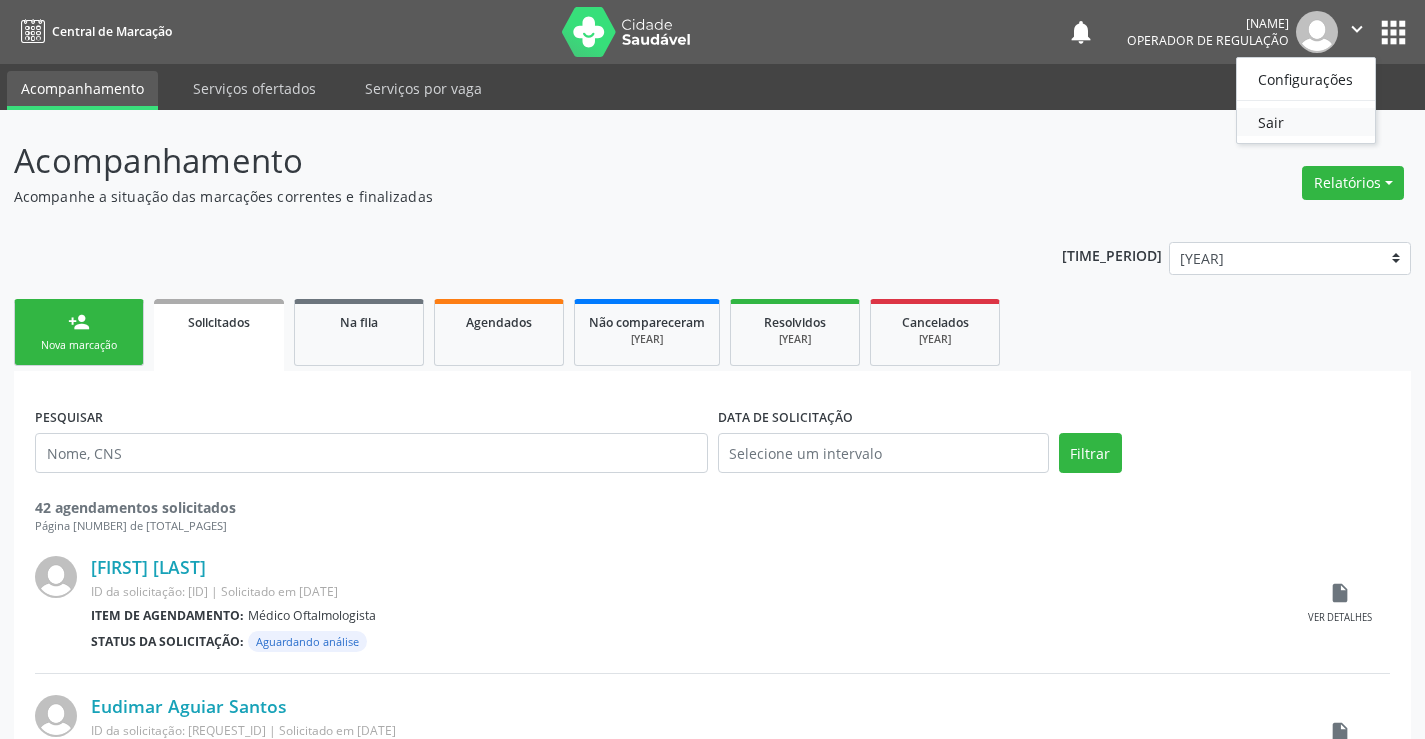 click on "Sair" at bounding box center (1306, 122) 